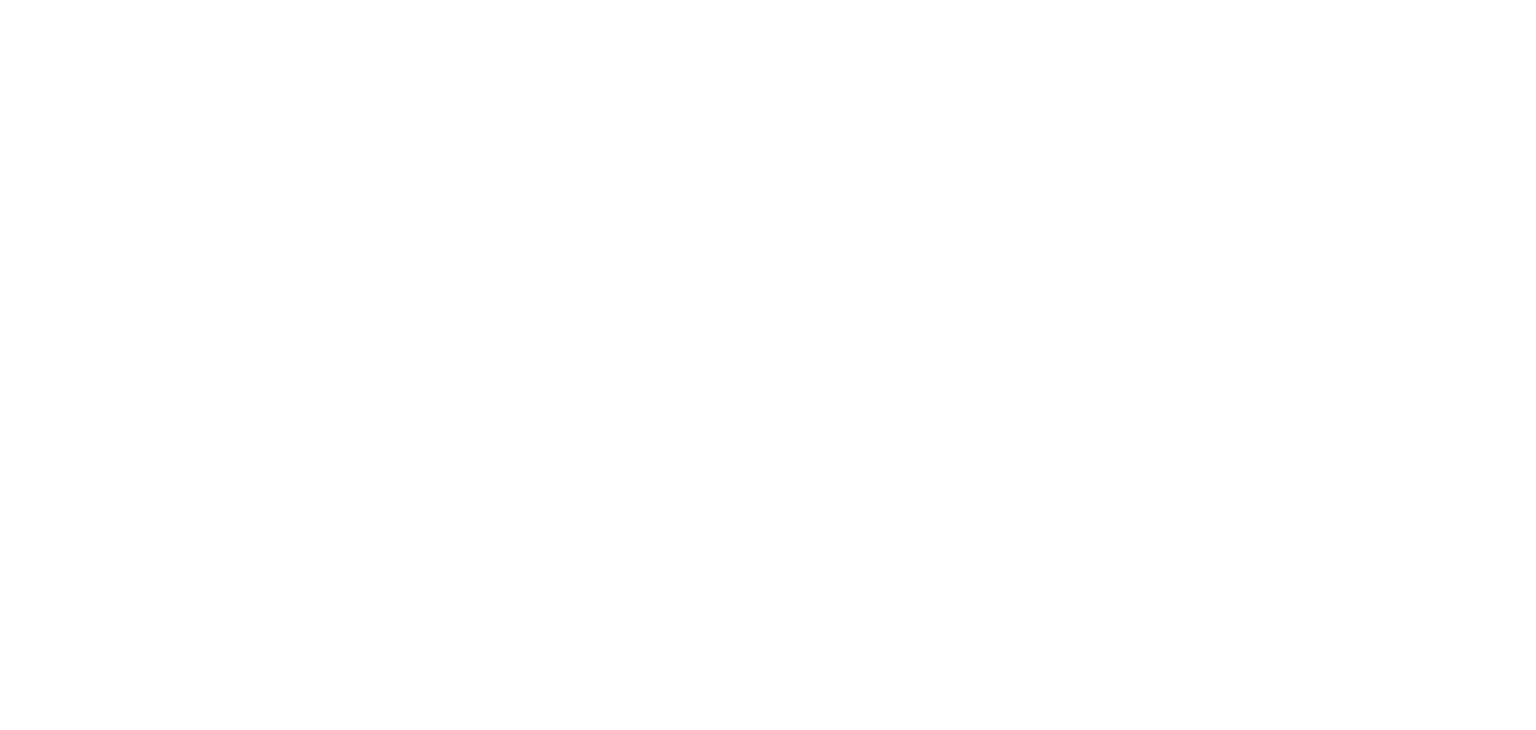 scroll, scrollTop: 0, scrollLeft: 0, axis: both 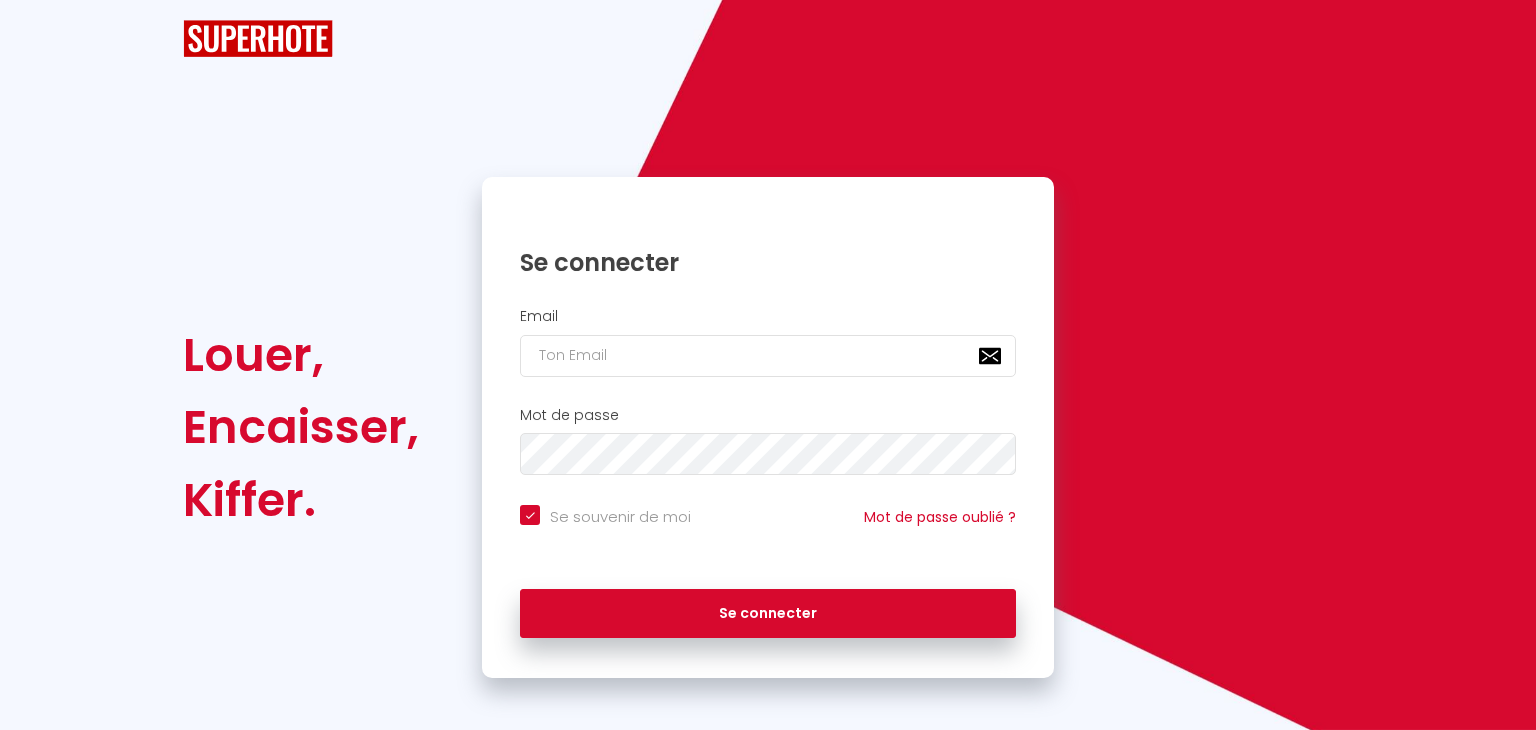 checkbox on "true" 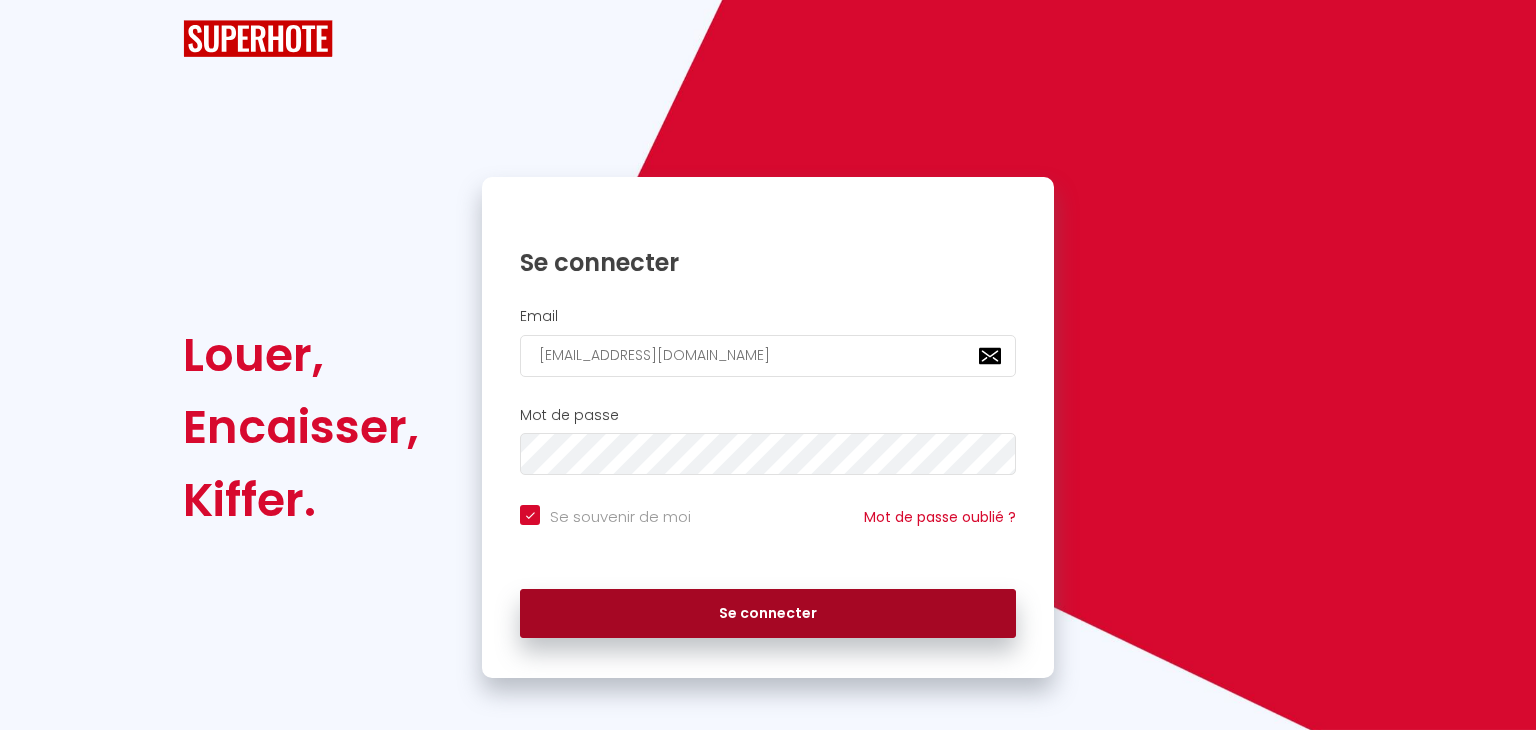click on "Se connecter" at bounding box center (768, 614) 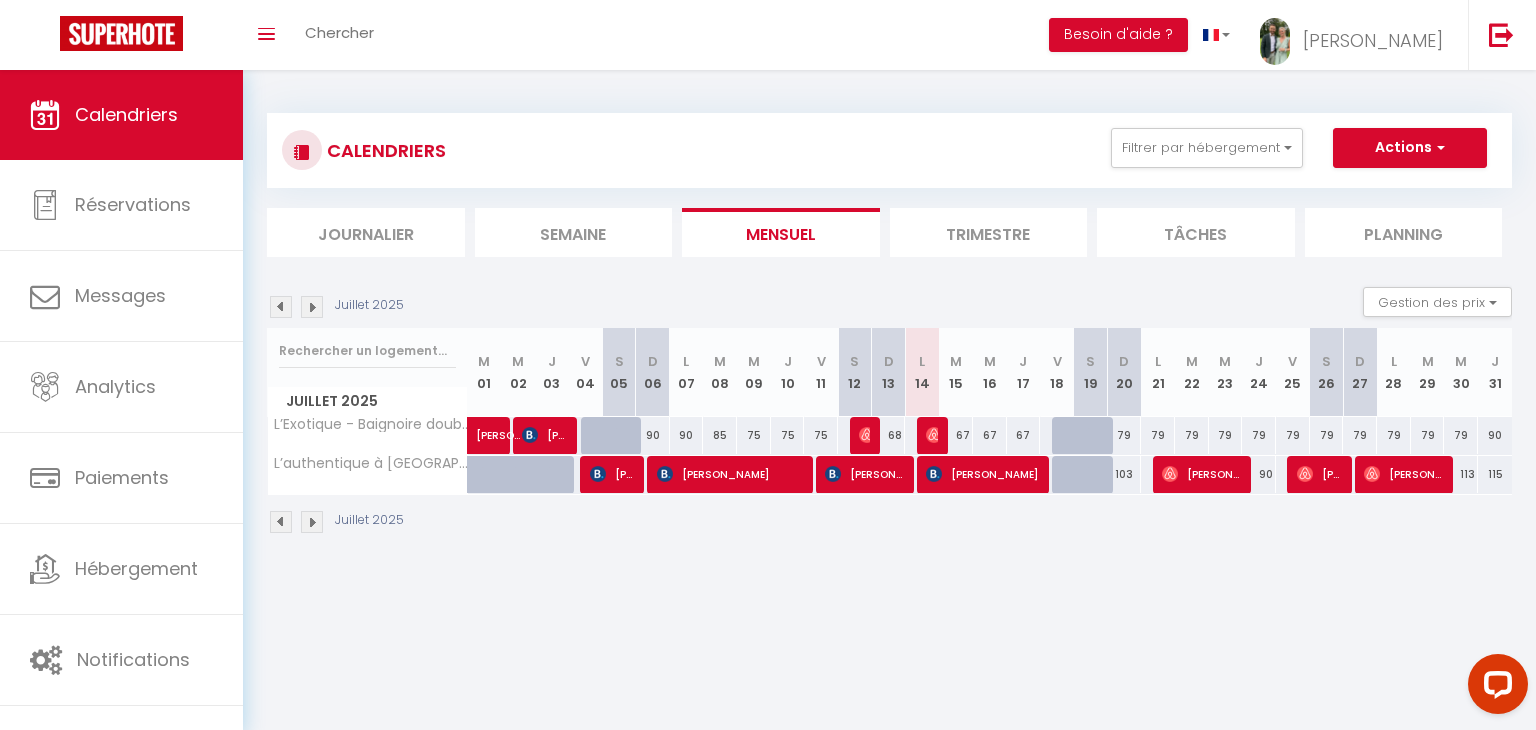 scroll, scrollTop: 0, scrollLeft: 0, axis: both 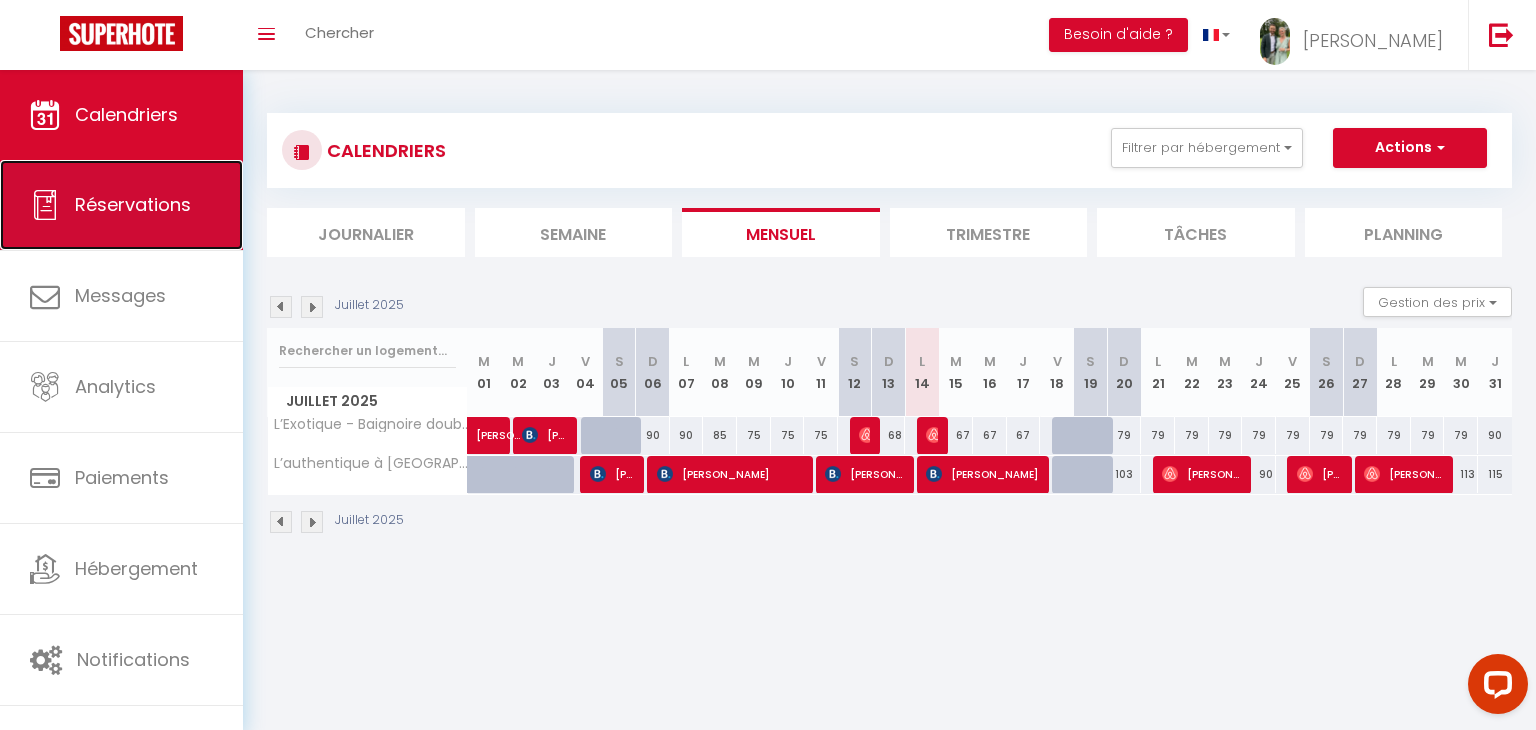 click on "Réservations" at bounding box center [121, 205] 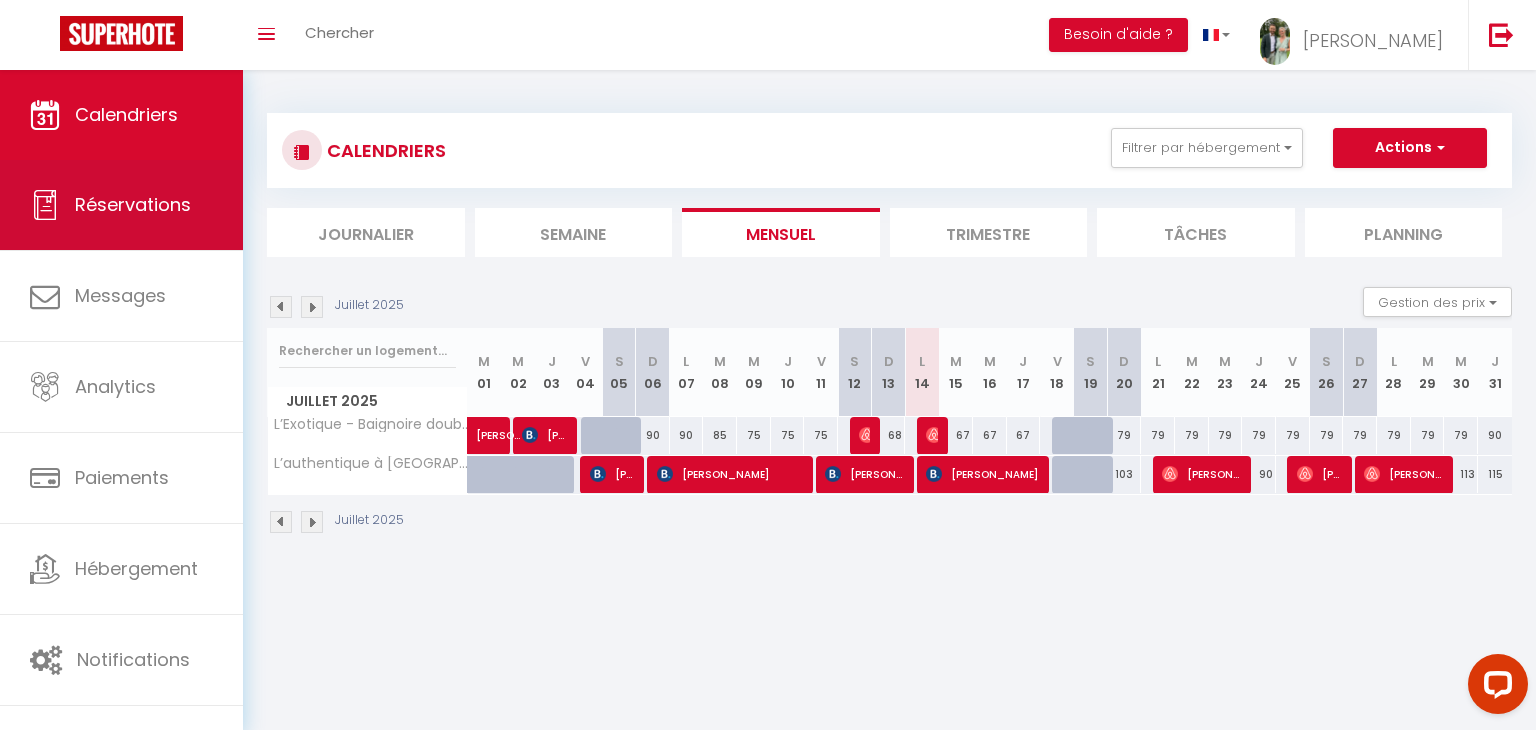select on "not_cancelled" 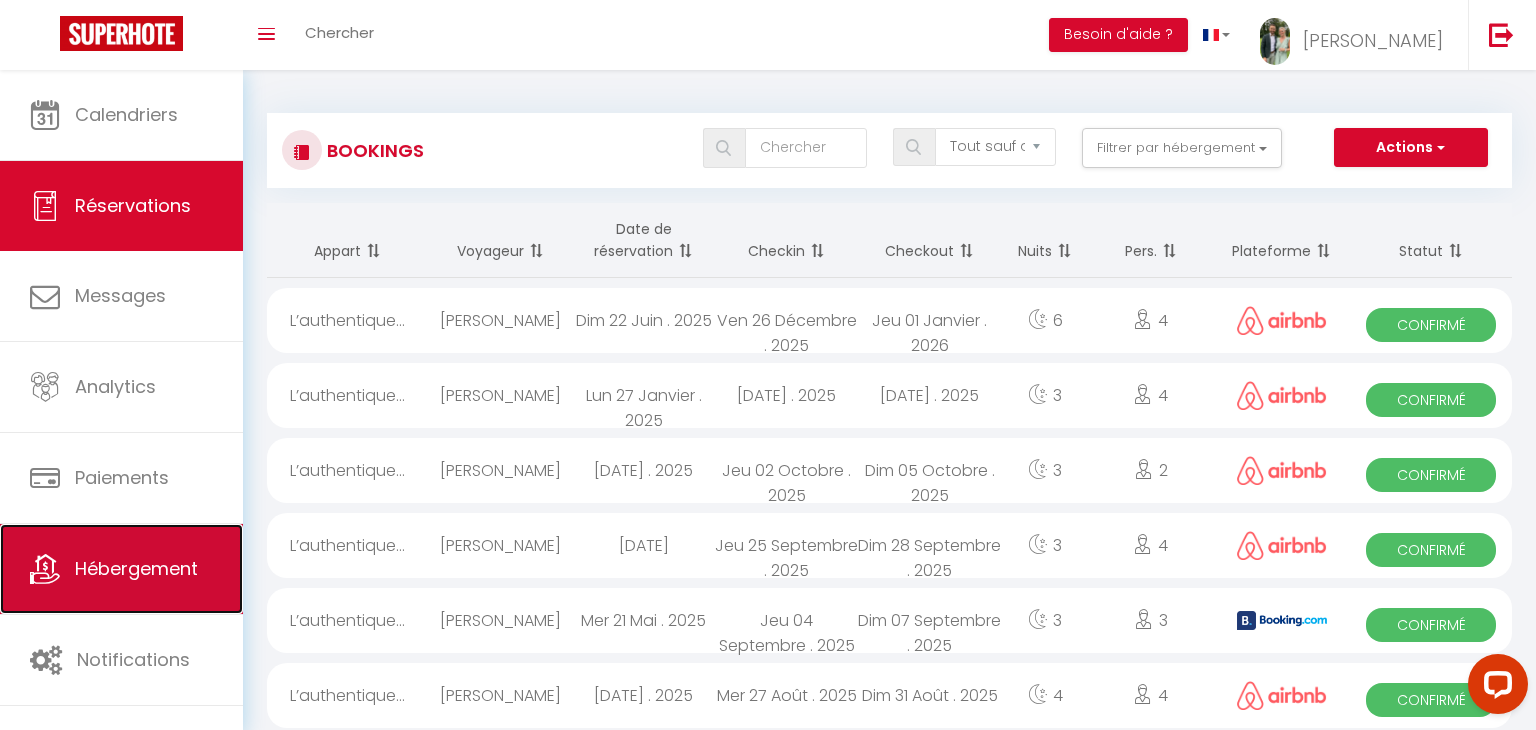 click on "Hébergement" at bounding box center [136, 568] 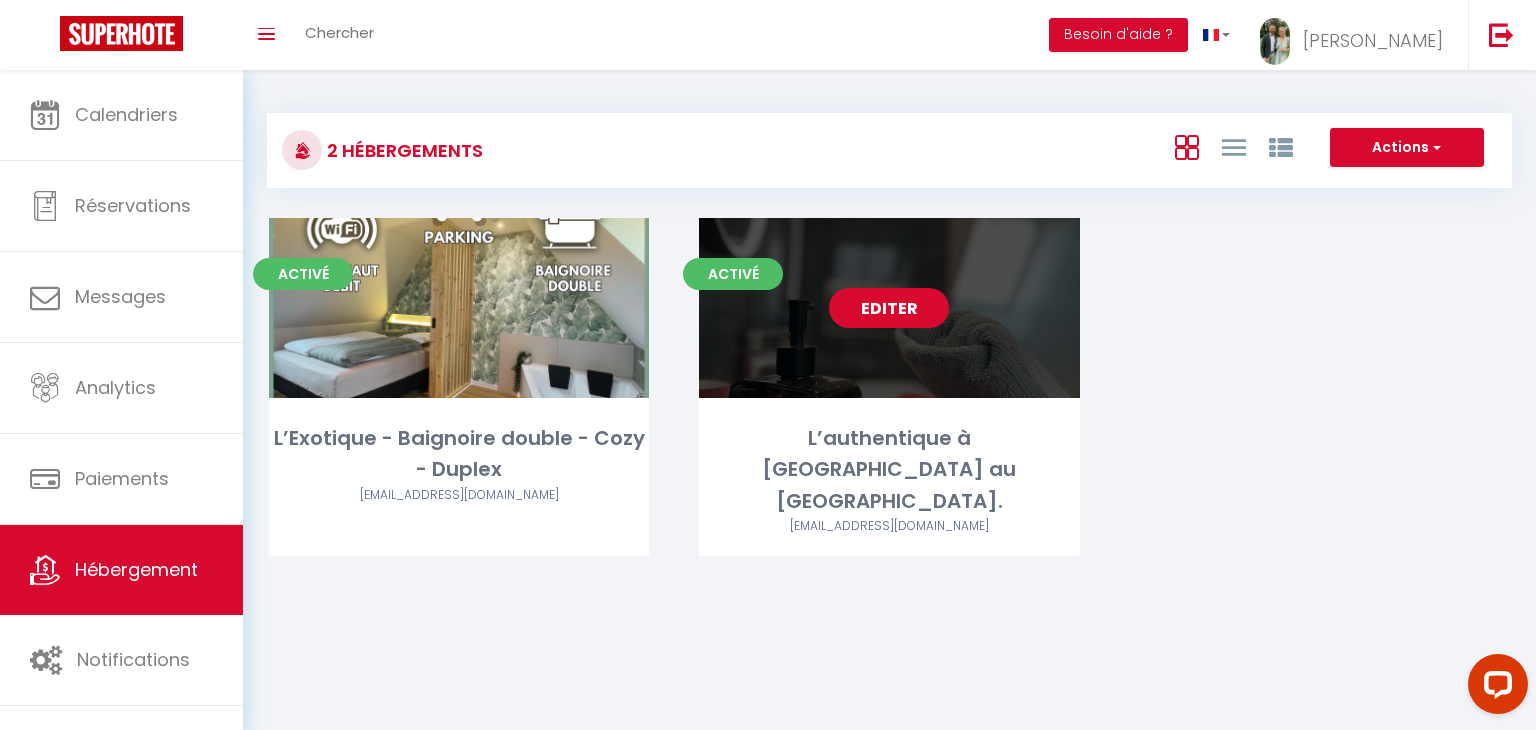click on "Editer" at bounding box center [889, 308] 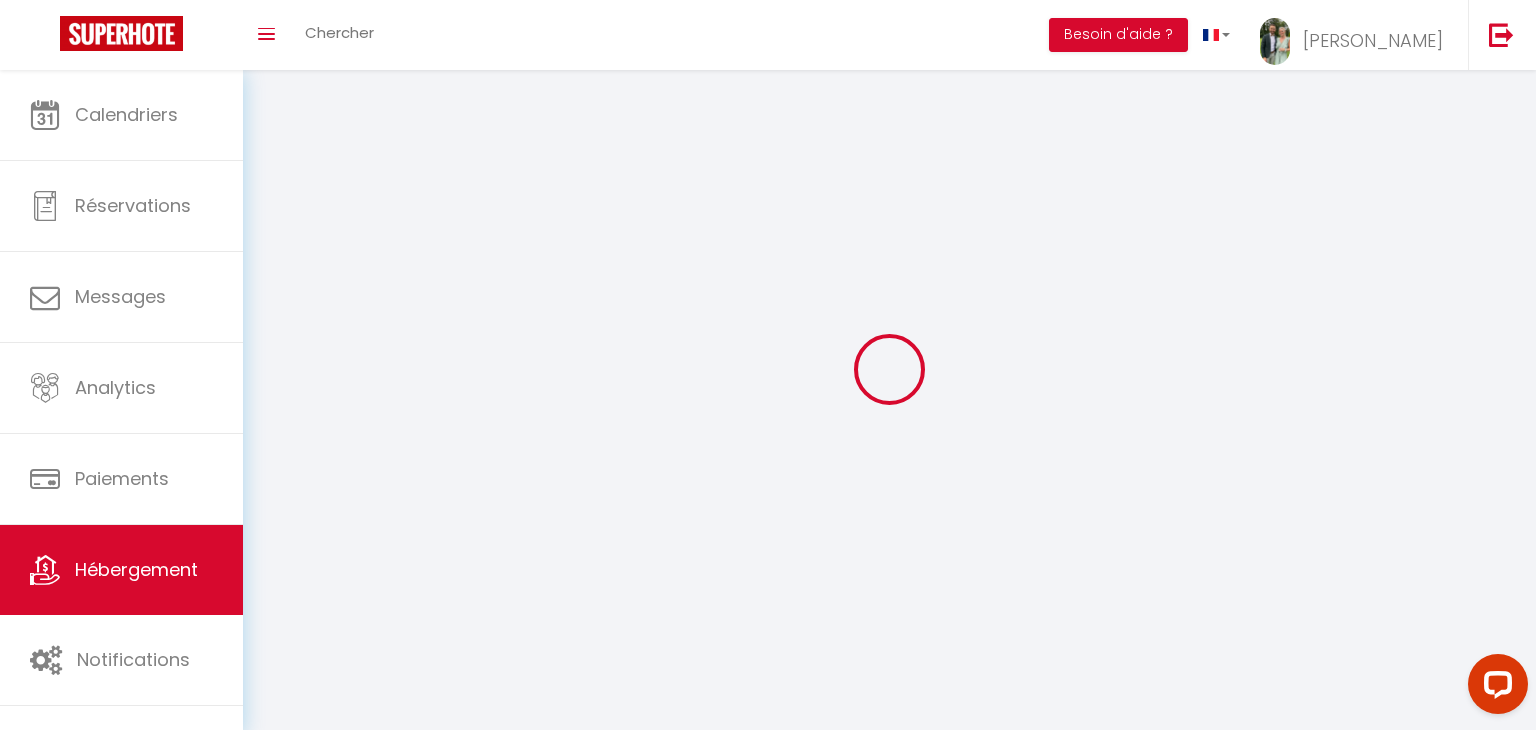 select 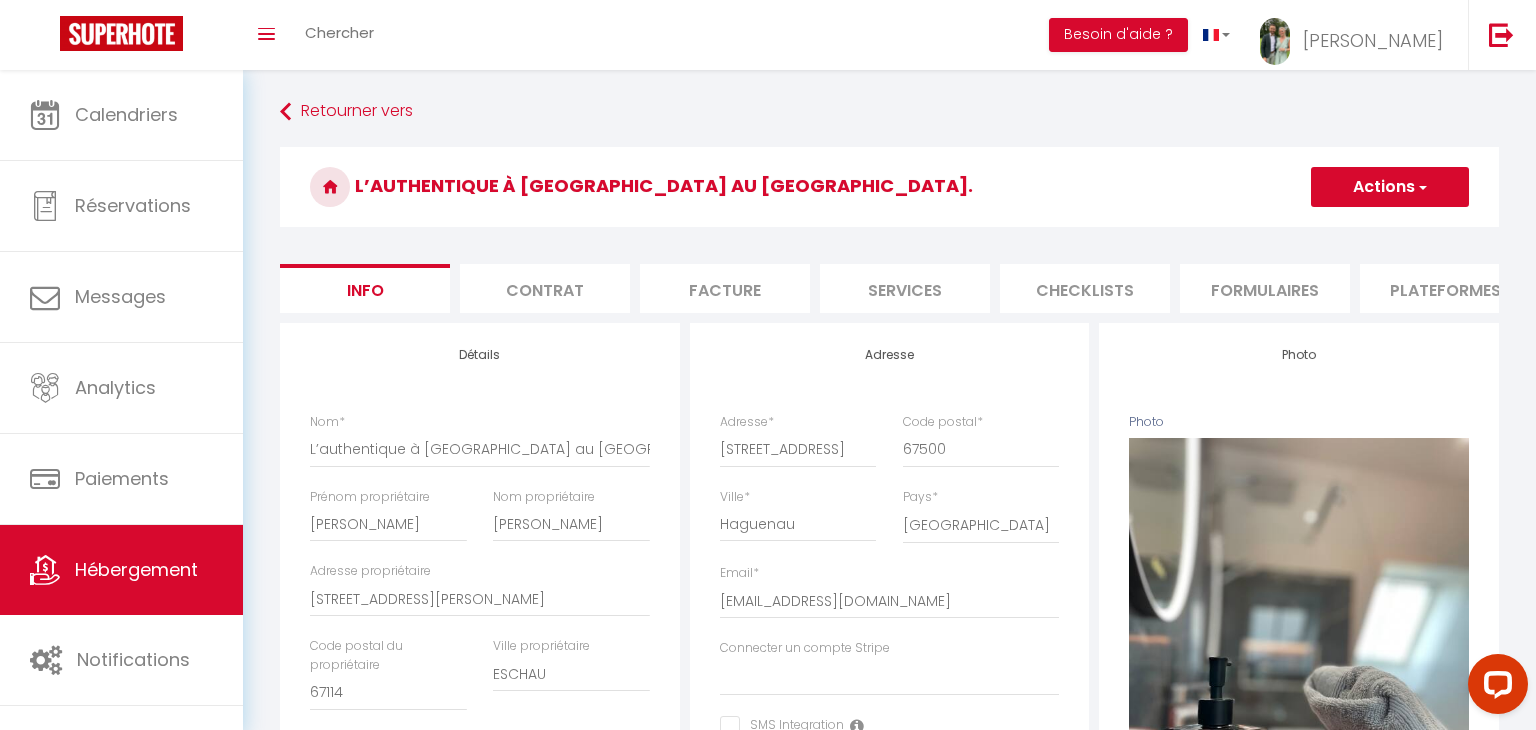 click on "Checklists" at bounding box center [1085, 288] 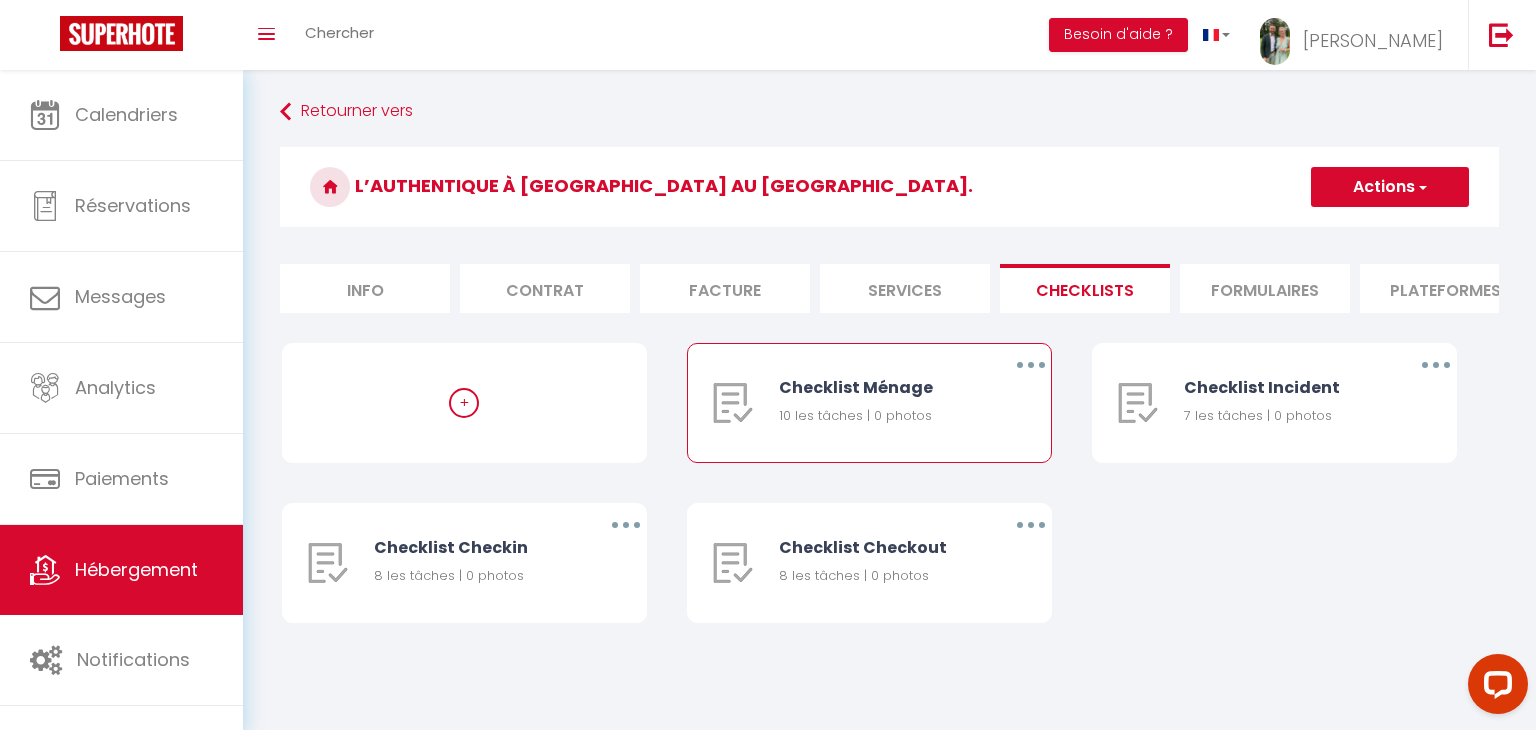 click at bounding box center [733, 403] 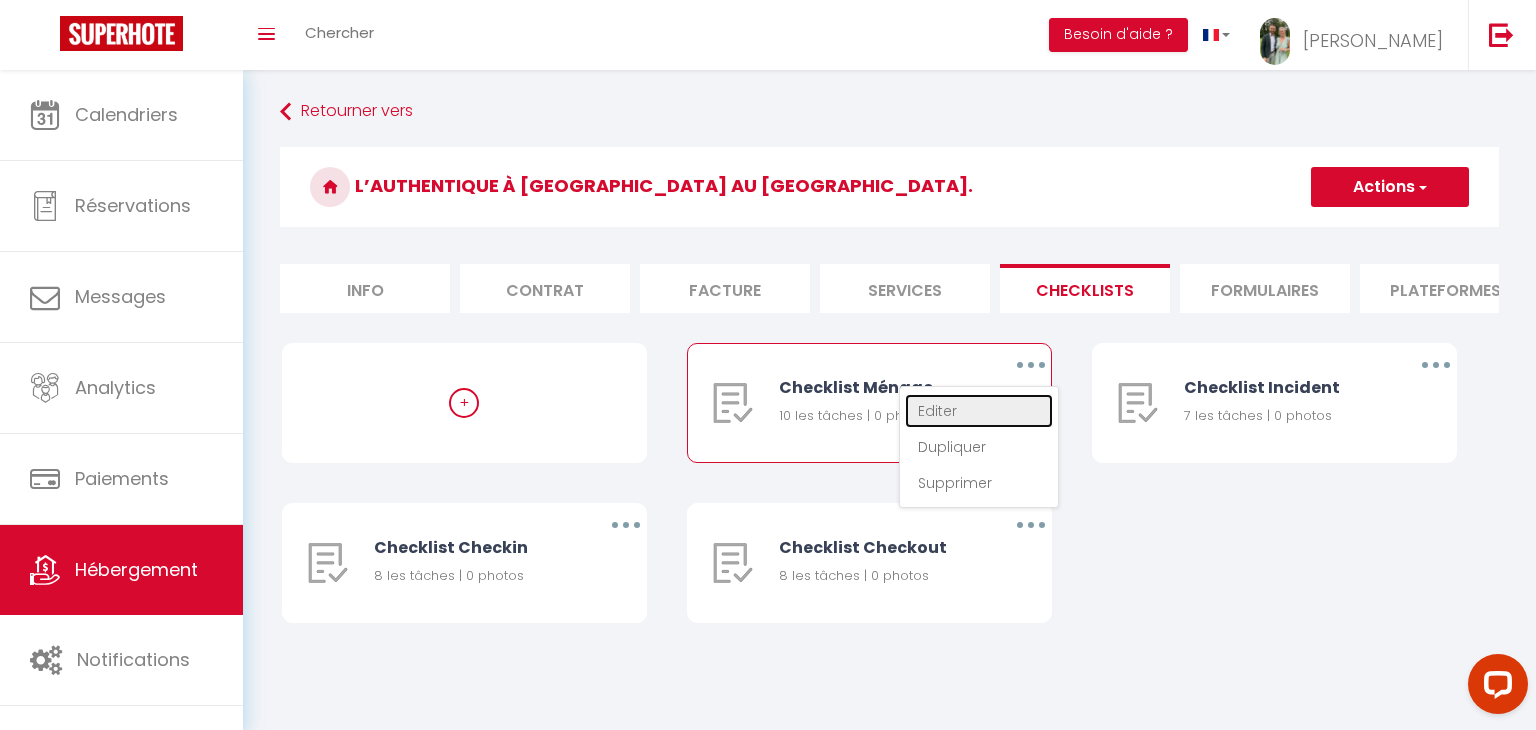 click on "Editer" at bounding box center [979, 411] 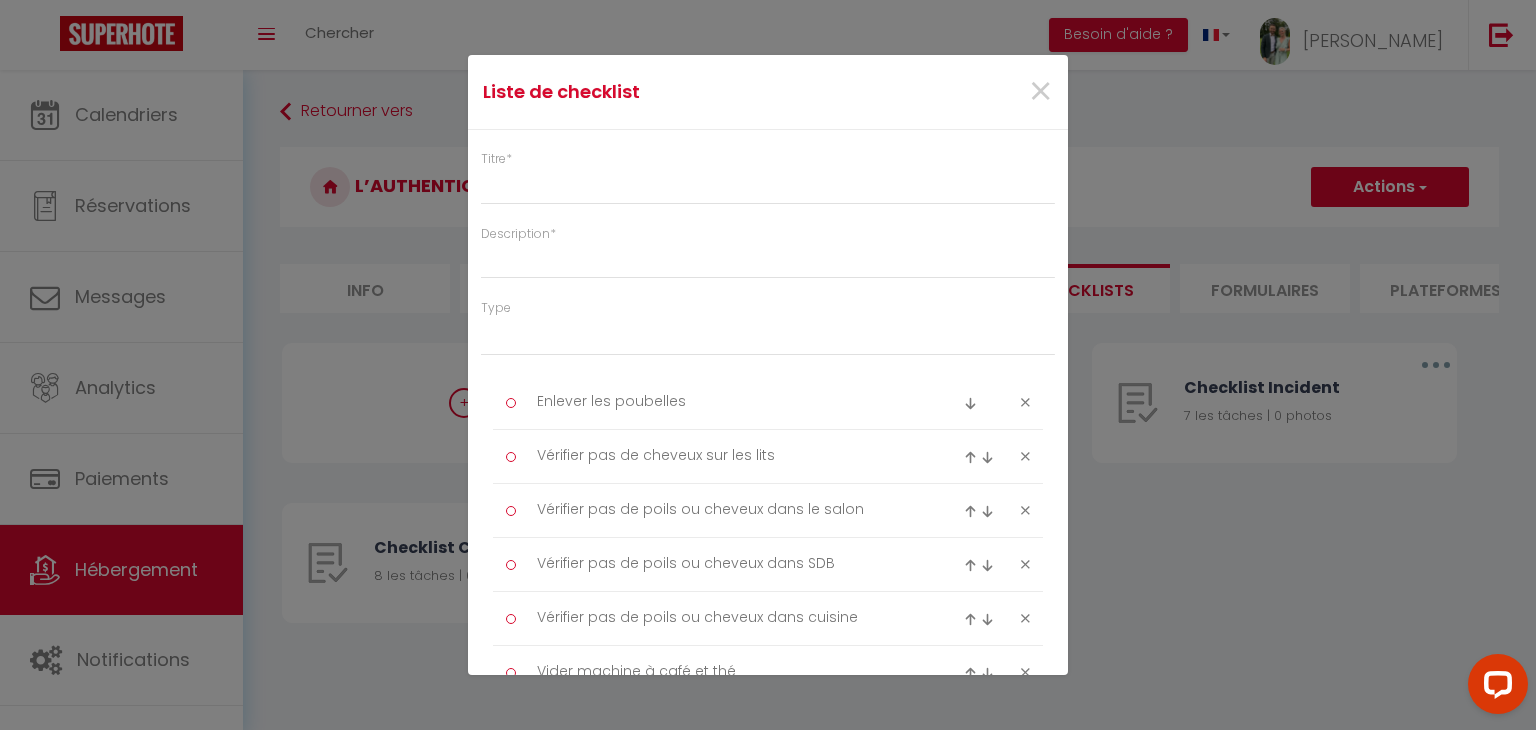 type on "Checklist Ménage" 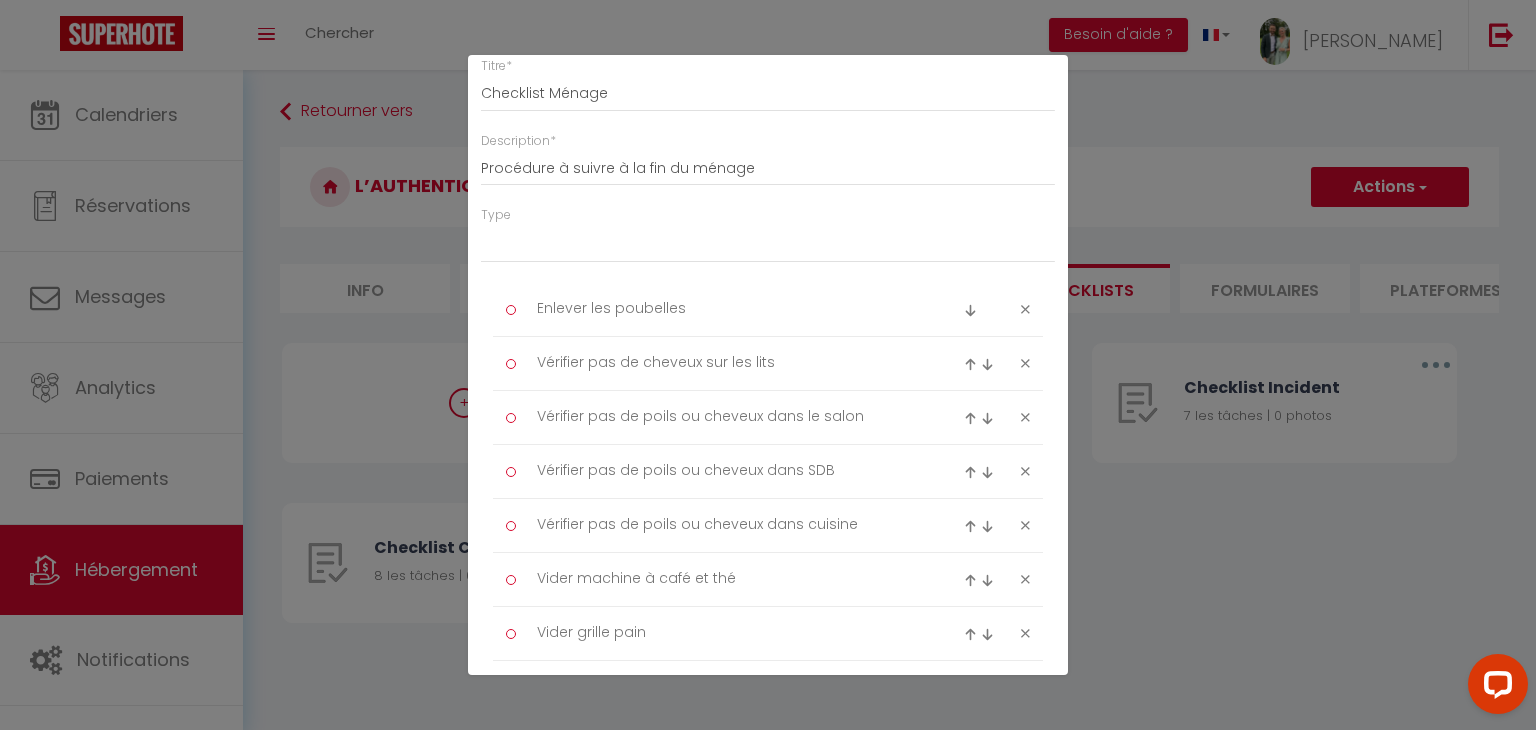 scroll, scrollTop: 0, scrollLeft: 0, axis: both 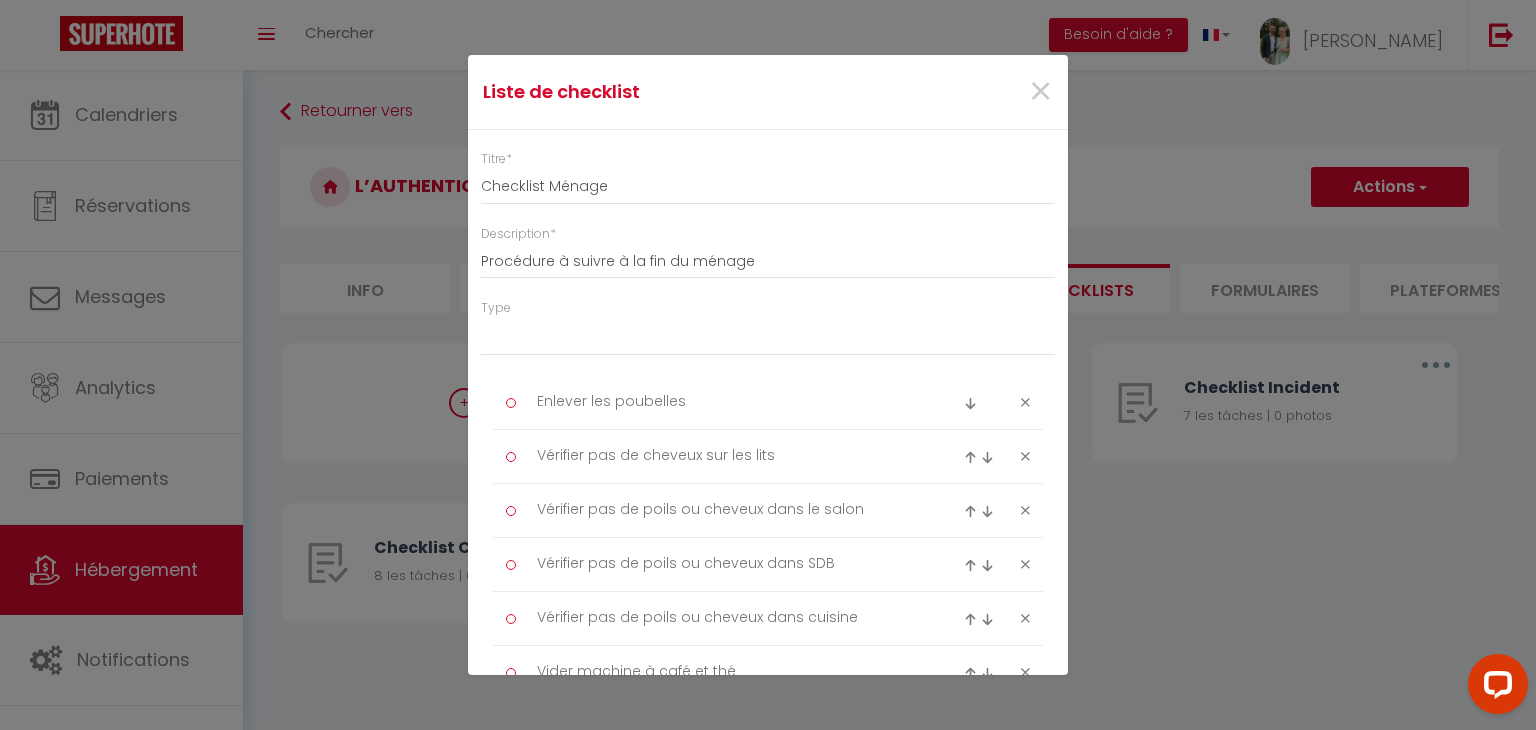 click on "Liste de checklist
×
Titre
*   Checklist Ménage
Description
*   Procédure à suivre à la fin du ménage
Type
Ménage
Incident
Checkin
Checkout
Enlever les poubelles         Vérifier pas de cheveux sur les lits         Vérifier pas de poils ou cheveux dans le salon         Vérifier pas de poils ou cheveux dans SDB         Vérifier pas de poils ou cheveux dans cuisine         Vider machine à café et thé         Vider grille pain         Sécher les lavabos         Faire les vitres         Prendre des photos et vidéos" at bounding box center (768, 365) 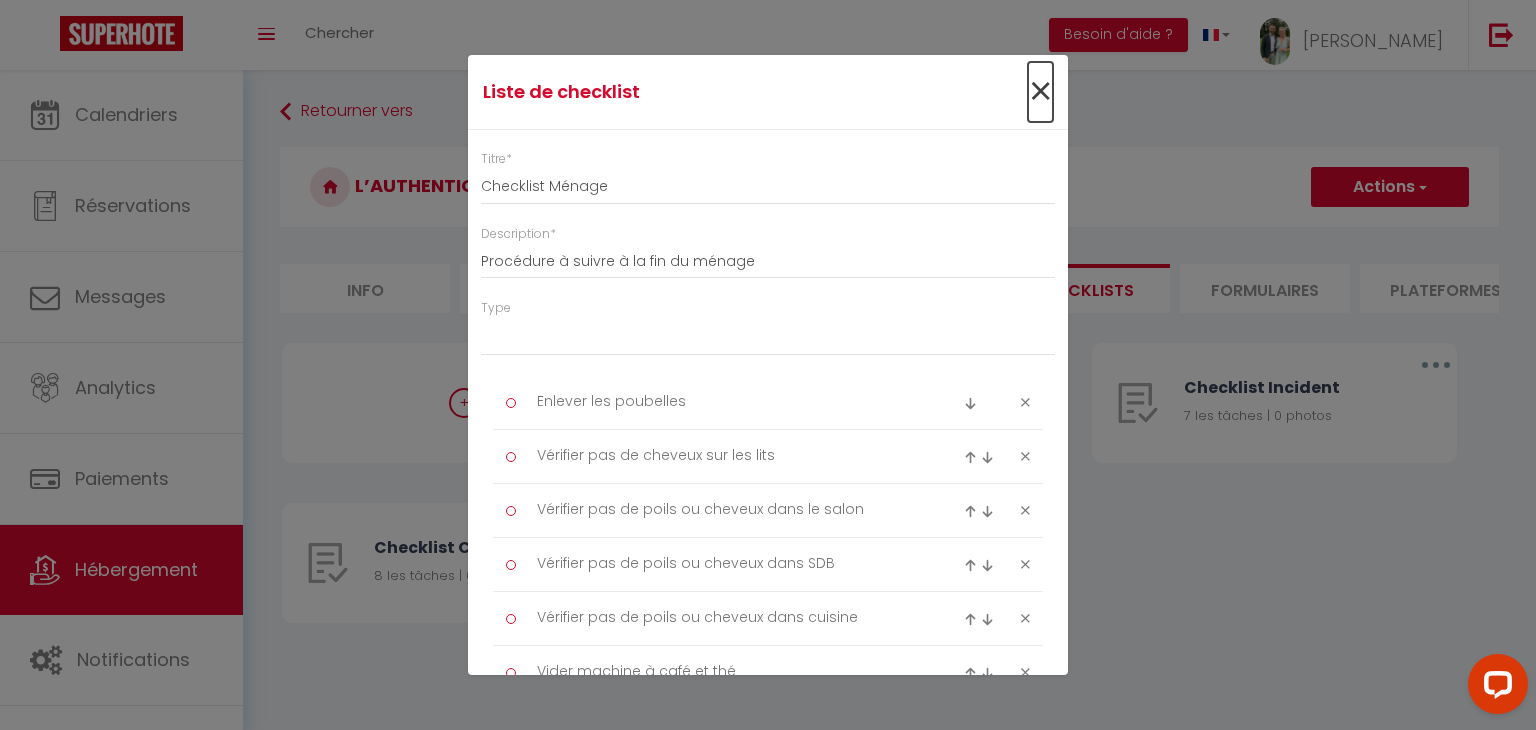 click on "×" at bounding box center (1040, 92) 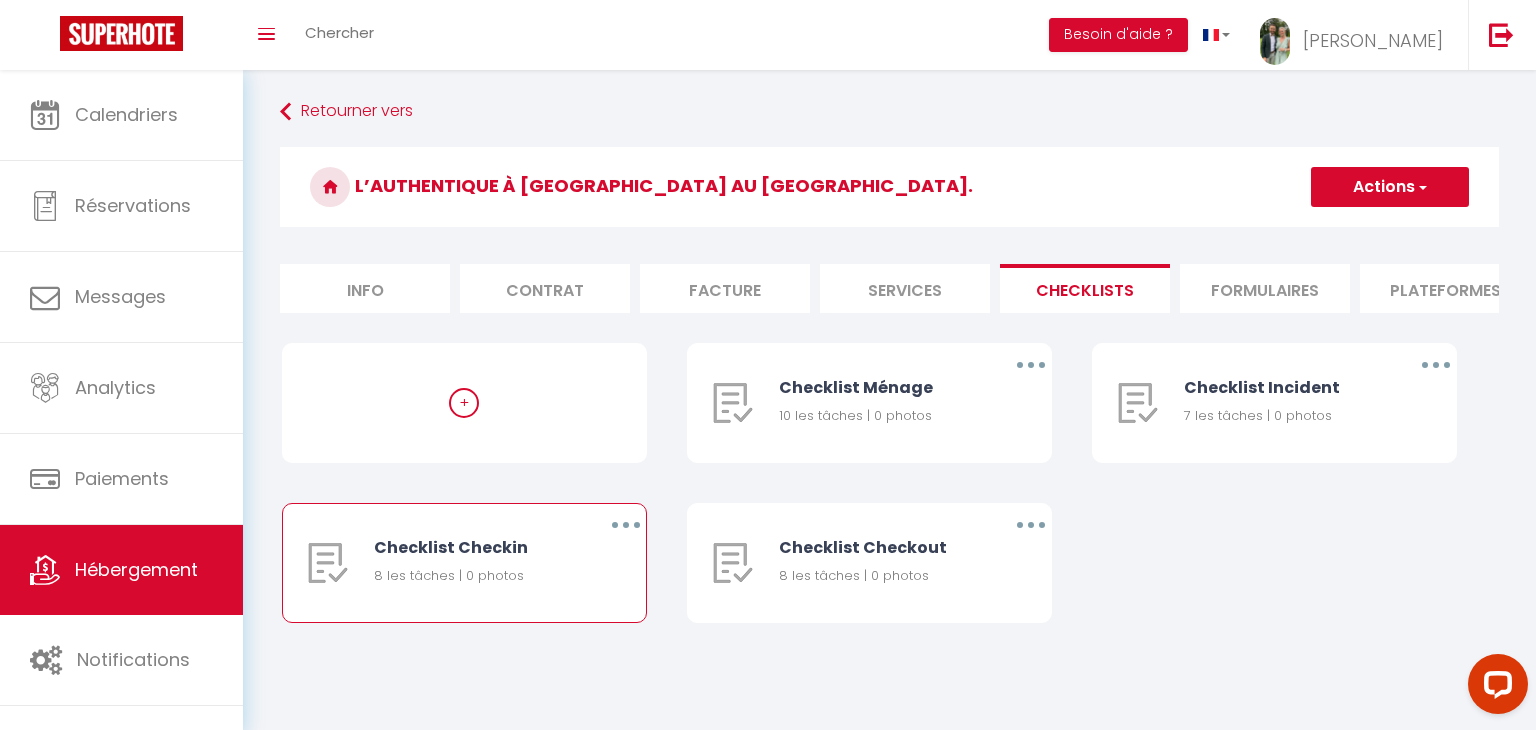 click at bounding box center [626, 525] 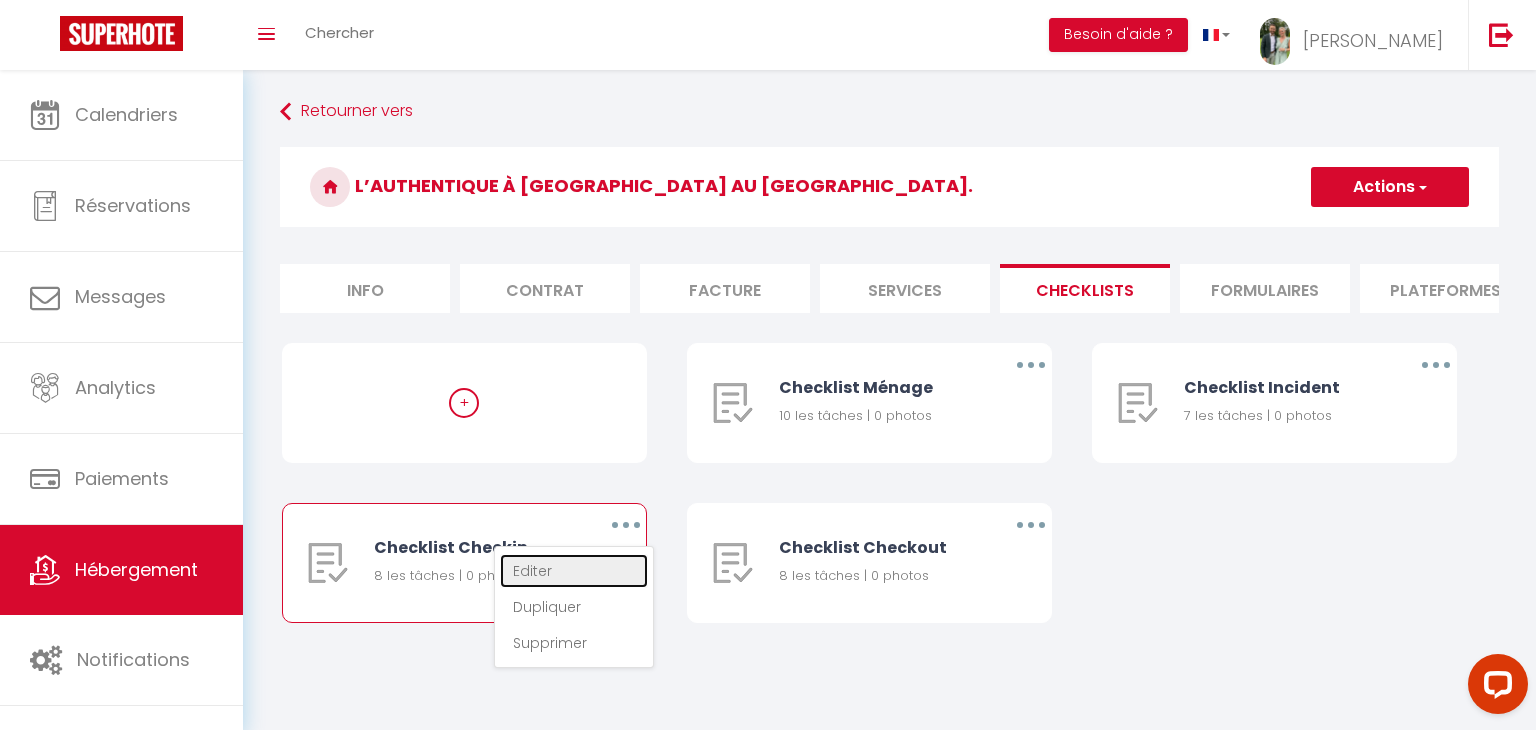 click on "Editer" at bounding box center [574, 571] 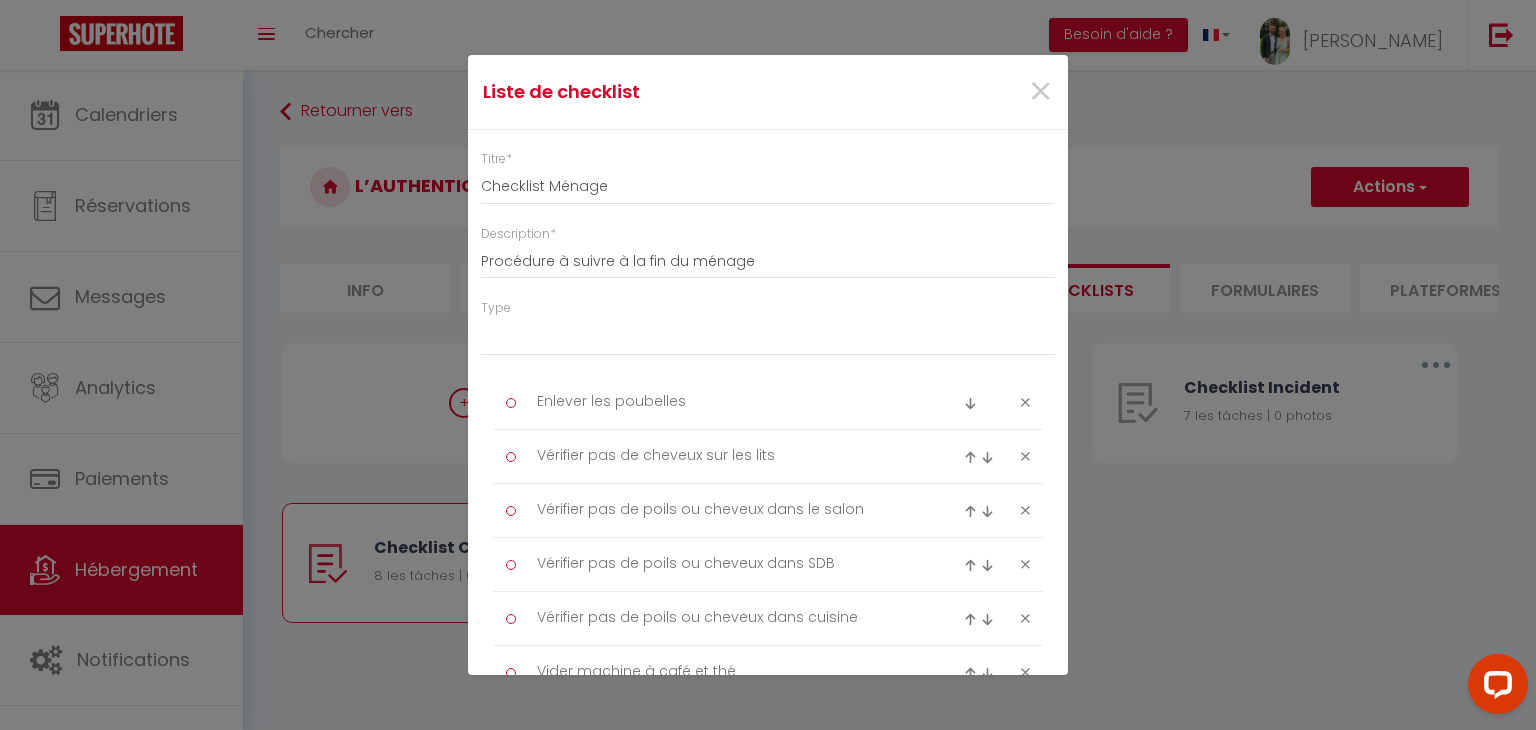 type on "Checklist Checkin" 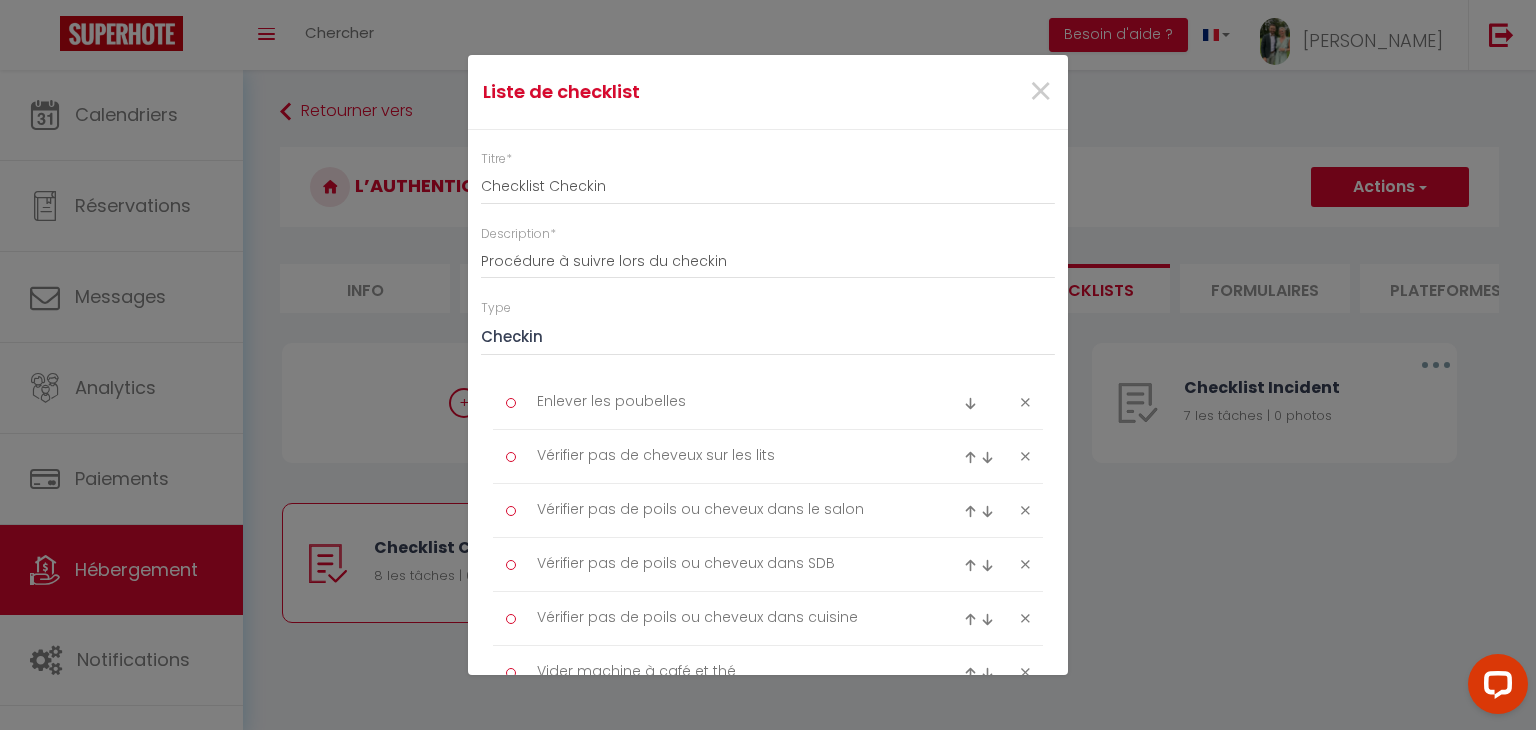 type on "Indiquer le WIFI" 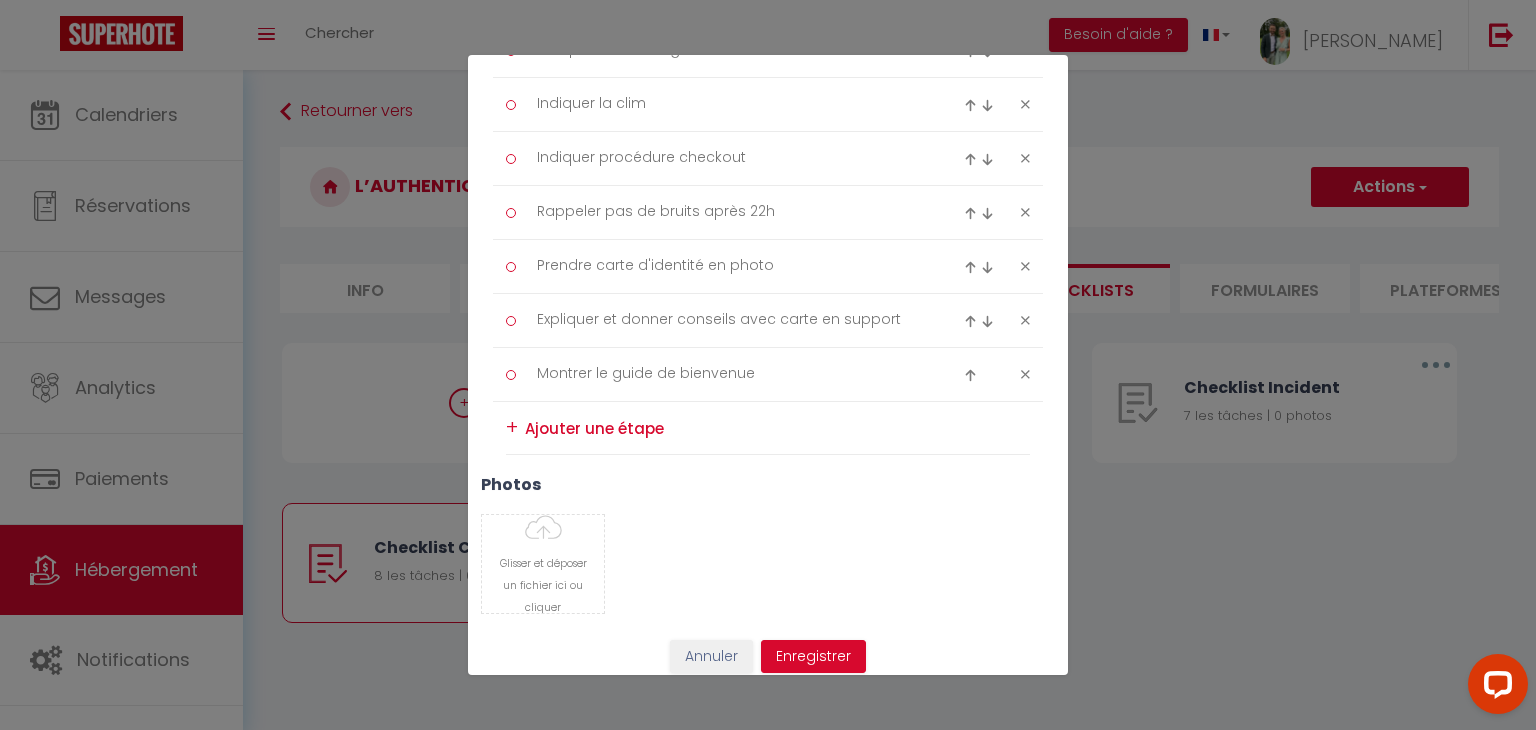 scroll, scrollTop: 0, scrollLeft: 0, axis: both 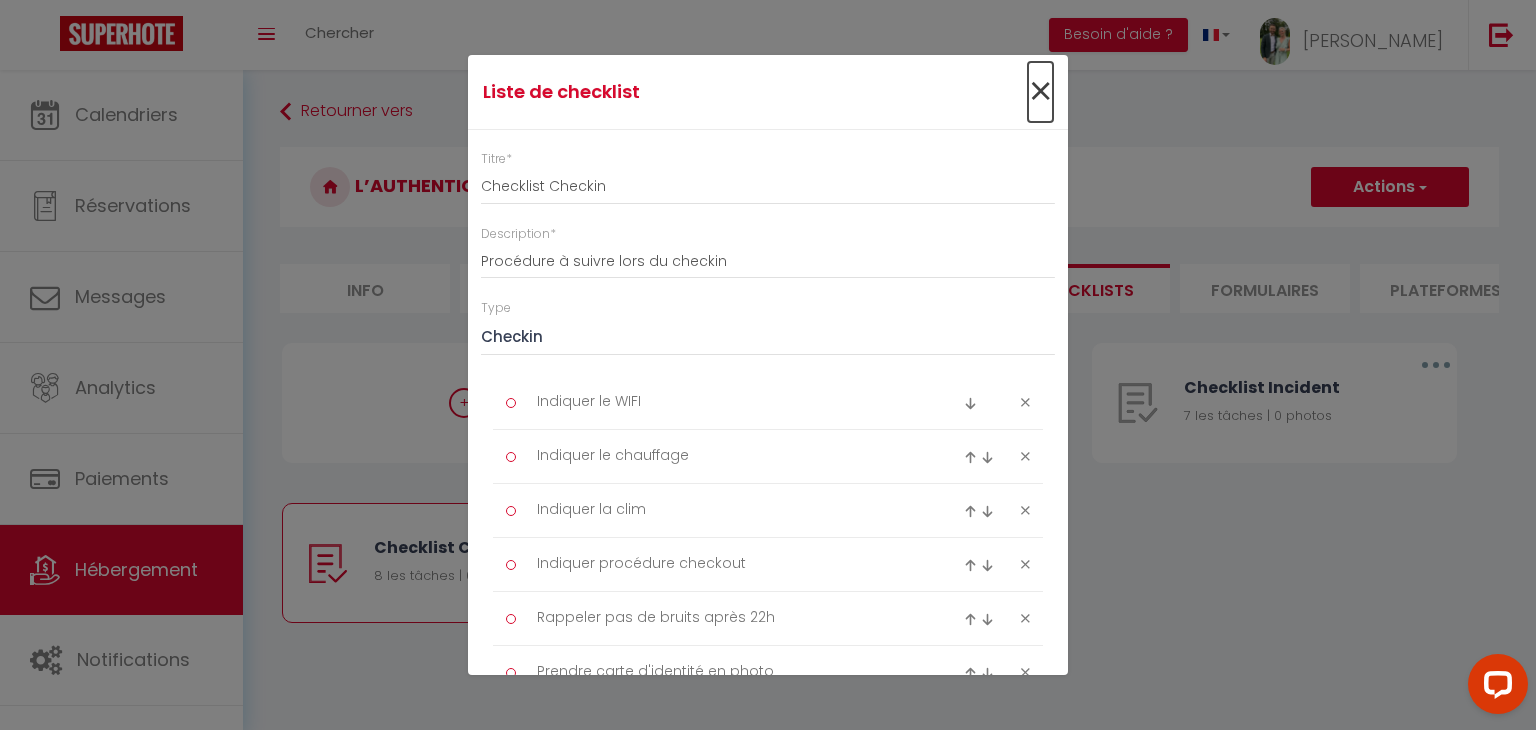 click on "×" at bounding box center [1040, 92] 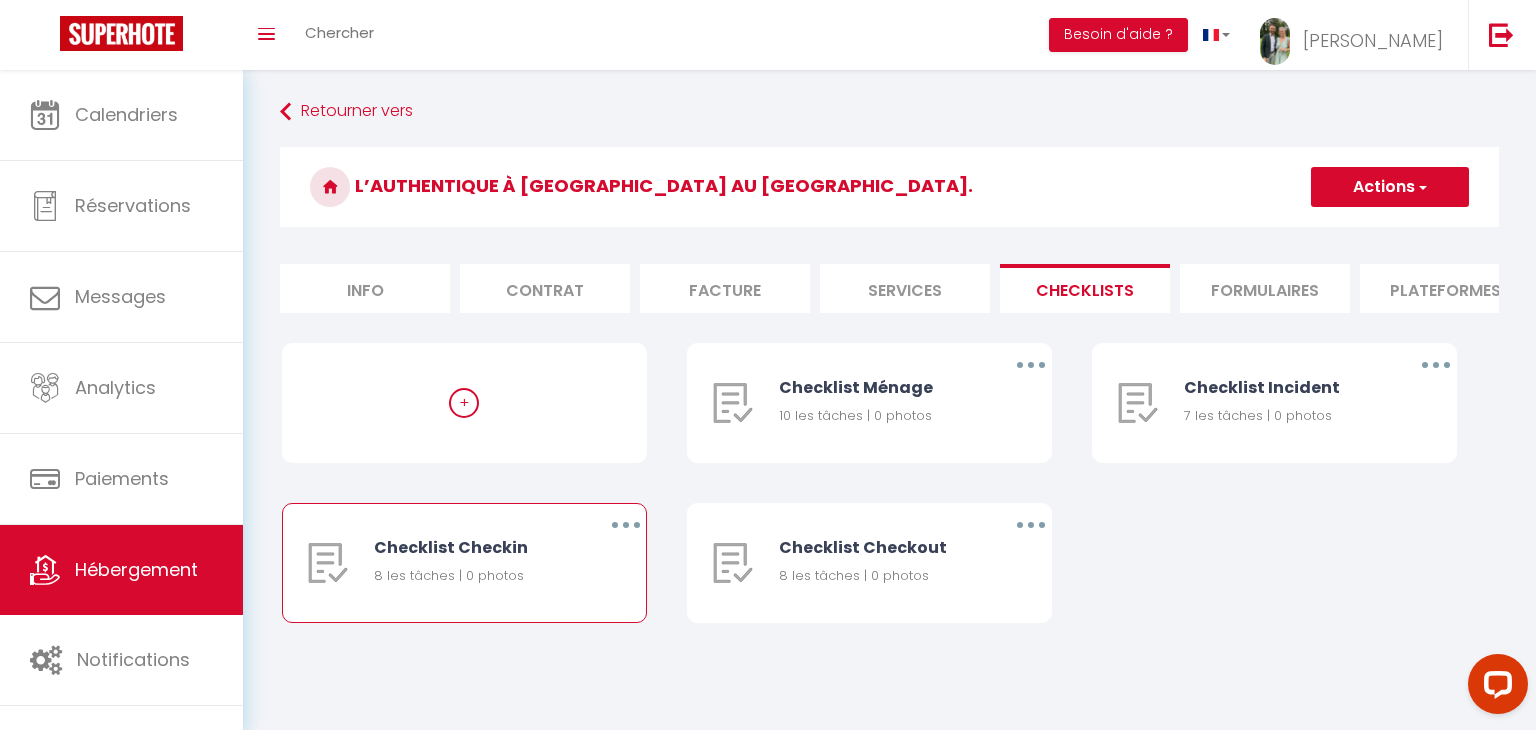 click at bounding box center (626, 525) 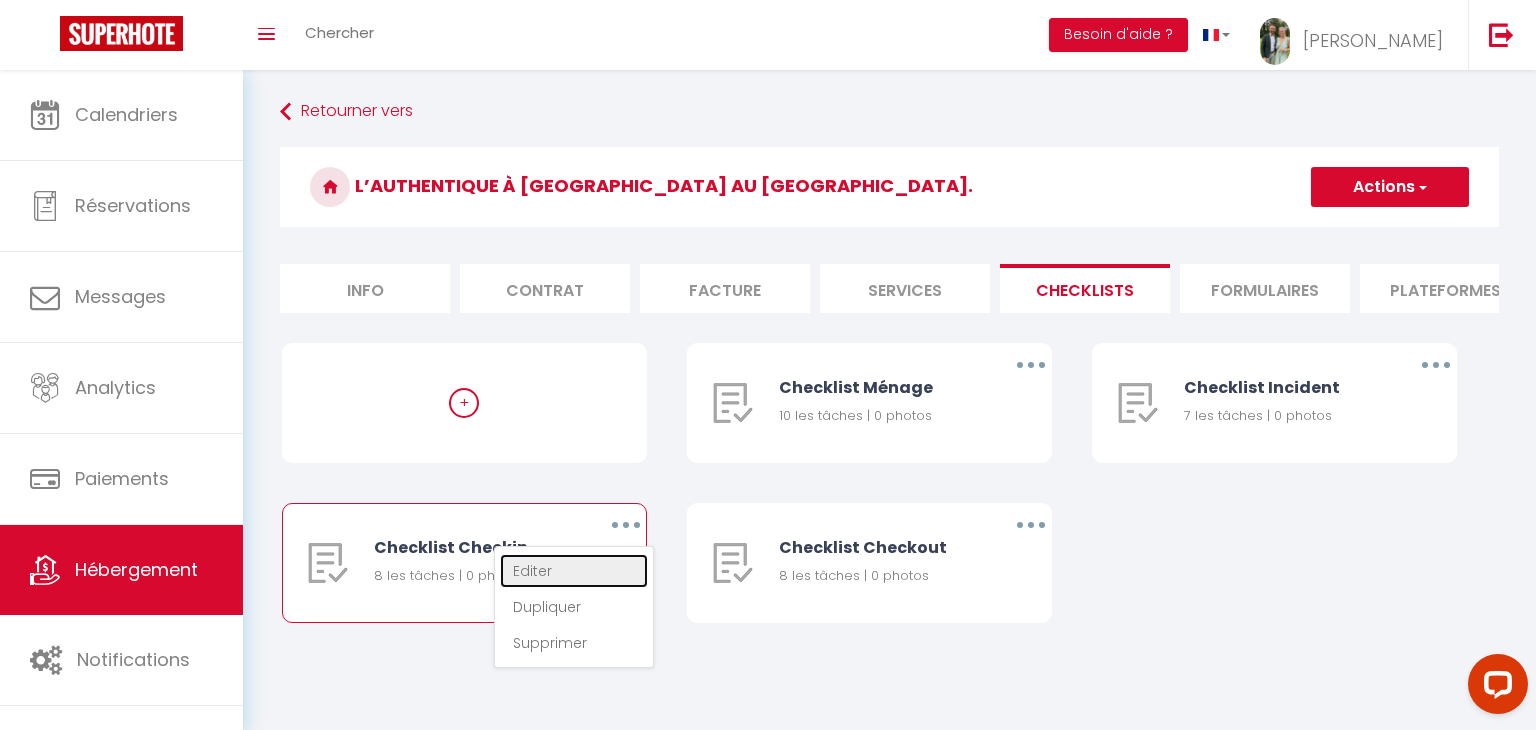 click on "Editer" at bounding box center [574, 571] 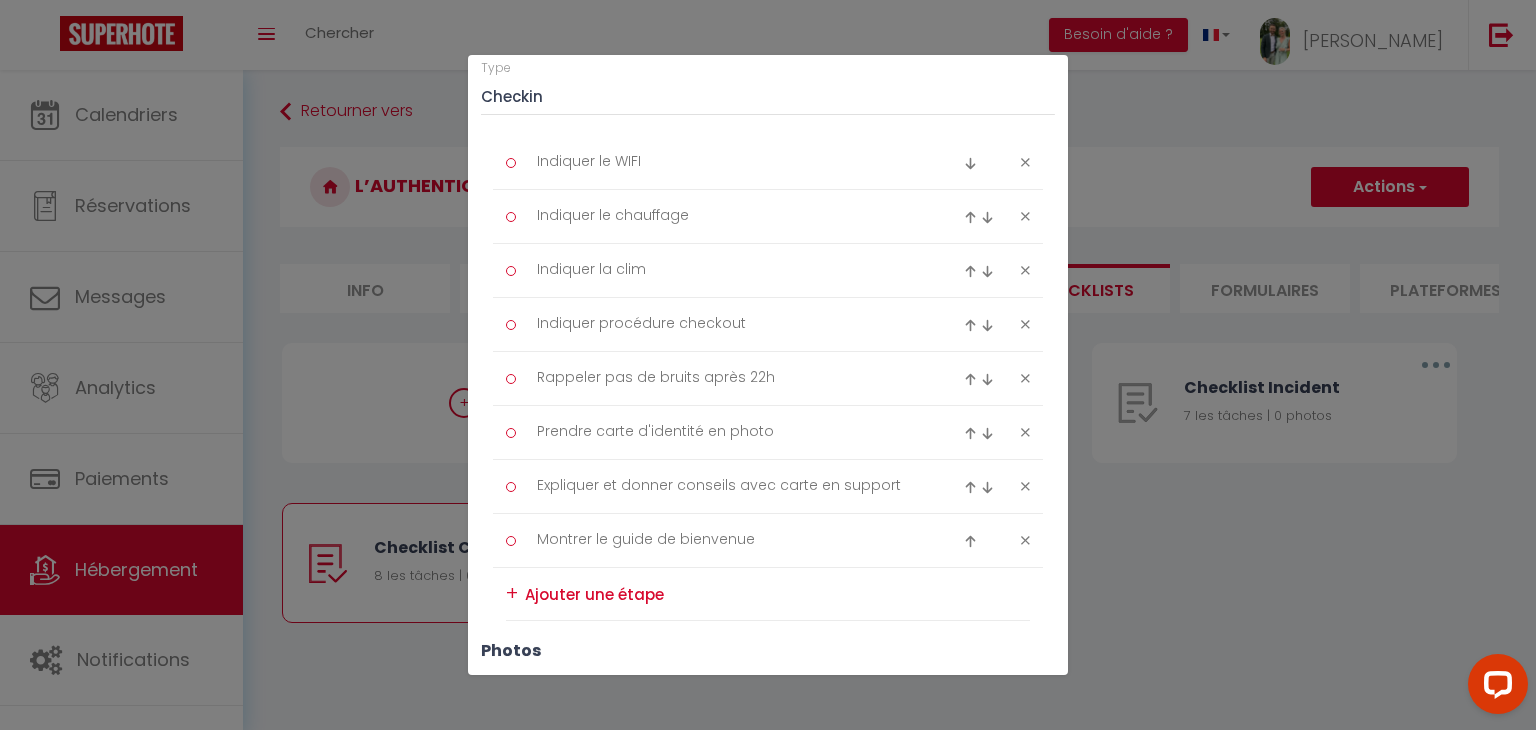 scroll, scrollTop: 241, scrollLeft: 0, axis: vertical 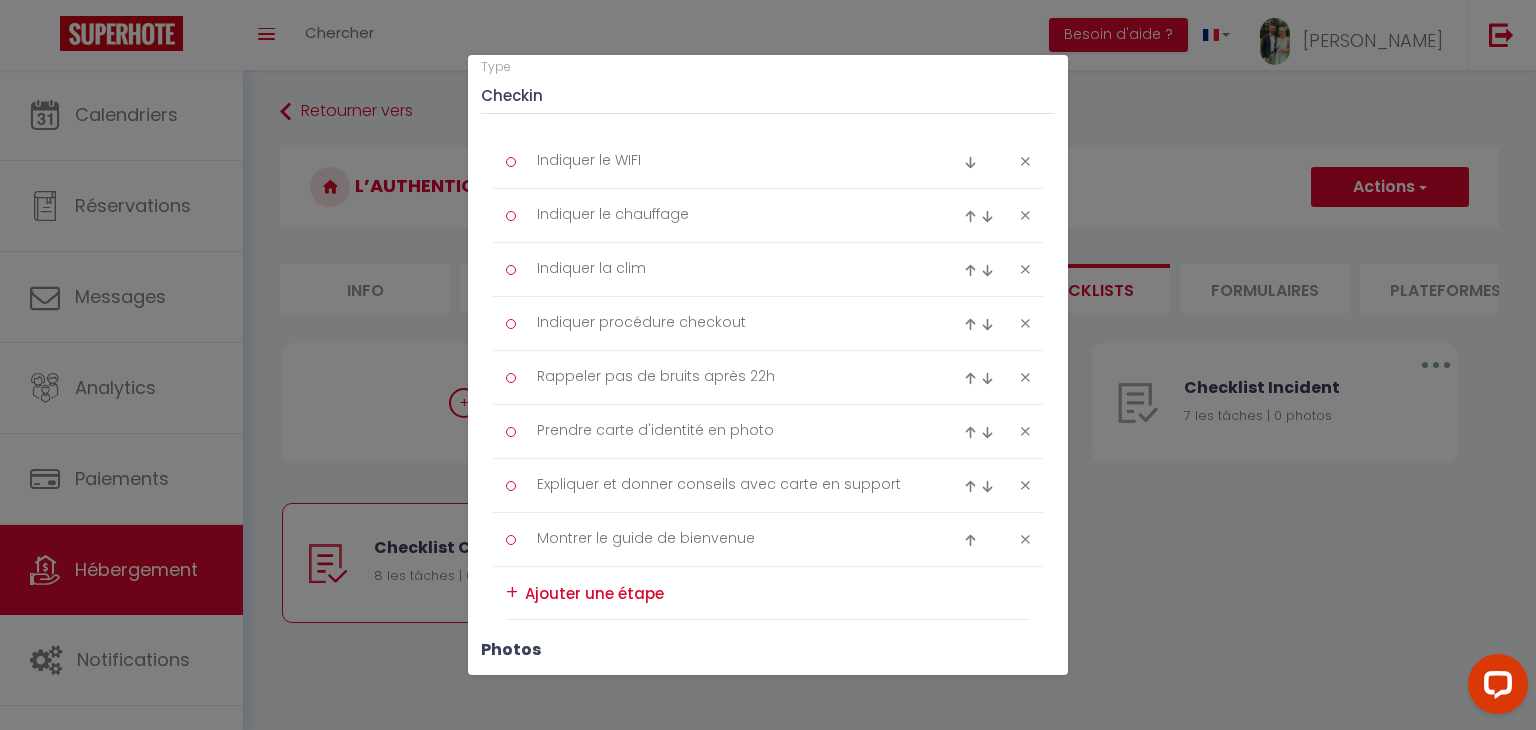 click on "Liste de checklist
×
Titre
*   Checklist Checkin
Description
*   Procédure à suivre lors du checkin
Type
Ménage
Incident
Checkin
Checkout
Indiquer le WIFI         Indiquer le chauffage         Indiquer la clim         Indiquer procédure checkout         Rappeler pas de bruits après 22h         Prendre carte d'identité en photo         Expliquer et donner conseils avec carte en support         [PERSON_NAME] le guide de bienvenue
+
Remove" at bounding box center (768, 365) 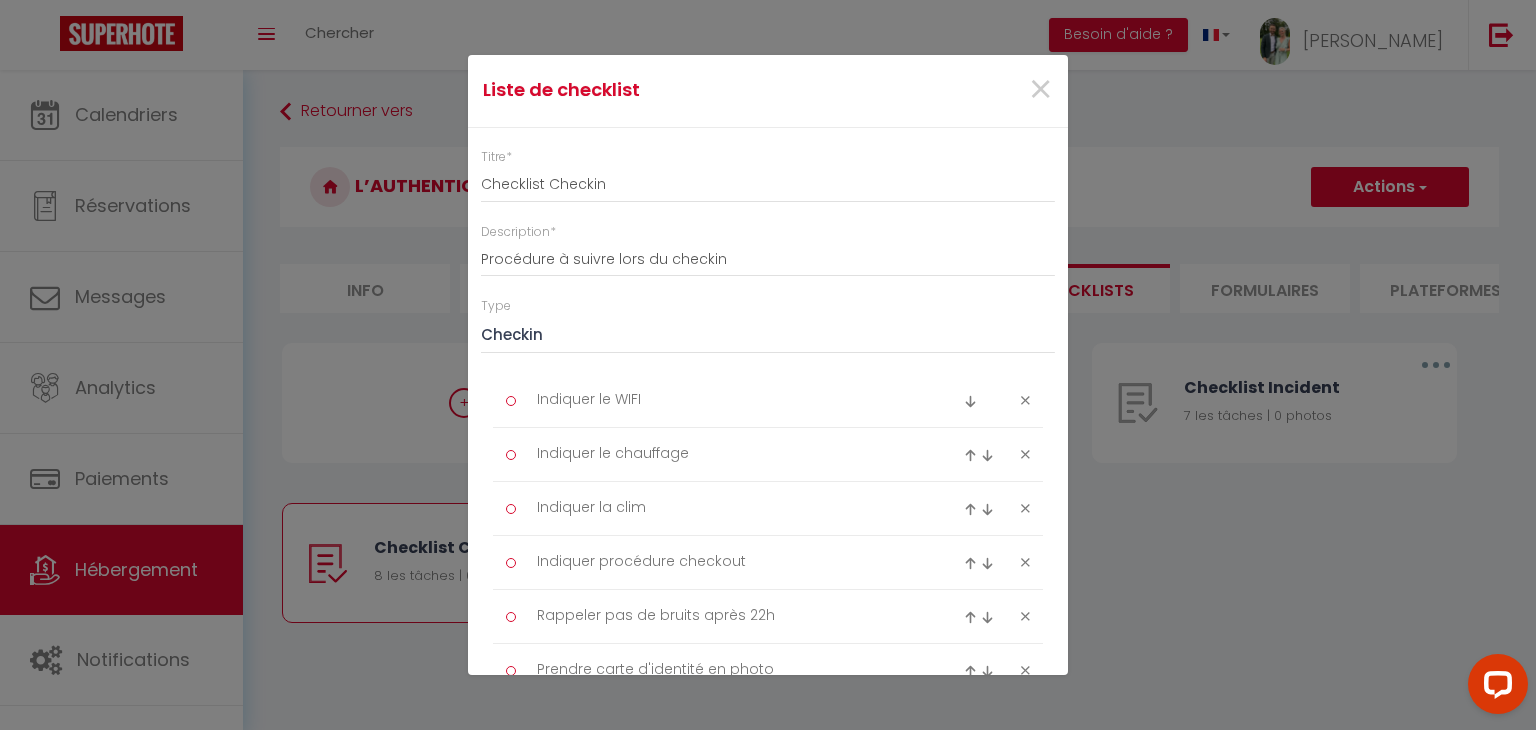 scroll, scrollTop: 0, scrollLeft: 0, axis: both 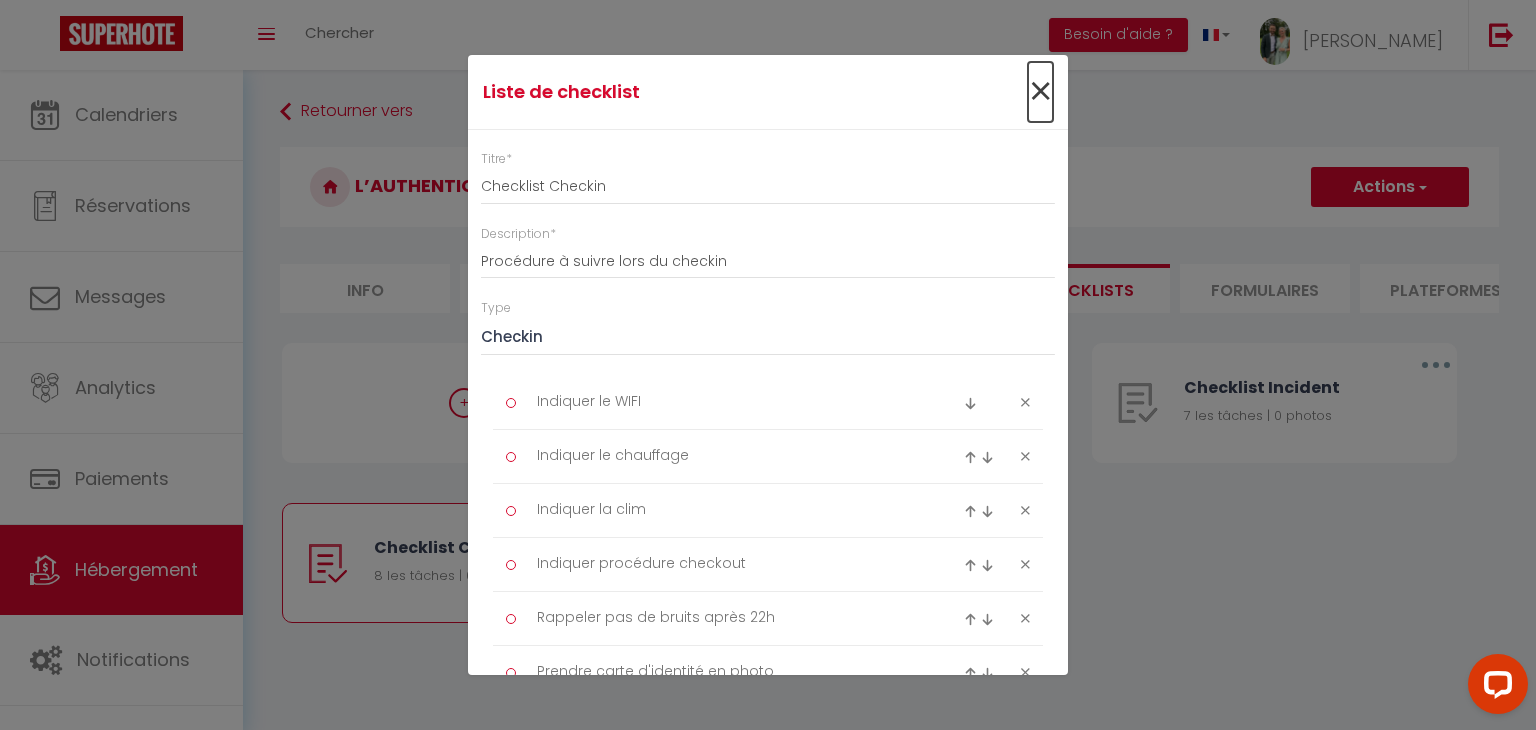 click on "×" at bounding box center [1040, 92] 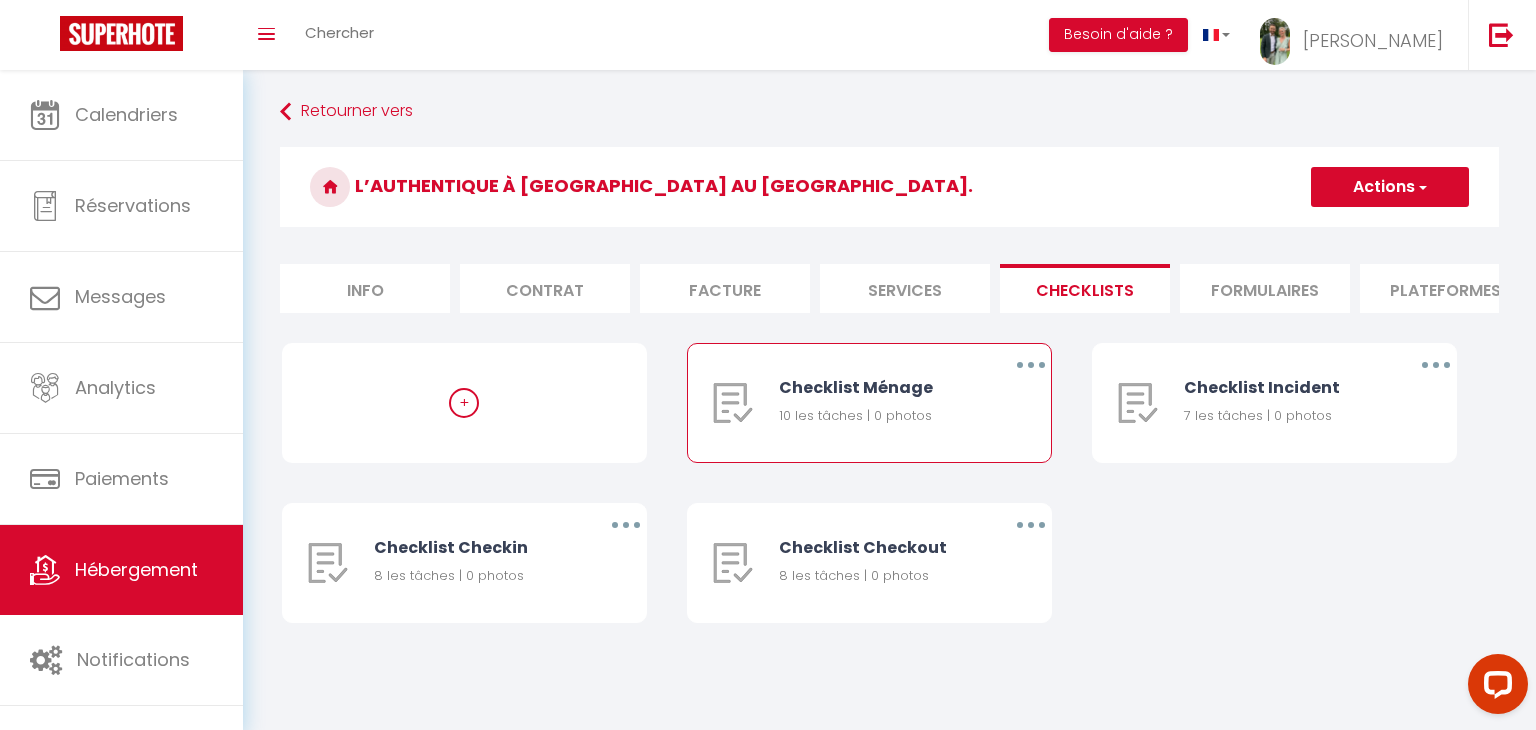 click at bounding box center (1031, 365) 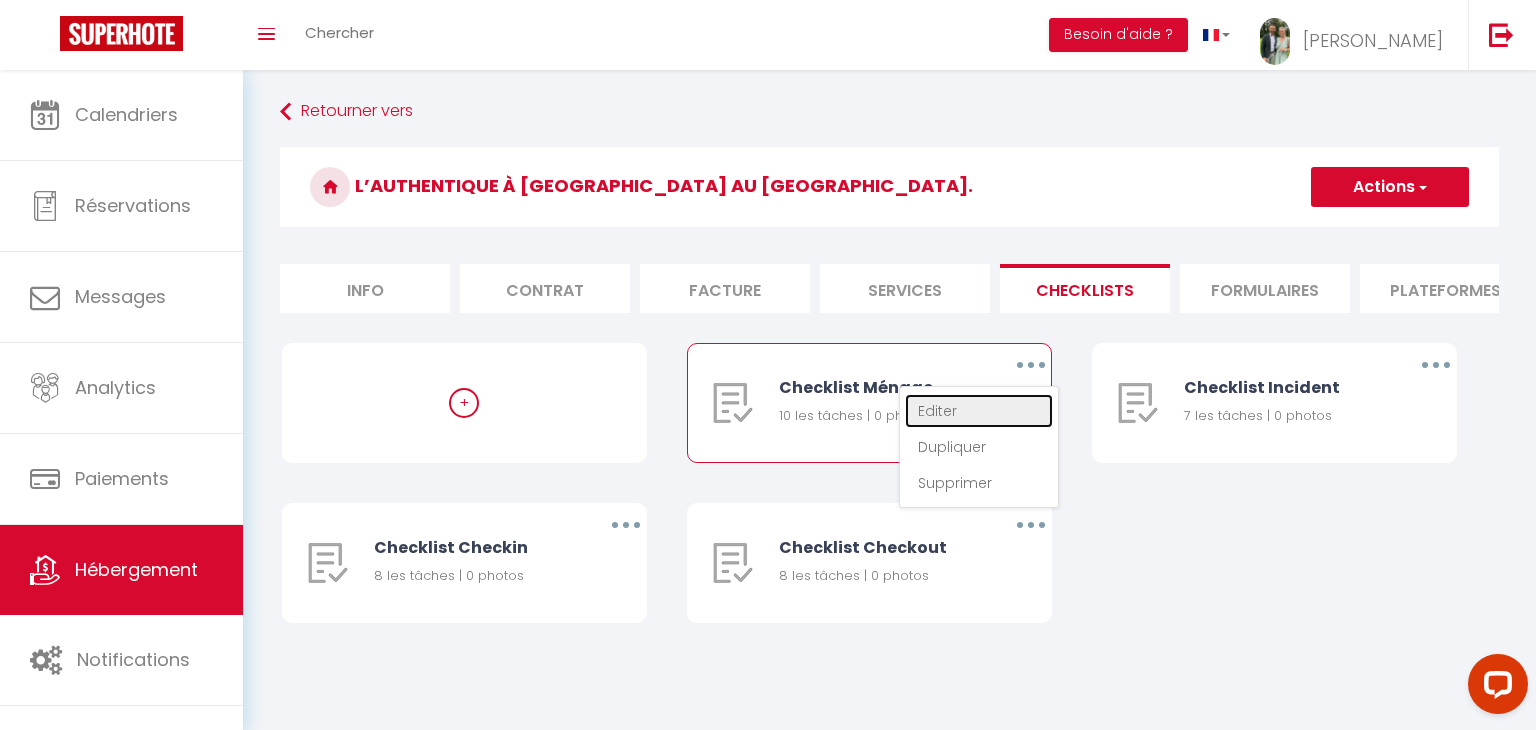 click on "Editer" at bounding box center [979, 411] 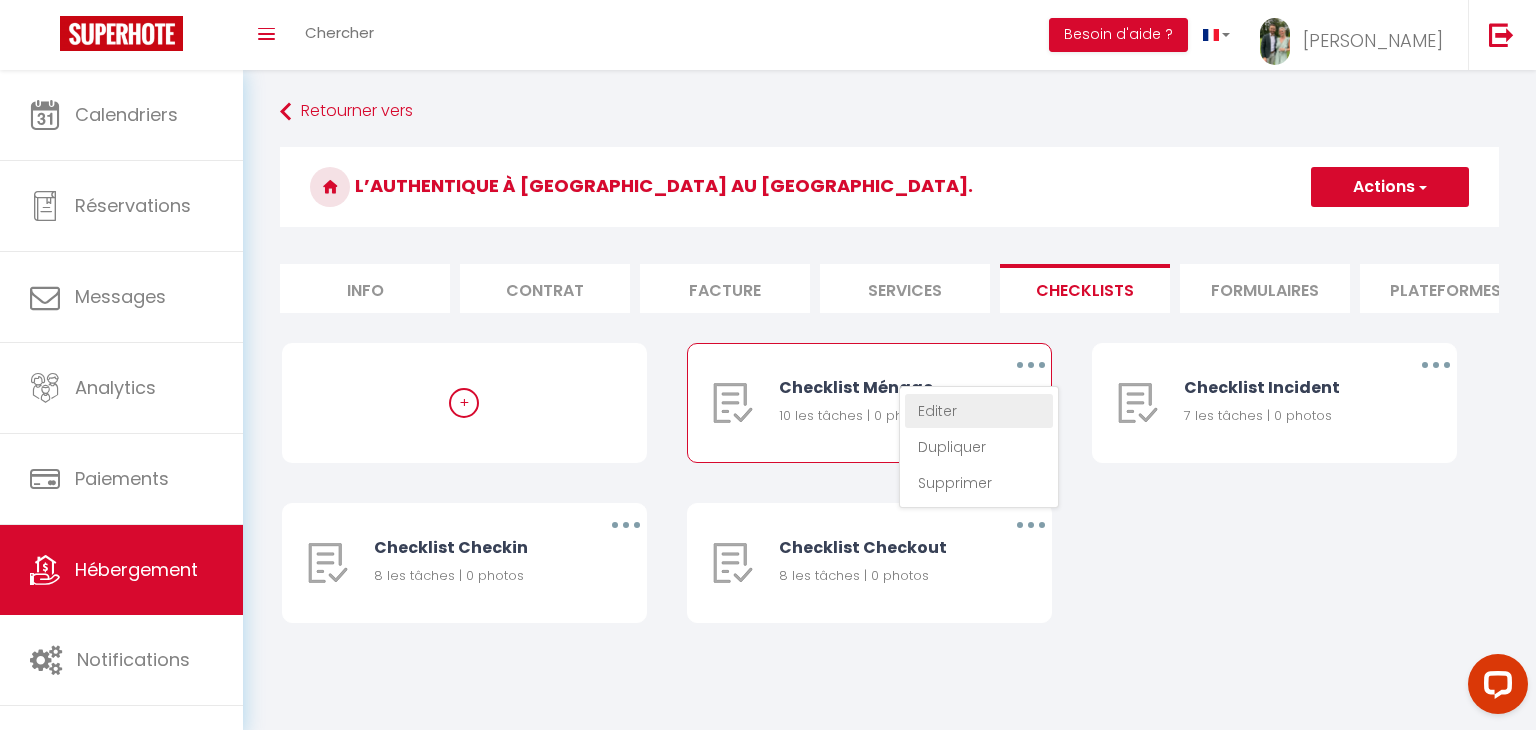 type on "Checklist Ménage" 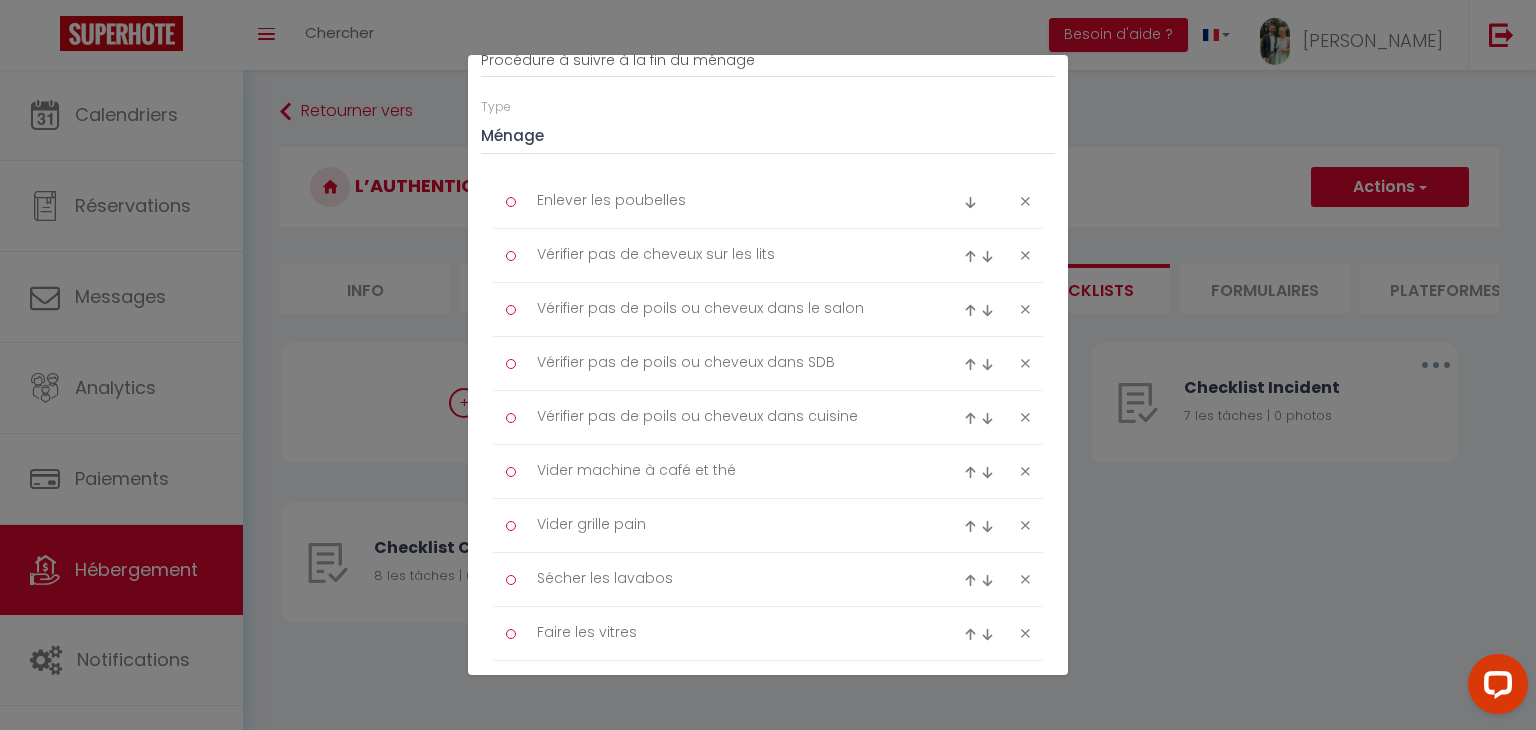 scroll, scrollTop: 199, scrollLeft: 0, axis: vertical 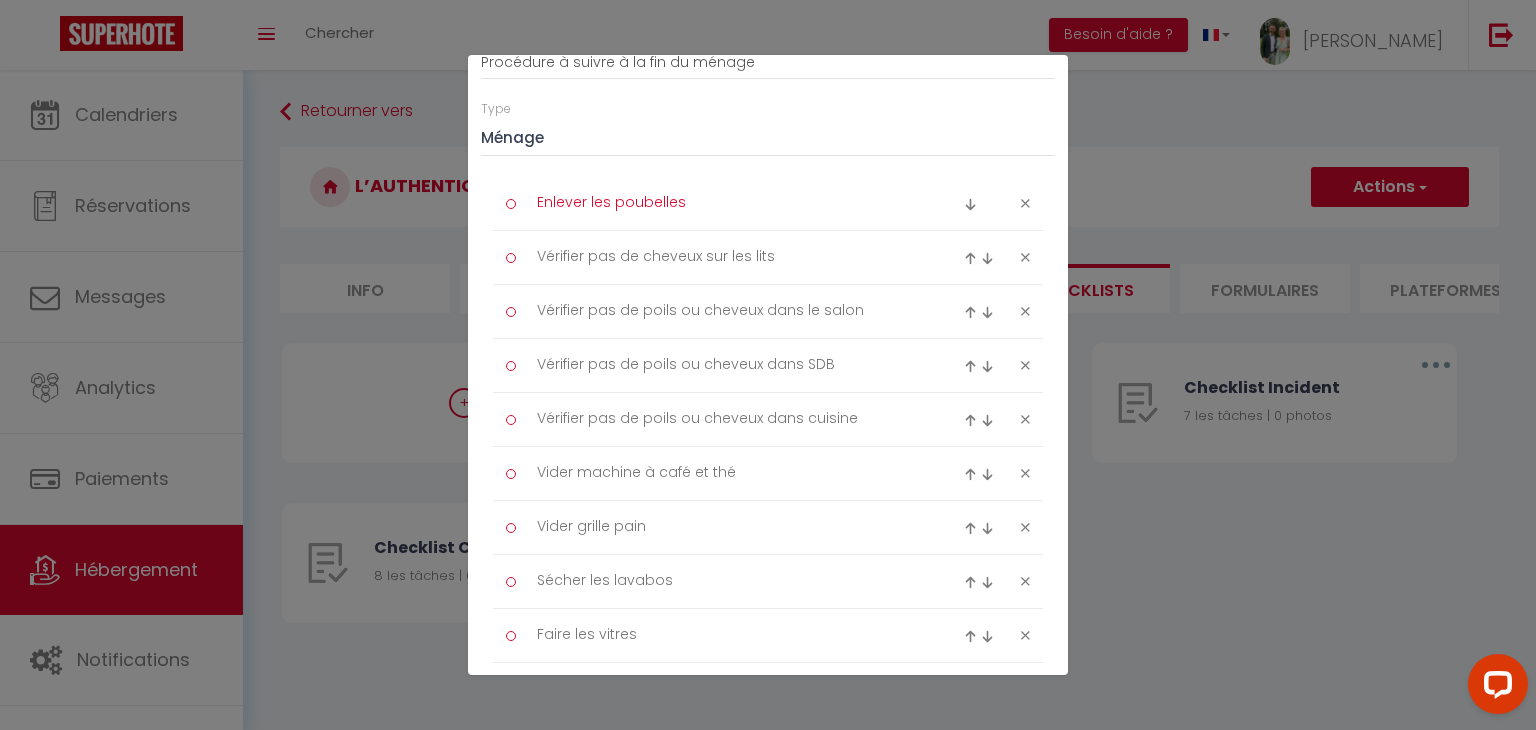 click on "Enlever les poubelles" at bounding box center (728, 203) 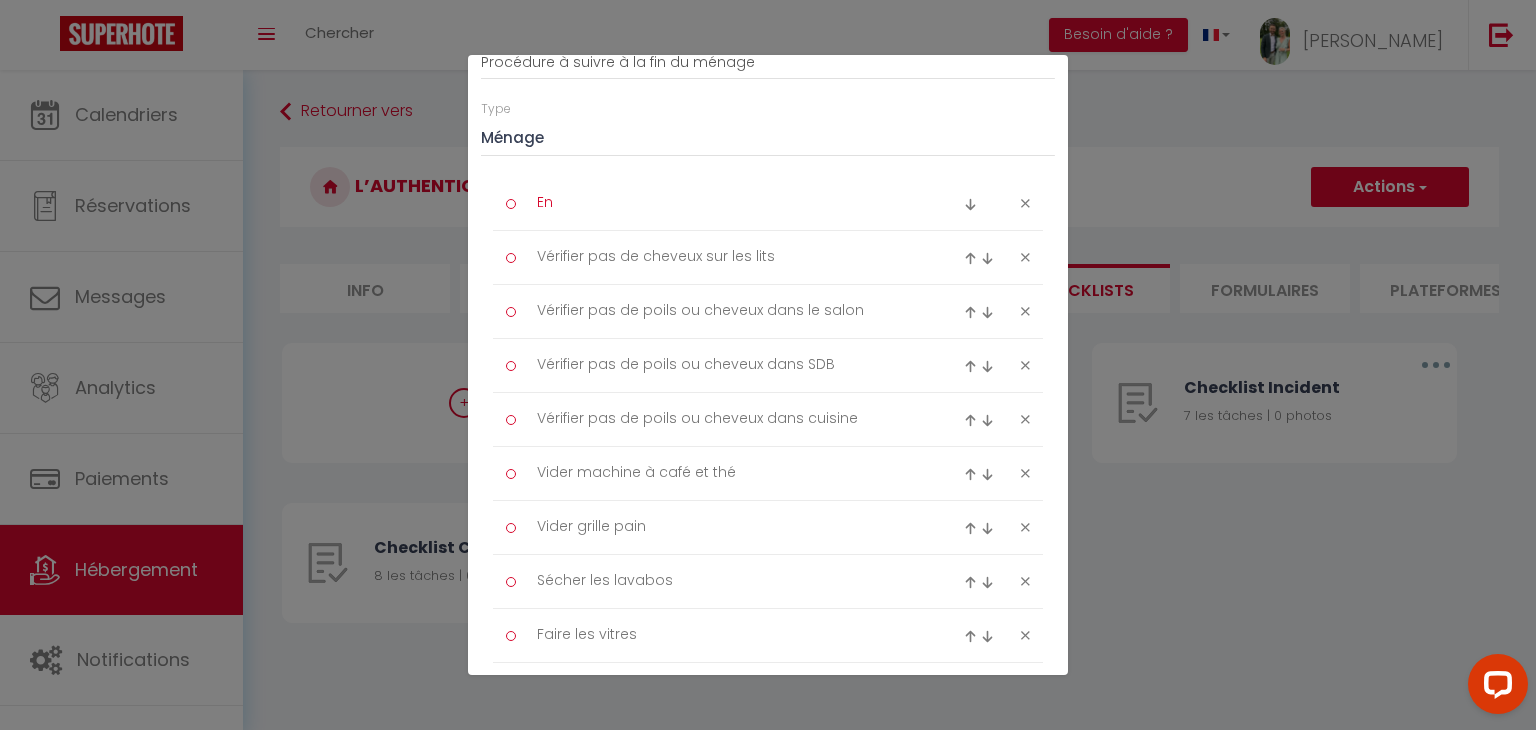 type on "E" 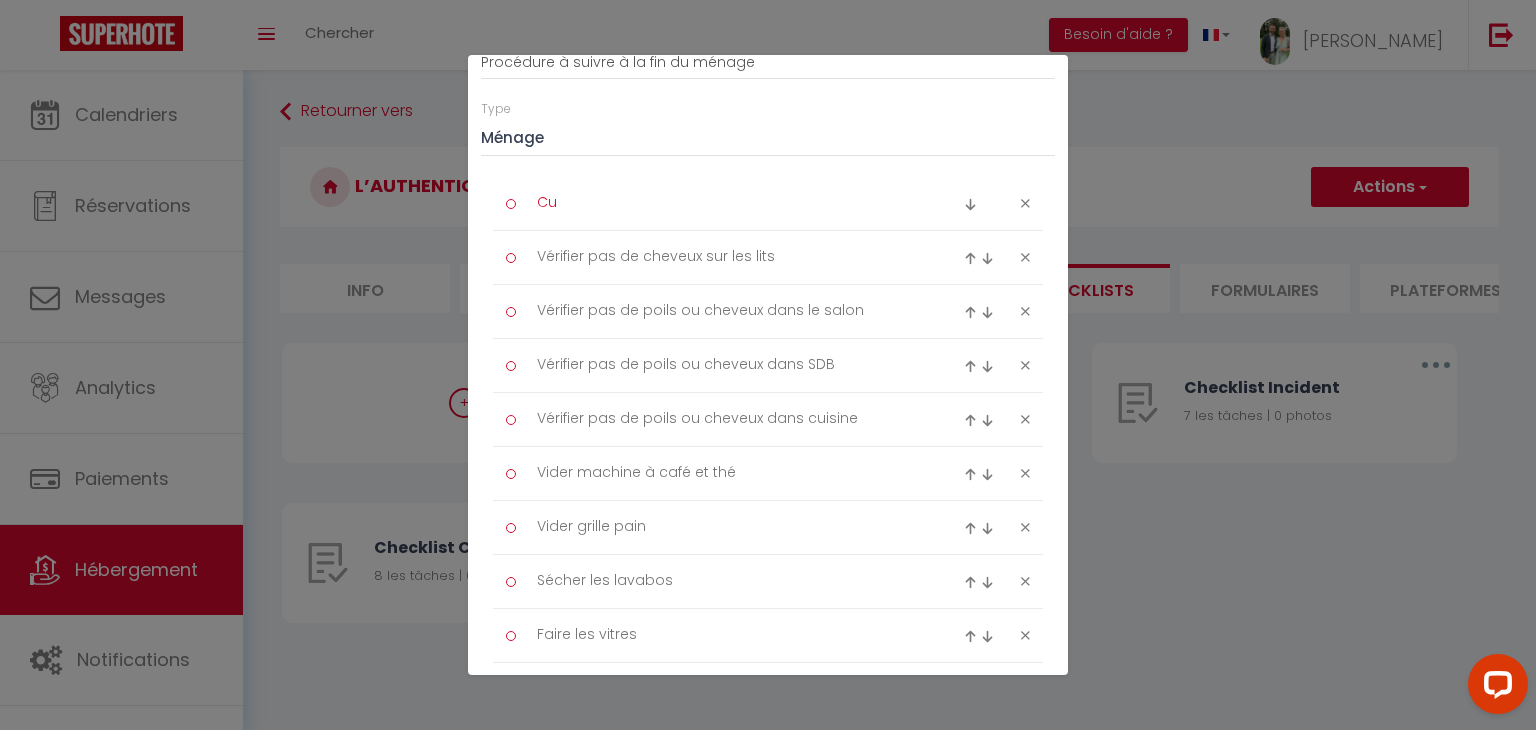 type on "C" 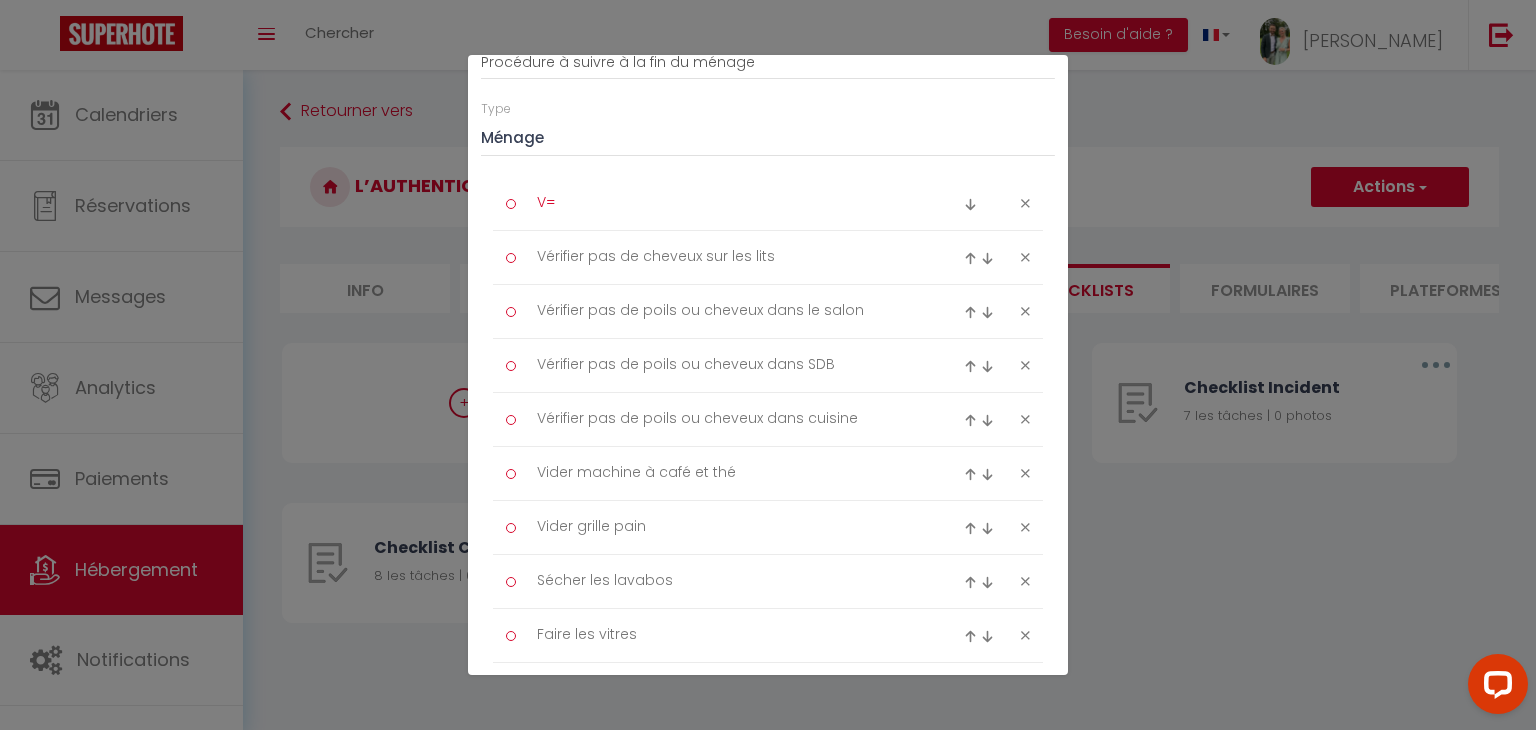 type on "V" 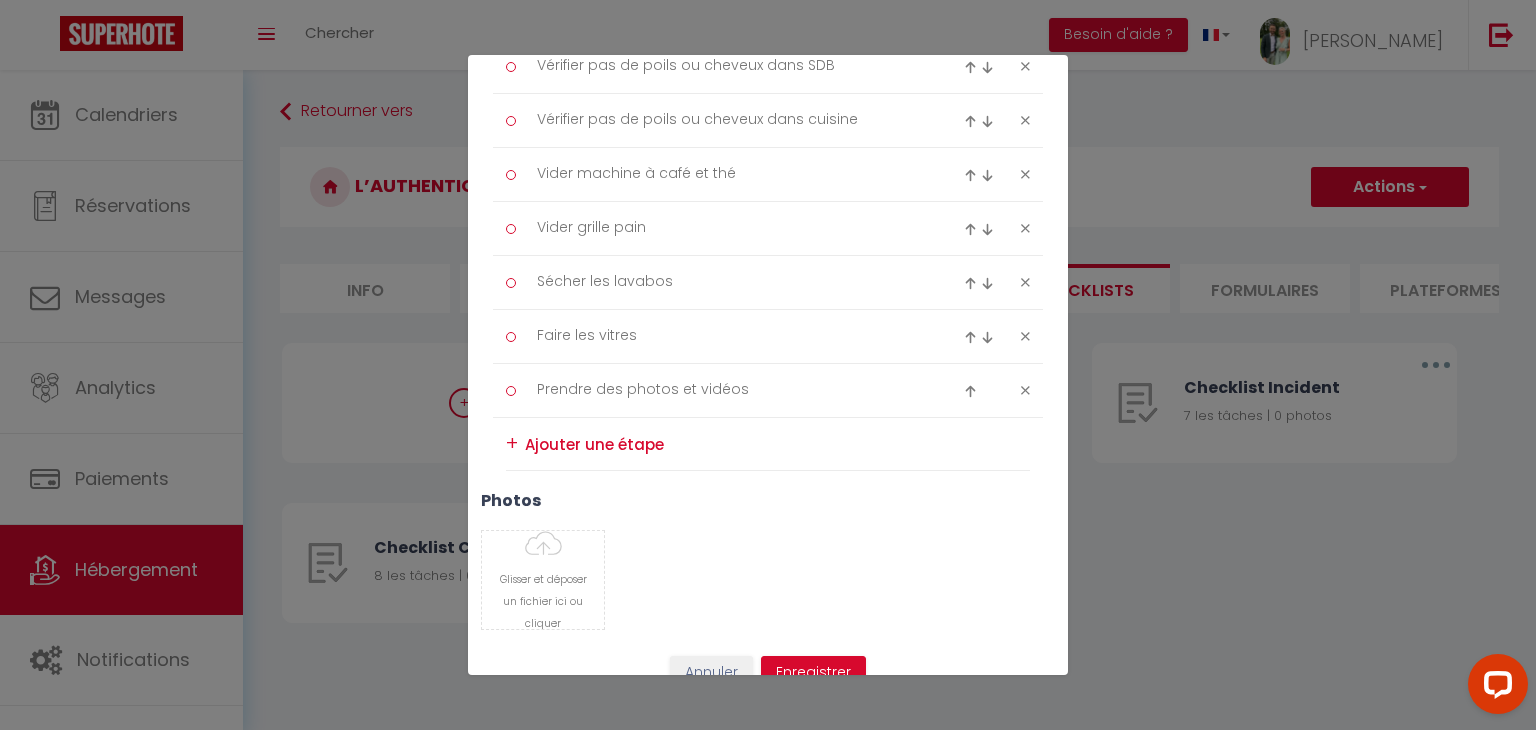 scroll, scrollTop: 500, scrollLeft: 0, axis: vertical 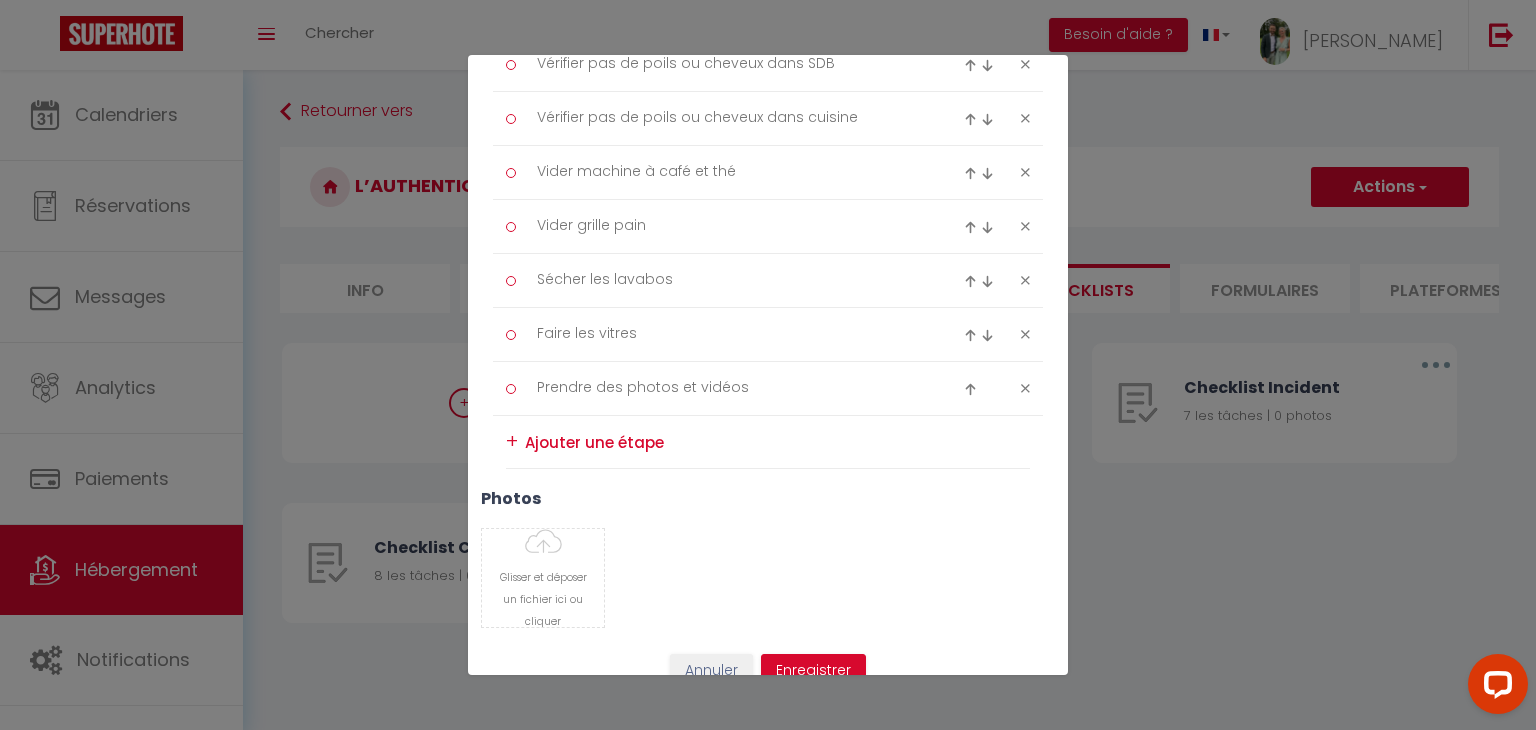 click at bounding box center [777, 442] 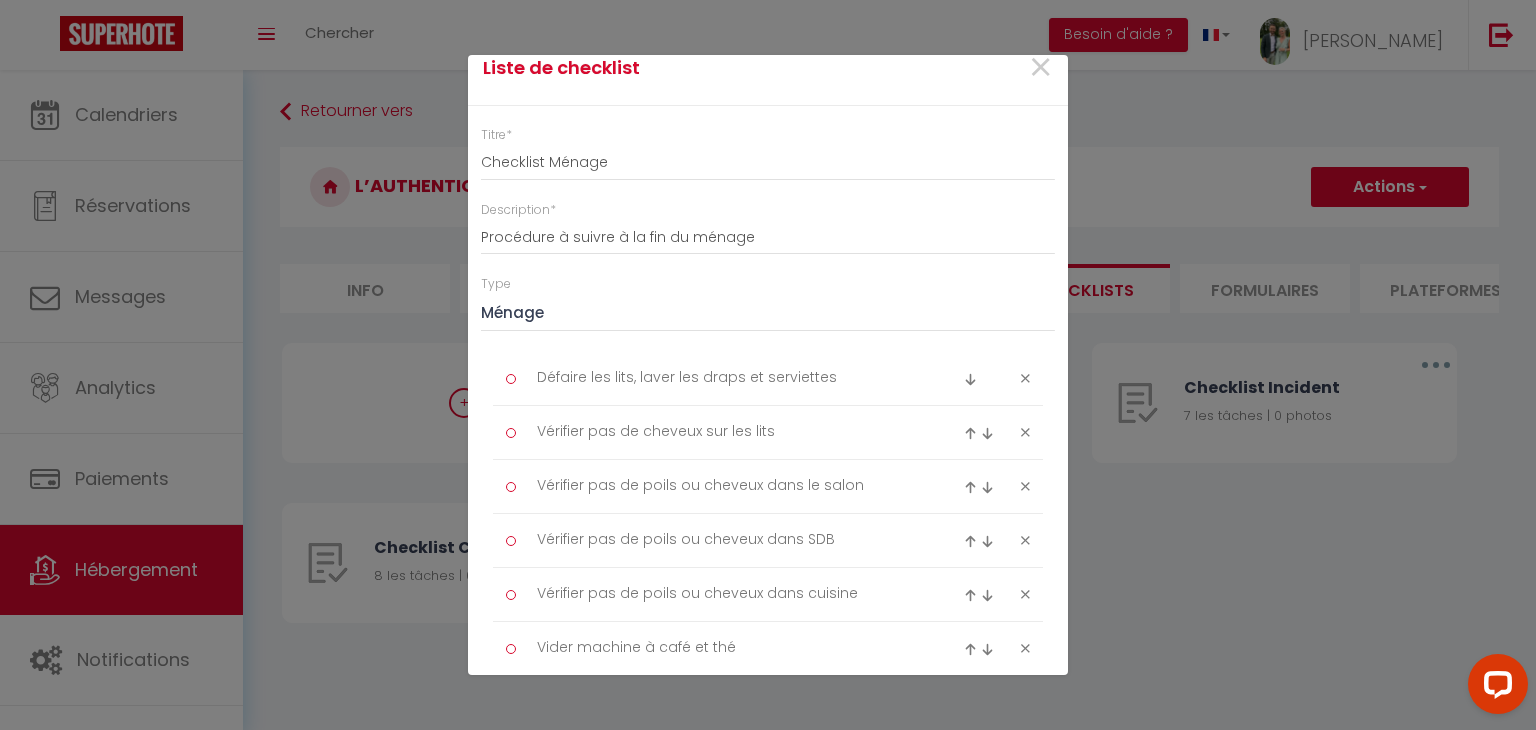 scroll, scrollTop: 0, scrollLeft: 0, axis: both 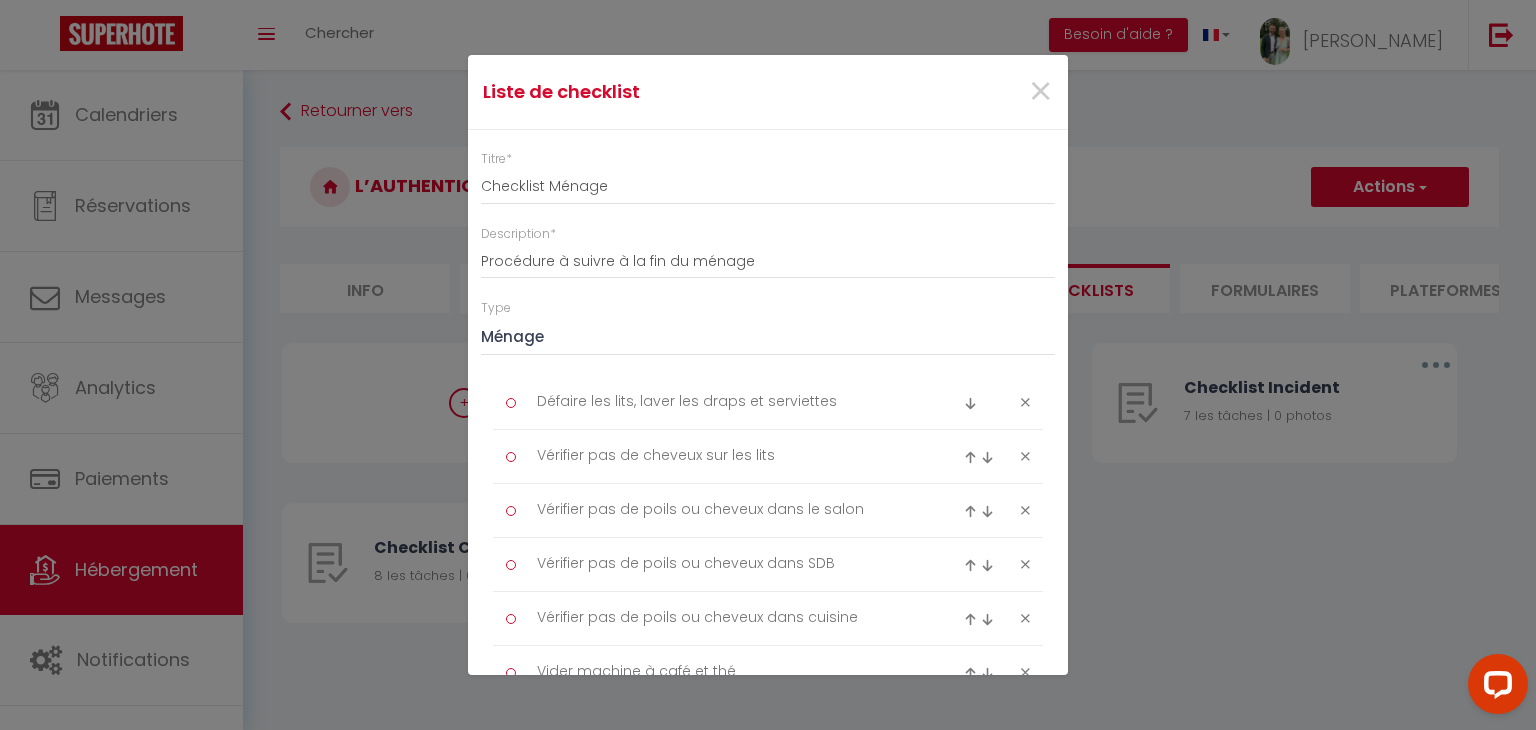 click at bounding box center [970, 457] 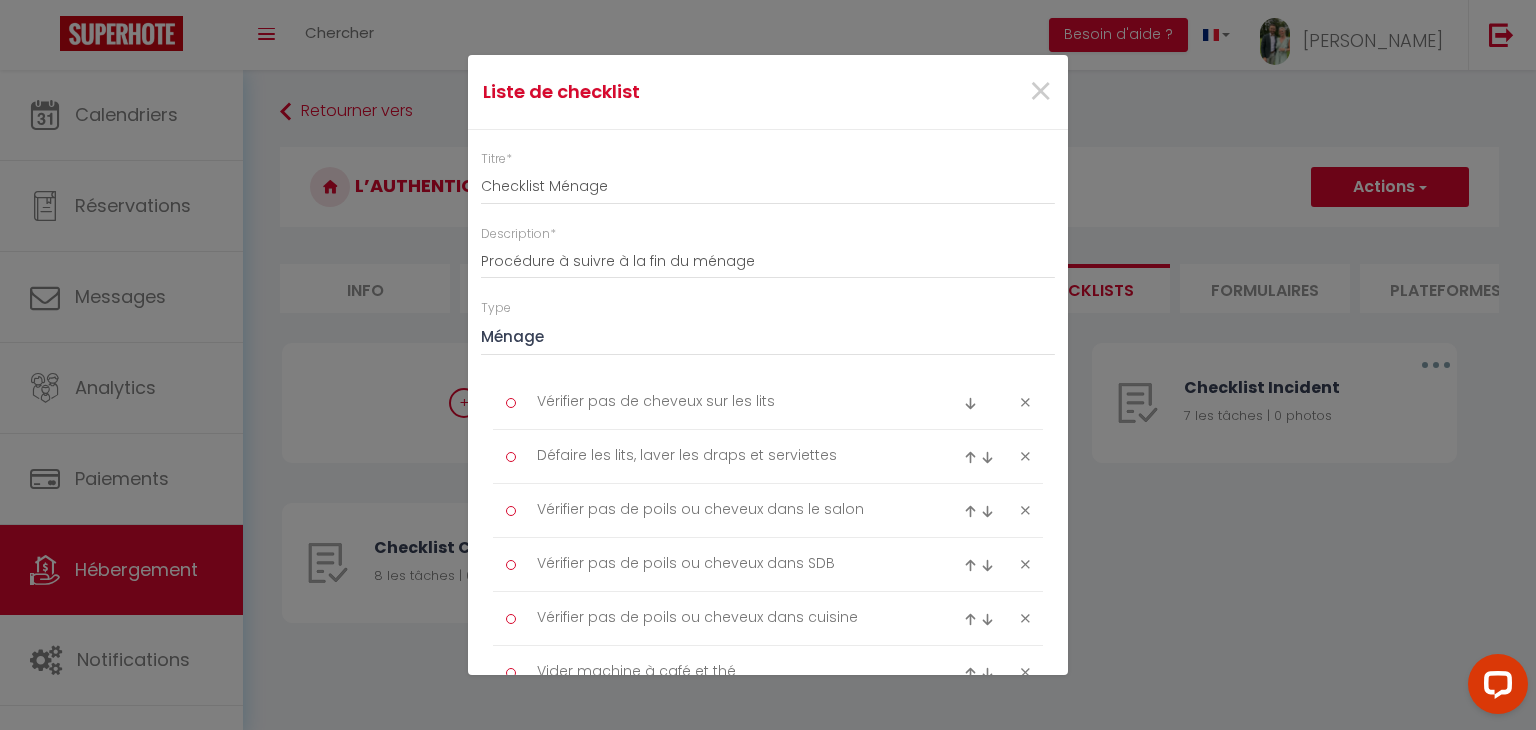 click at bounding box center (987, 457) 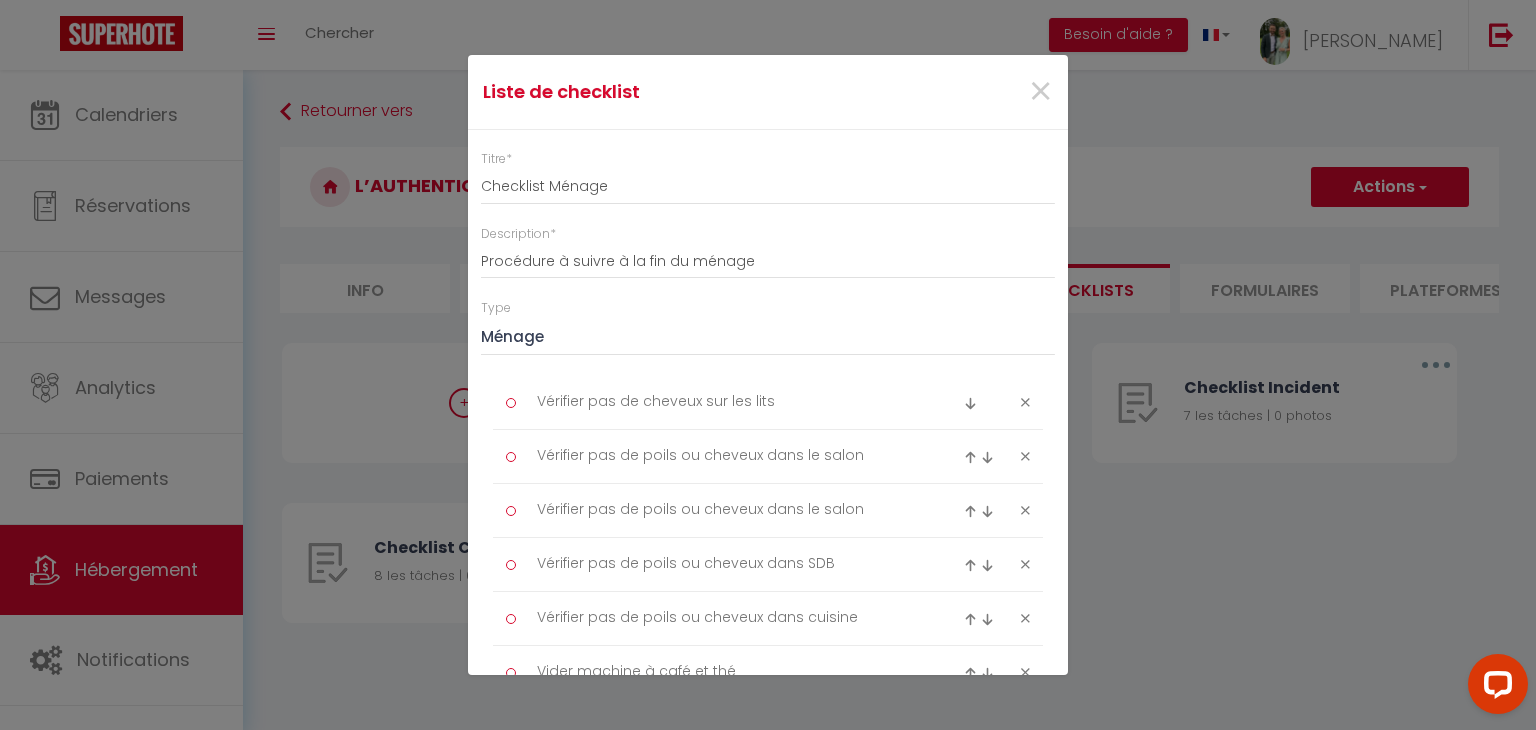 type on "Défaire les lits, laver les draps et serviettes" 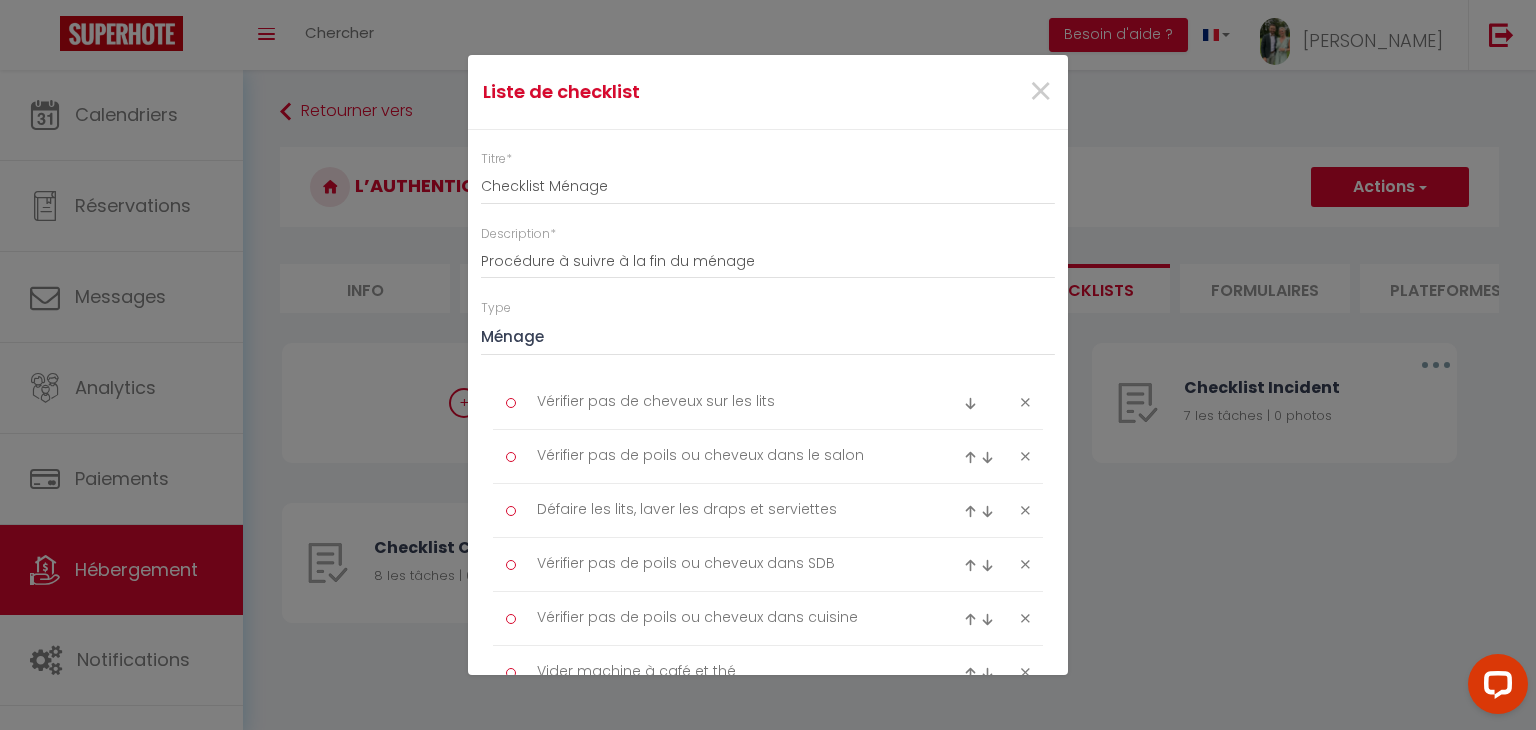 click at bounding box center [970, 511] 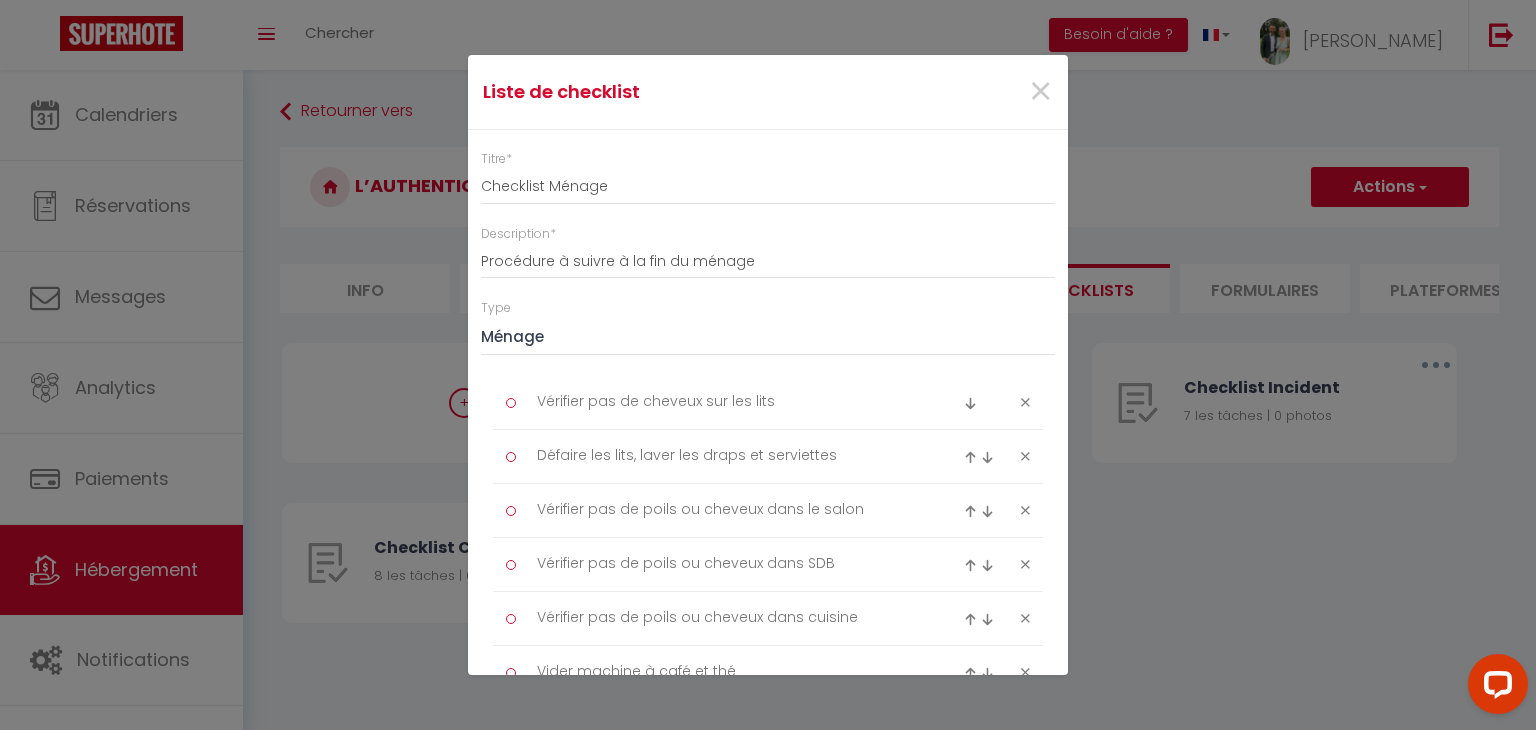 click at bounding box center [970, 511] 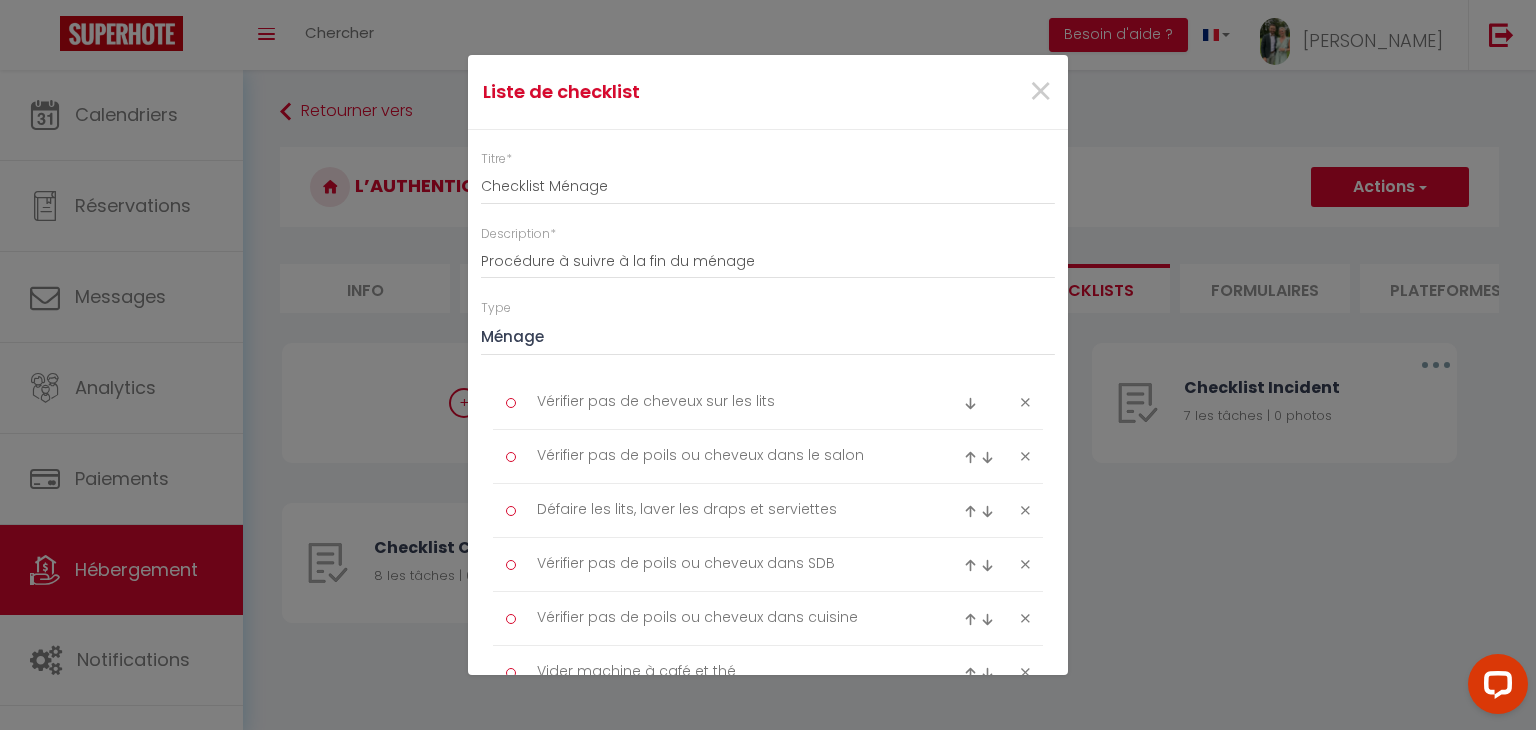 click at bounding box center [970, 511] 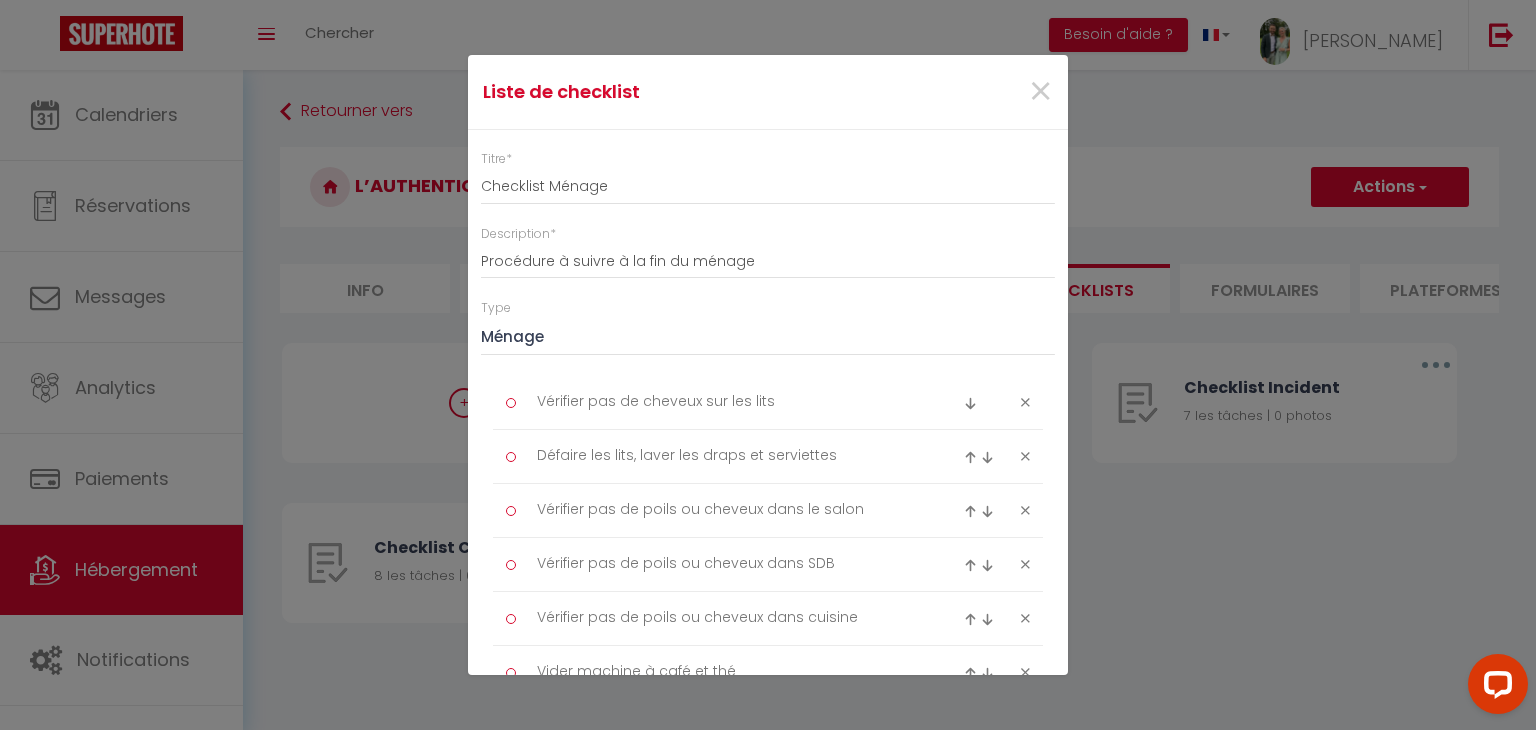 click at bounding box center (970, 511) 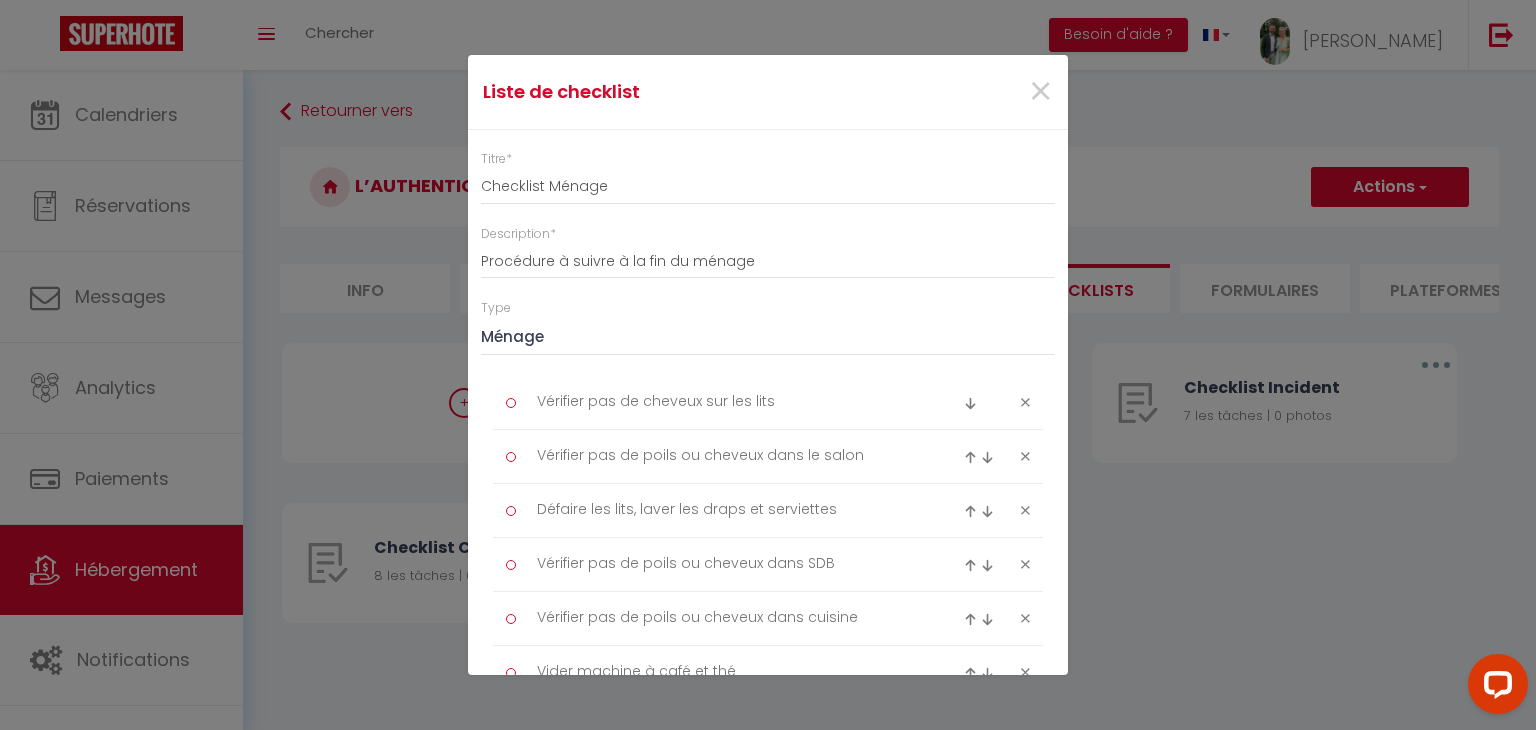 click at bounding box center [970, 511] 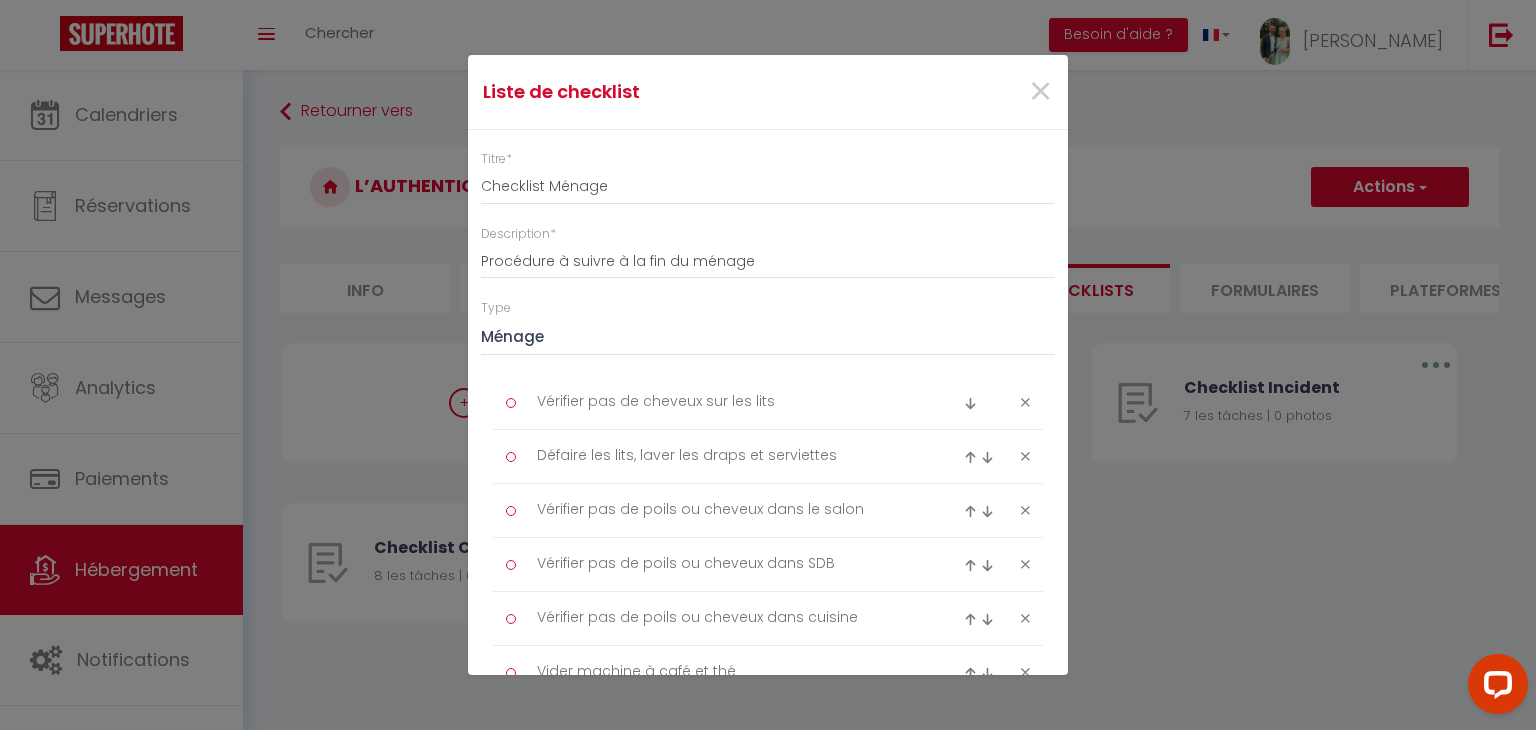 click at bounding box center [970, 457] 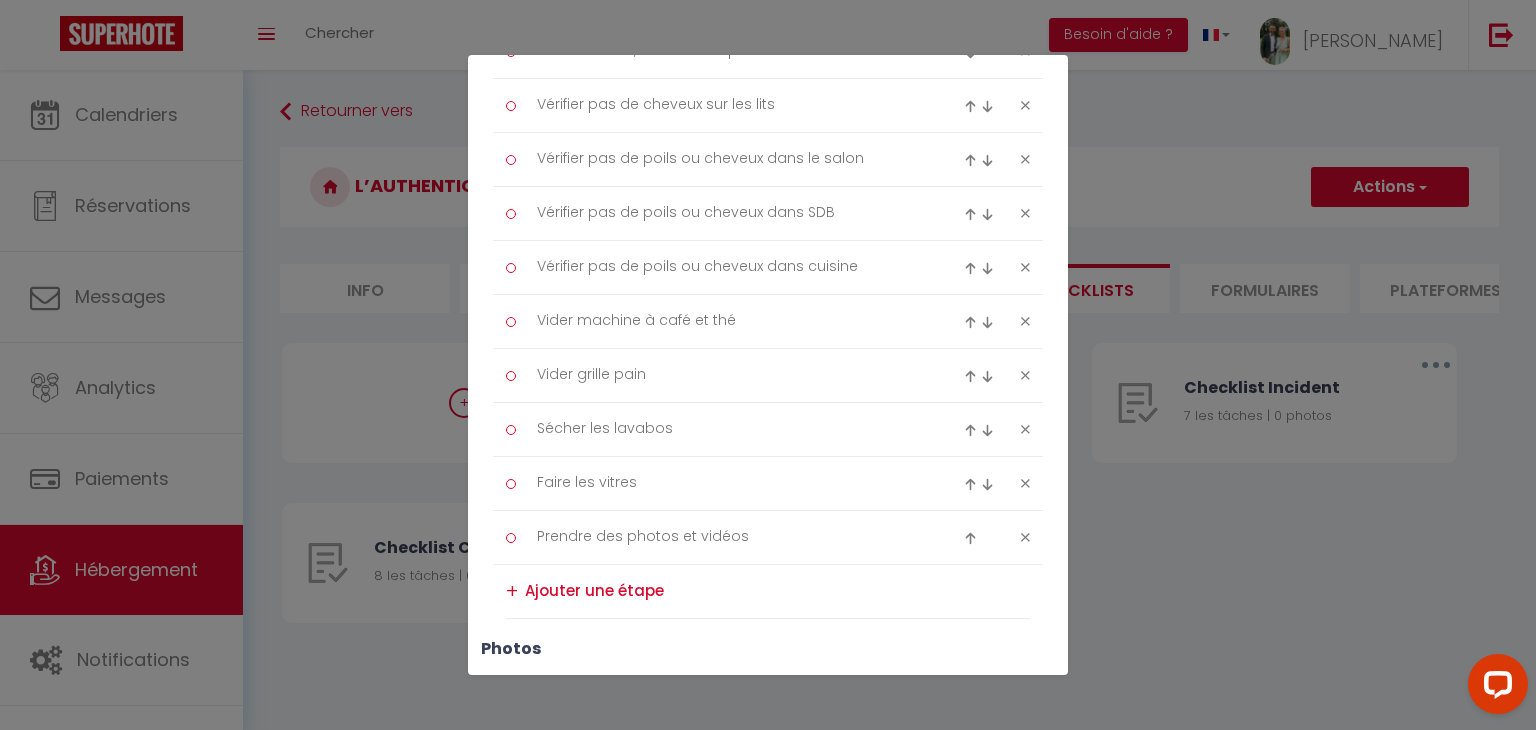 scroll, scrollTop: 356, scrollLeft: 0, axis: vertical 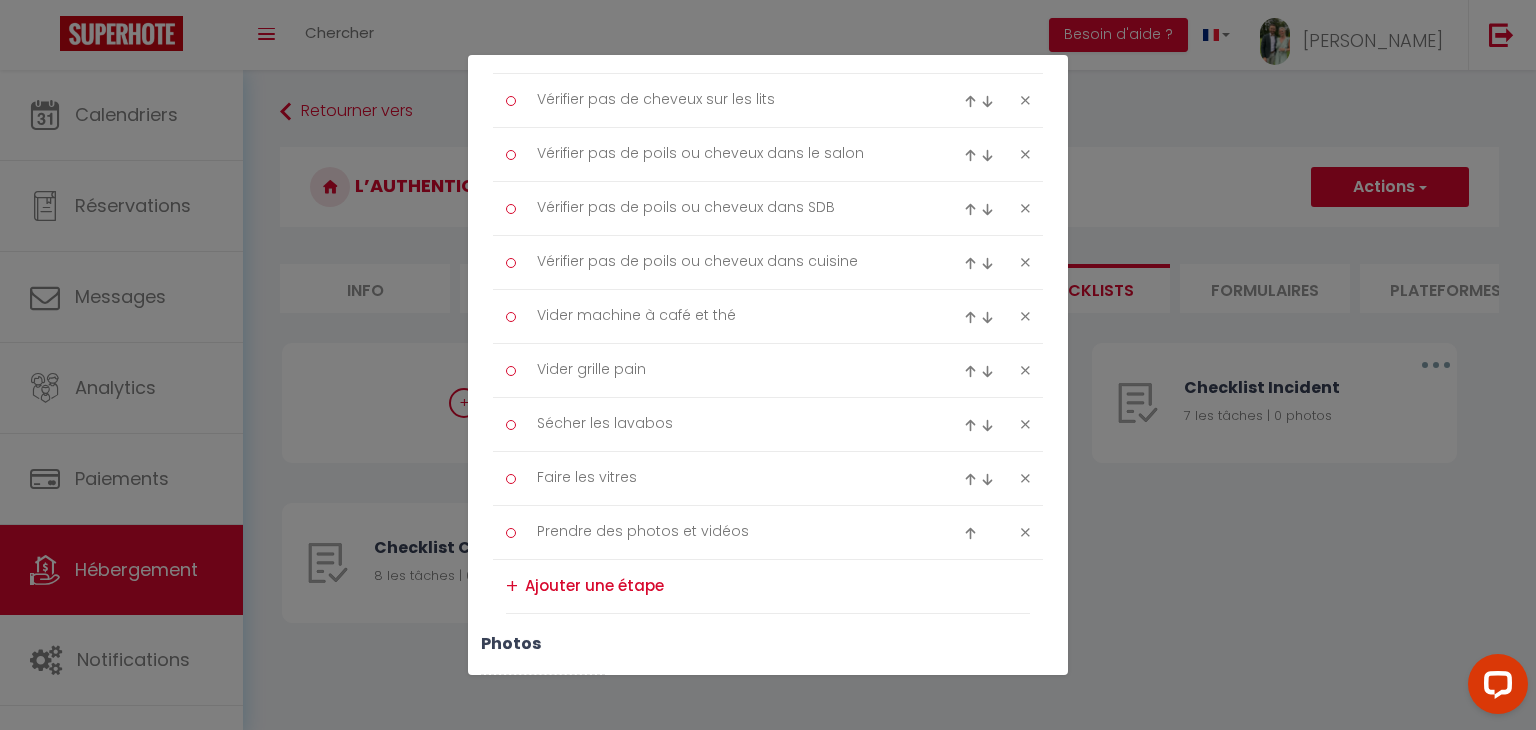 click at bounding box center (777, 586) 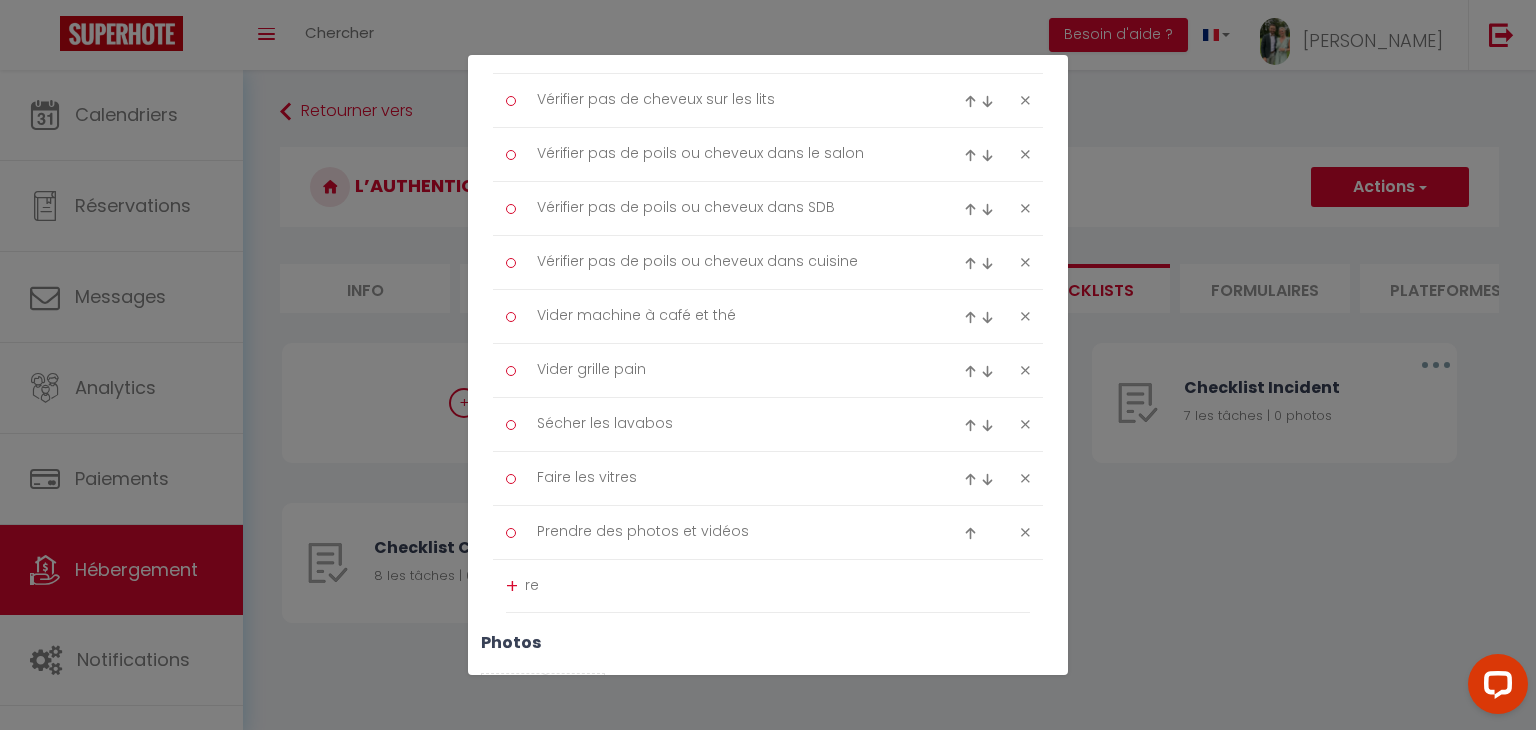 type on "r" 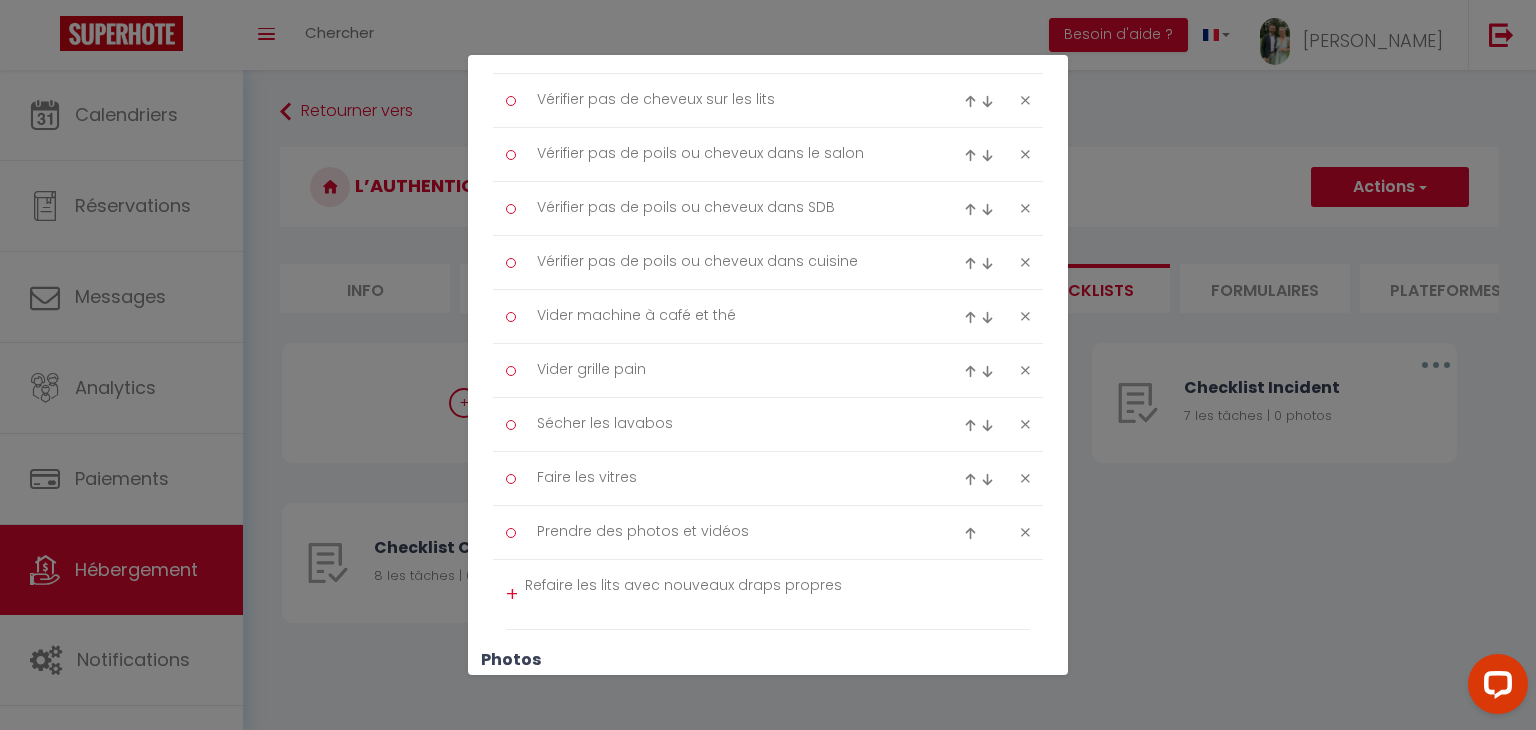 scroll, scrollTop: 0, scrollLeft: 0, axis: both 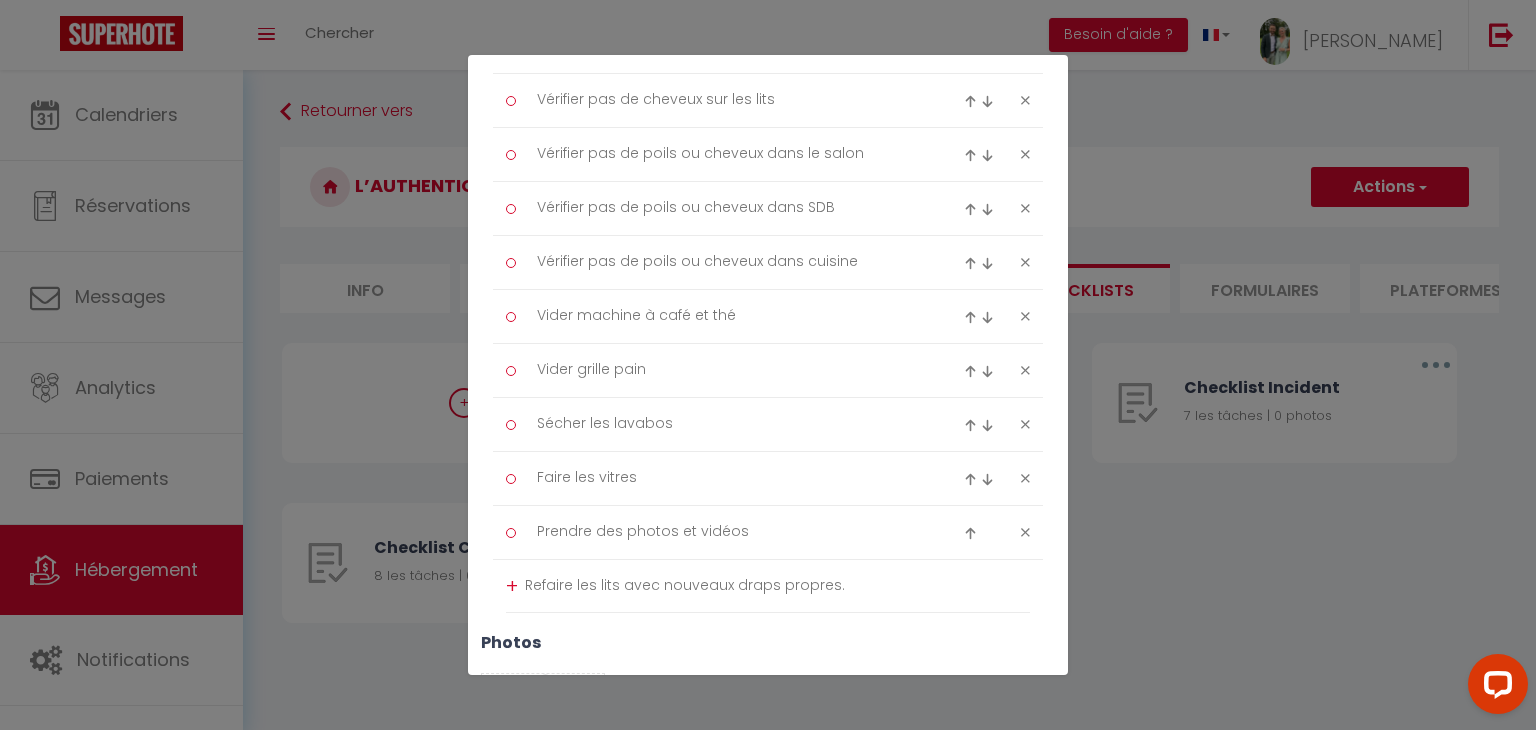 click on "Refaire les lits avec nouveaux draps propres." at bounding box center [777, 586] 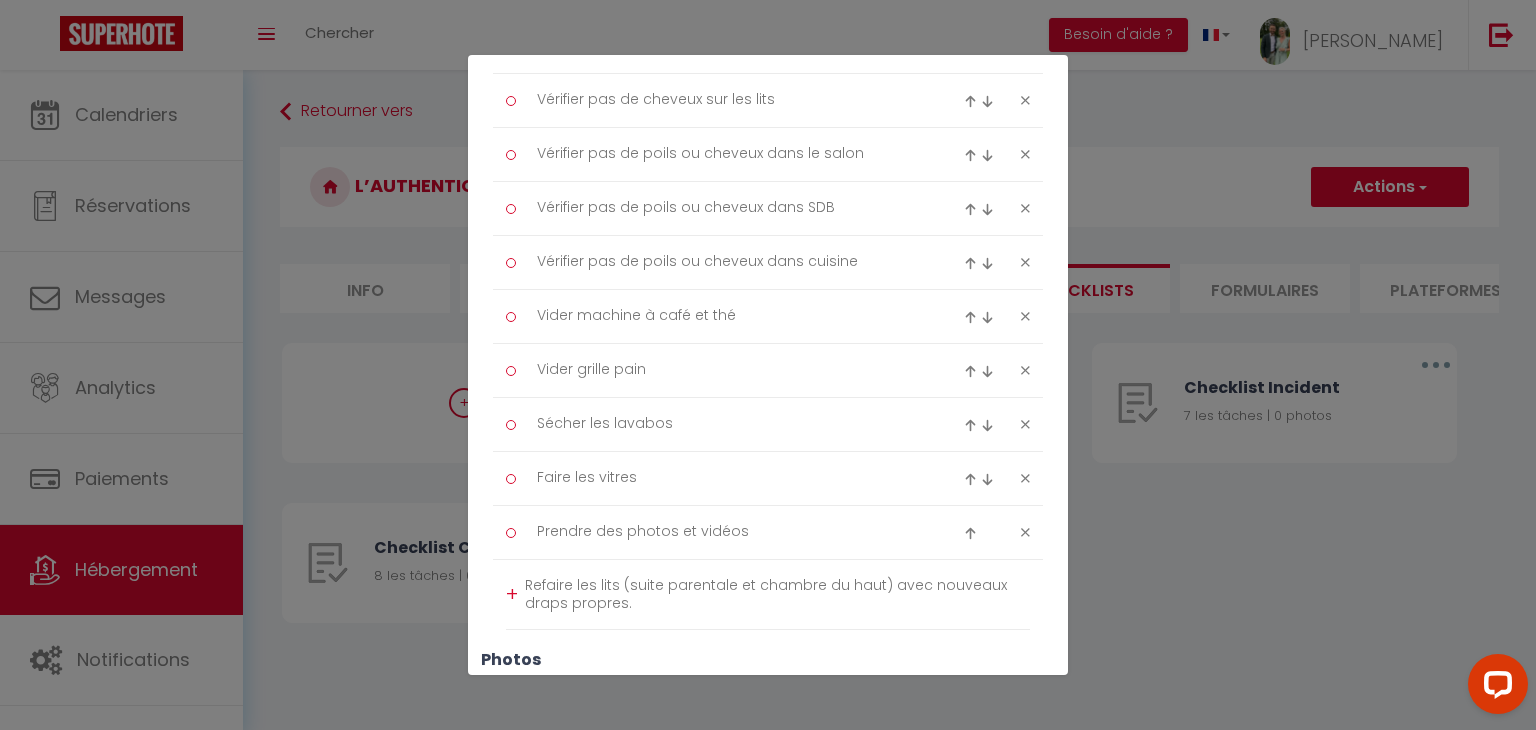 type on "Refaire les lits (suite parentale et chambre du haut) avec nouveaux draps propres." 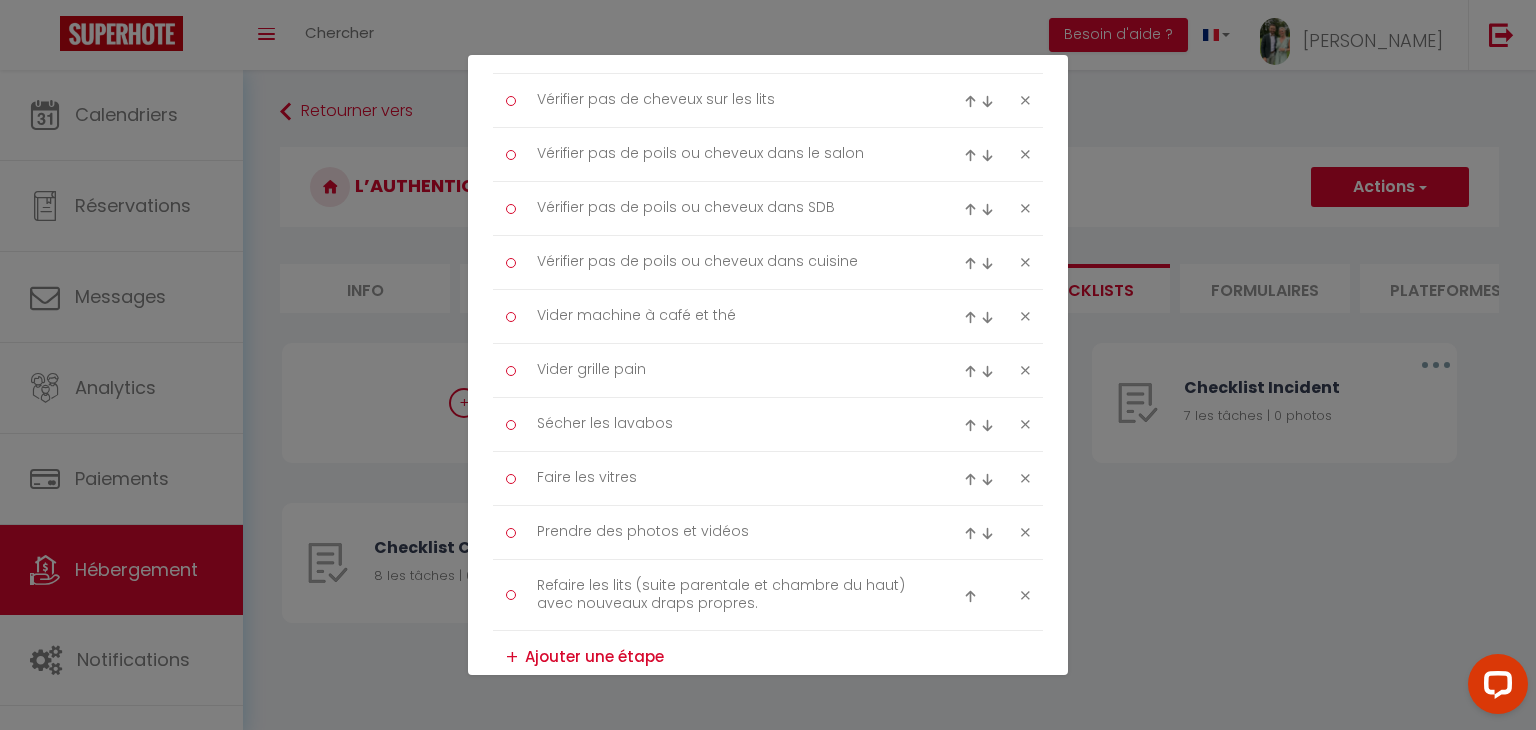 click on "Refaire les lits (suite parentale et chambre du haut) avec nouveaux draps propres." at bounding box center (722, 595) 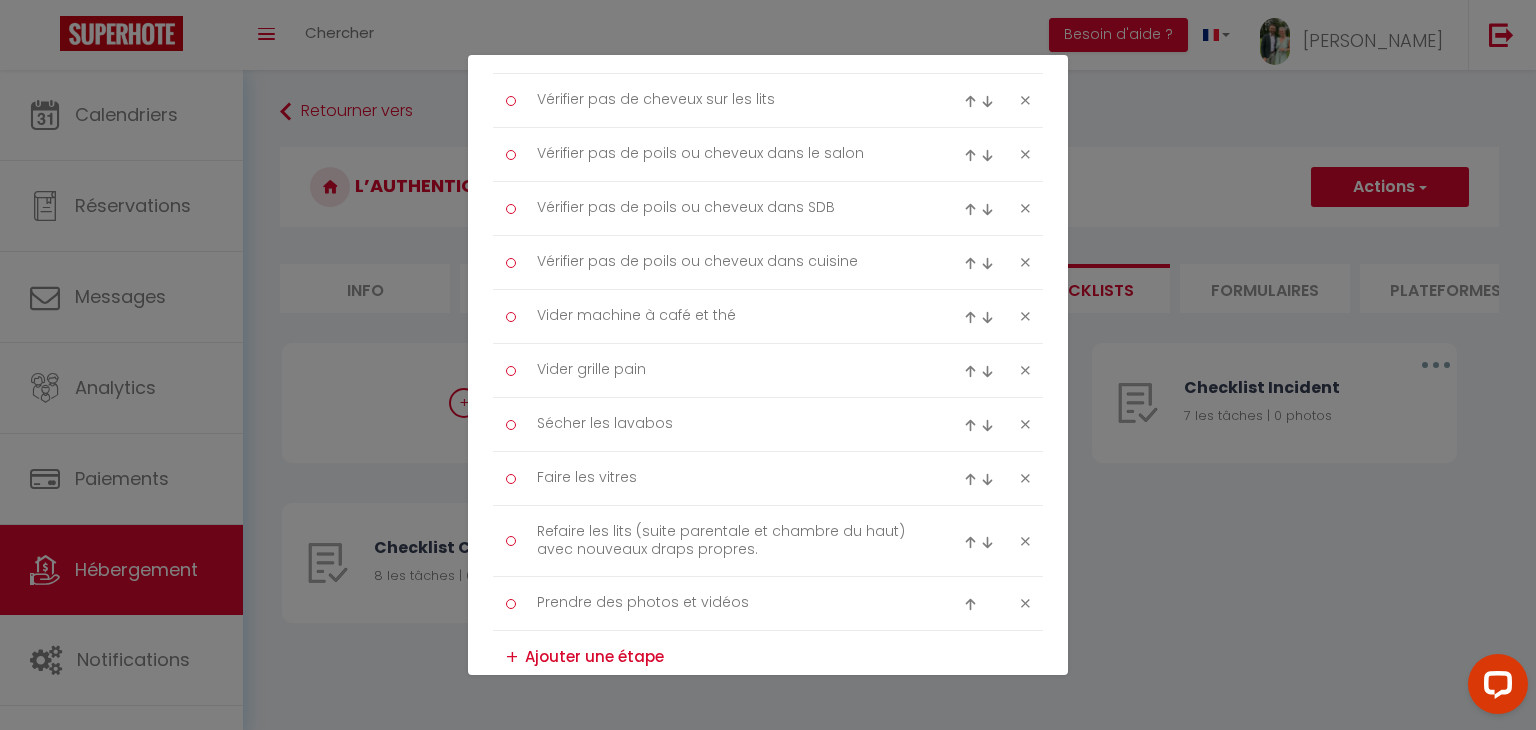 click at bounding box center [970, 542] 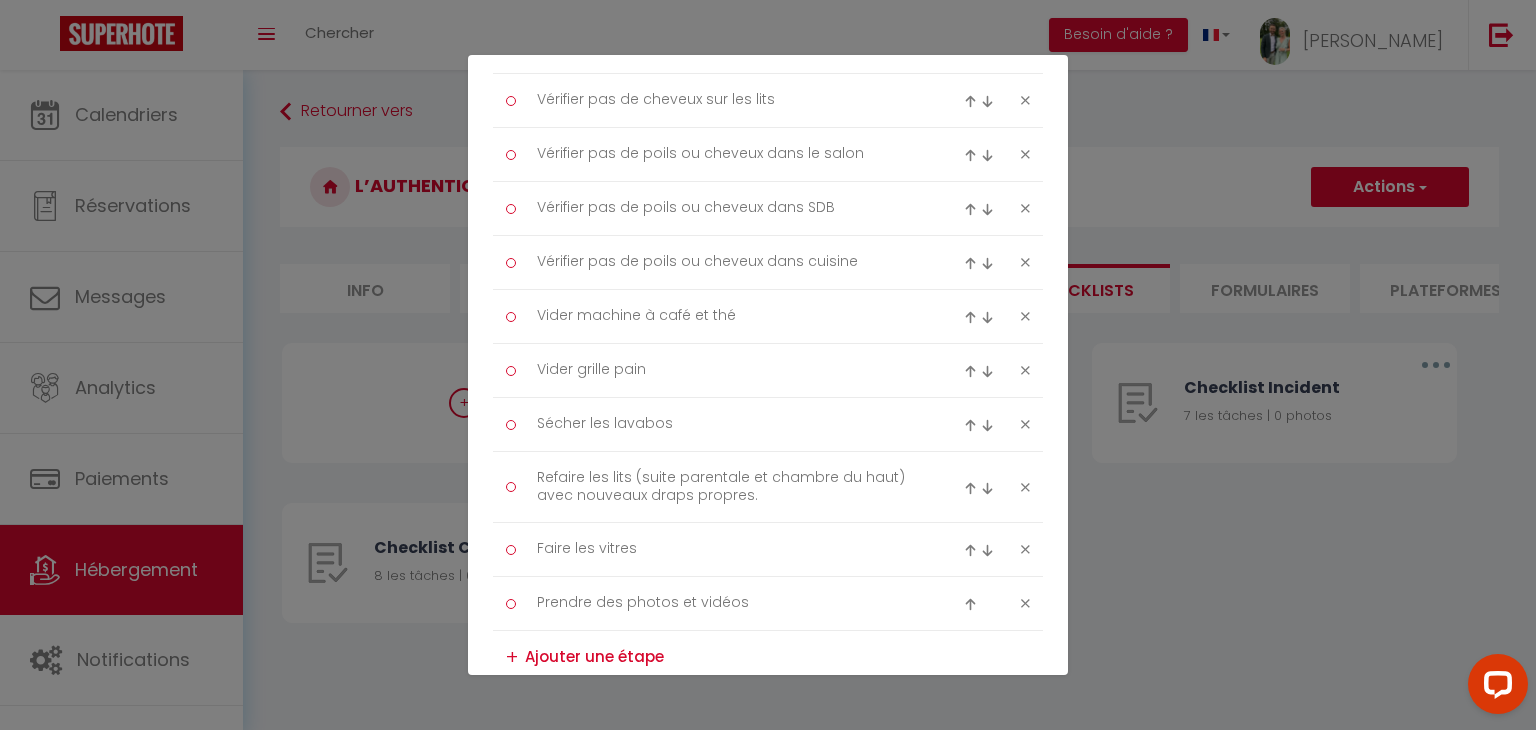click at bounding box center (970, 488) 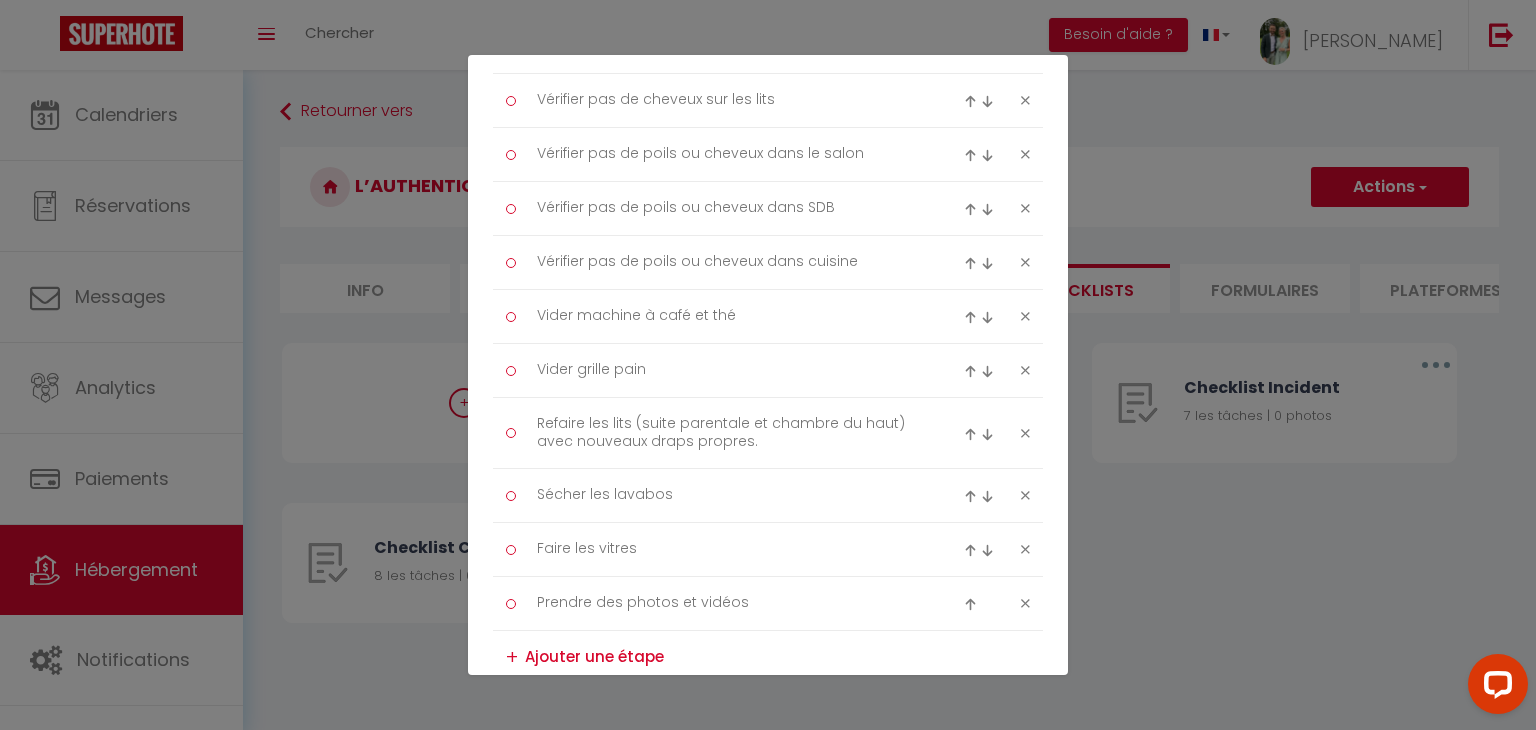 click at bounding box center [982, 434] 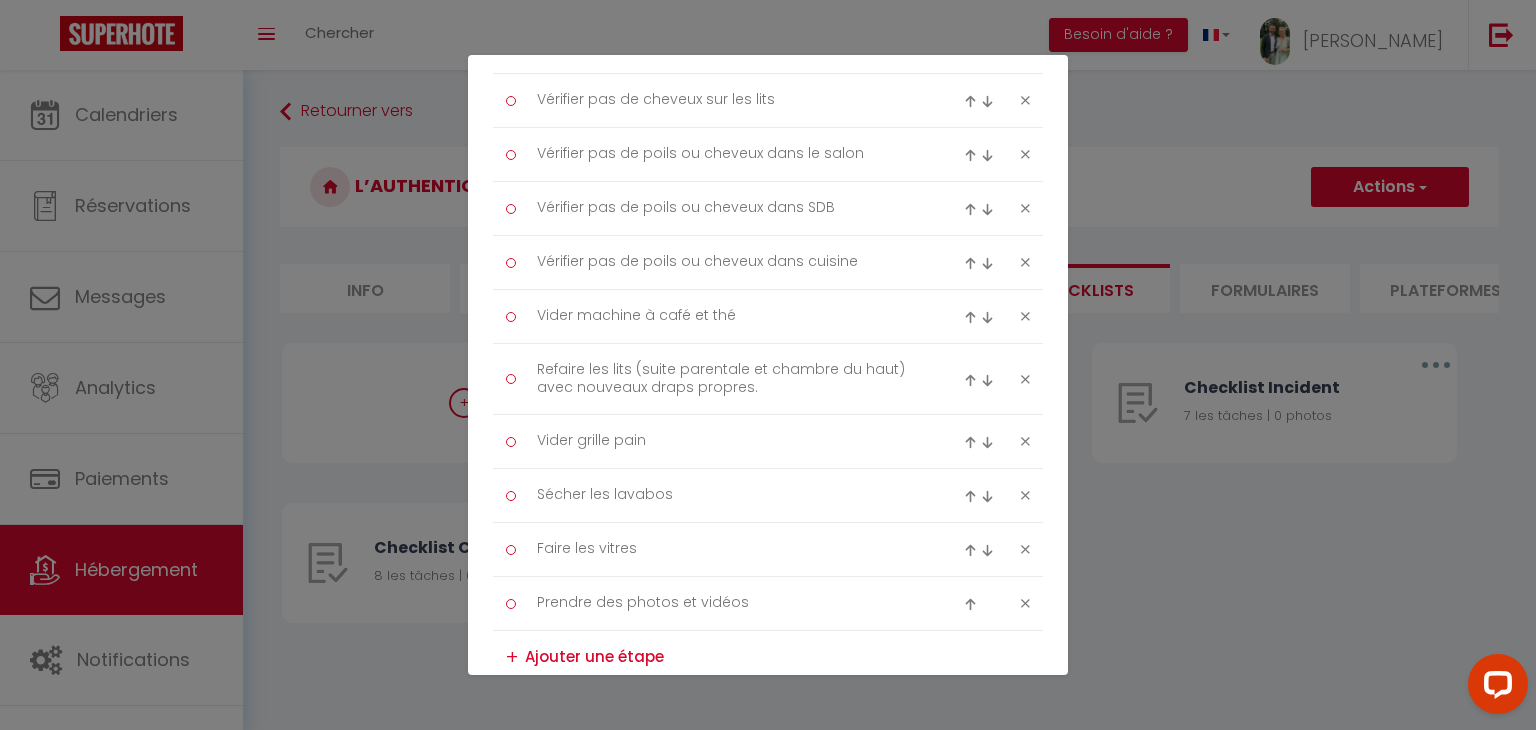 click at bounding box center [970, 380] 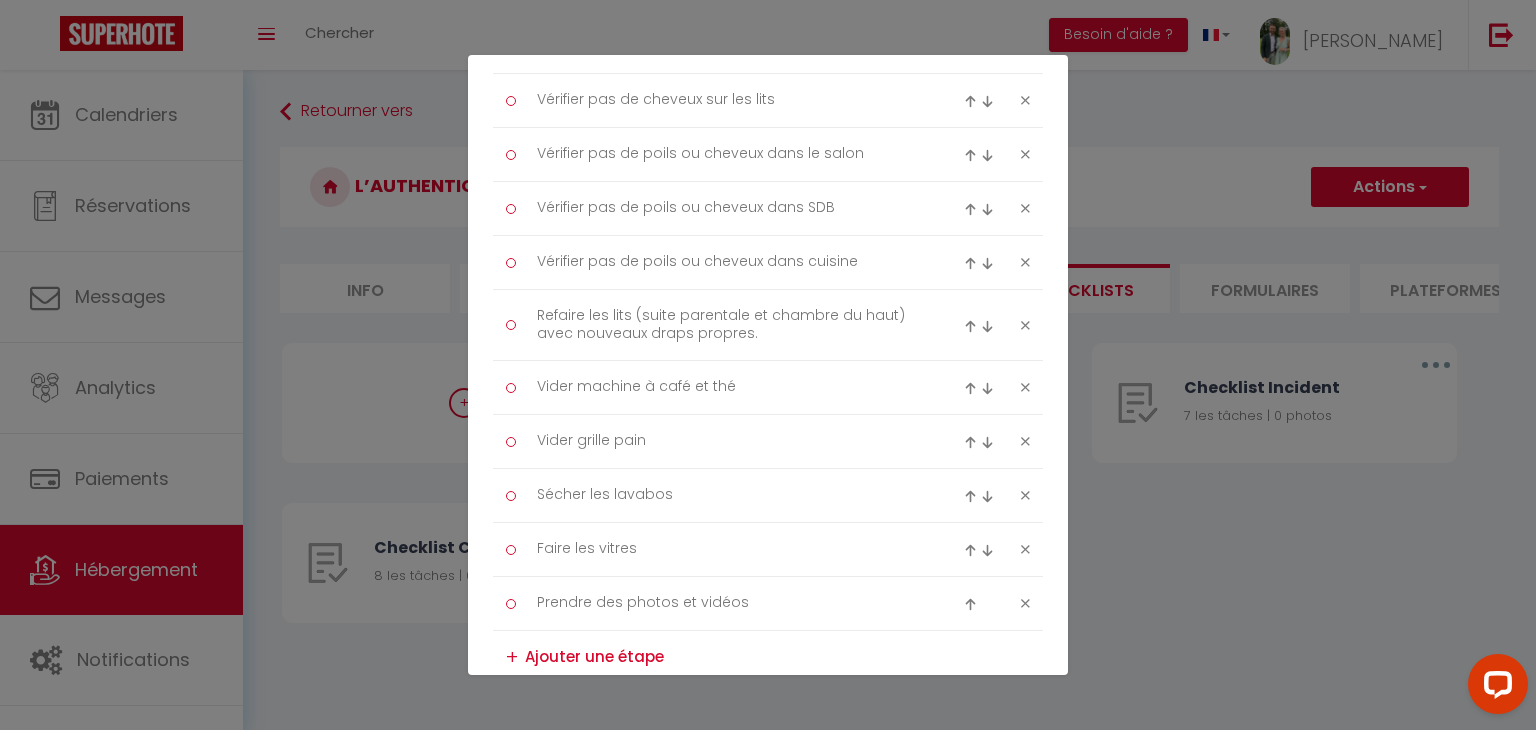 click at bounding box center (970, 326) 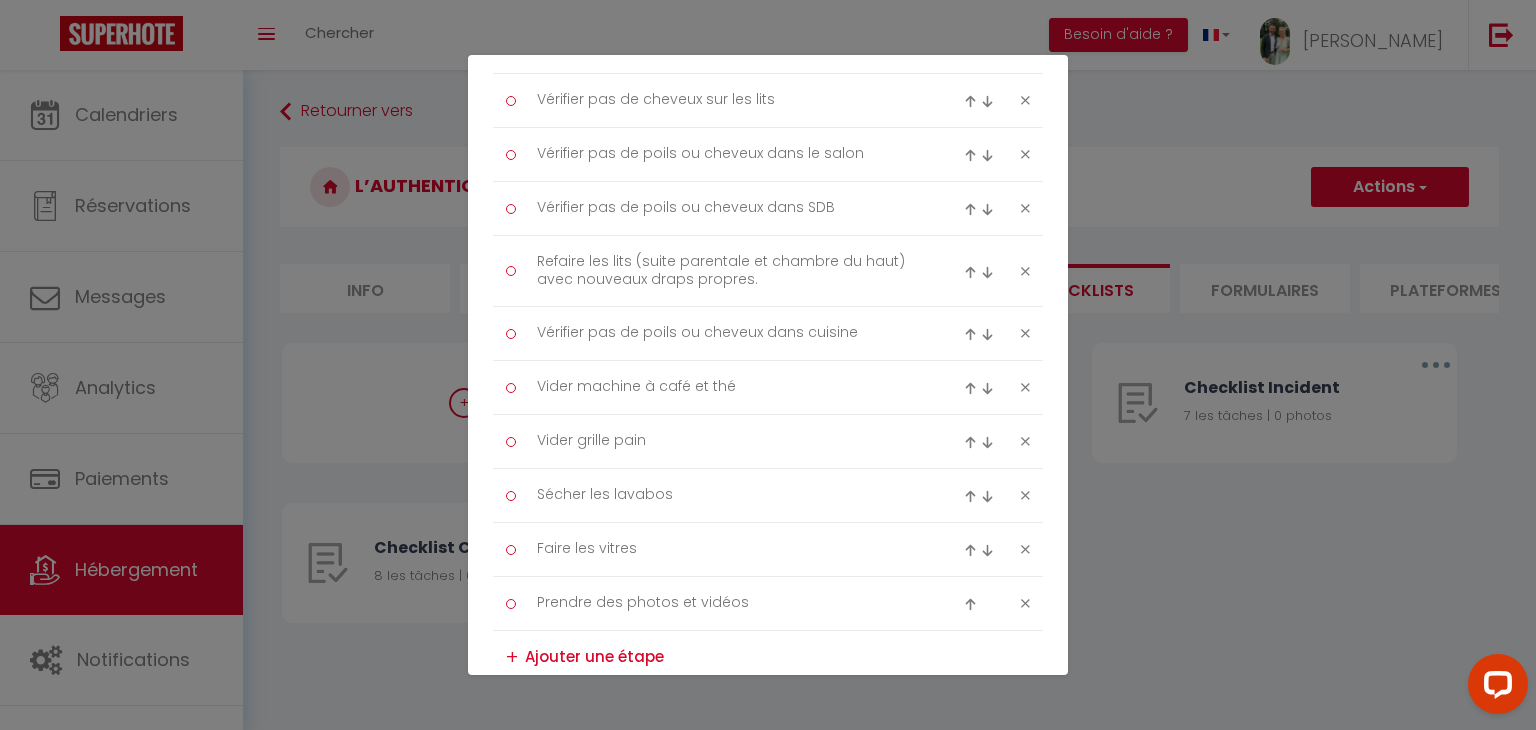 click at bounding box center (970, 272) 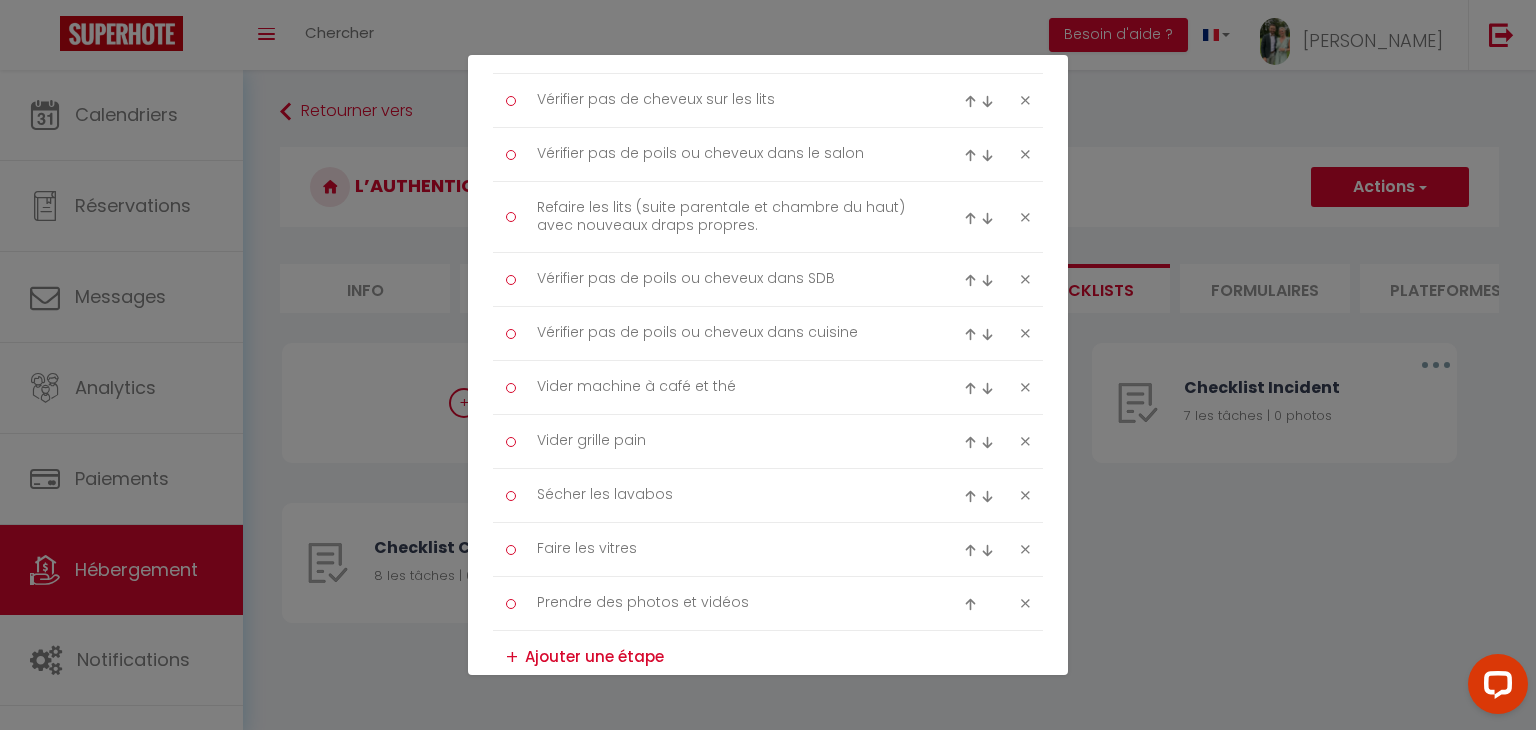 click at bounding box center (982, 218) 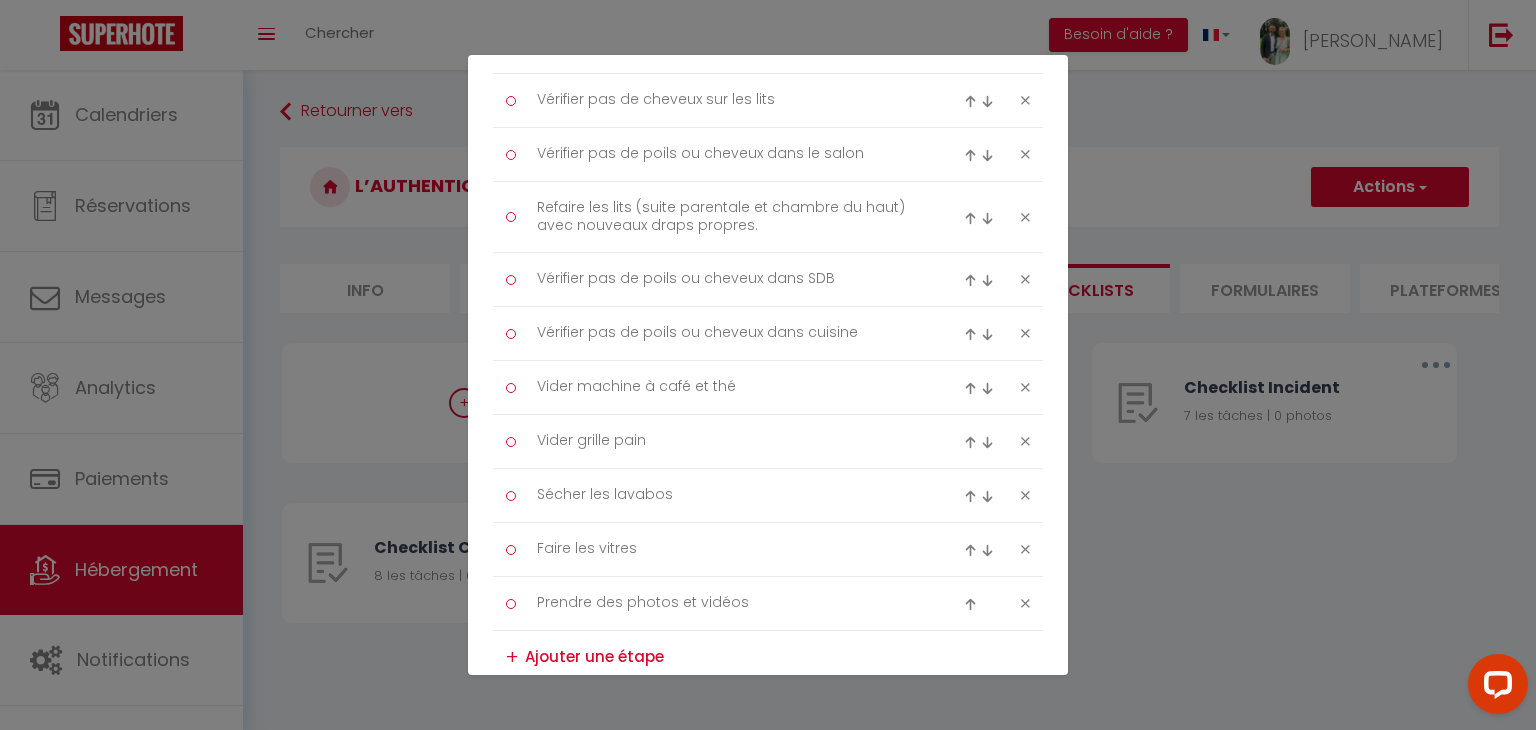 click at bounding box center (970, 218) 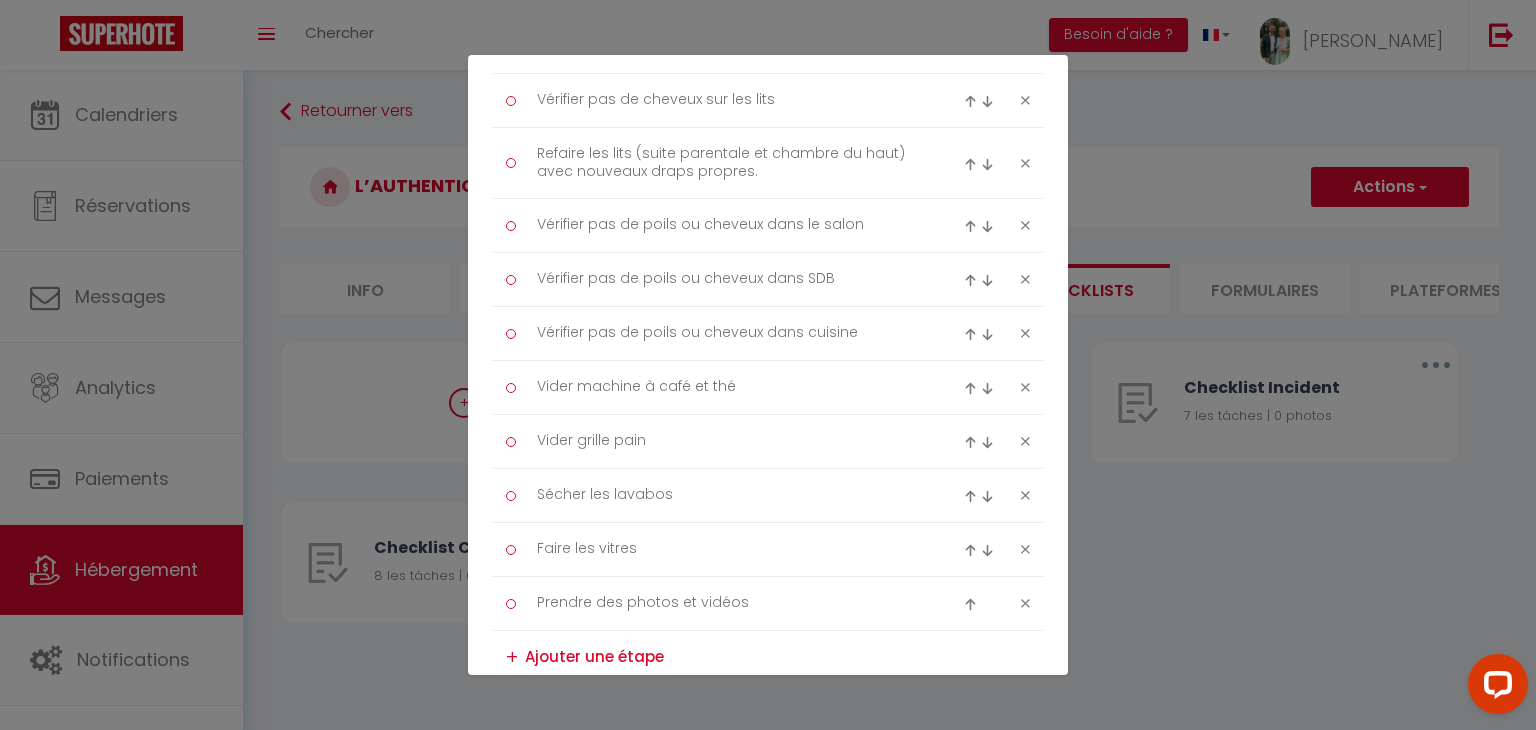 click at bounding box center (970, 164) 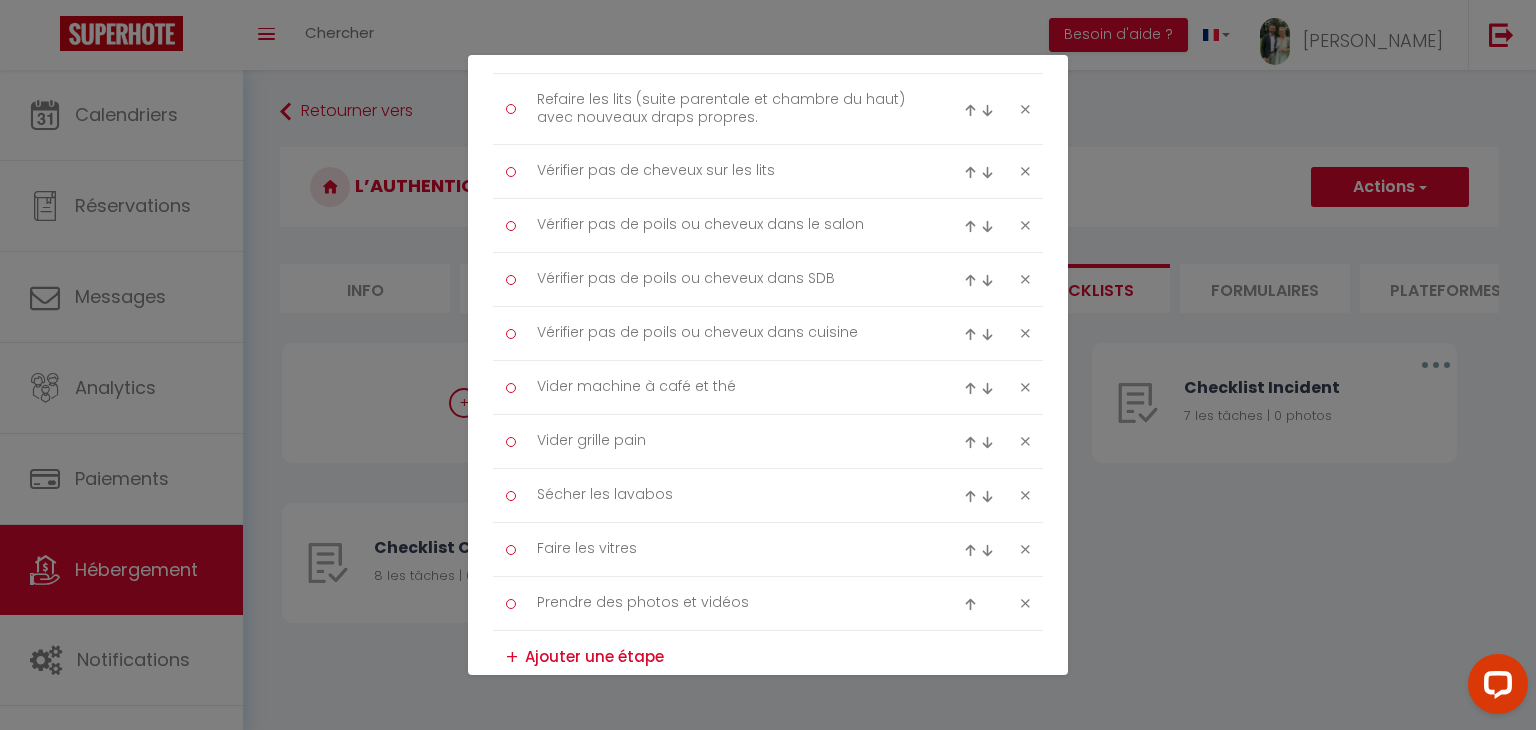 click at bounding box center (970, 110) 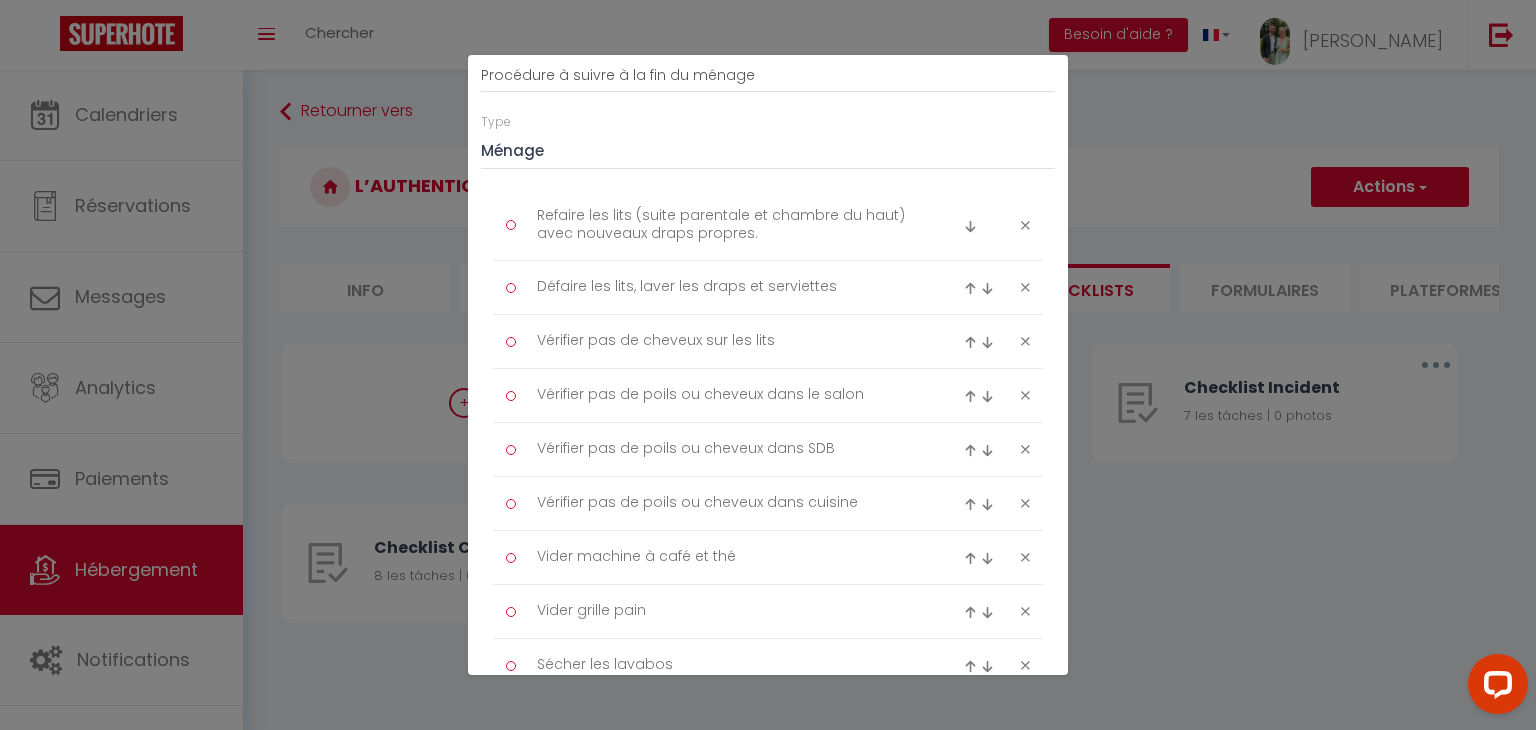 scroll, scrollTop: 184, scrollLeft: 0, axis: vertical 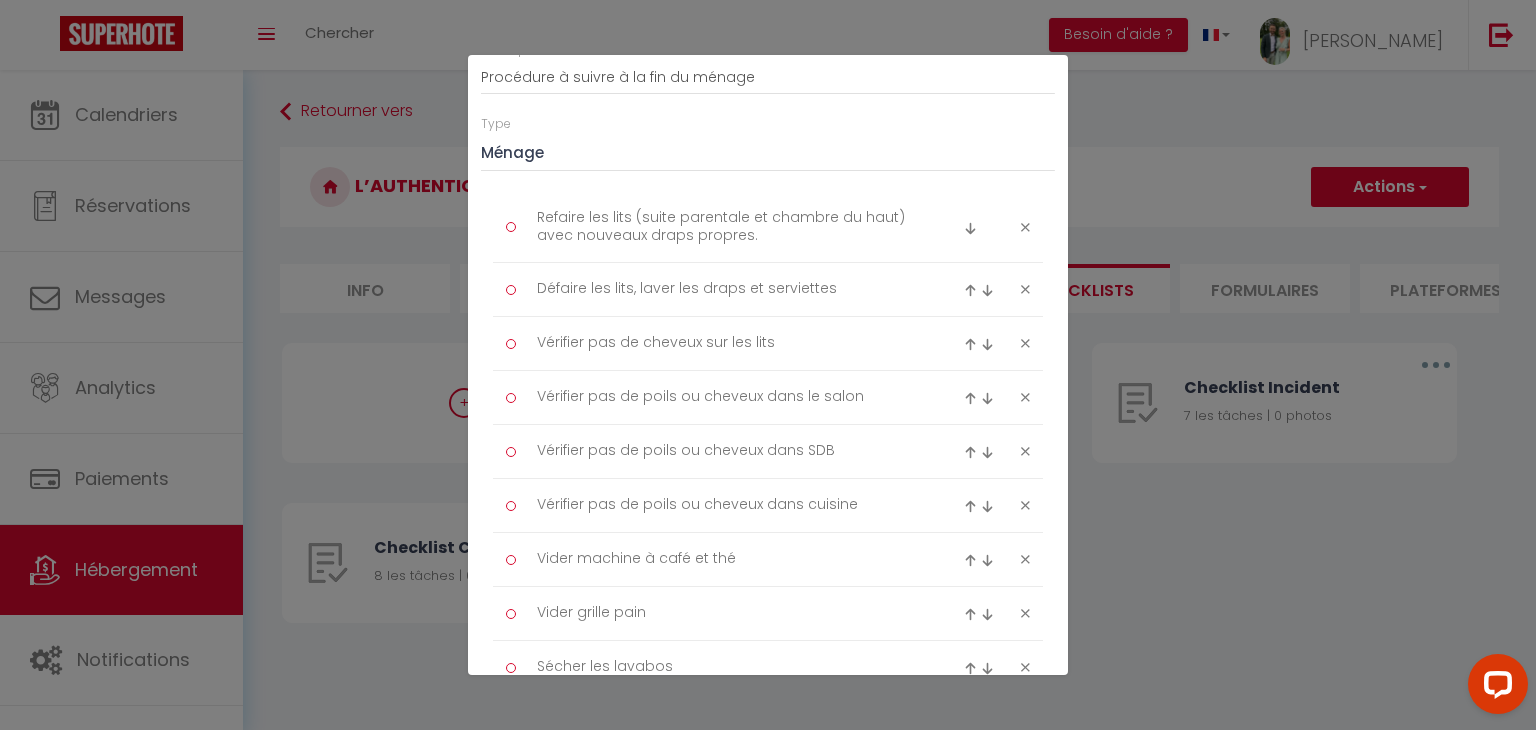 click at bounding box center [970, 228] 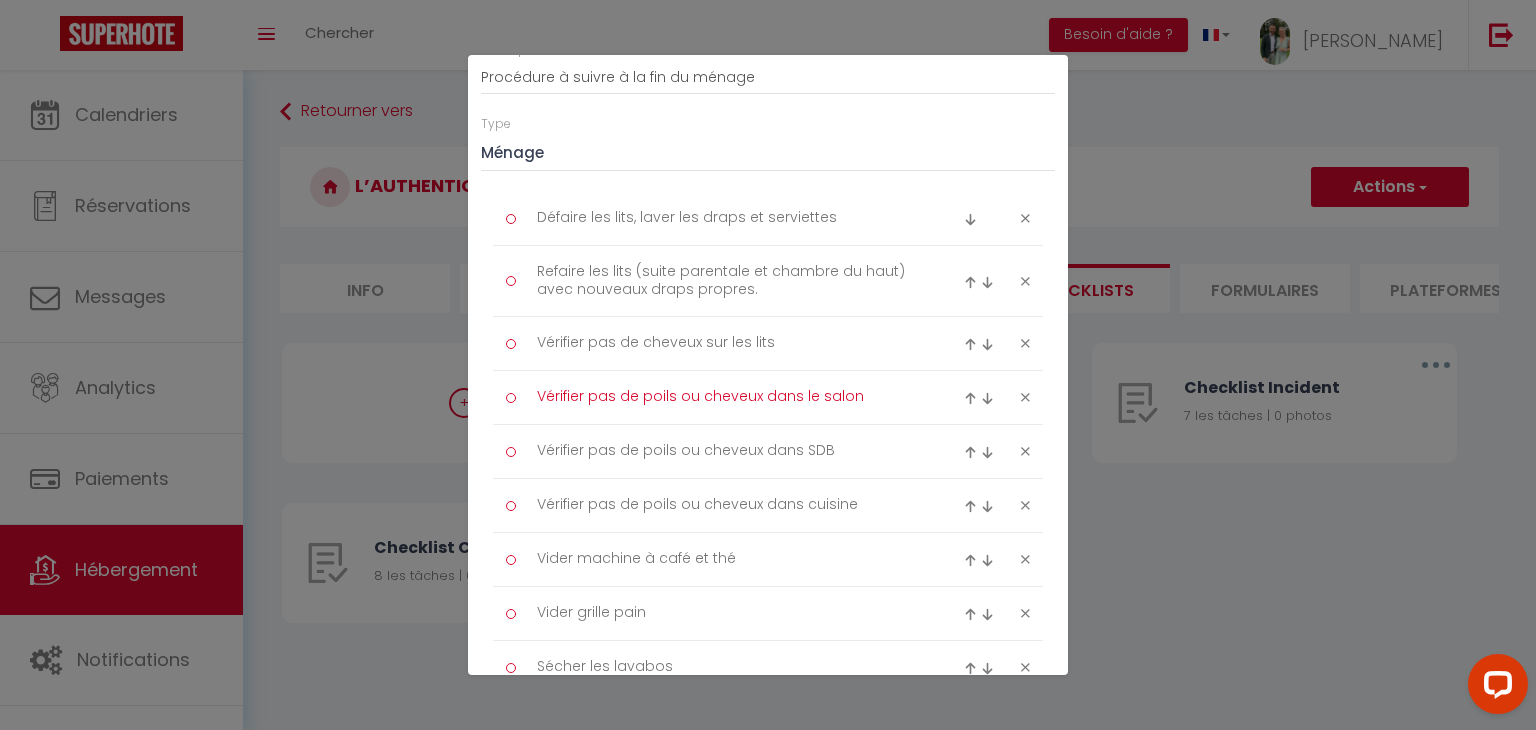 click on "Vérifier pas de poils ou cheveux dans le salon" at bounding box center [728, 397] 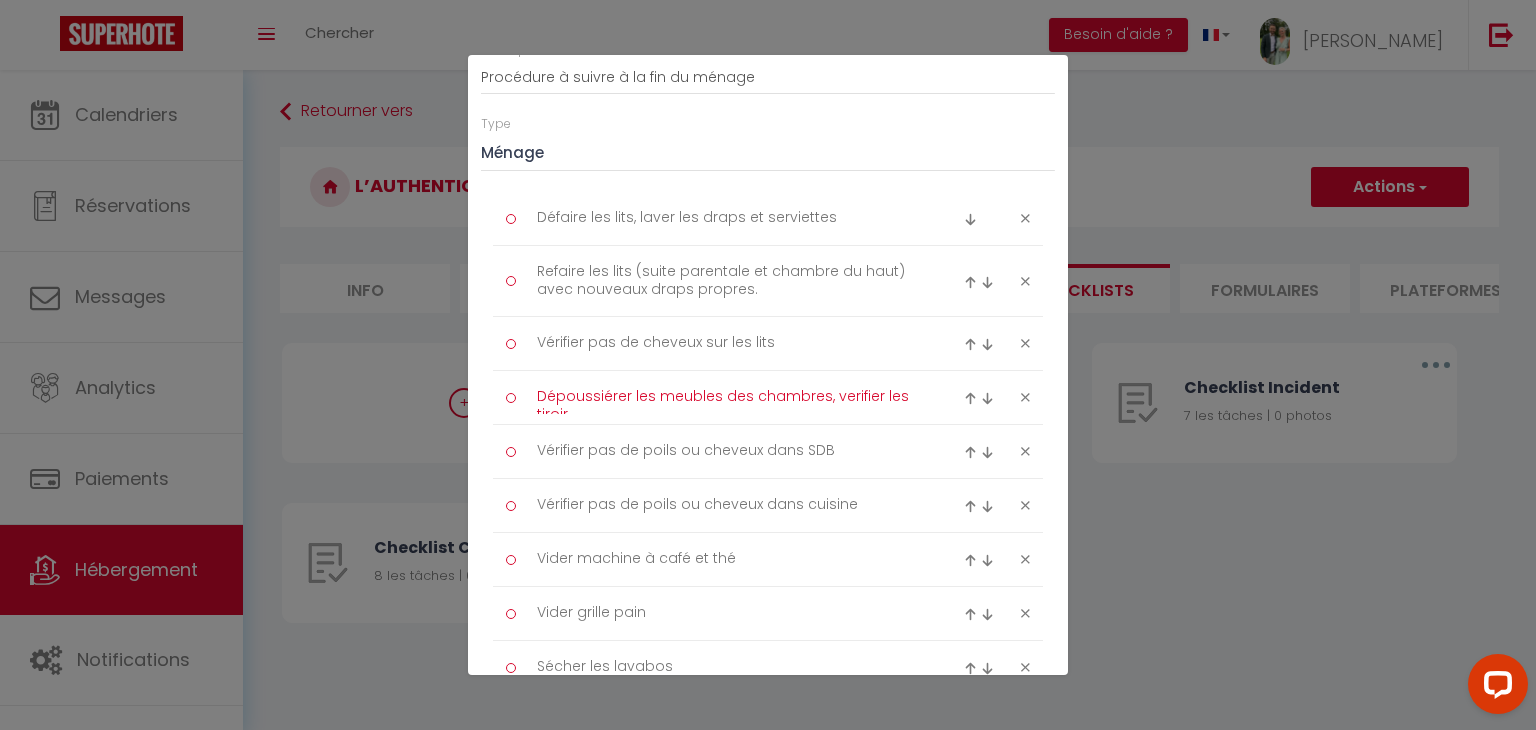 scroll, scrollTop: 0, scrollLeft: 0, axis: both 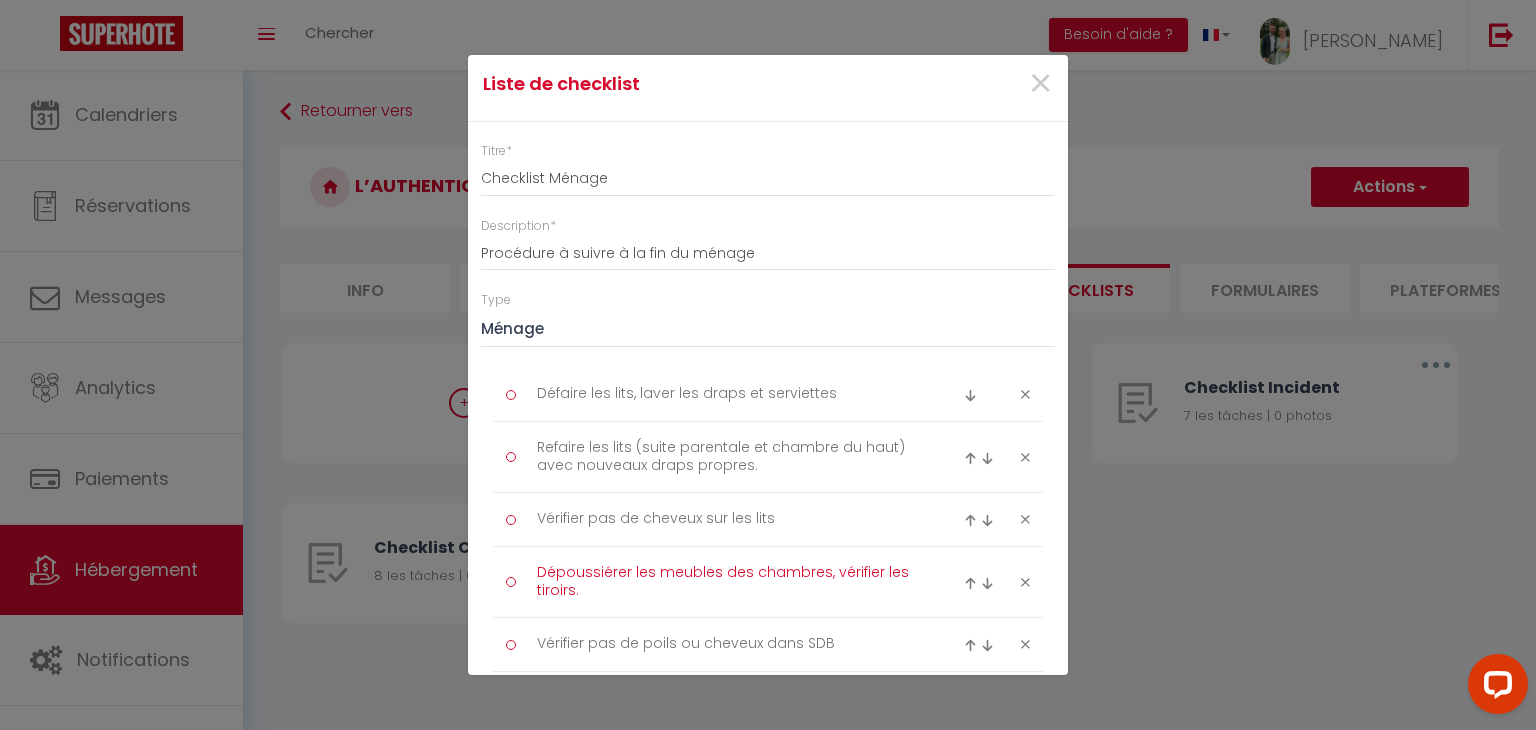 type on "Dépoussiérer les meubles des chambres, vérifier les tiroirs." 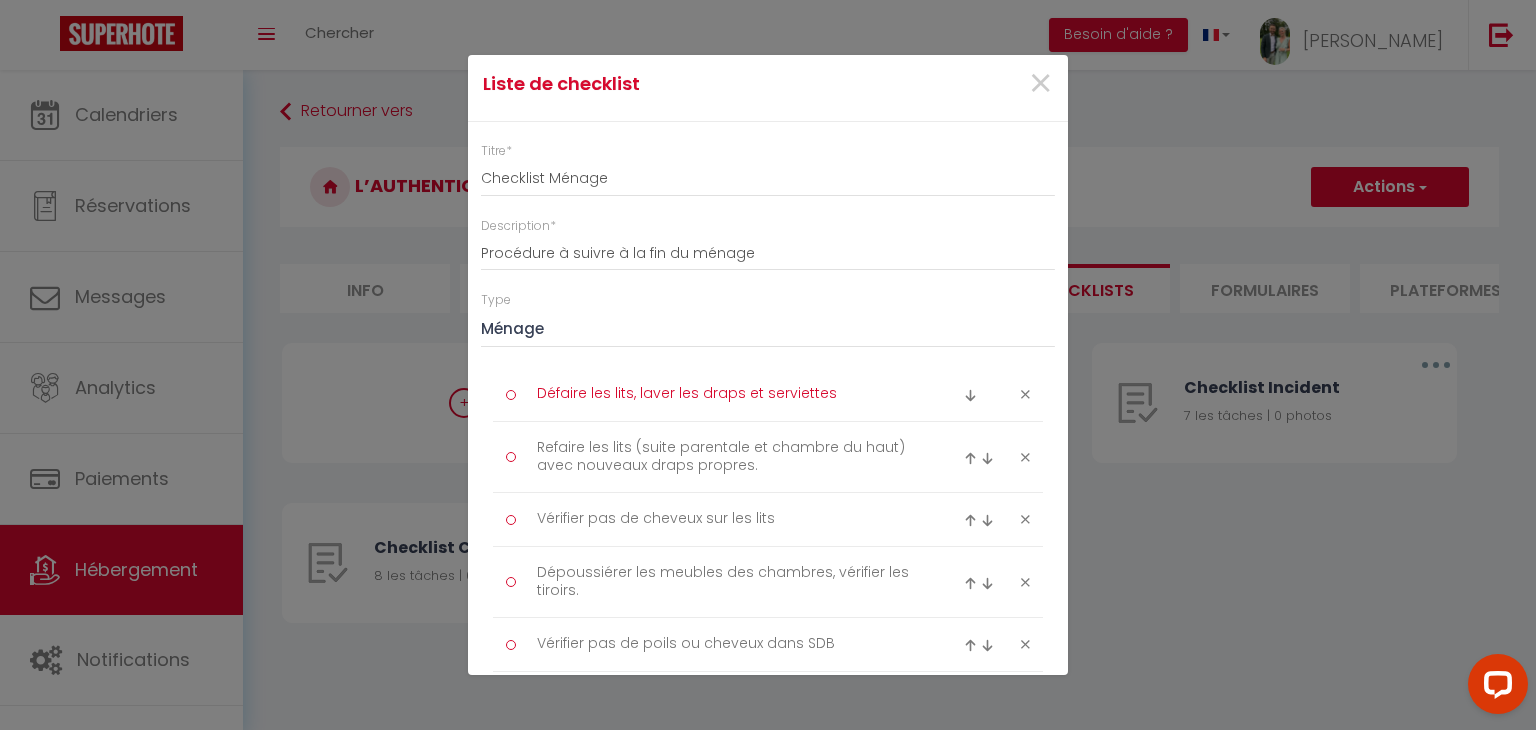click on "Défaire les lits, laver les draps et serviettes" at bounding box center (728, 394) 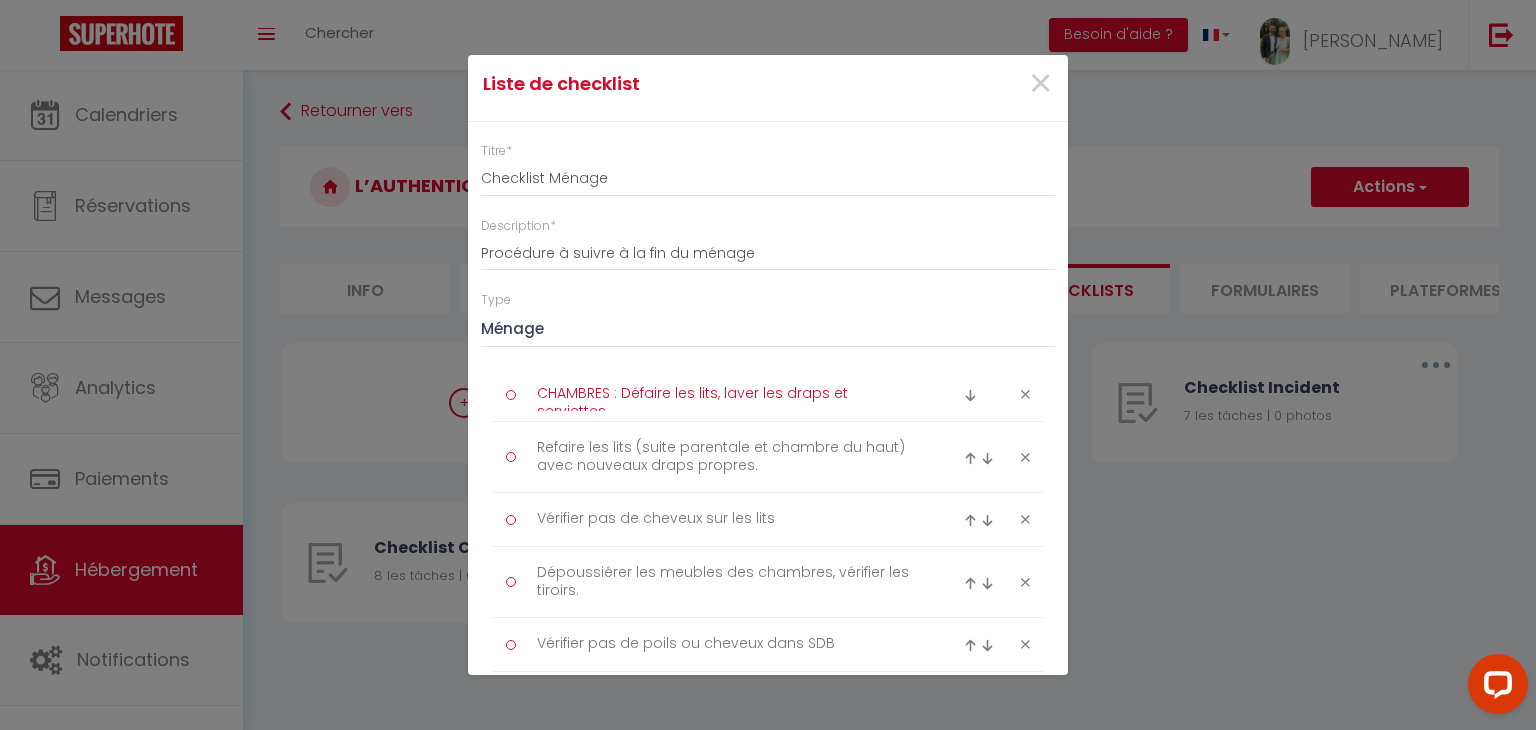 type on "CHAMBRES : Défaire les lits, laver les draps et serviettes" 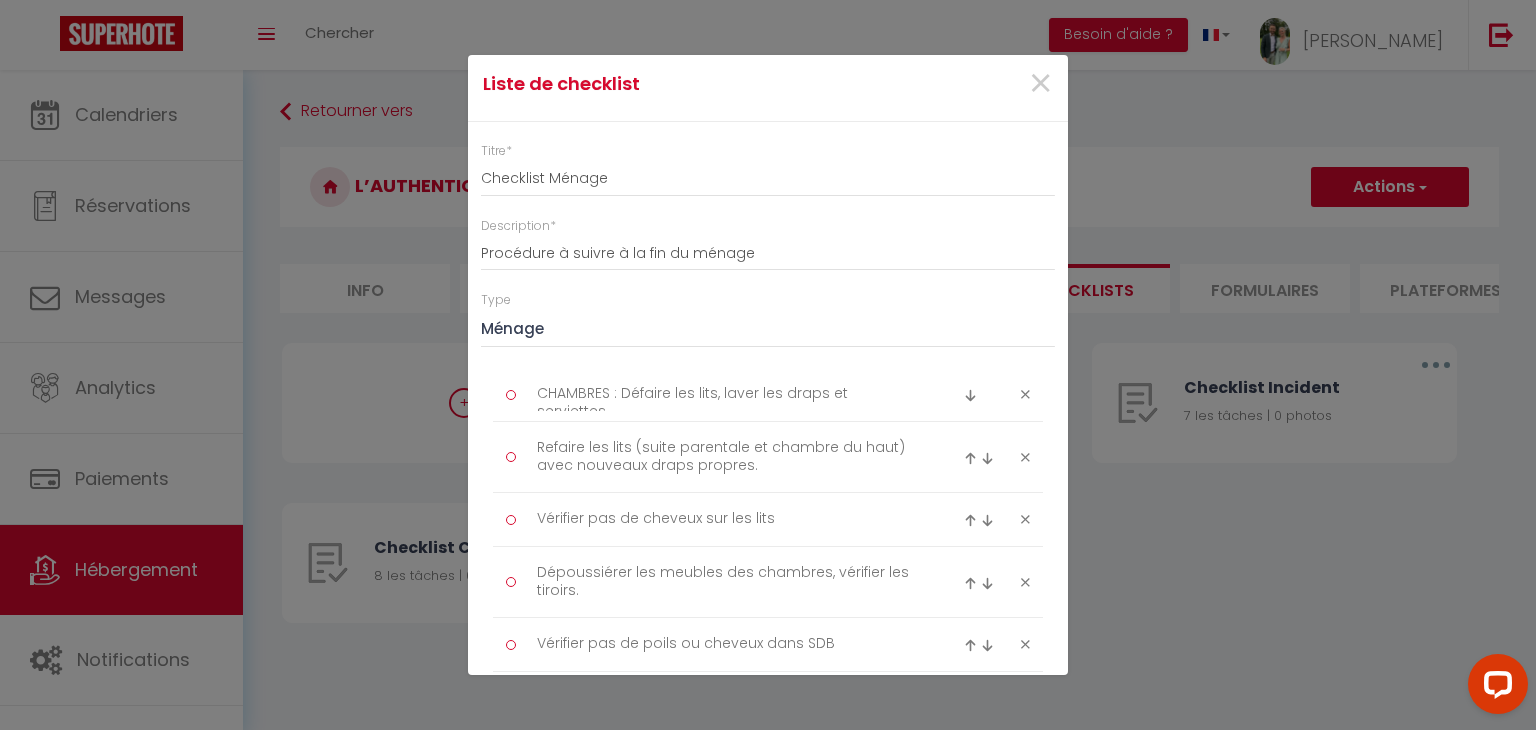 click on "Refaire les lits (suite parentale et chambre du haut) avec nouveaux draps propres." at bounding box center [768, 457] 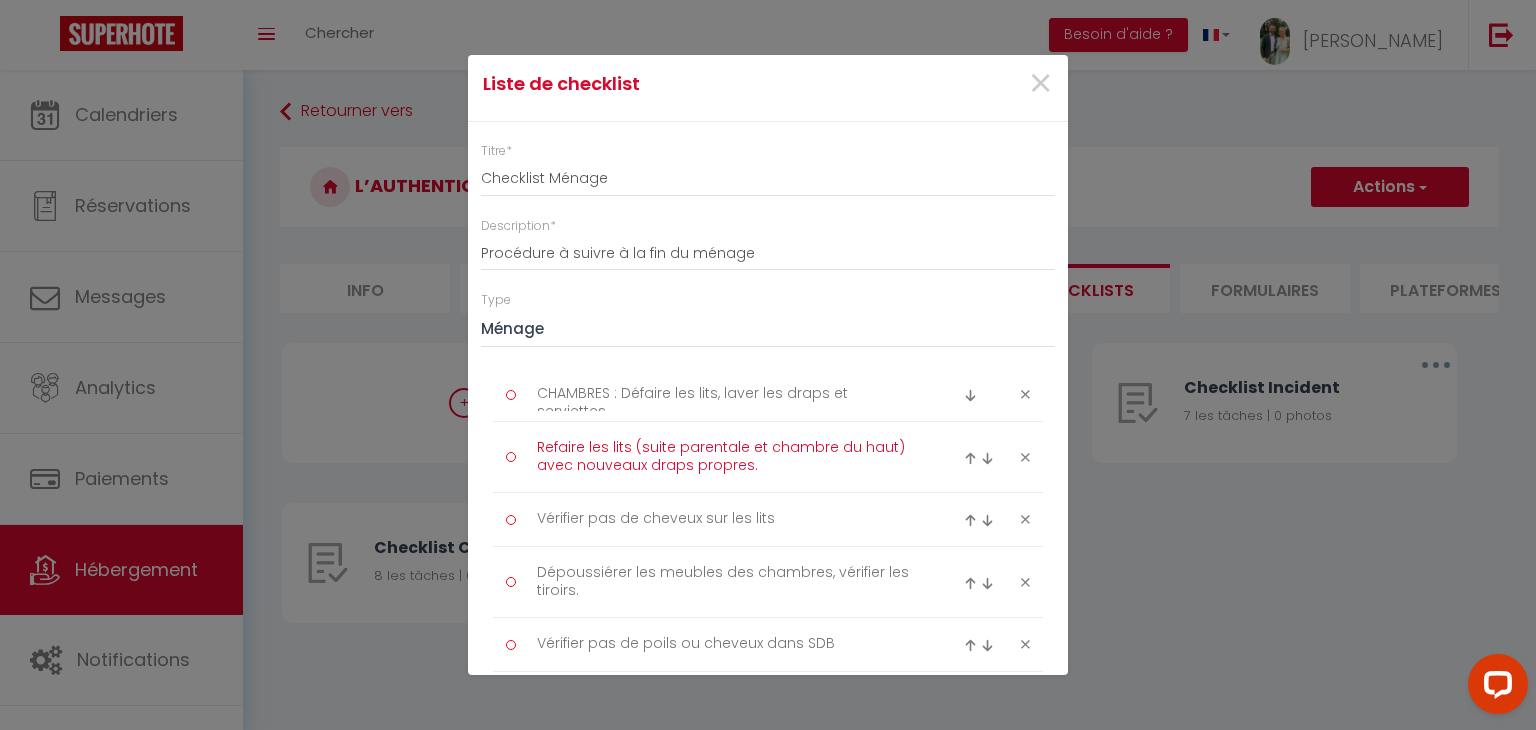 click on "Refaire les lits (suite parentale et chambre du haut) avec nouveaux draps propres." at bounding box center (728, 457) 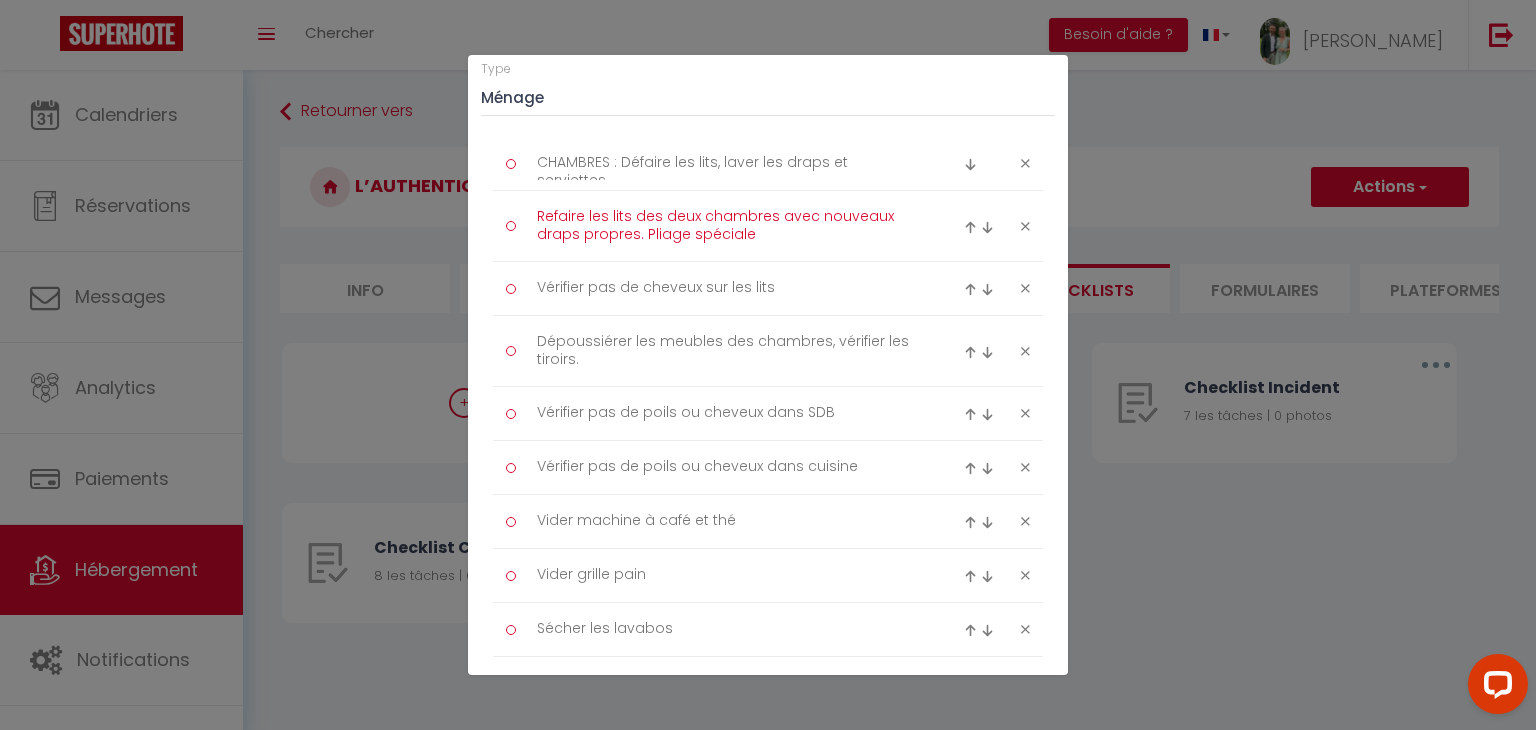 scroll, scrollTop: 242, scrollLeft: 0, axis: vertical 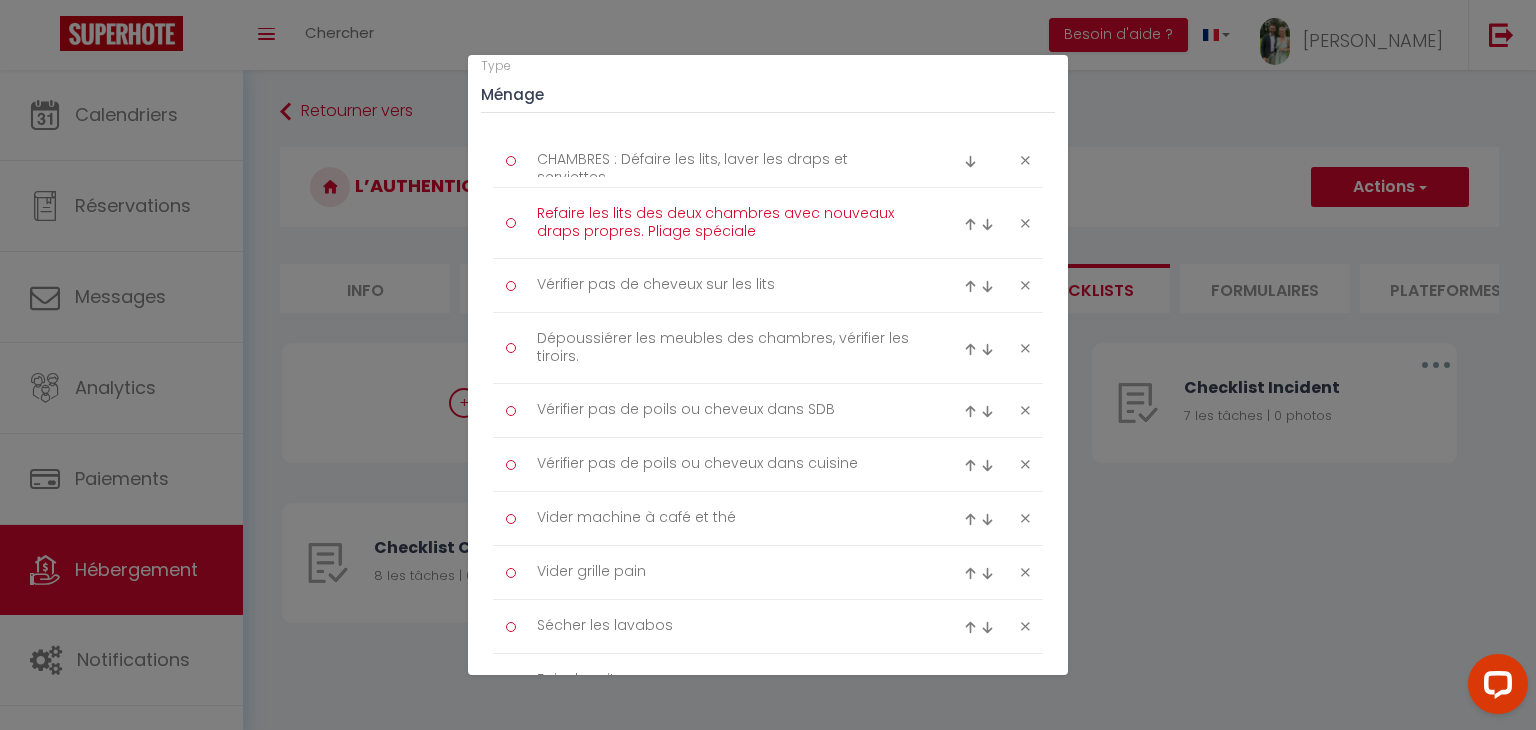 type on "Refaire les lits des deux chambres avec nouveaux draps propres. Pliage spéciale" 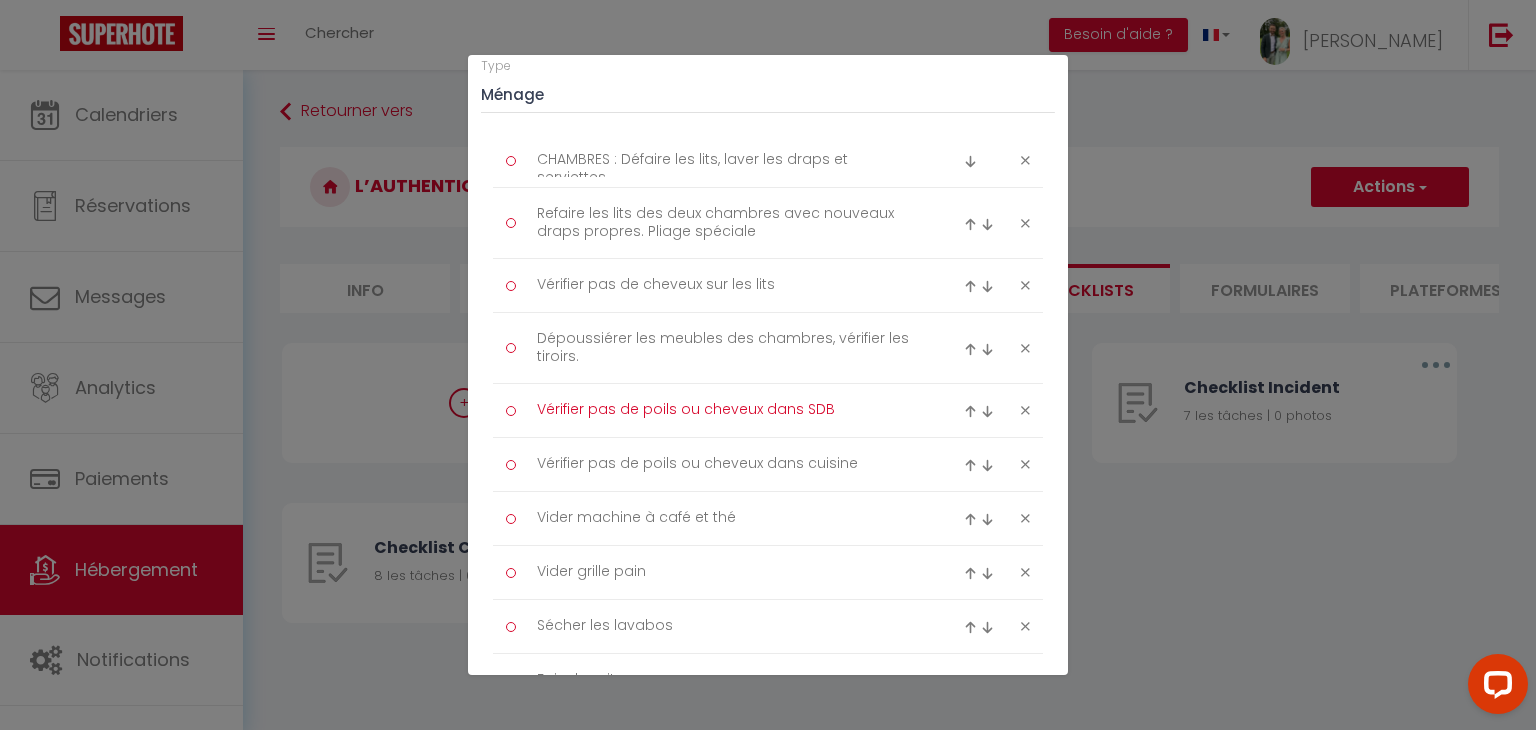 click on "Vérifier pas de poils ou cheveux dans SDB" at bounding box center (728, 410) 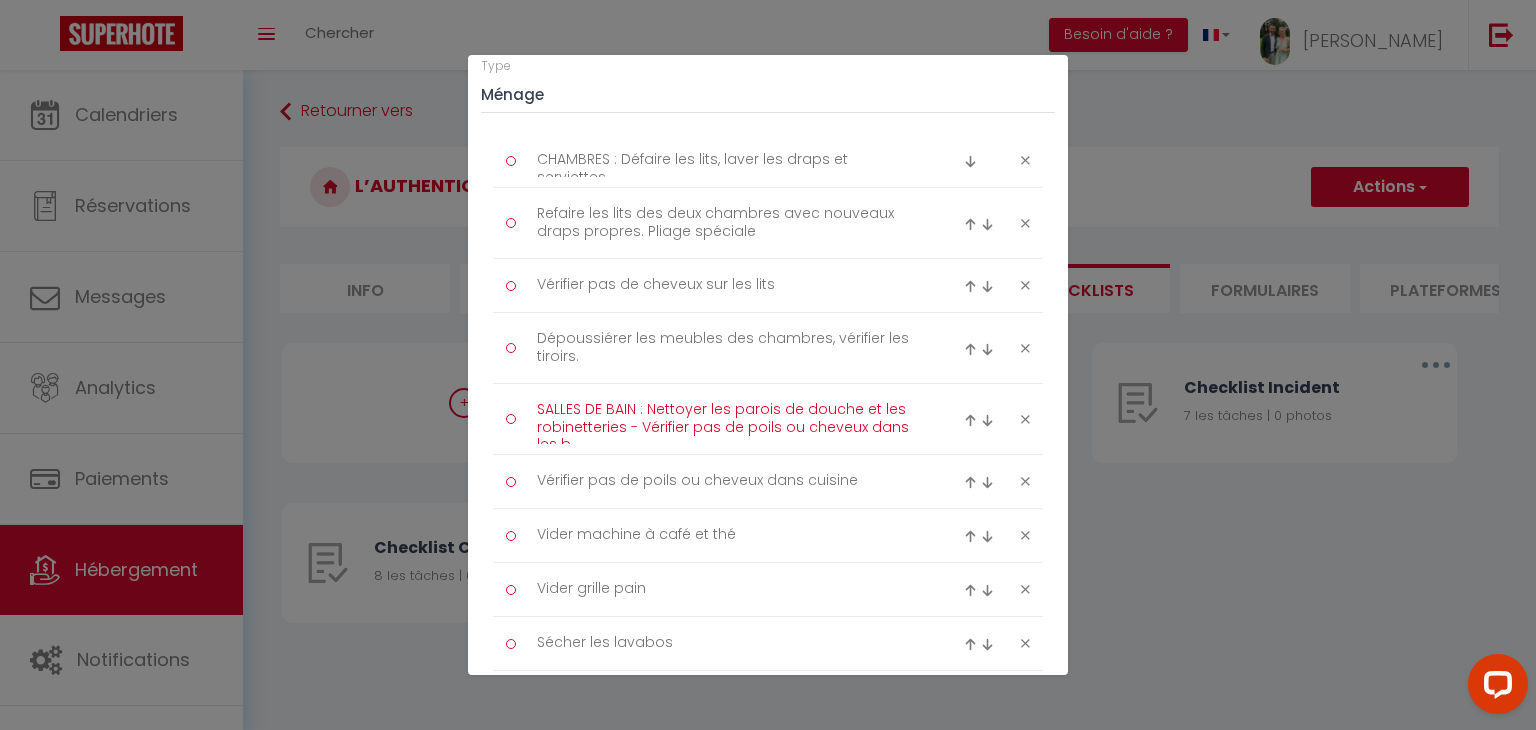 scroll, scrollTop: 0, scrollLeft: 0, axis: both 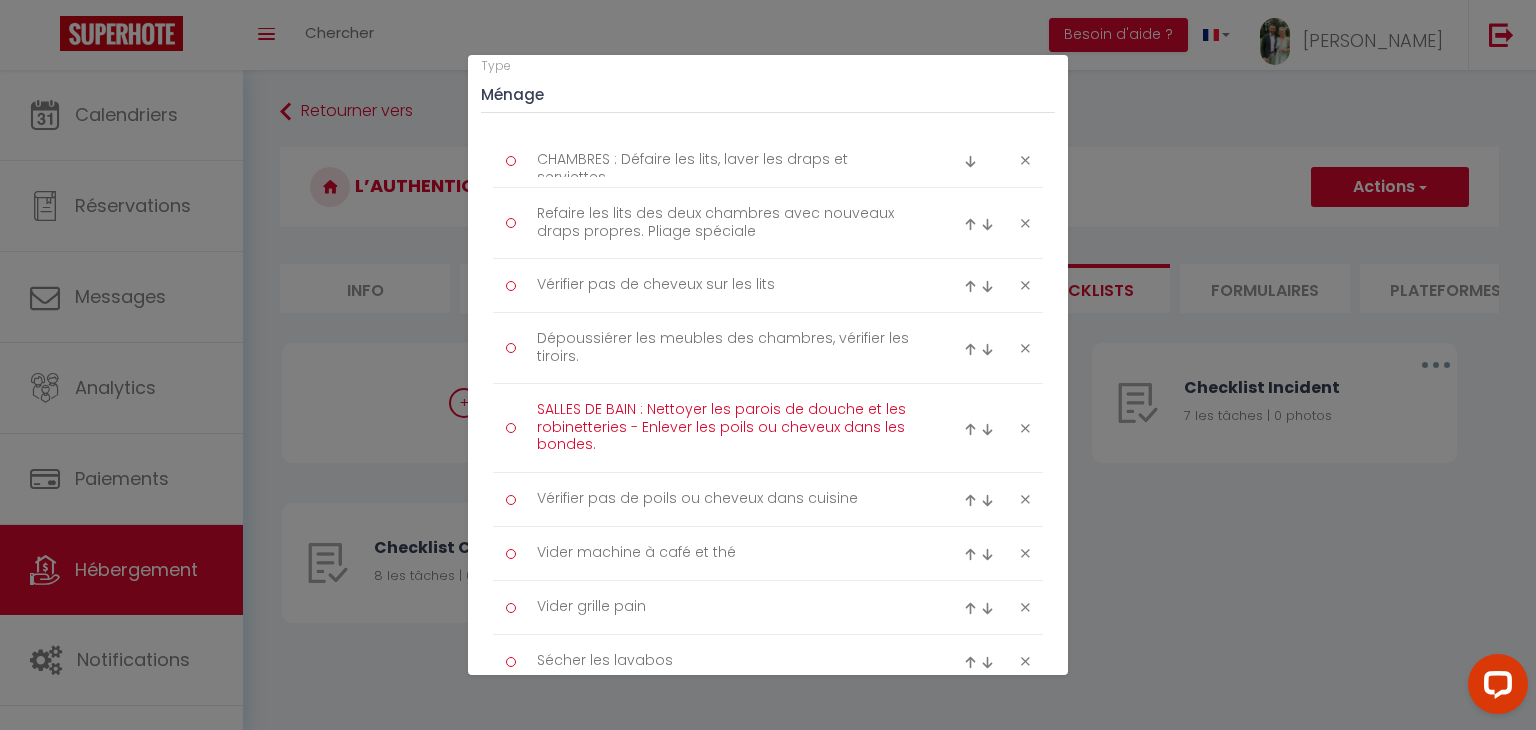 type on "SALLES DE BAIN : Nettoyer les parois de douche et les robinetteries - Enlever les poils ou cheveux dans les bondes." 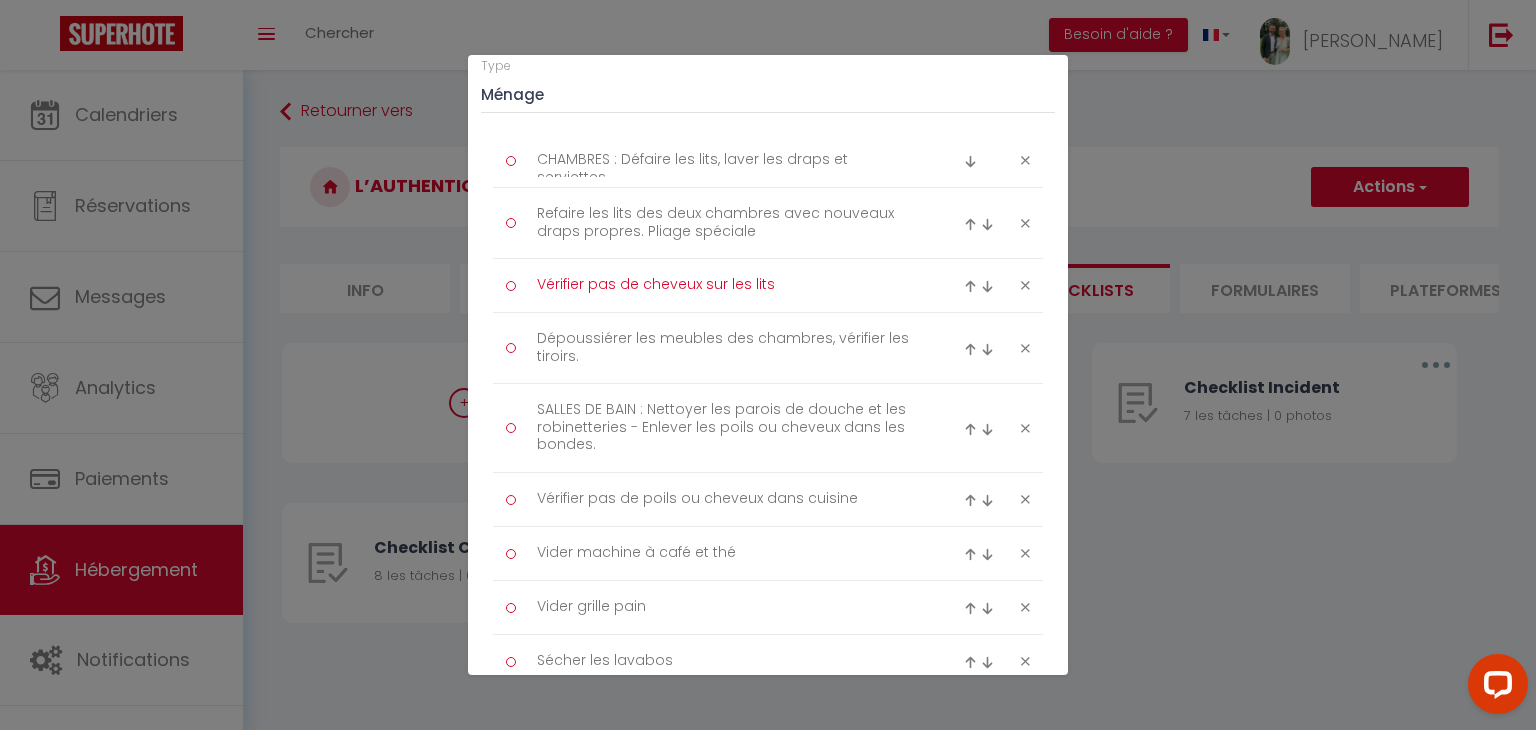 click on "Vérifier pas de cheveux sur les lits" at bounding box center [728, 285] 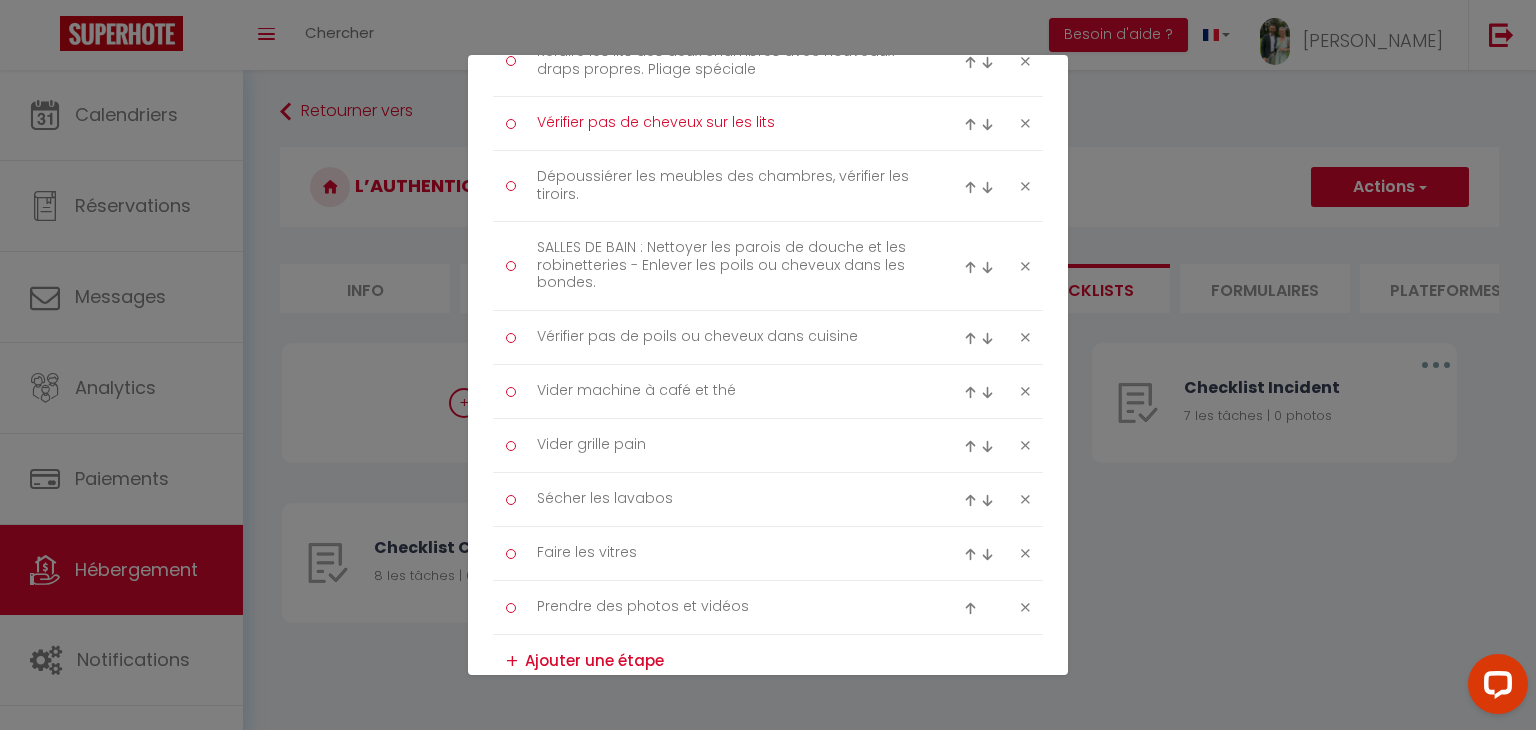 scroll, scrollTop: 653, scrollLeft: 0, axis: vertical 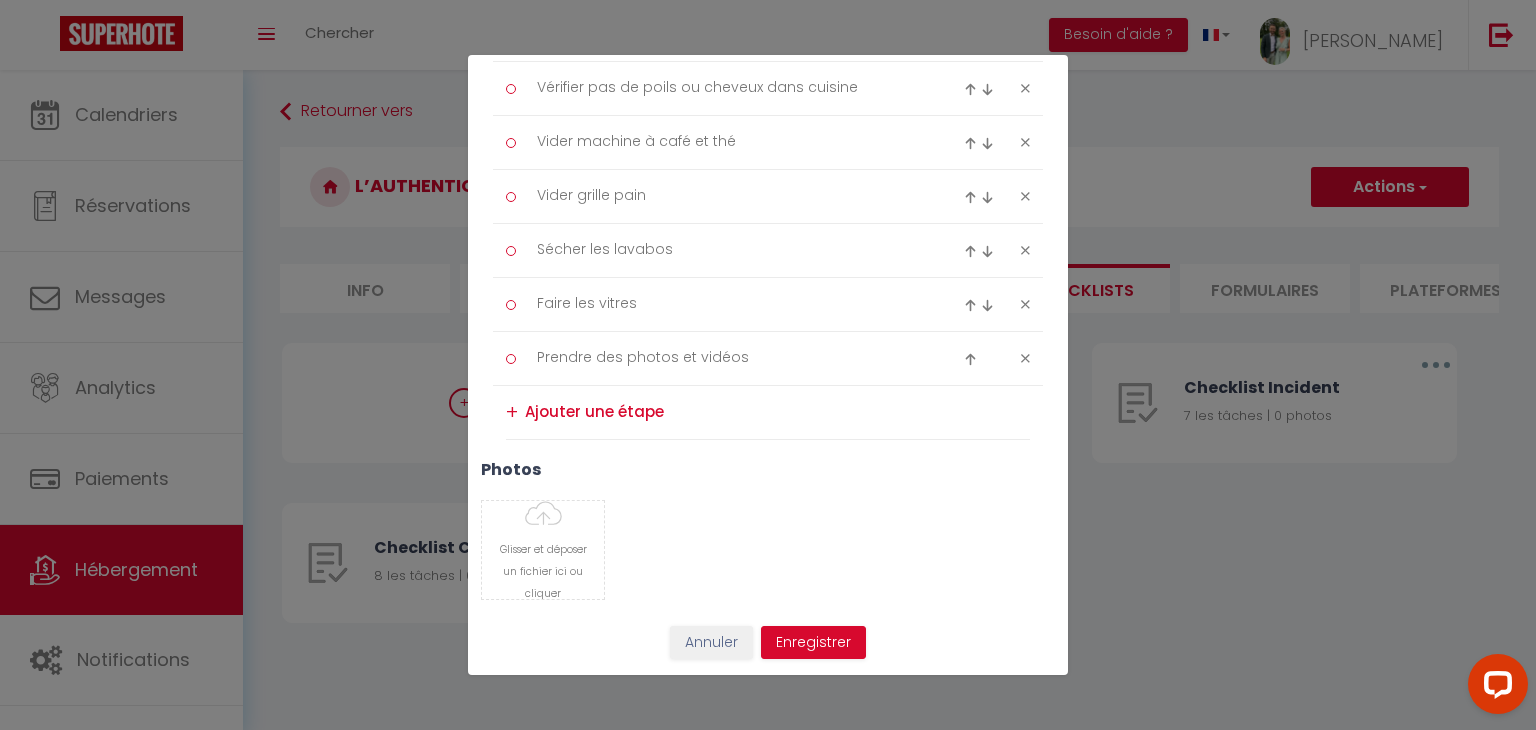 click at bounding box center (777, 412) 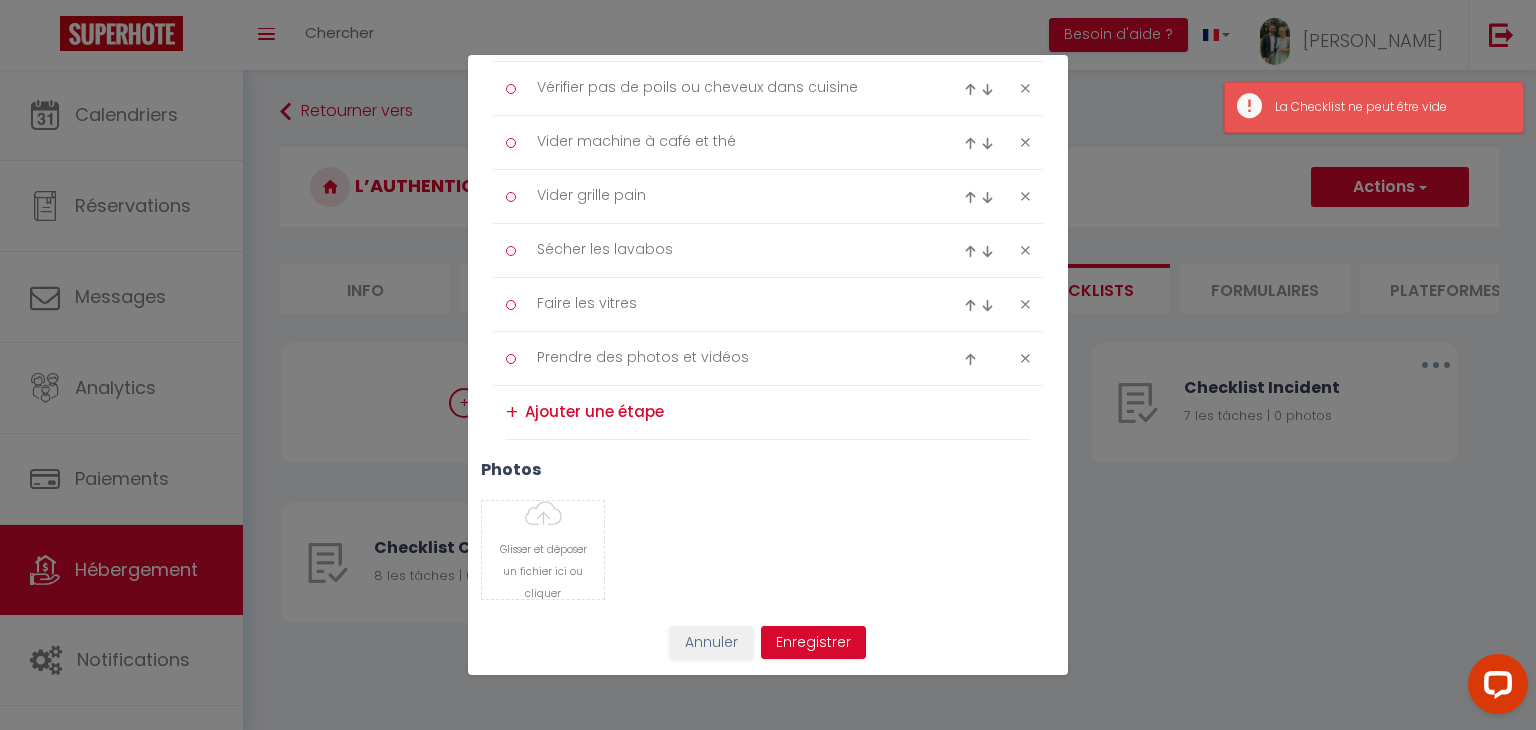 click at bounding box center (777, 412) 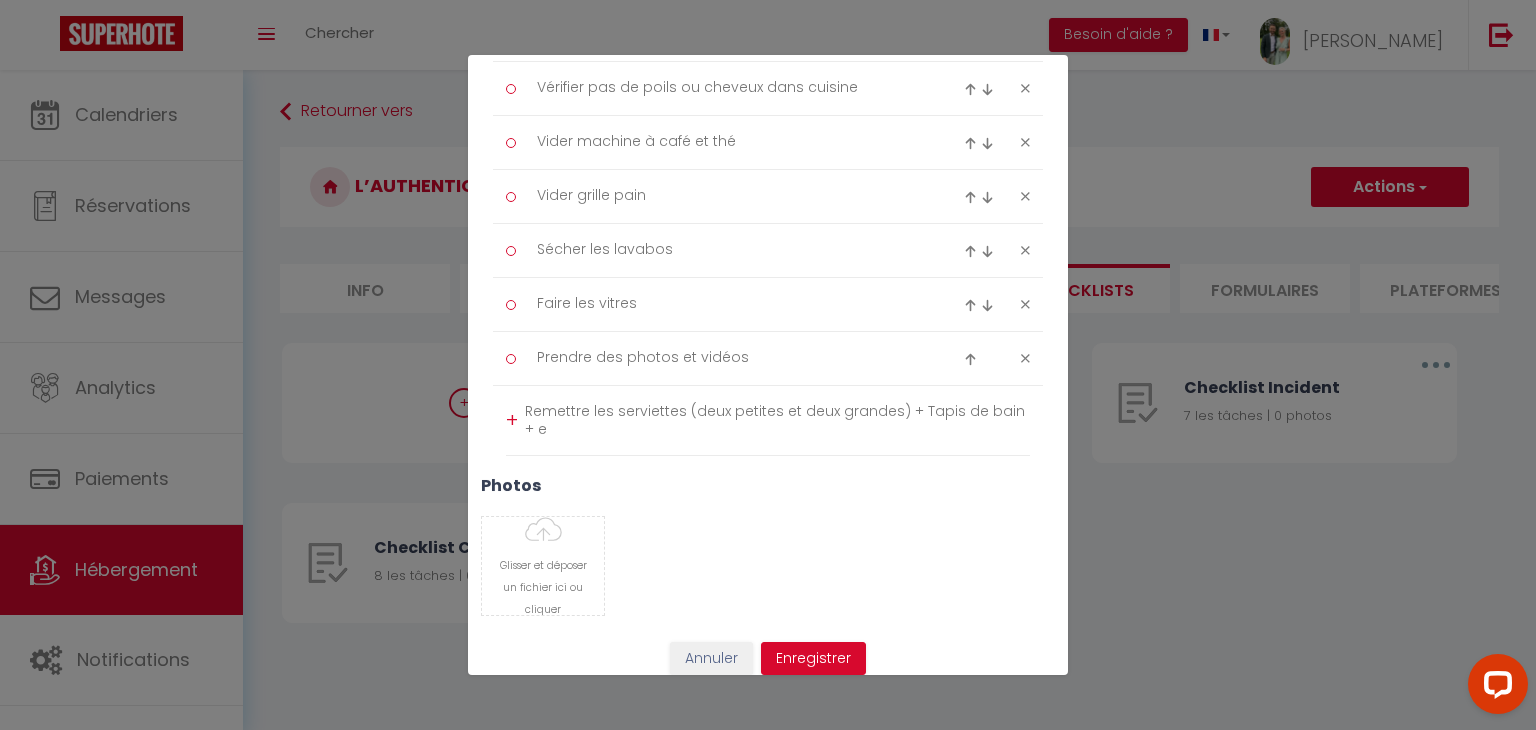 scroll, scrollTop: 0, scrollLeft: 0, axis: both 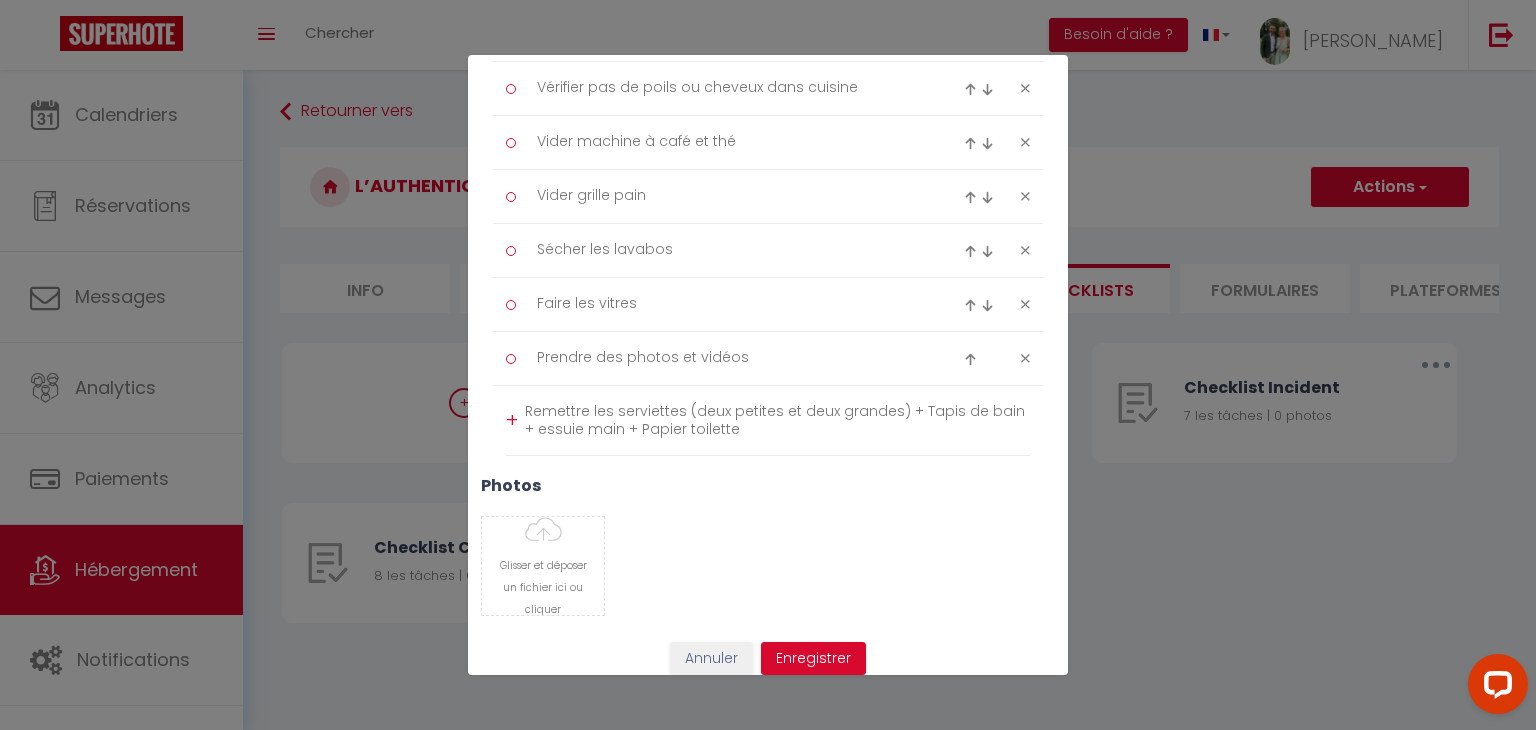 type on "Remettre les serviettes (deux petites et deux grandes) + Tapis de bain + essuie main + Papier toilette" 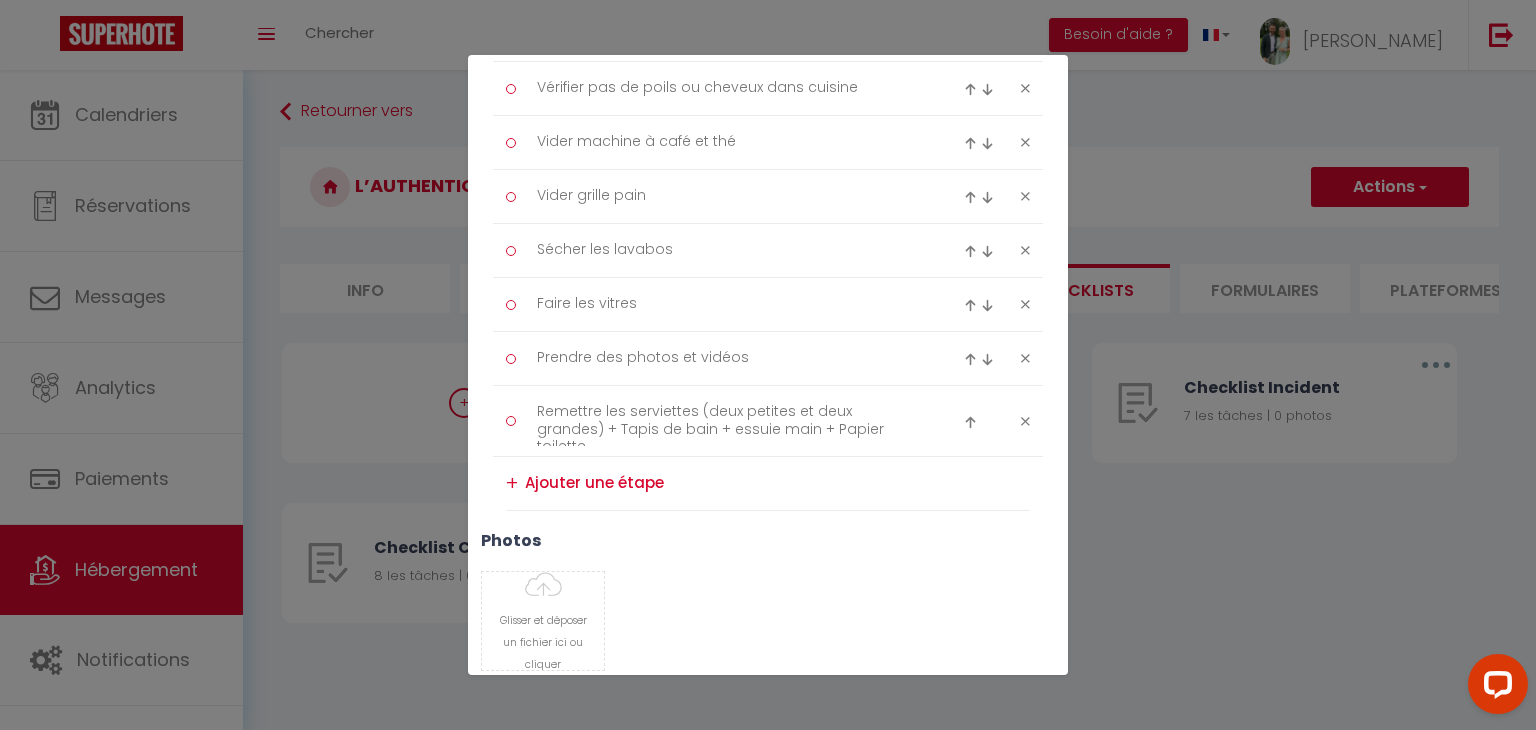 click at bounding box center (970, 422) 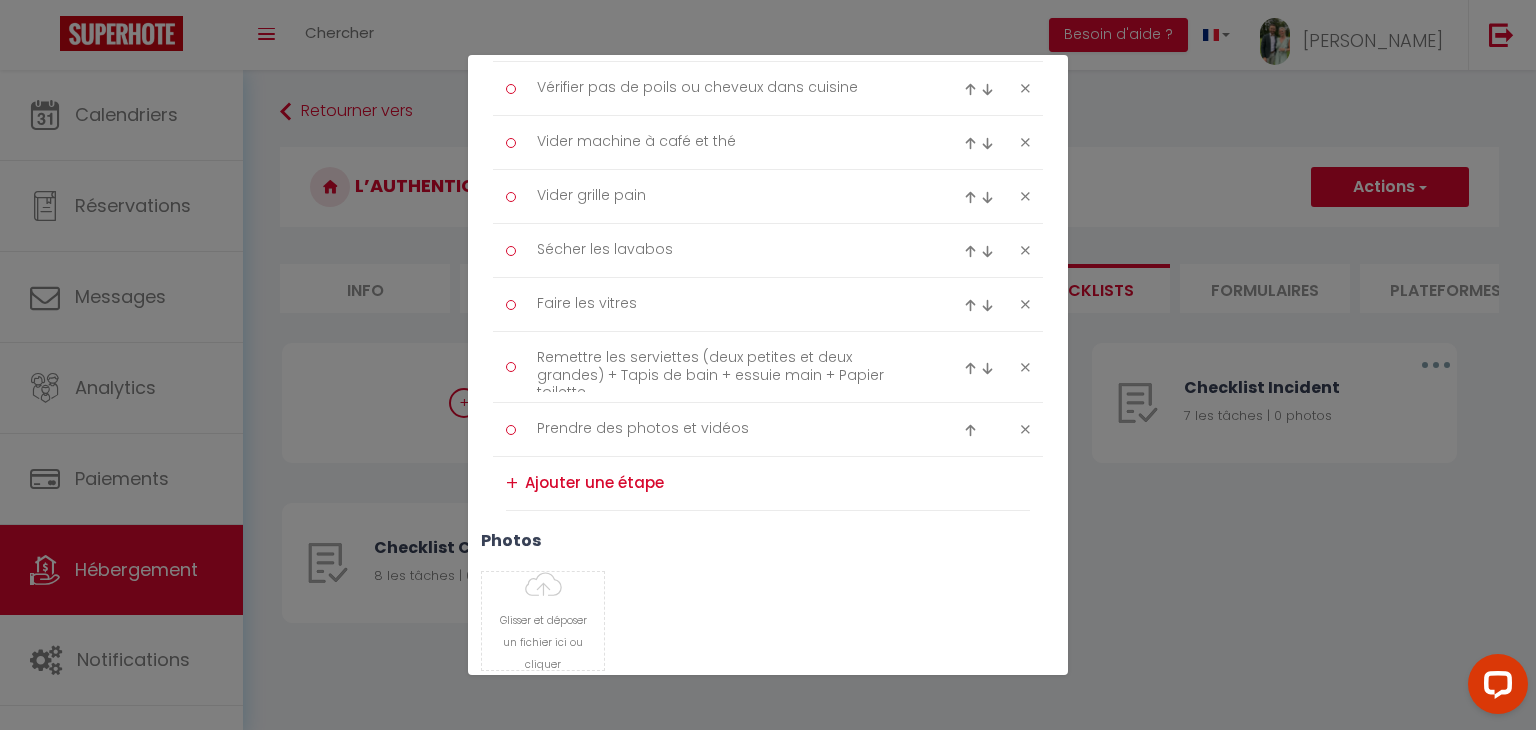 click at bounding box center [970, 368] 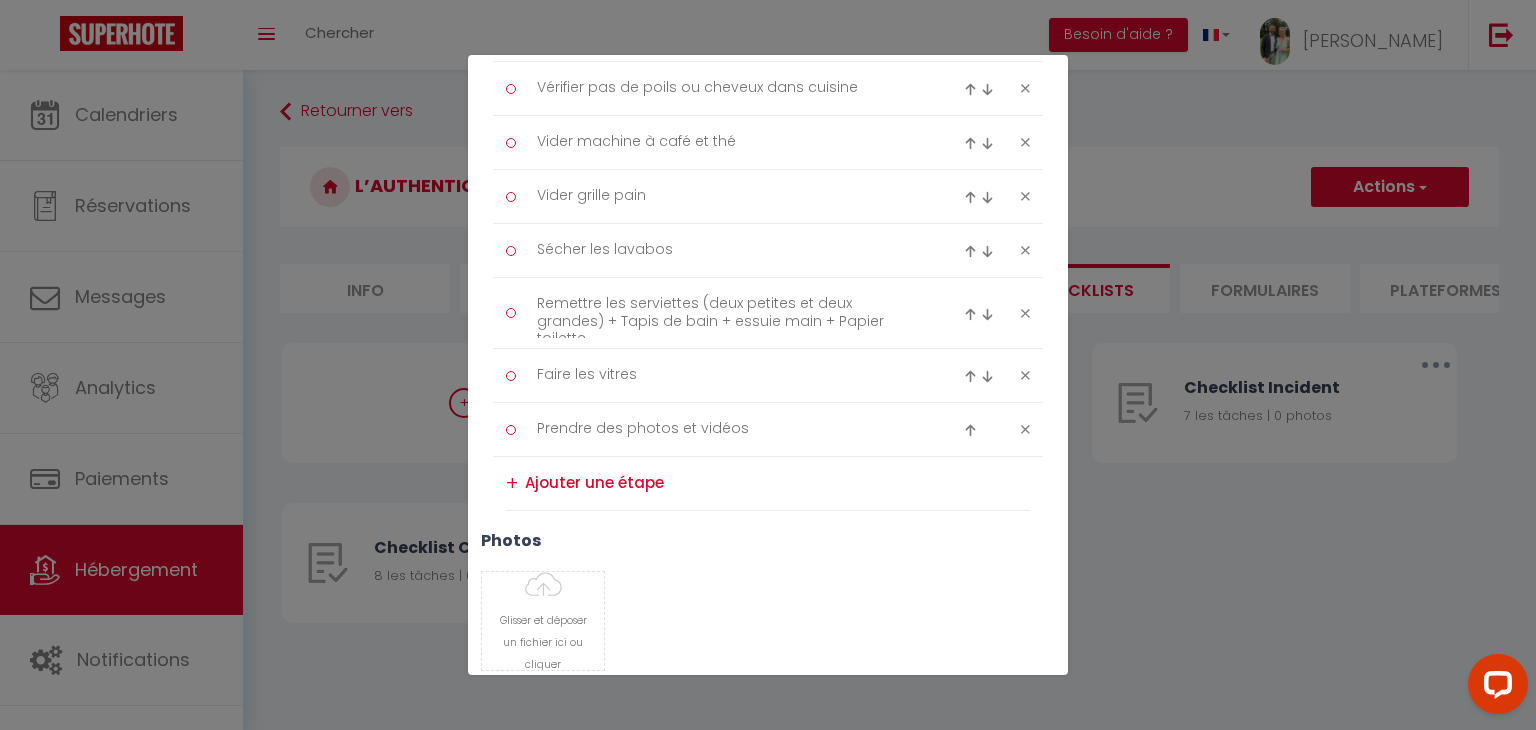 click at bounding box center [970, 314] 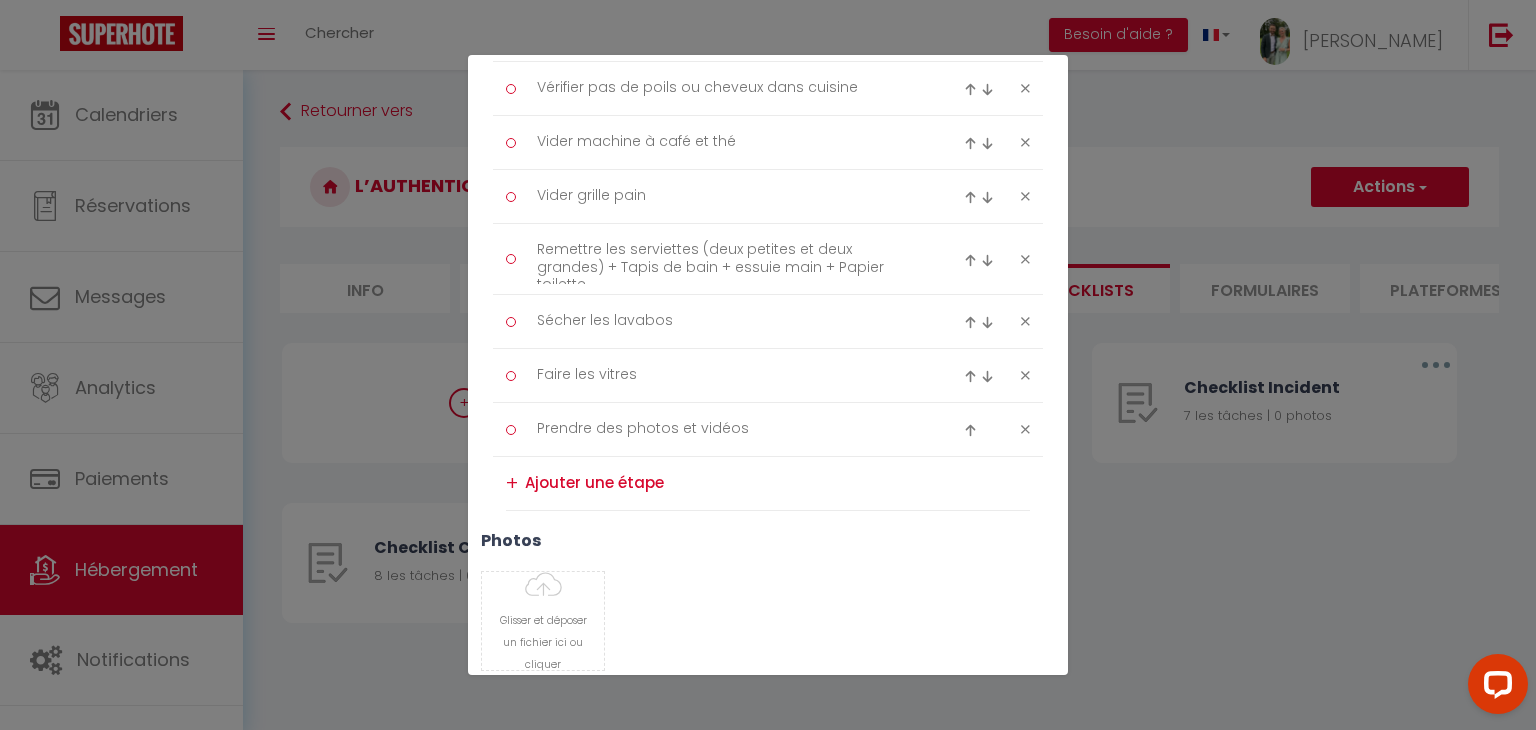 click at bounding box center (982, 260) 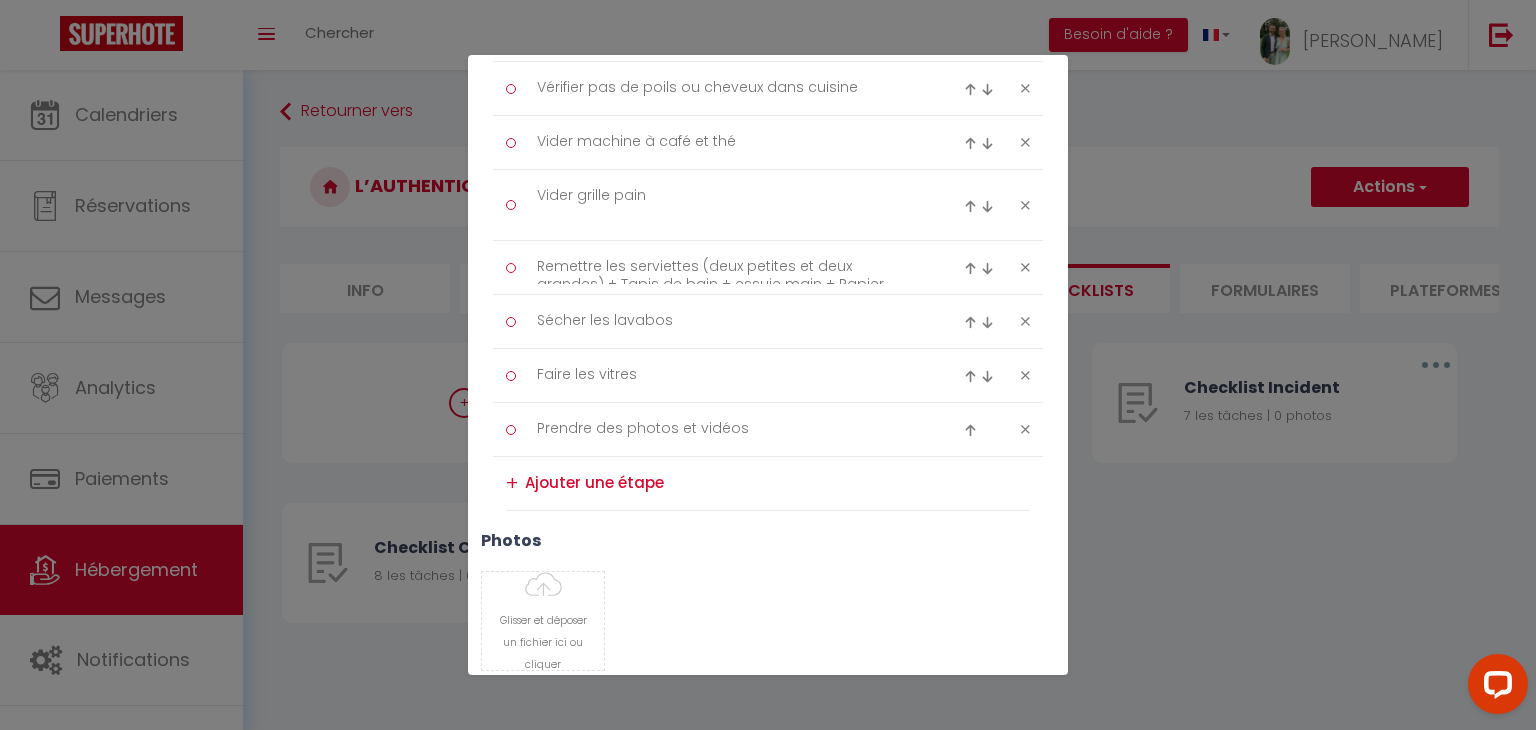 type on "Remettre les serviettes (deux petites et deux grandes) + Tapis de bain + essuie main + Papier toilette" 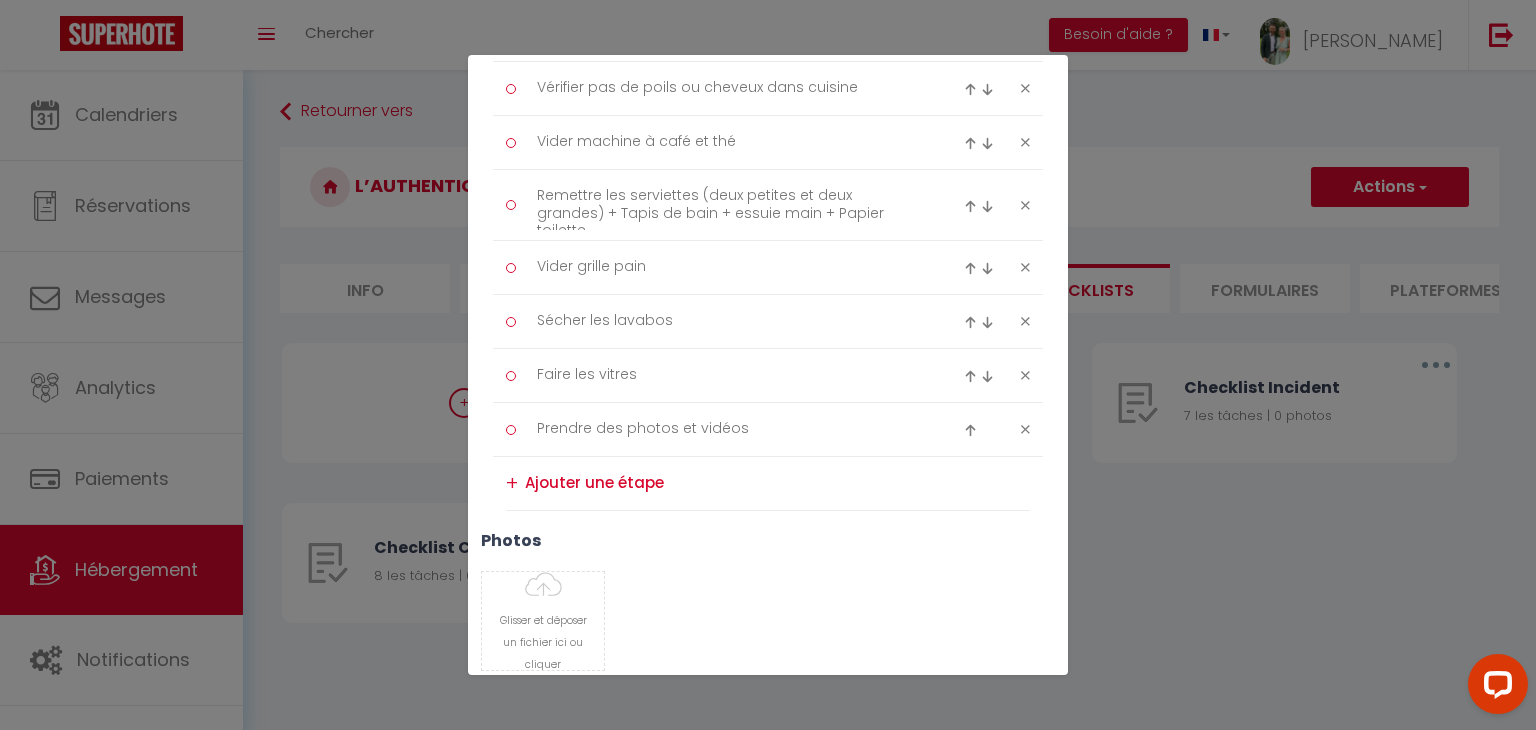 click at bounding box center [982, 206] 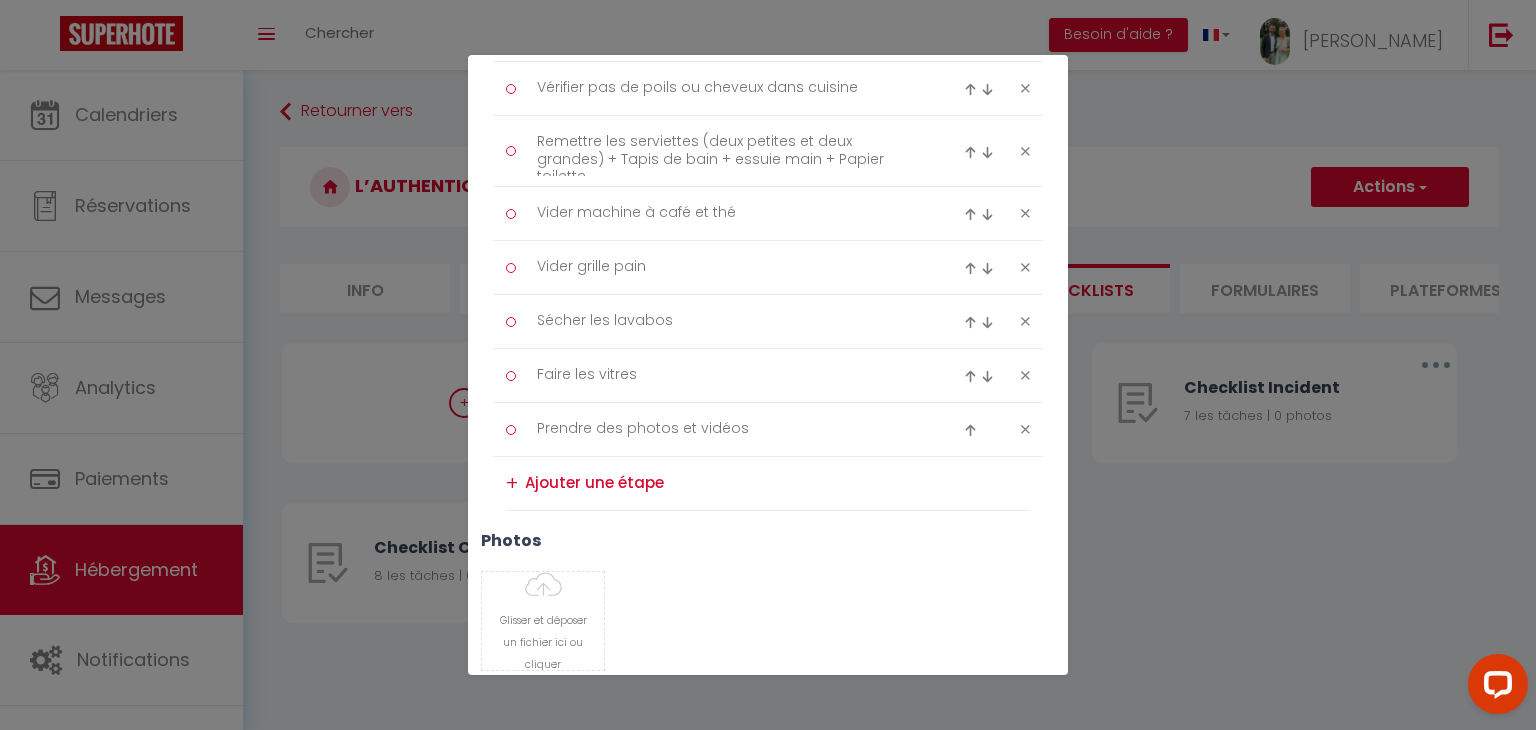 click at bounding box center [970, 152] 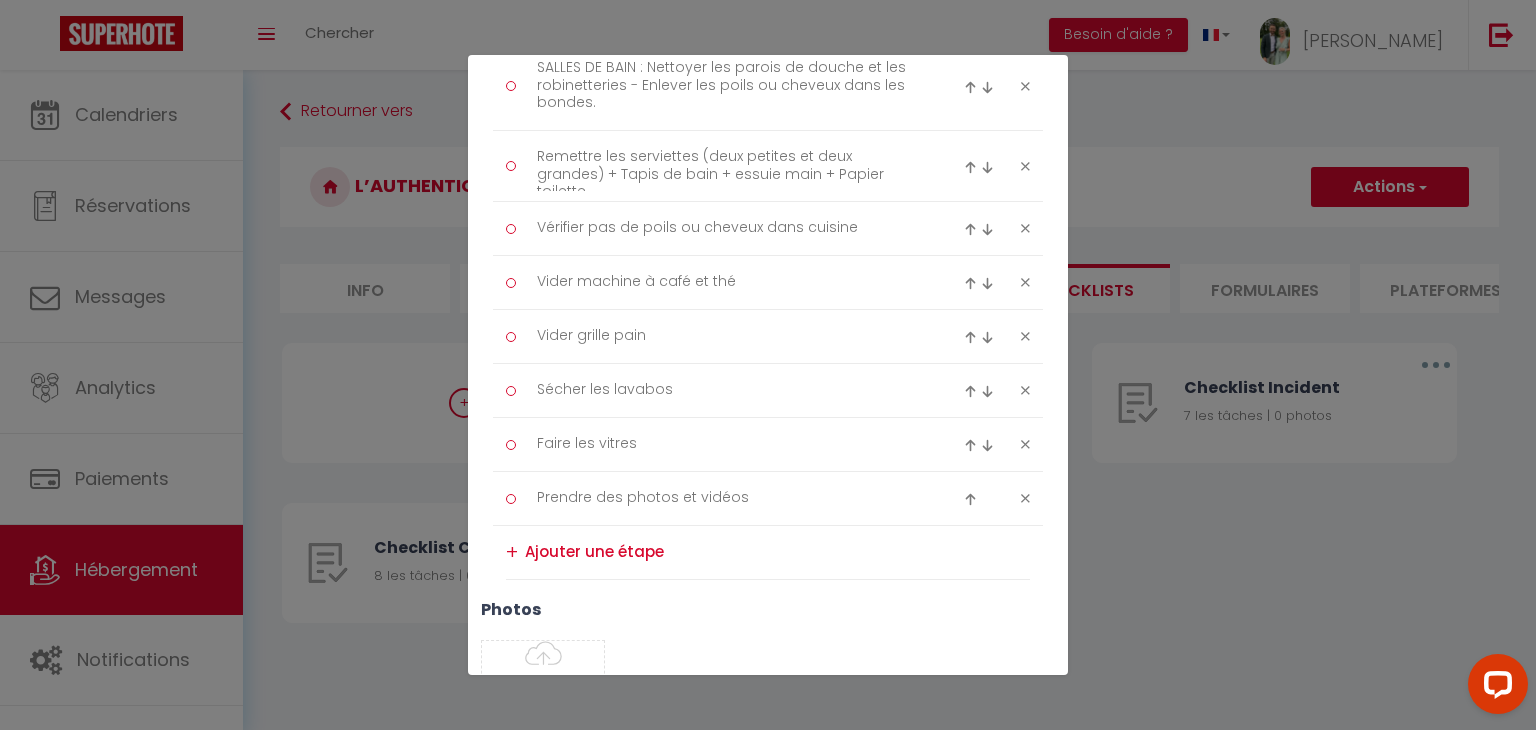 scroll, scrollTop: 588, scrollLeft: 0, axis: vertical 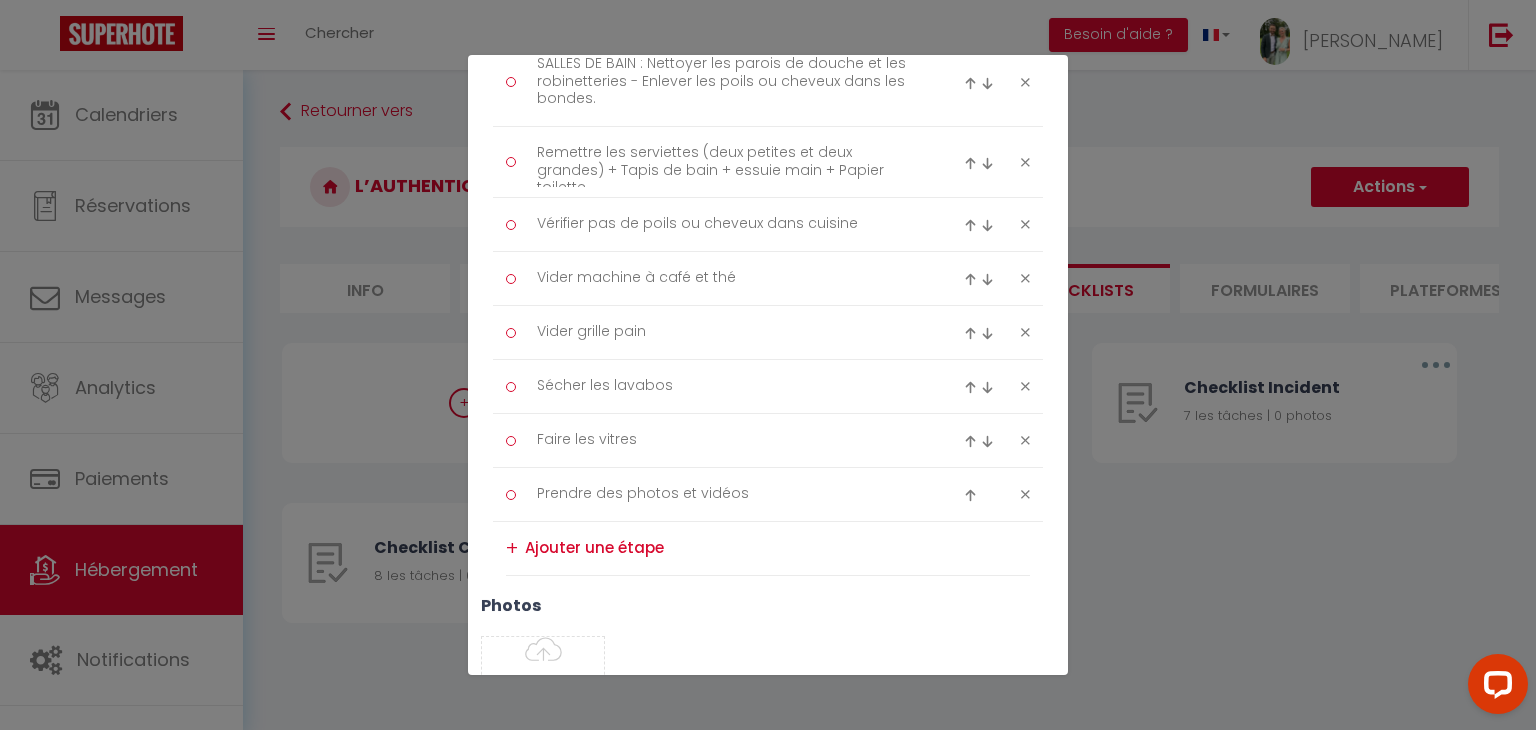 click at bounding box center (970, 387) 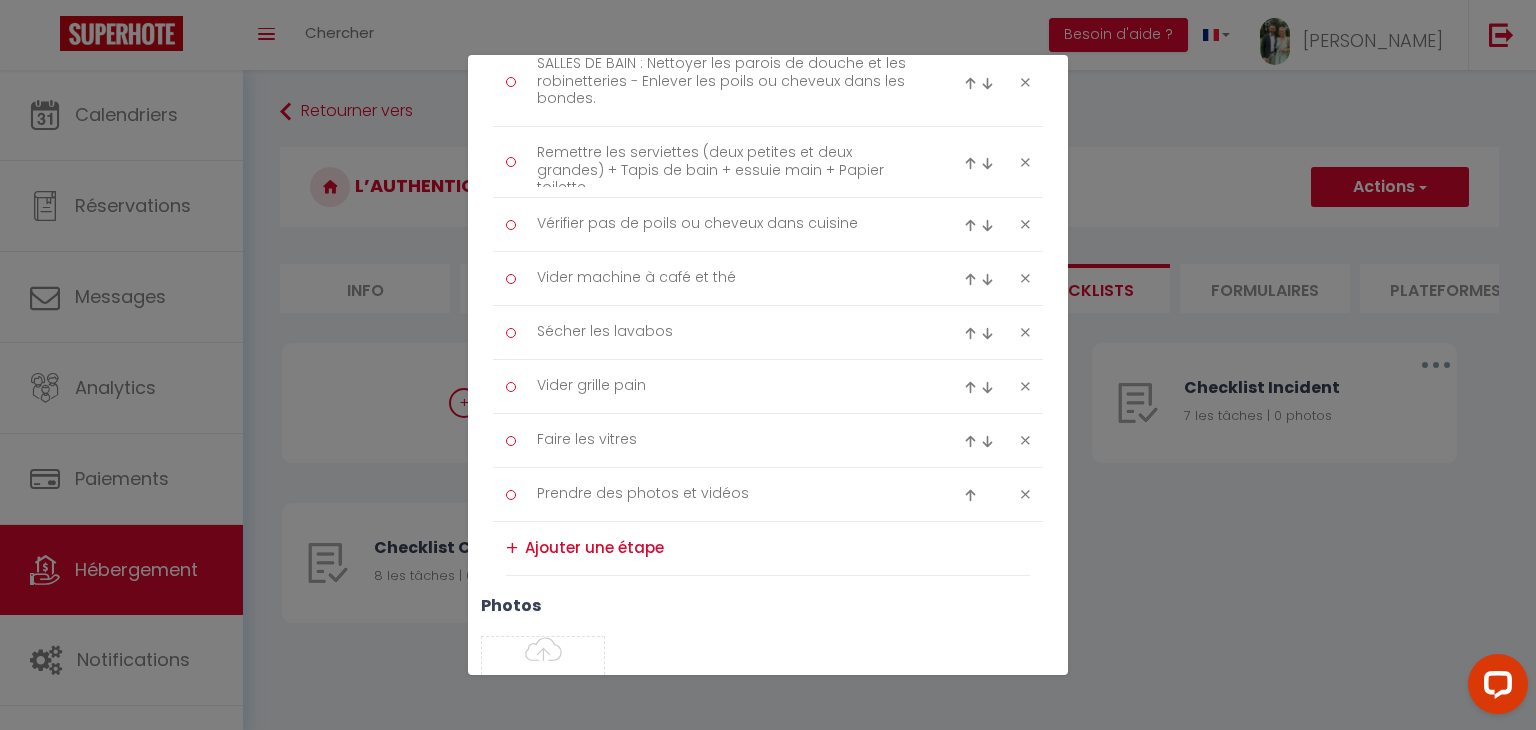 click at bounding box center (970, 387) 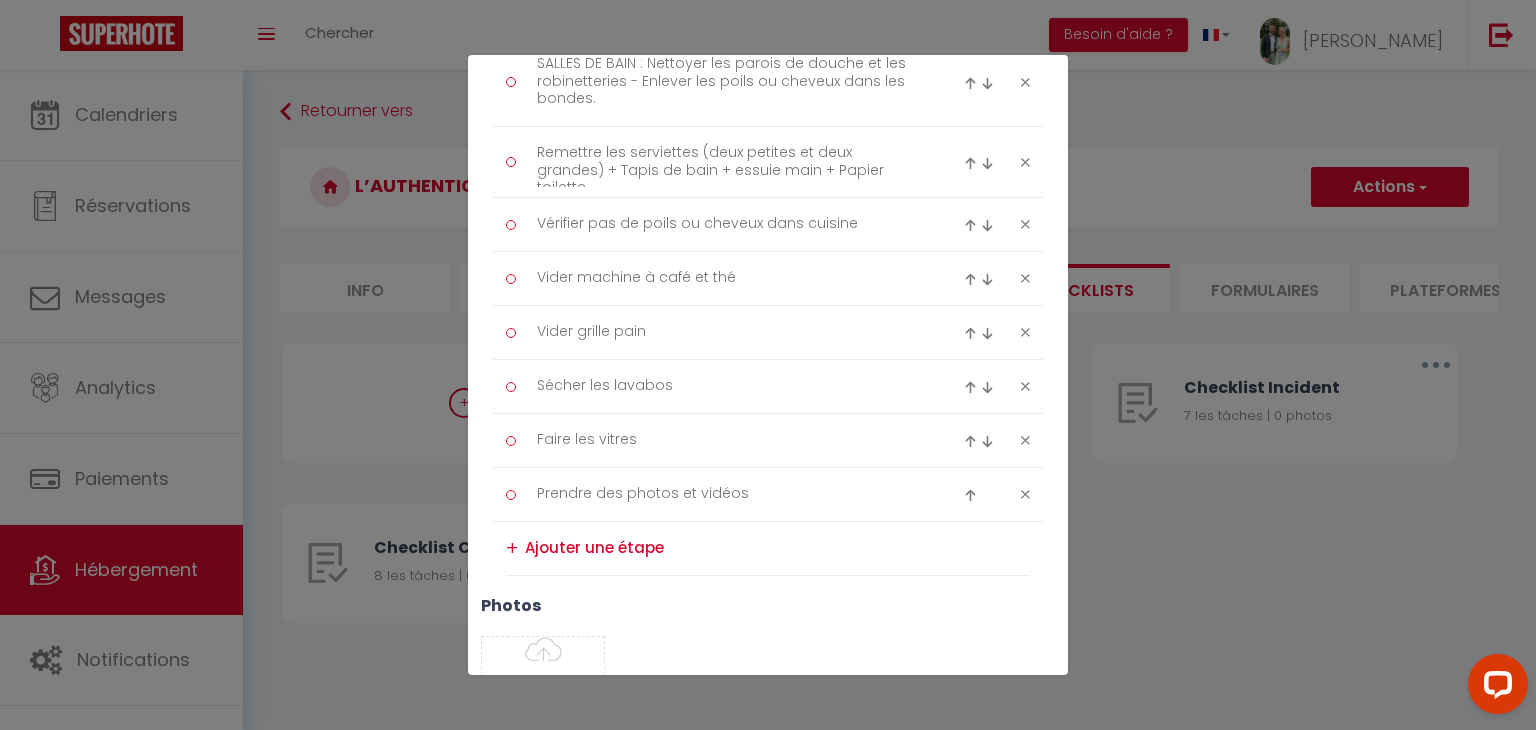 click at bounding box center (970, 387) 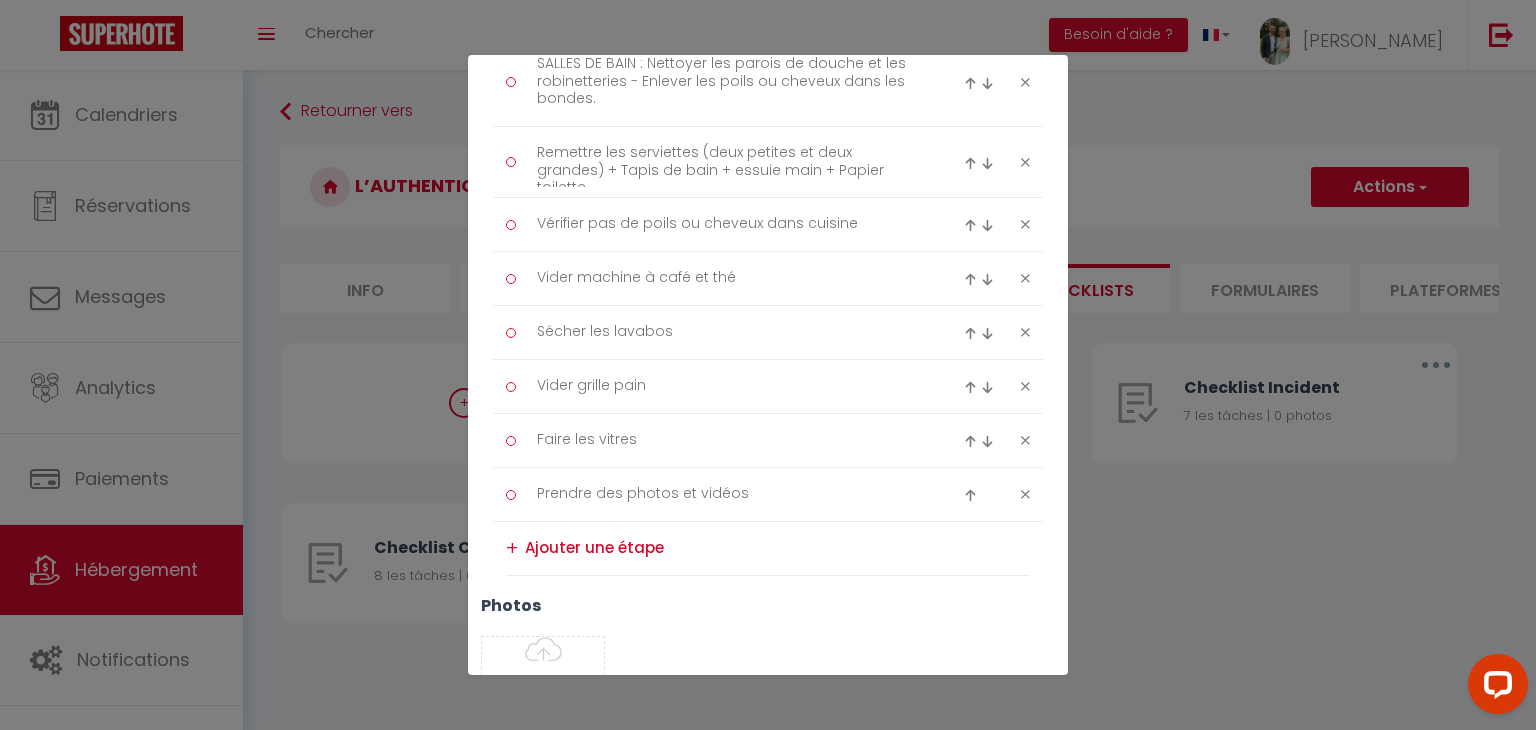 click at bounding box center [970, 333] 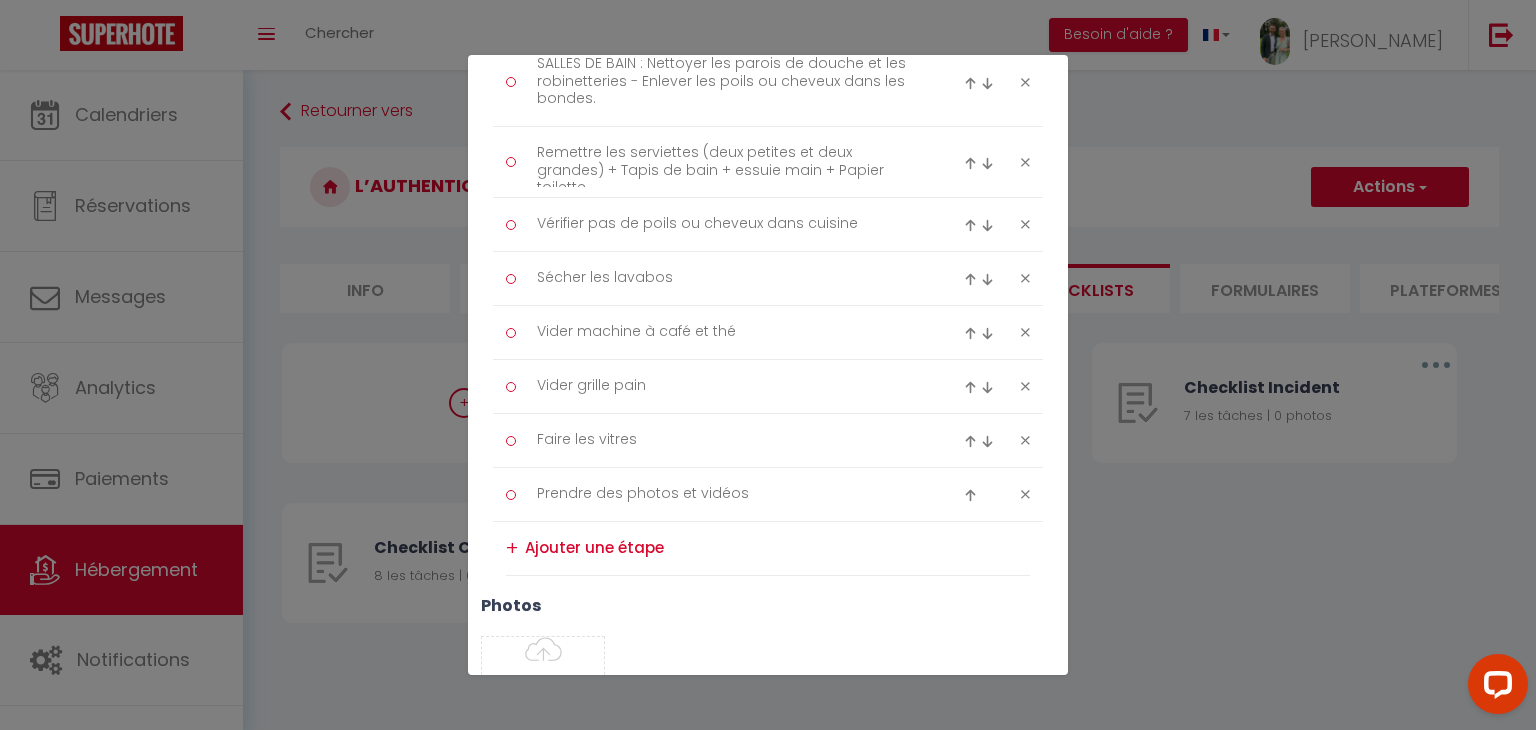 click on "Sécher les lavabos" at bounding box center [768, 279] 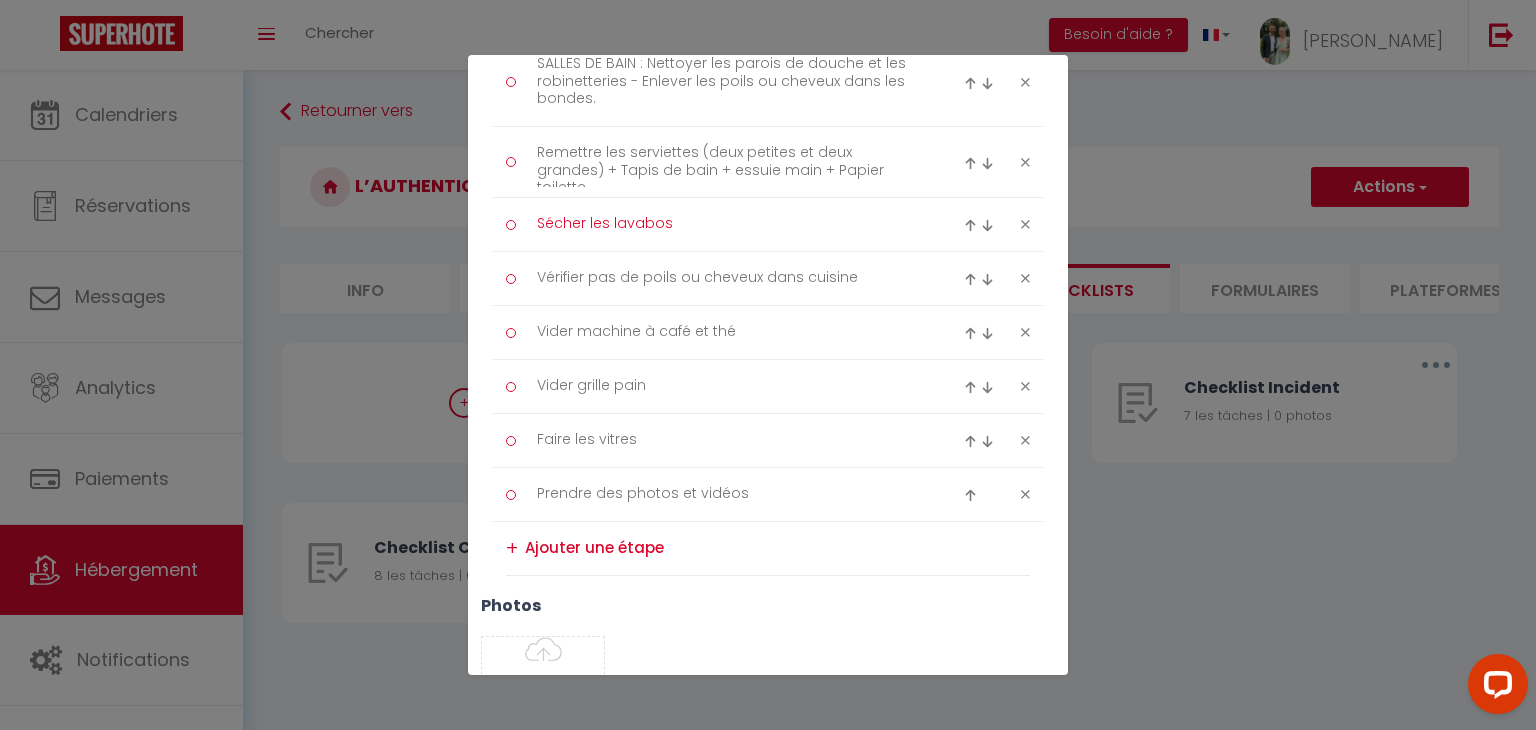 click on "Sécher les lavabos" at bounding box center (728, 224) 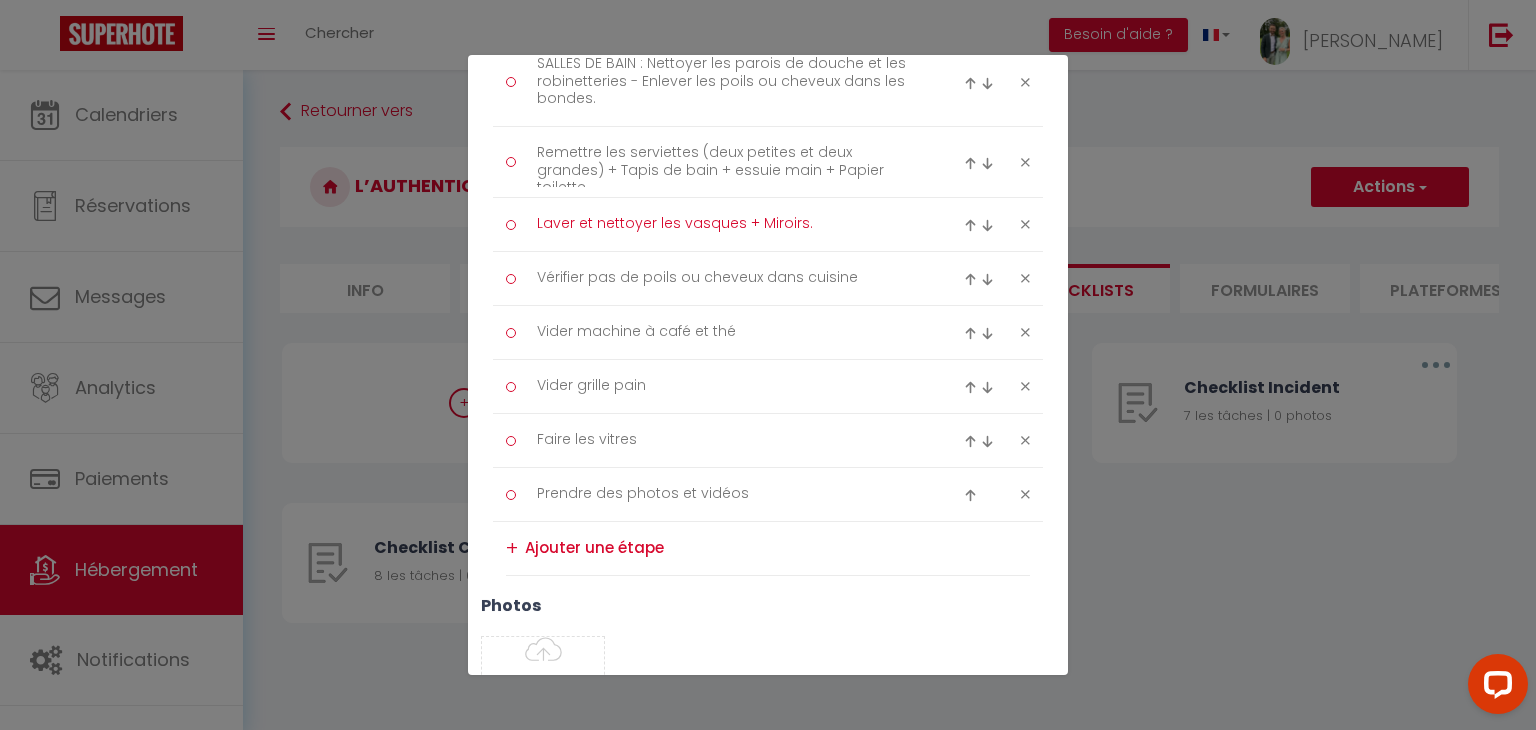 type on "Laver et nettoyer les vasques + Miroirs." 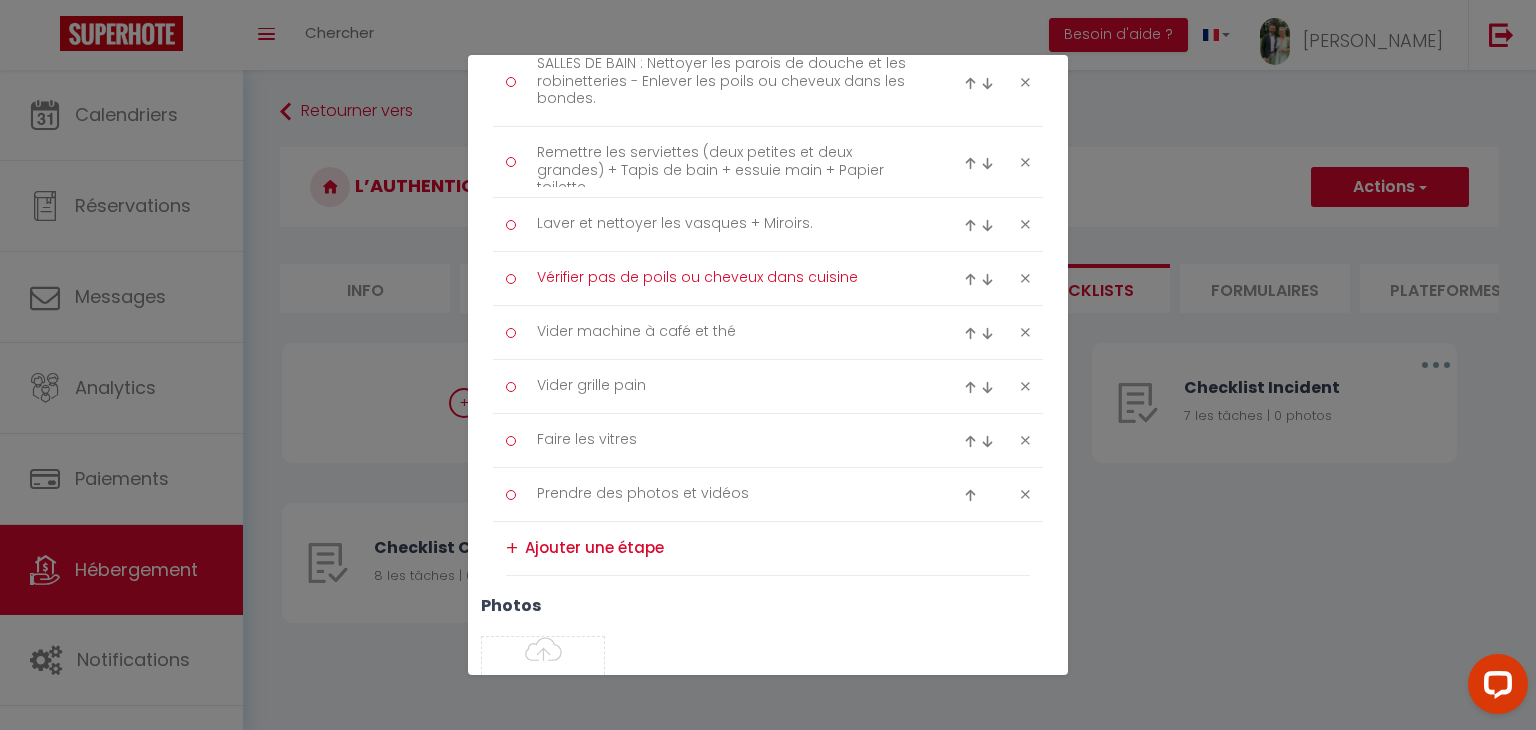 click on "Vérifier pas de poils ou cheveux dans cuisine" at bounding box center [728, 278] 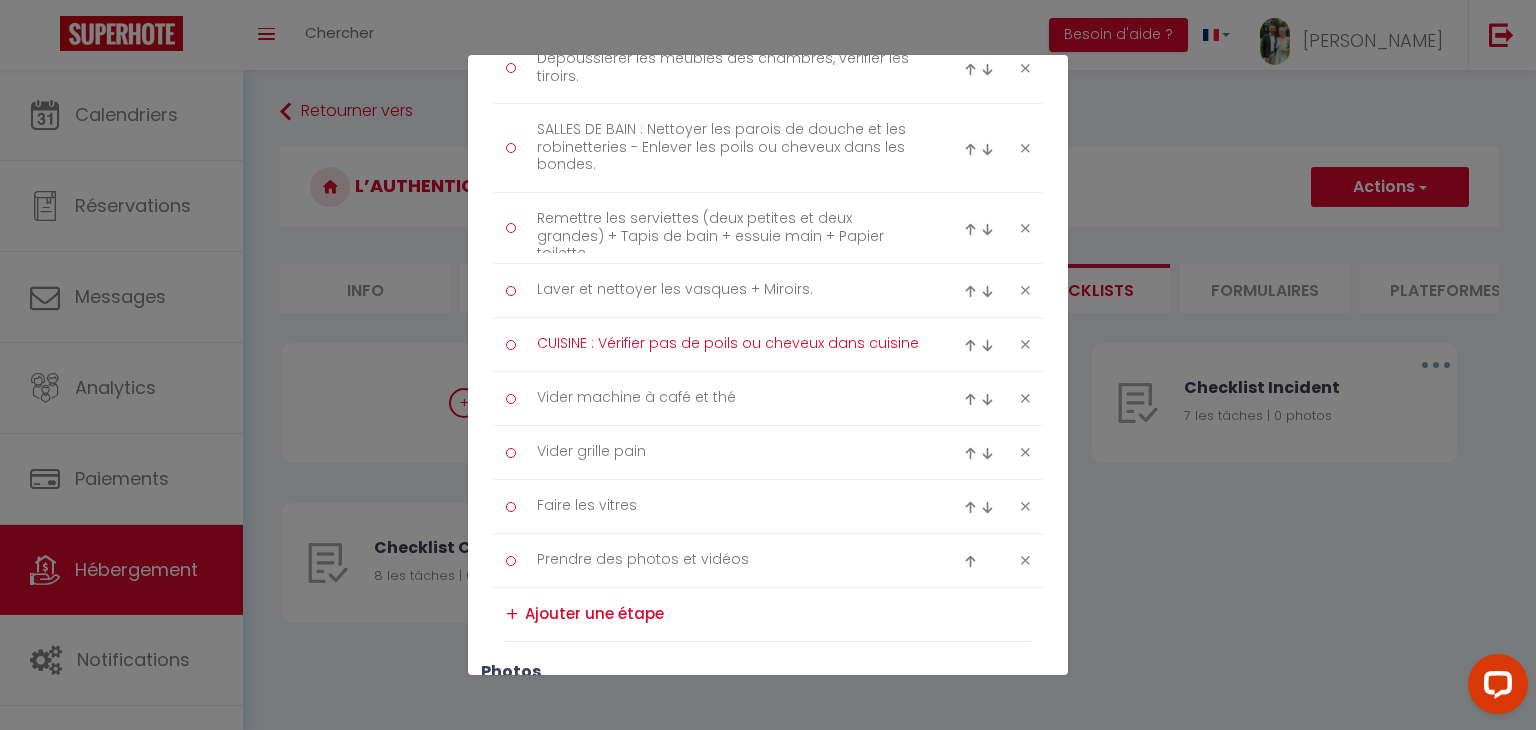 scroll, scrollTop: 516, scrollLeft: 0, axis: vertical 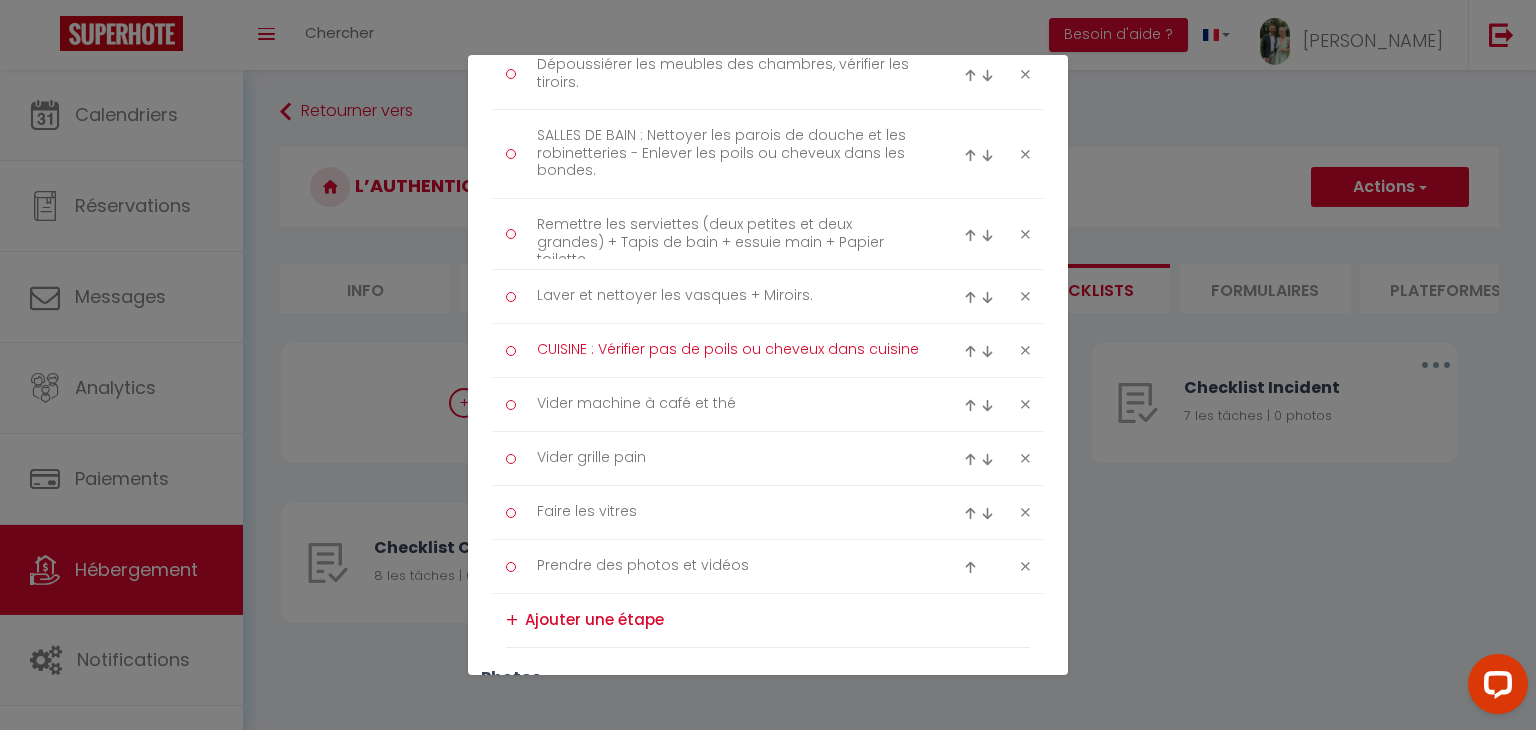 type on "CUISINE : Vérifier pas de poils ou cheveux dans cuisine" 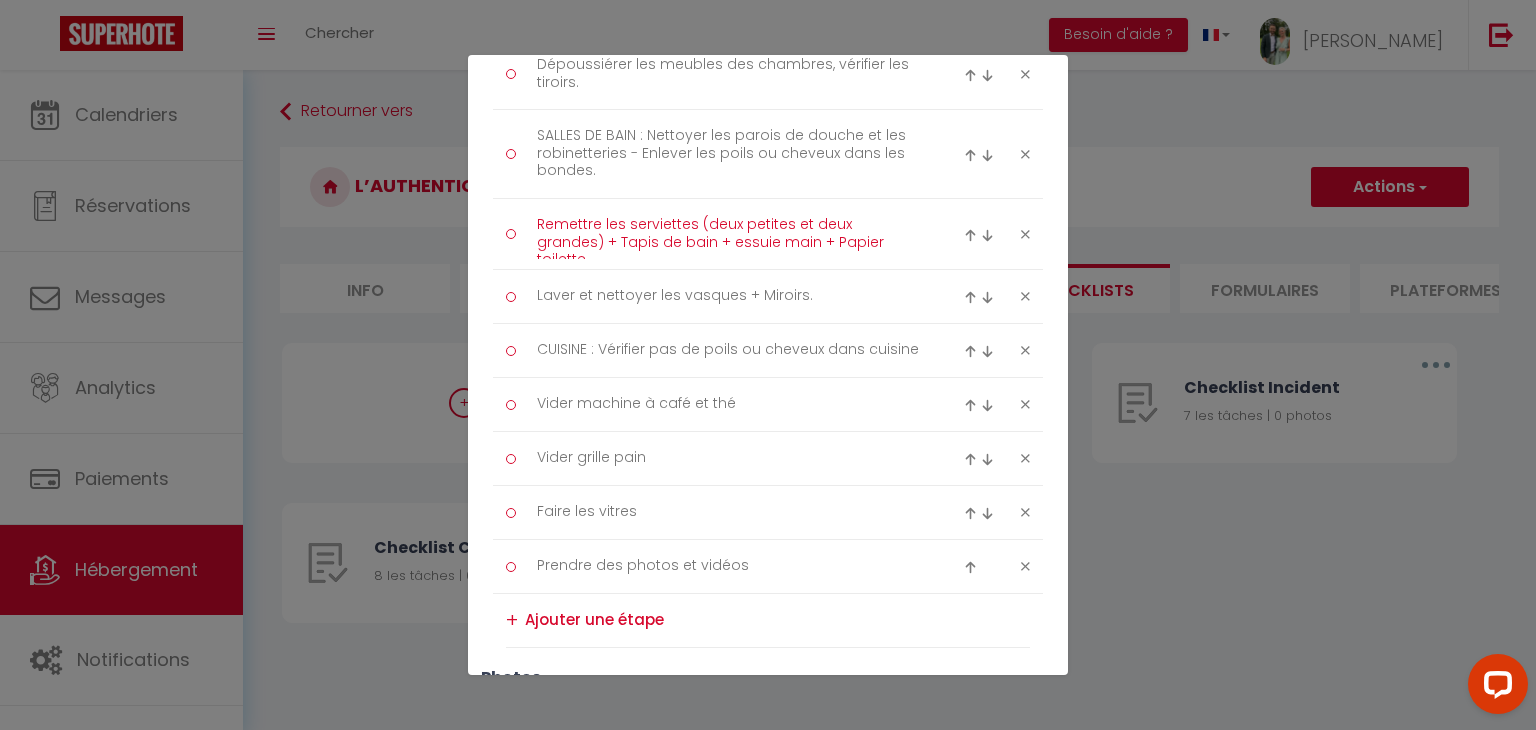 click on "Remettre les serviettes (deux petites et deux grandes) + Tapis de bain + essuie main + Papier toilette" at bounding box center [728, 234] 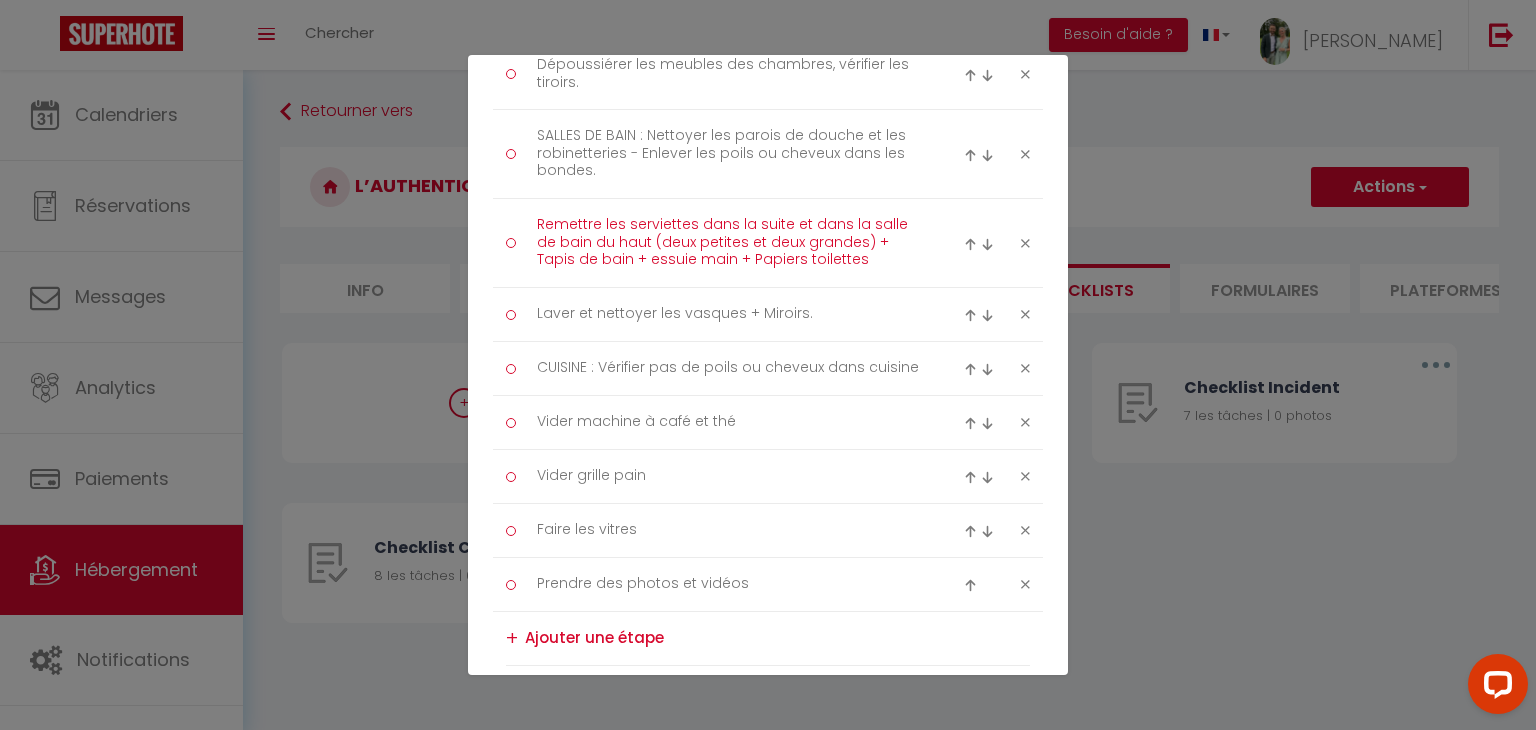 type on "Remettre les serviettes dans la suite et dans la salle de bain du haut (deux petites et deux grandes) + Tapis de bain + essuie main + Papiers toilettes" 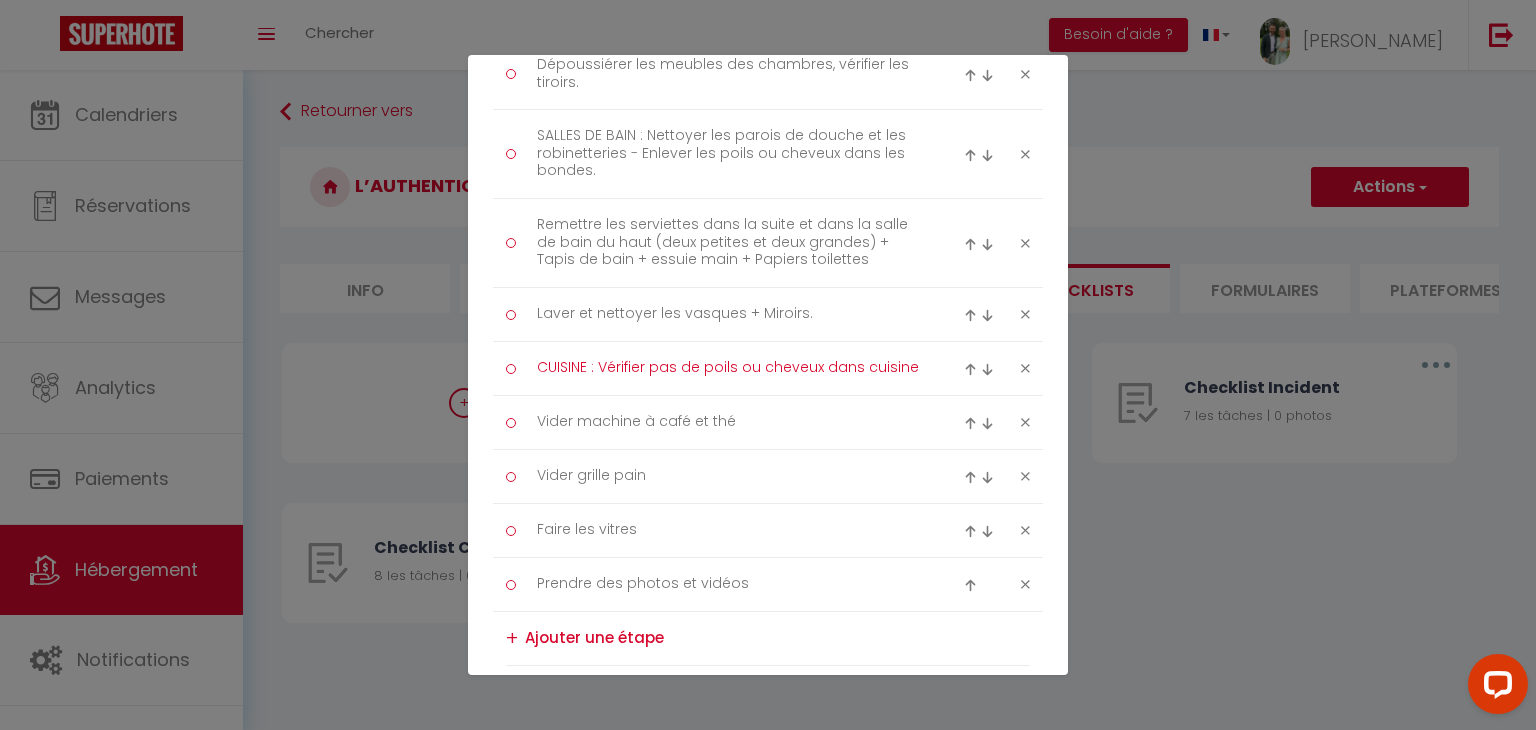 click on "CUISINE : Vérifier pas de poils ou cheveux dans cuisine" at bounding box center (728, 368) 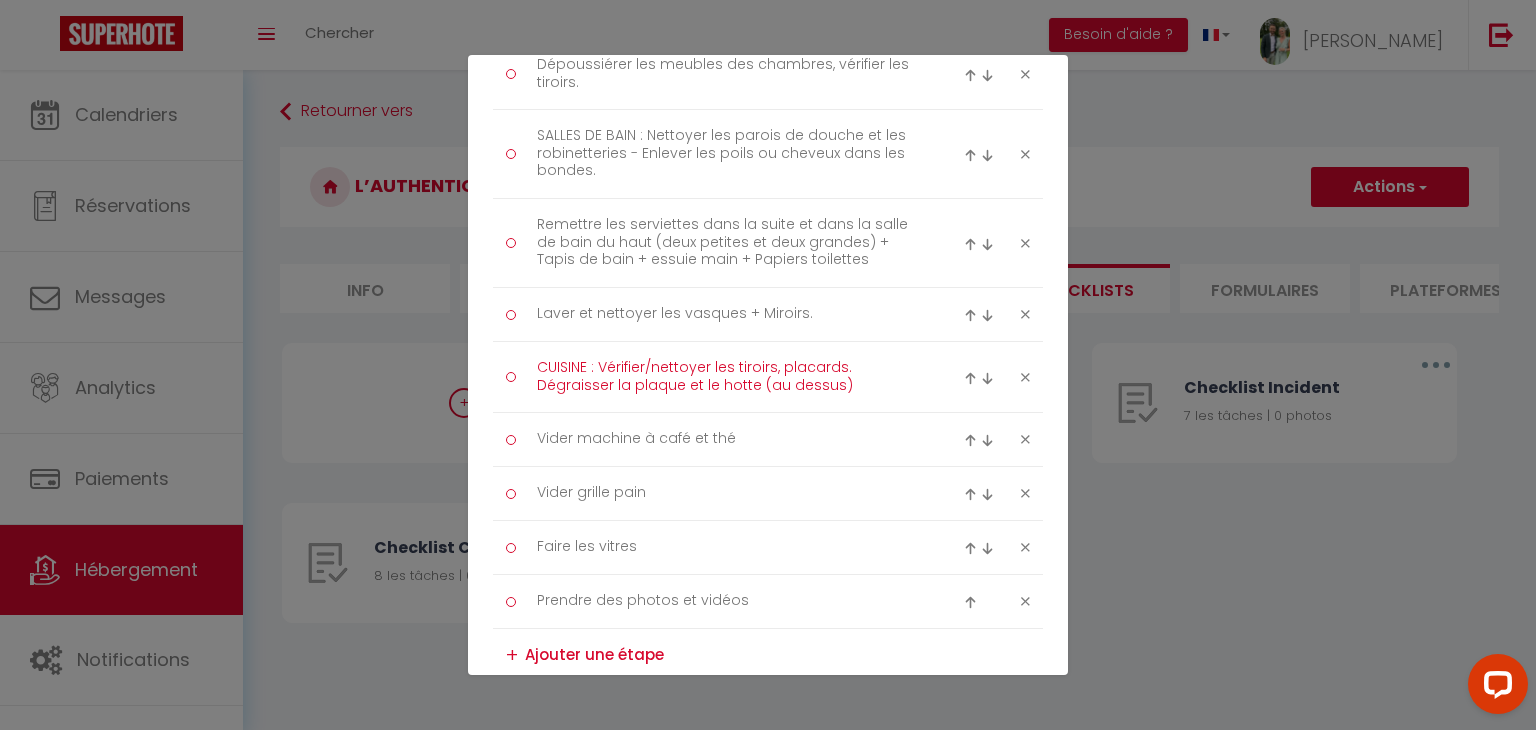 scroll, scrollTop: 0, scrollLeft: 0, axis: both 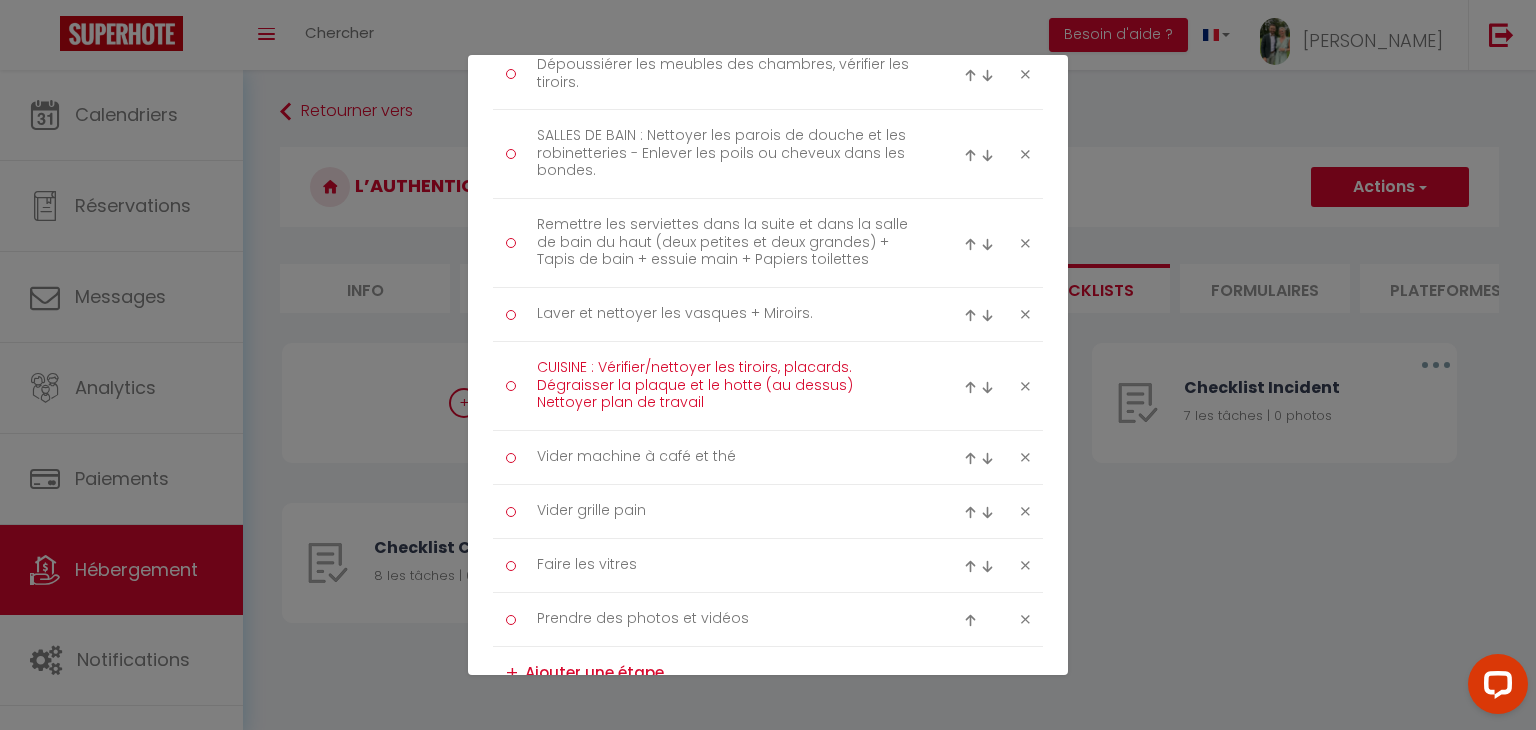 type on "CUISINE : Vérifier/nettoyer les tiroirs, placards. Dégraisser la plaque et le hotte (au dessus)
Nettoyer plan de travail" 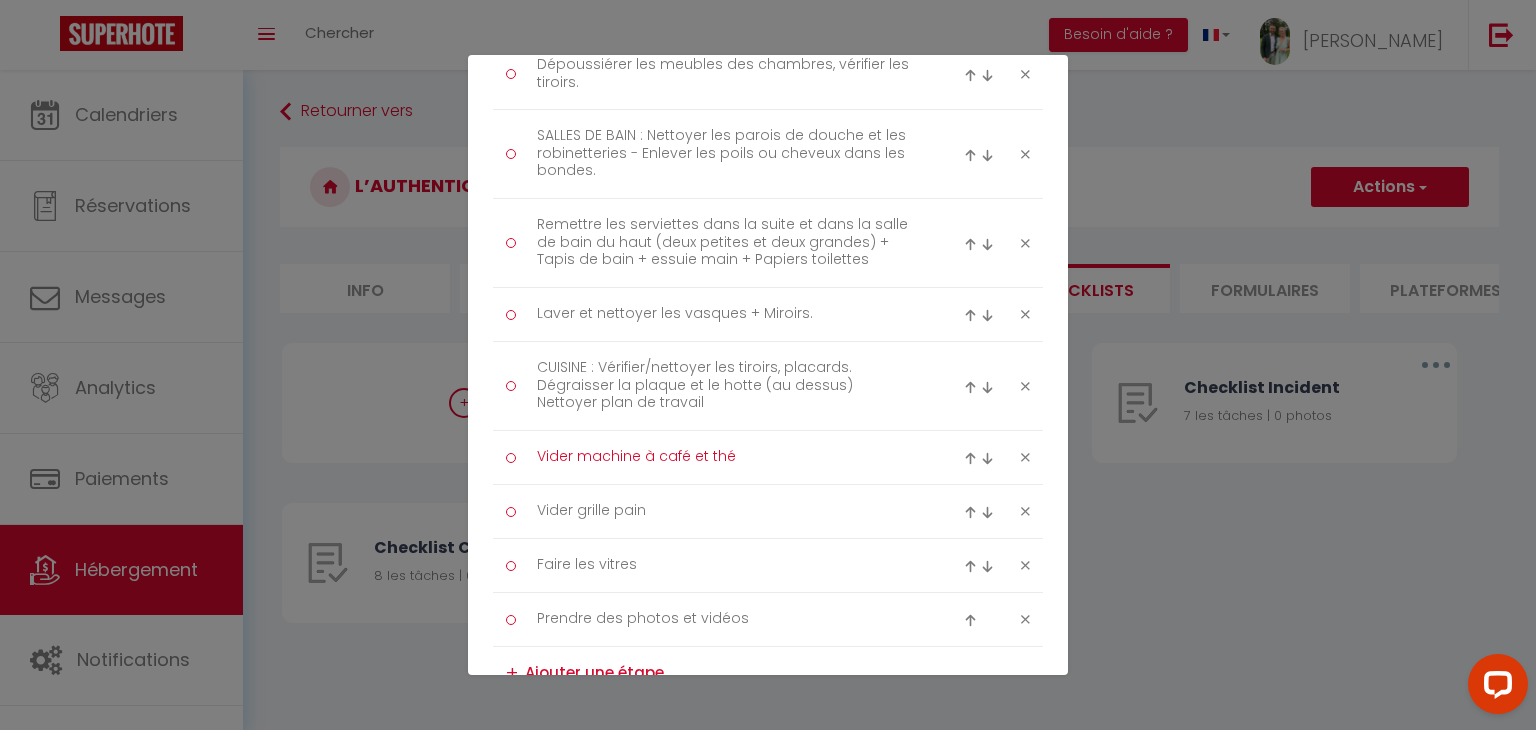 click on "Vider machine à café et thé" at bounding box center [728, 457] 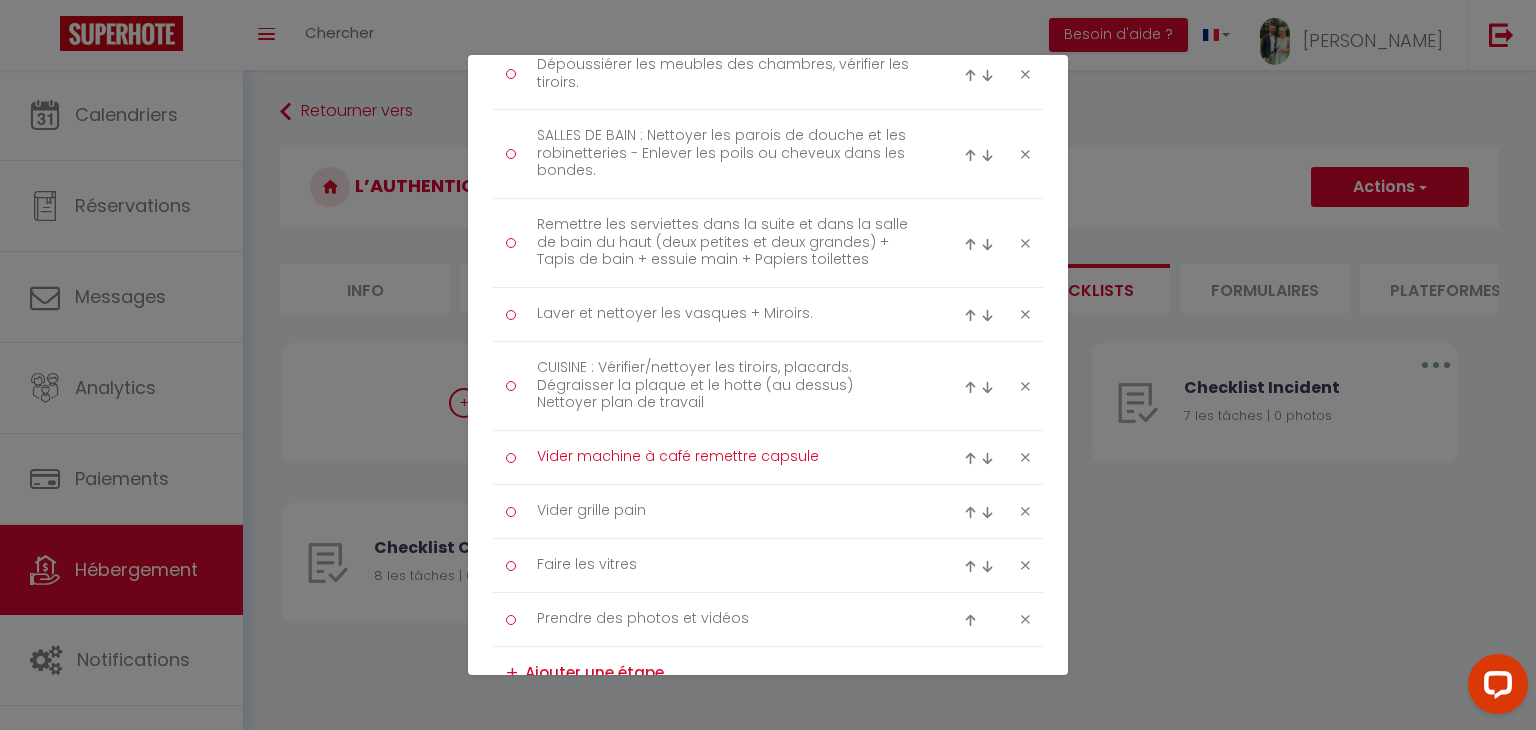 type on "Vider machine à café remettre capsule" 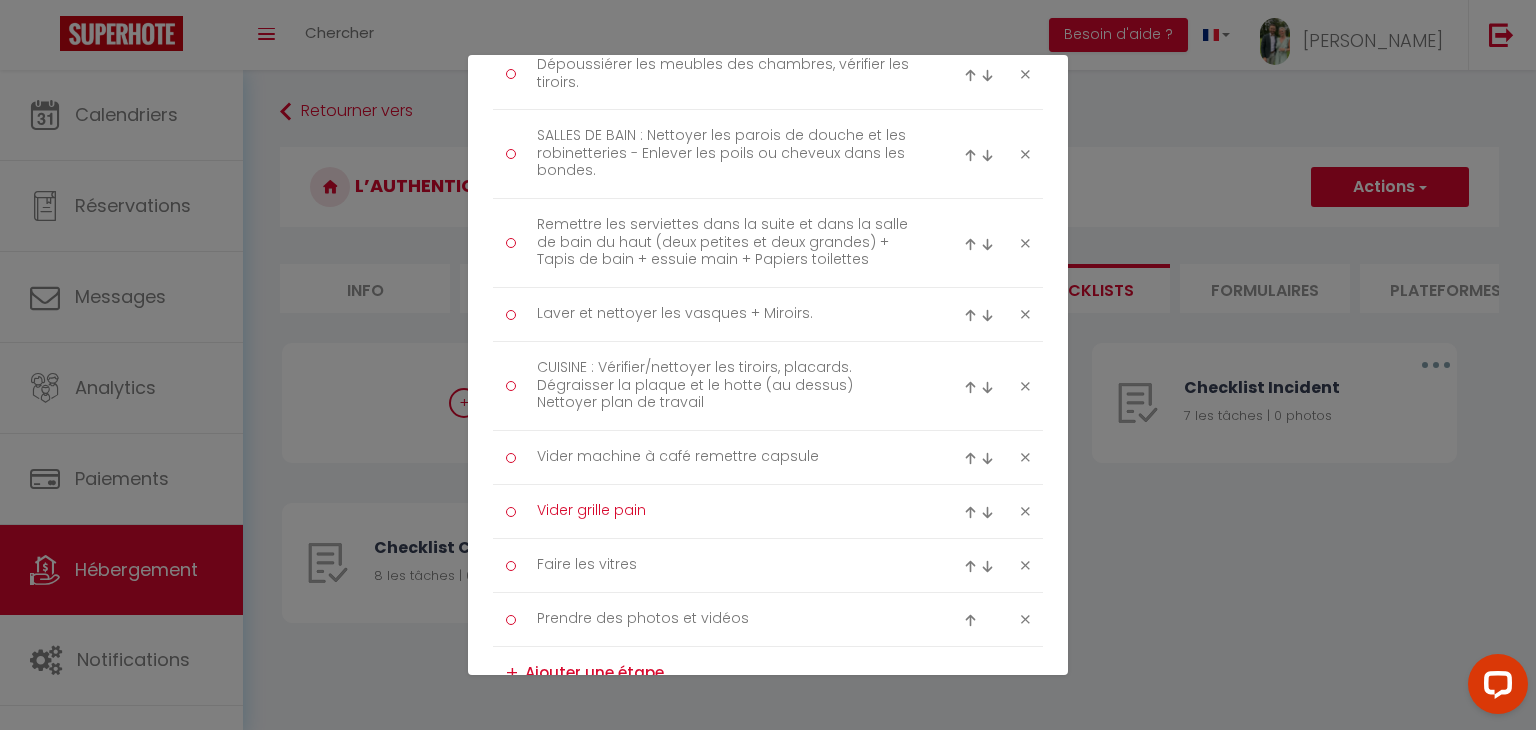 click on "Vider grille pain" at bounding box center [728, 511] 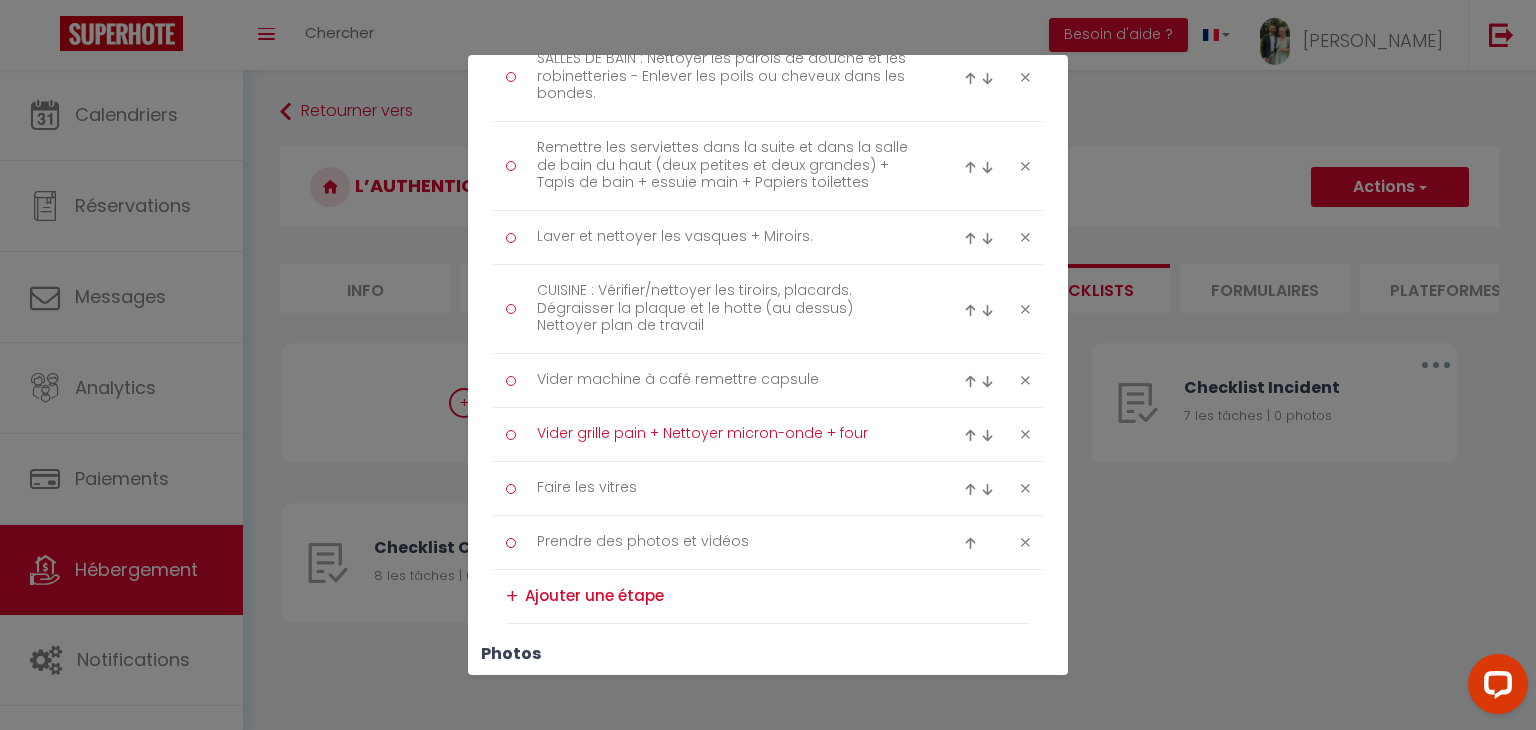 scroll, scrollTop: 598, scrollLeft: 0, axis: vertical 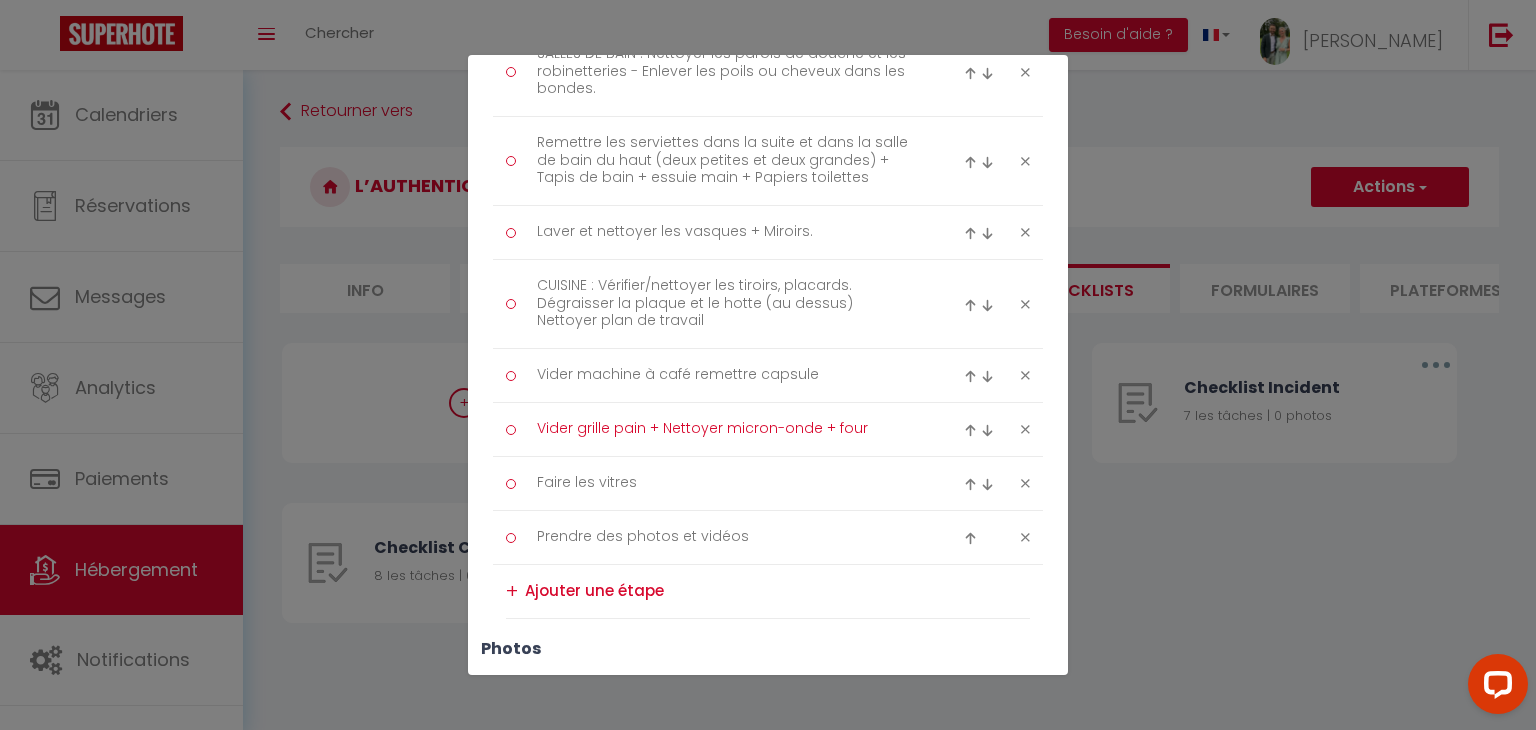 type on "Vider grille pain + Nettoyer micron-onde + four" 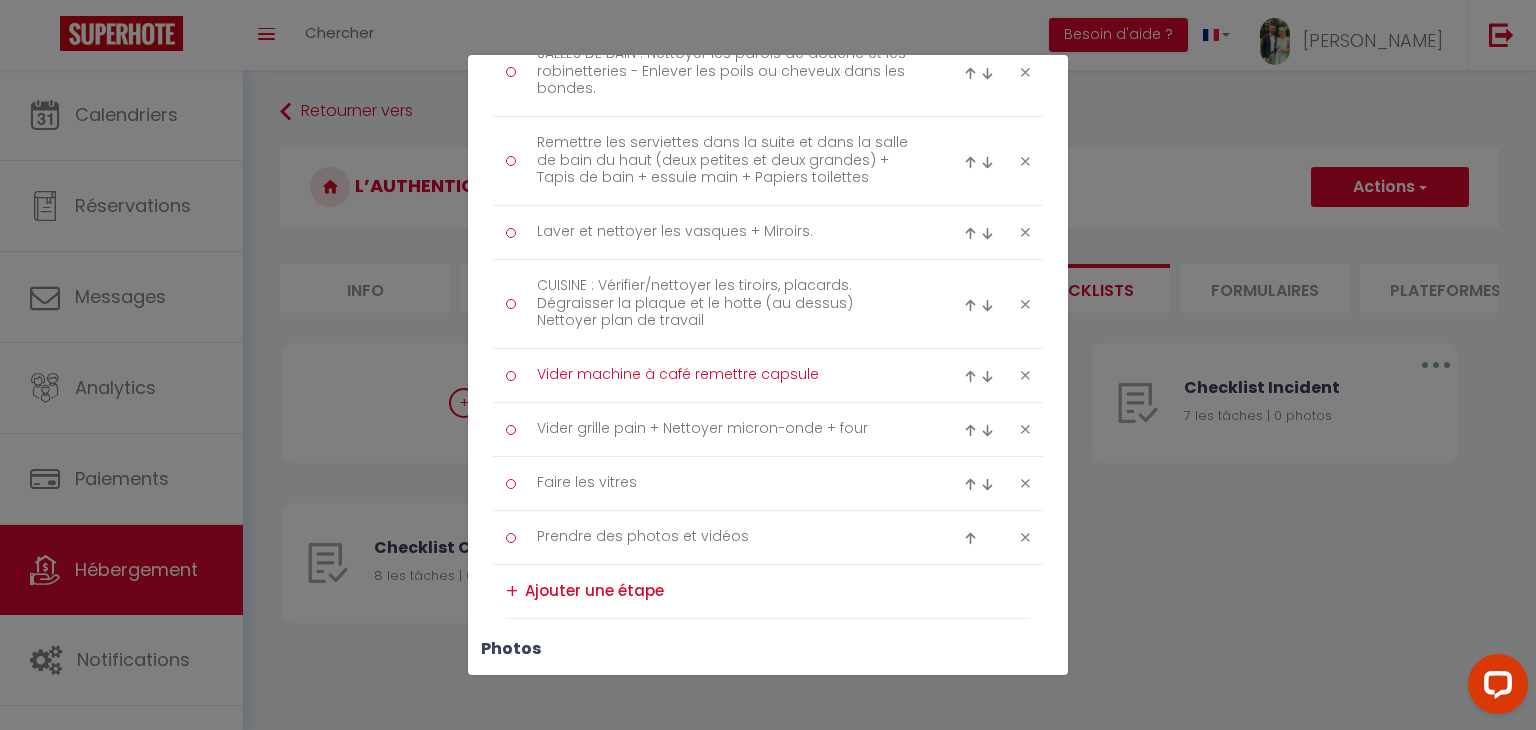 click on "Vider machine à café remettre capsule" at bounding box center [728, 375] 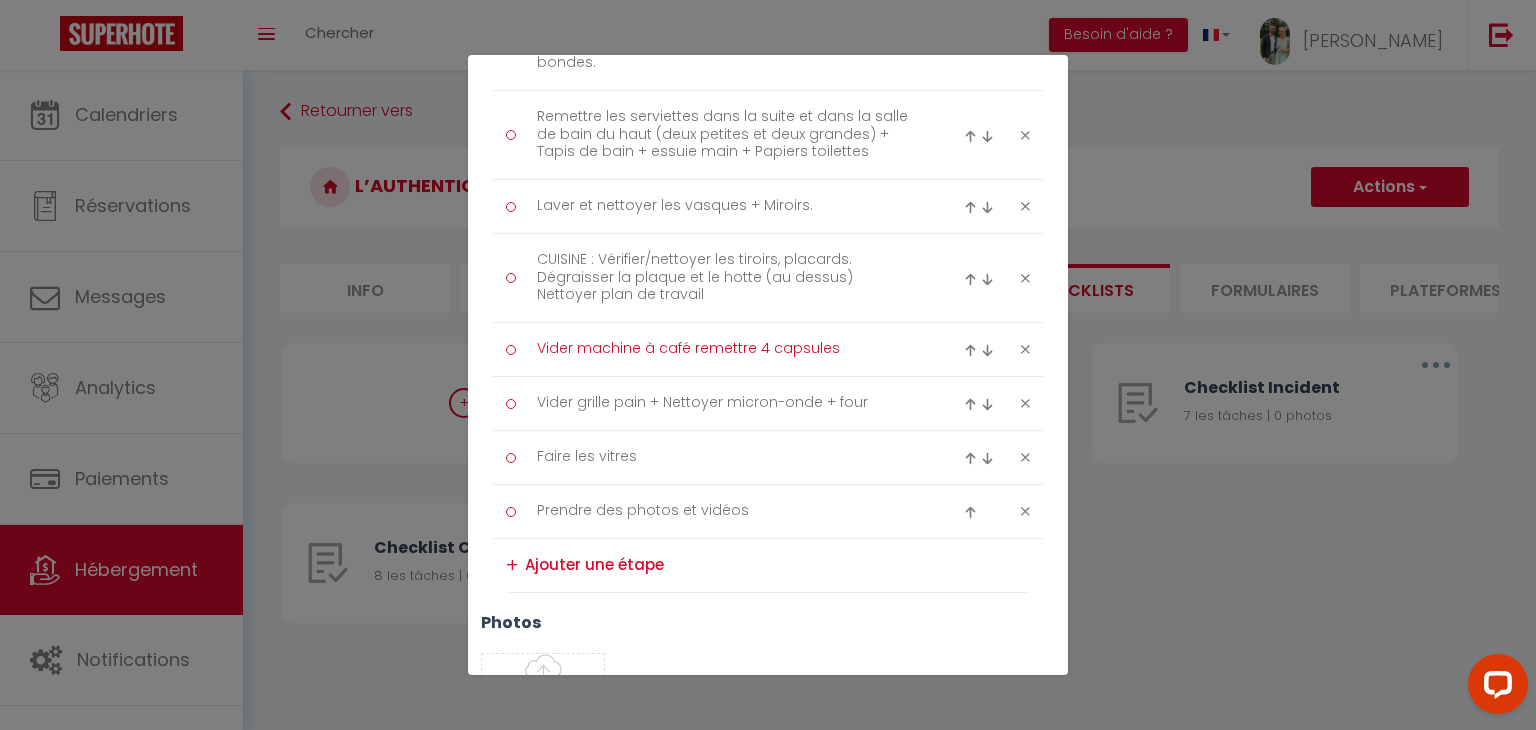 scroll, scrollTop: 632, scrollLeft: 0, axis: vertical 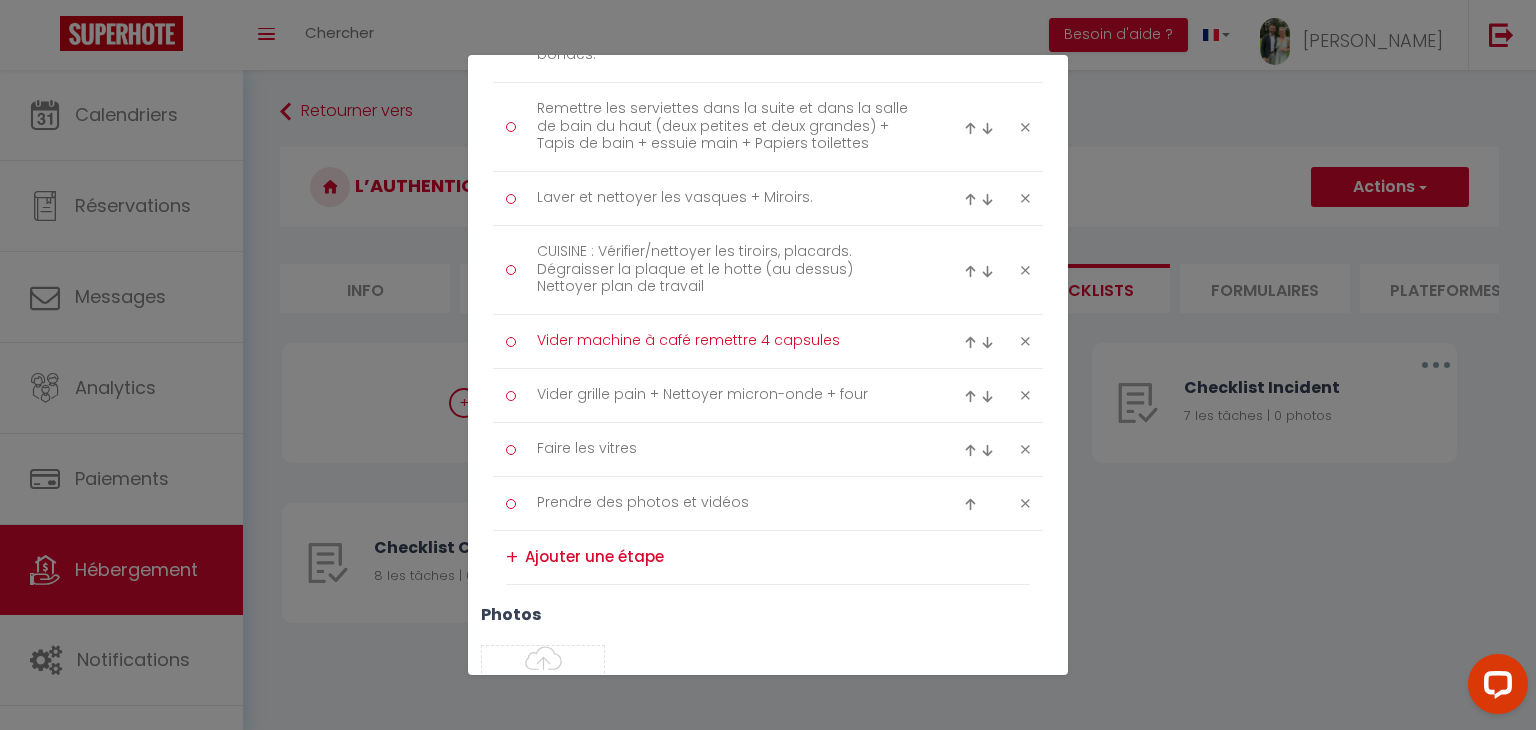 type on "Vider machine à café remettre 4 capsules" 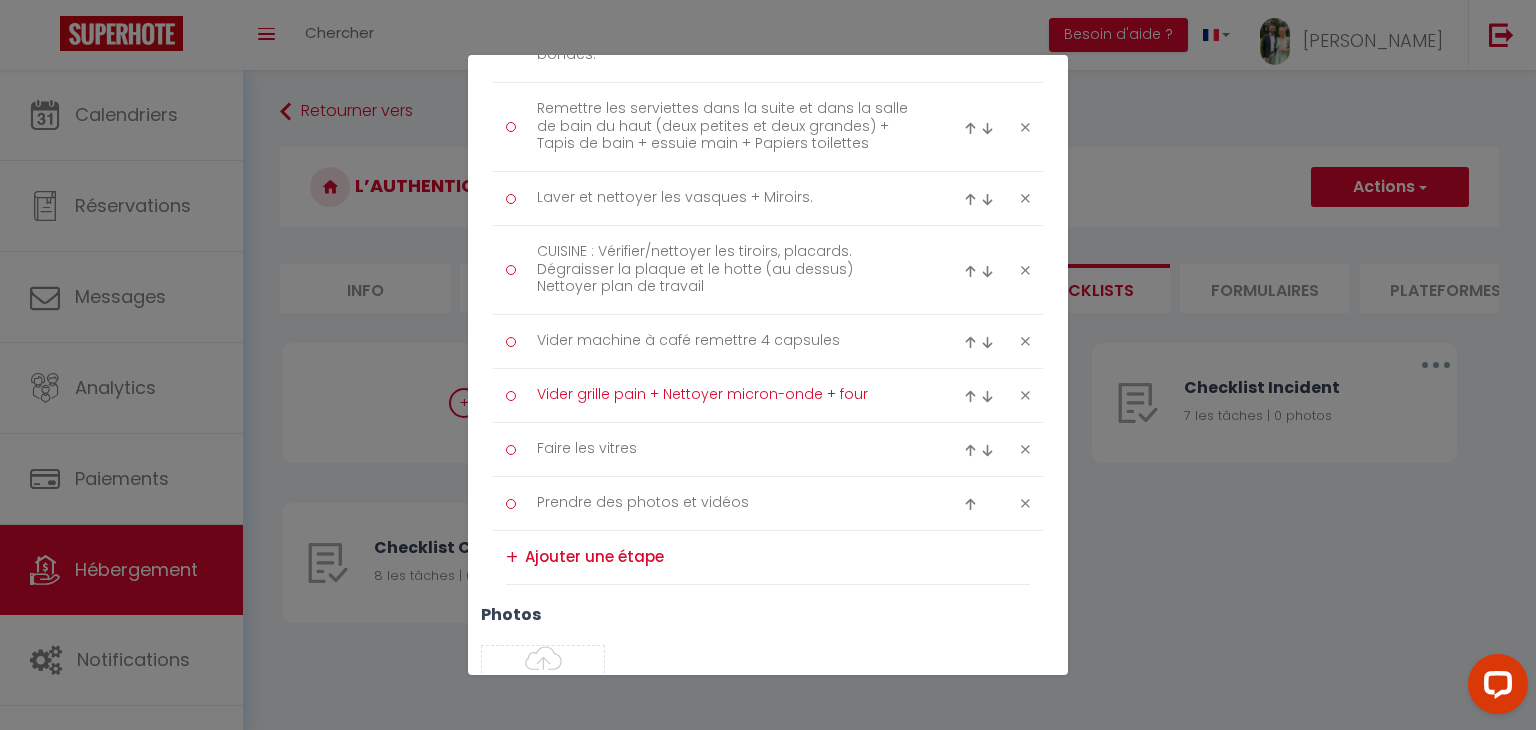 click on "Vider grille pain + Nettoyer micron-onde + four" at bounding box center [728, 395] 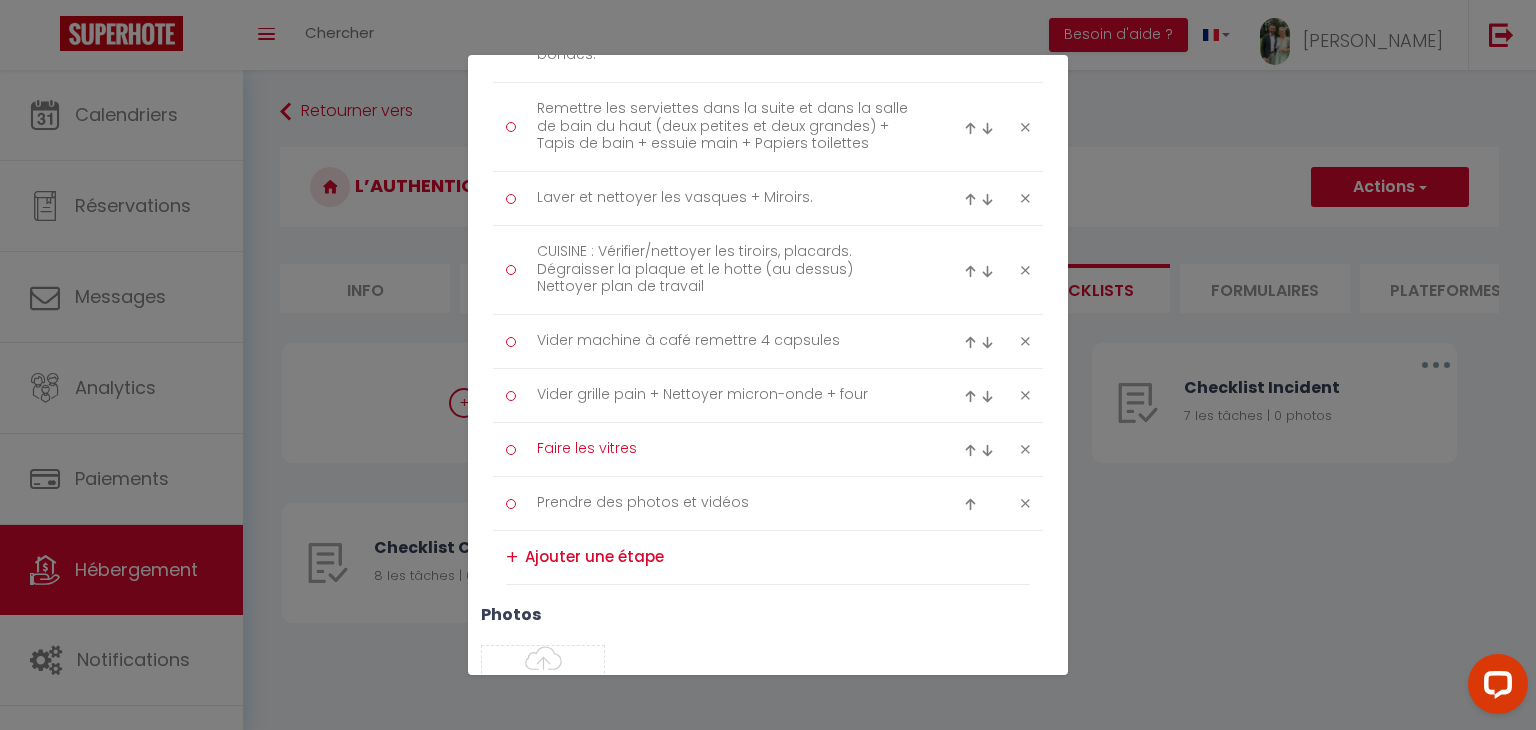click on "Faire les vitres" at bounding box center (728, 449) 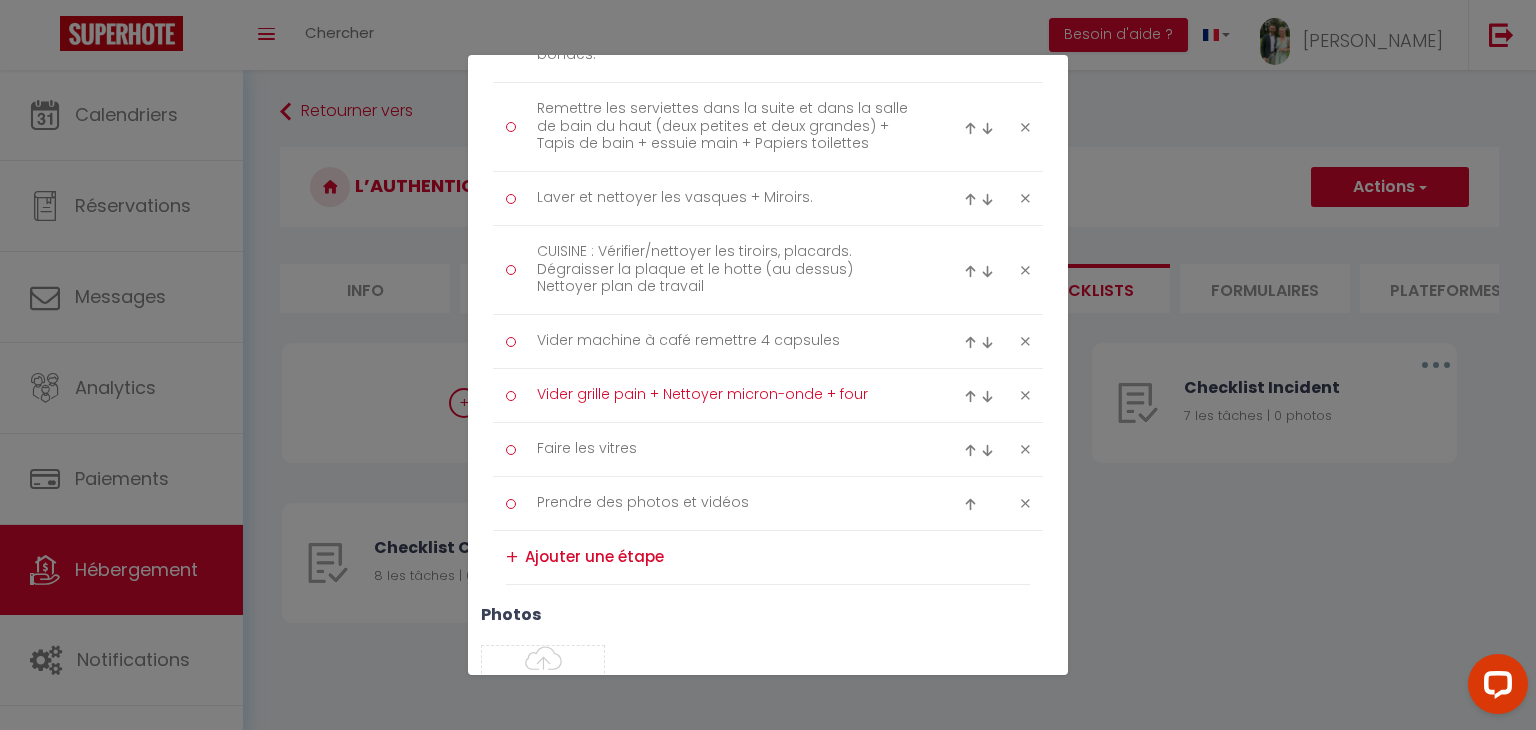 click on "Vider grille pain + Nettoyer micron-onde + four" at bounding box center [728, 395] 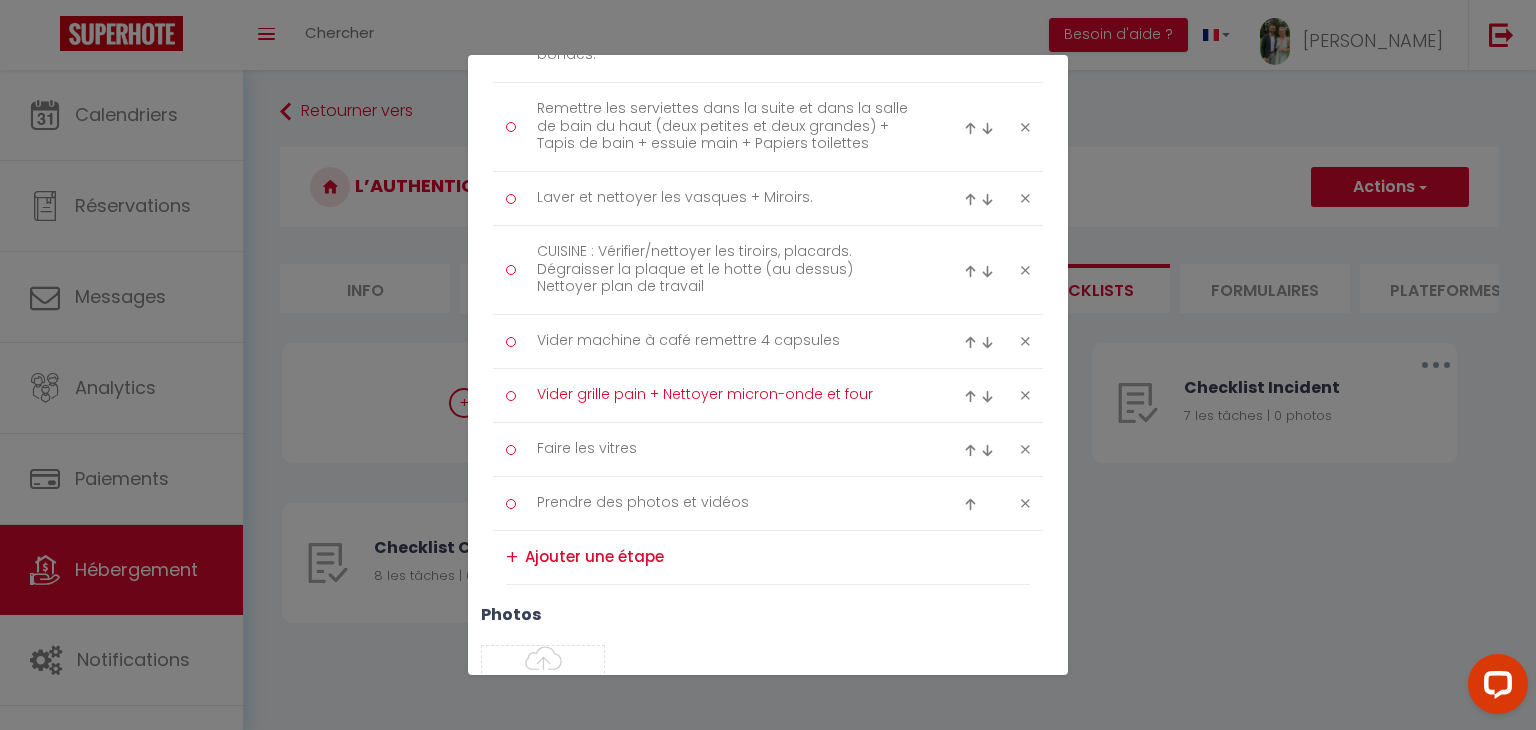 type on "Vider grille pain + Nettoyer micron-onde et four" 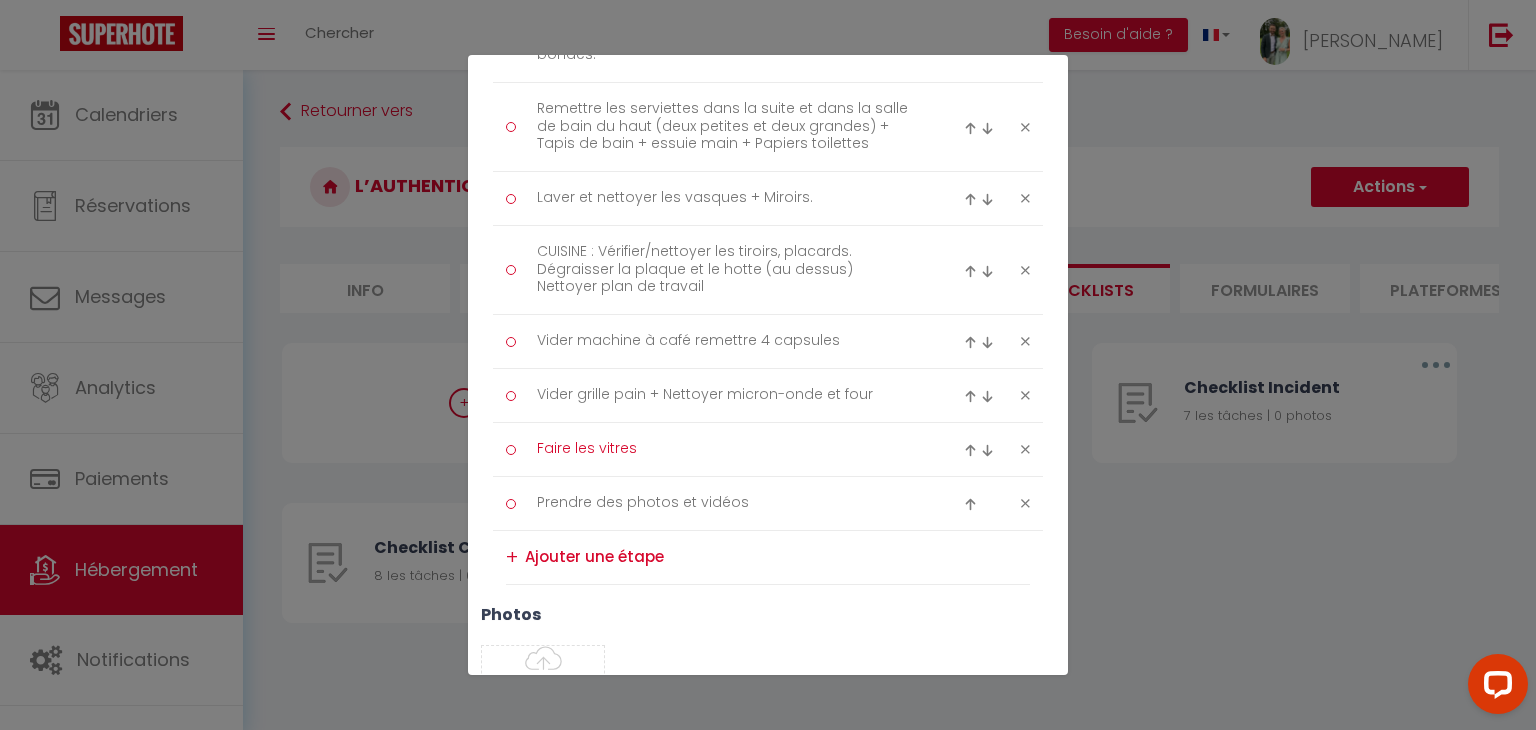 click on "Faire les vitres" at bounding box center (728, 449) 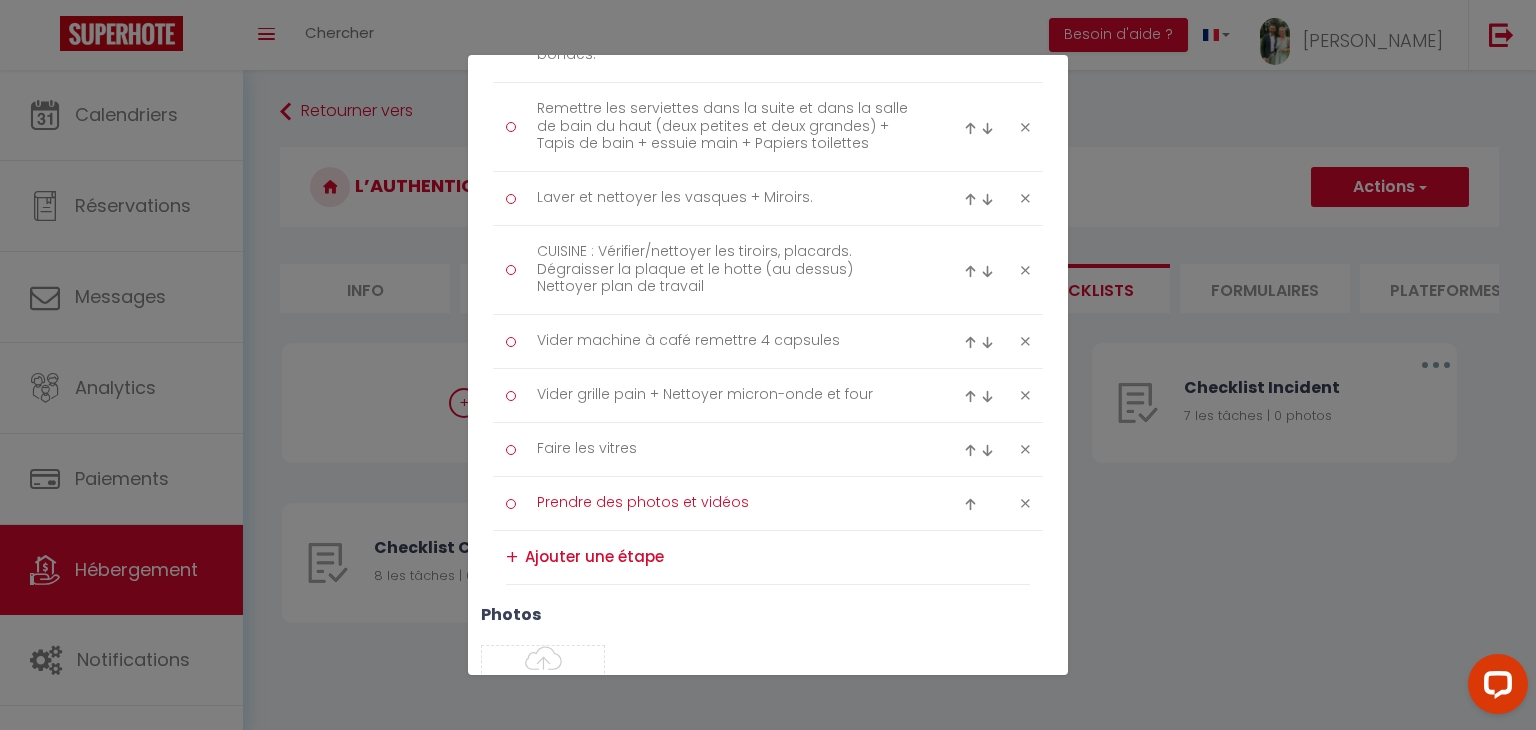 click on "Prendre des photos et vidéos" at bounding box center [728, 503] 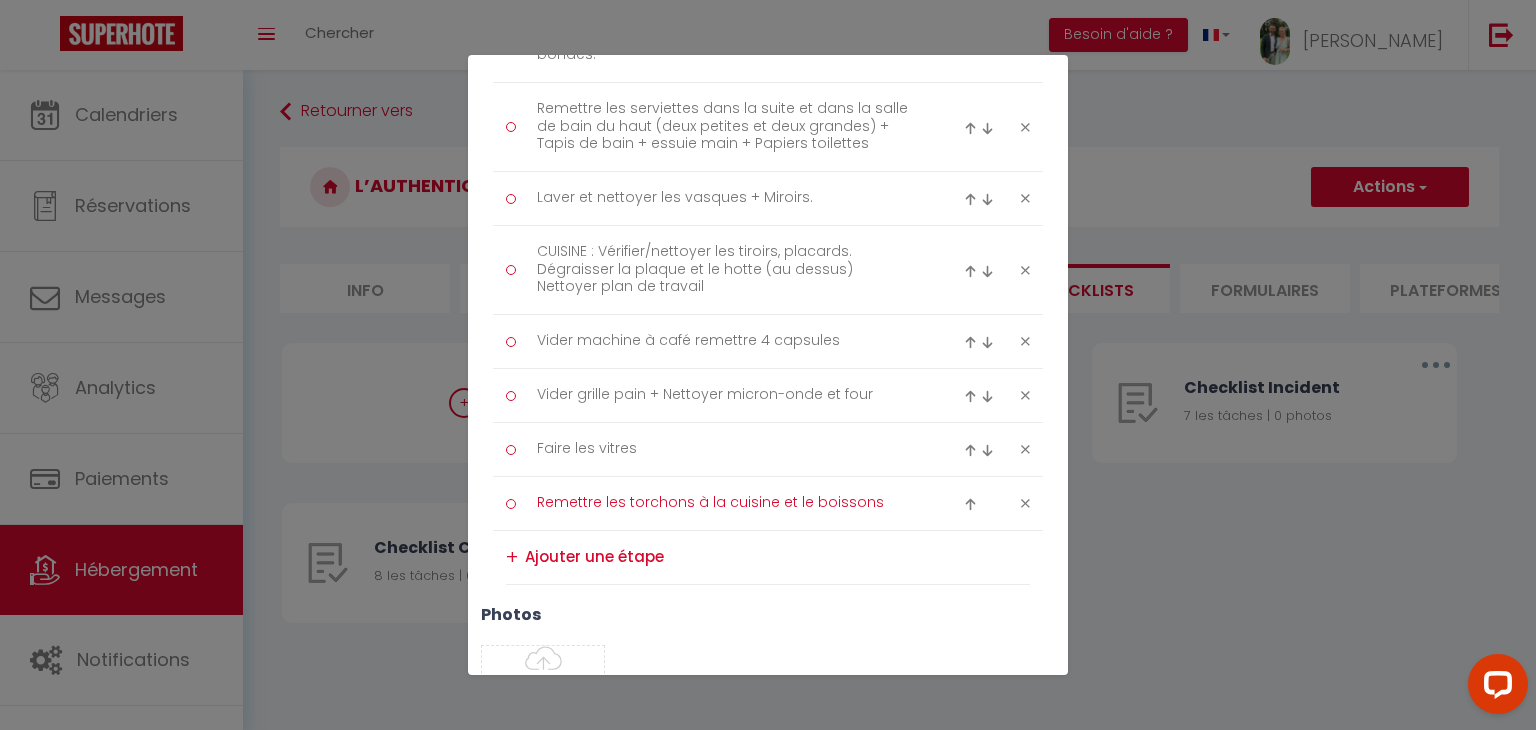 type on "Remettre les torchons à la cuisine et le boissons" 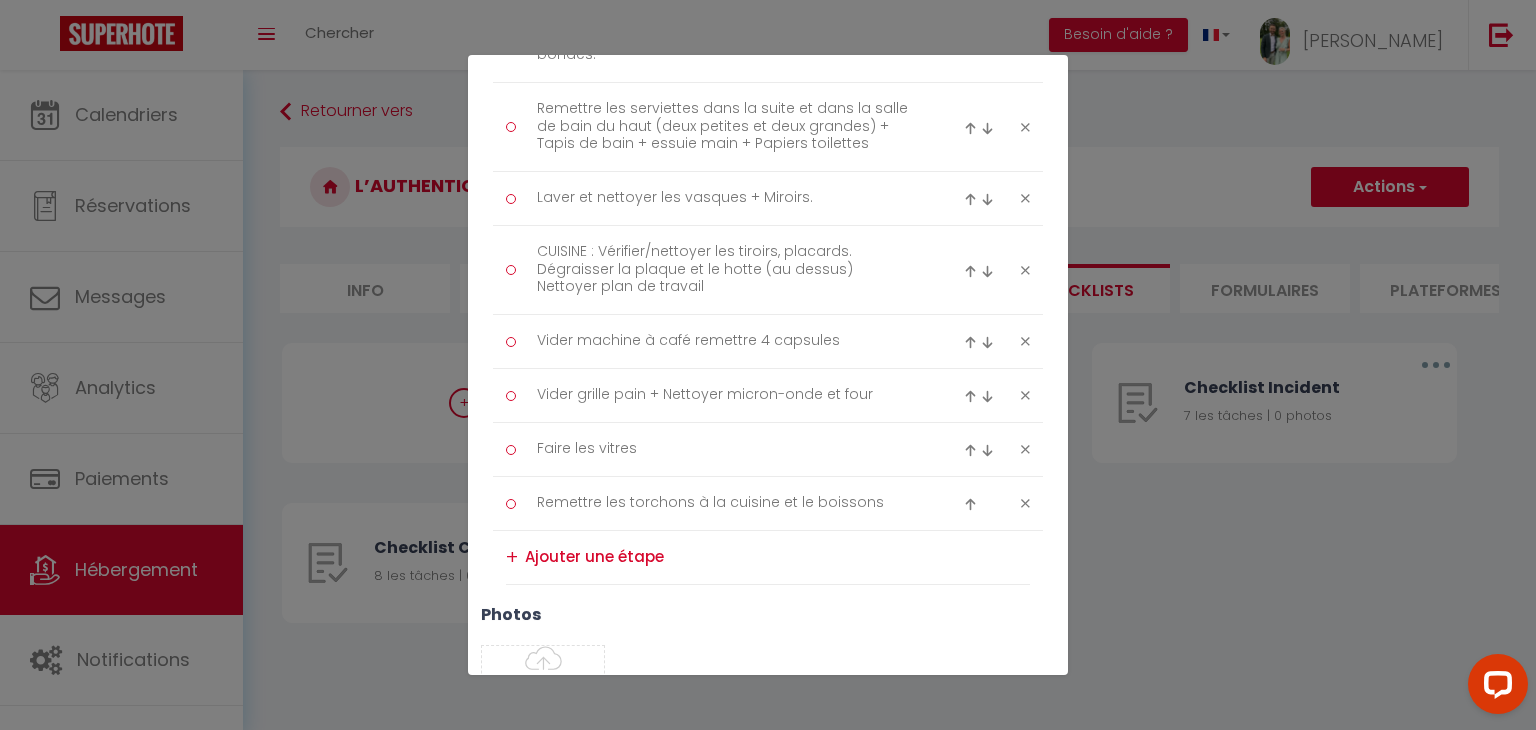 click at bounding box center (970, 504) 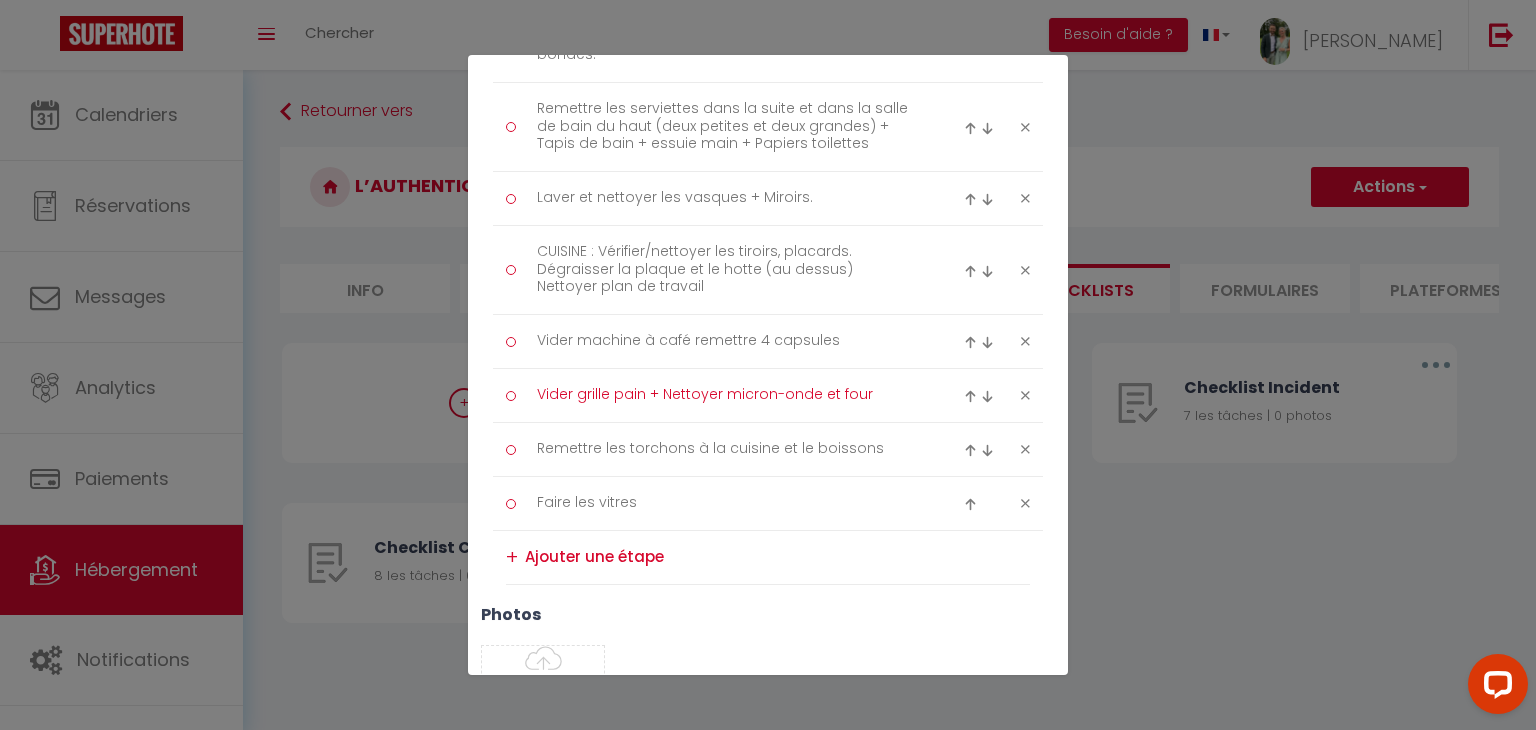 click on "Vider grille pain + Nettoyer micron-onde et four" at bounding box center [728, 395] 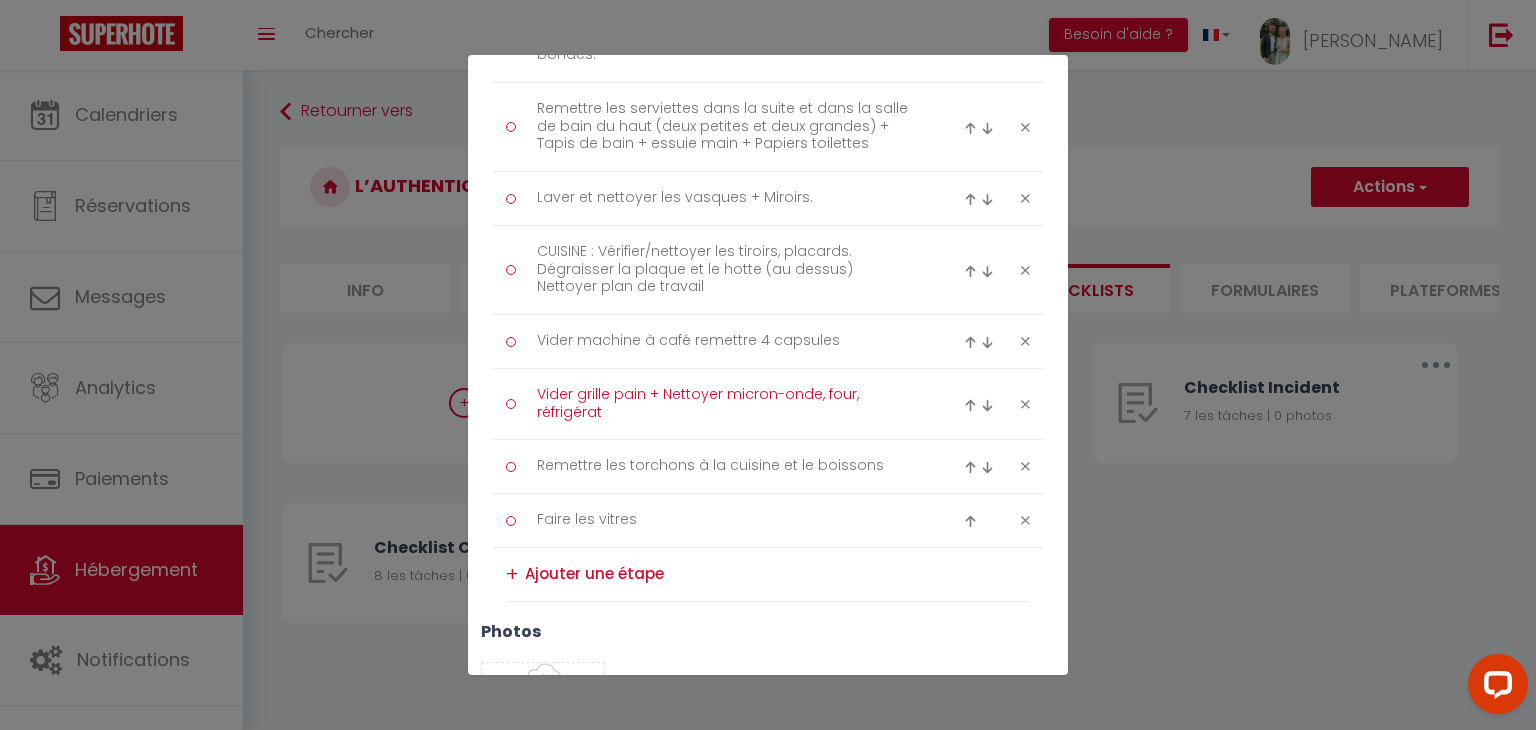 scroll, scrollTop: 0, scrollLeft: 0, axis: both 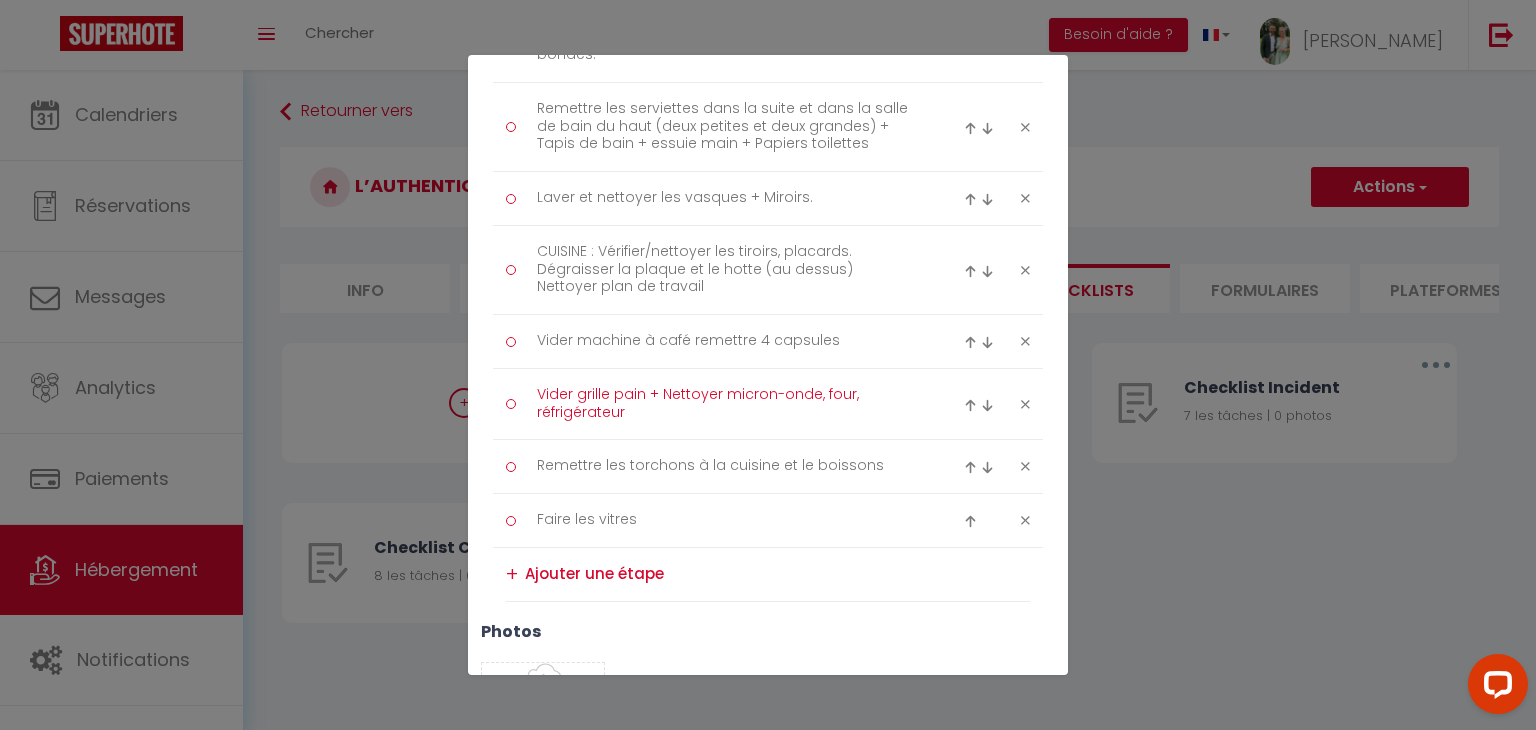 type on "Vider grille pain + Nettoyer micron-onde, four, réfrigérateur" 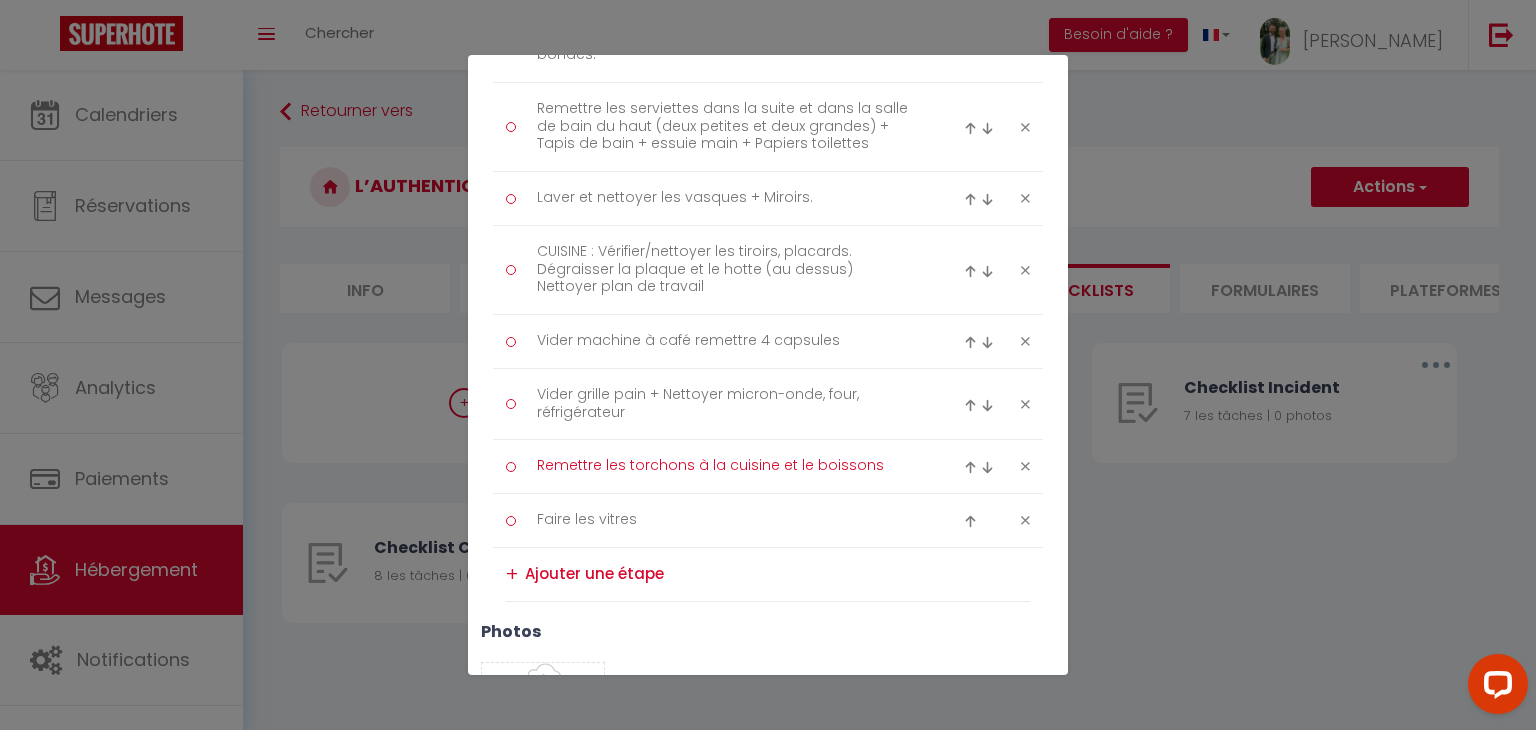 click on "Remettre les torchons à la cuisine et le boissons" at bounding box center [728, 466] 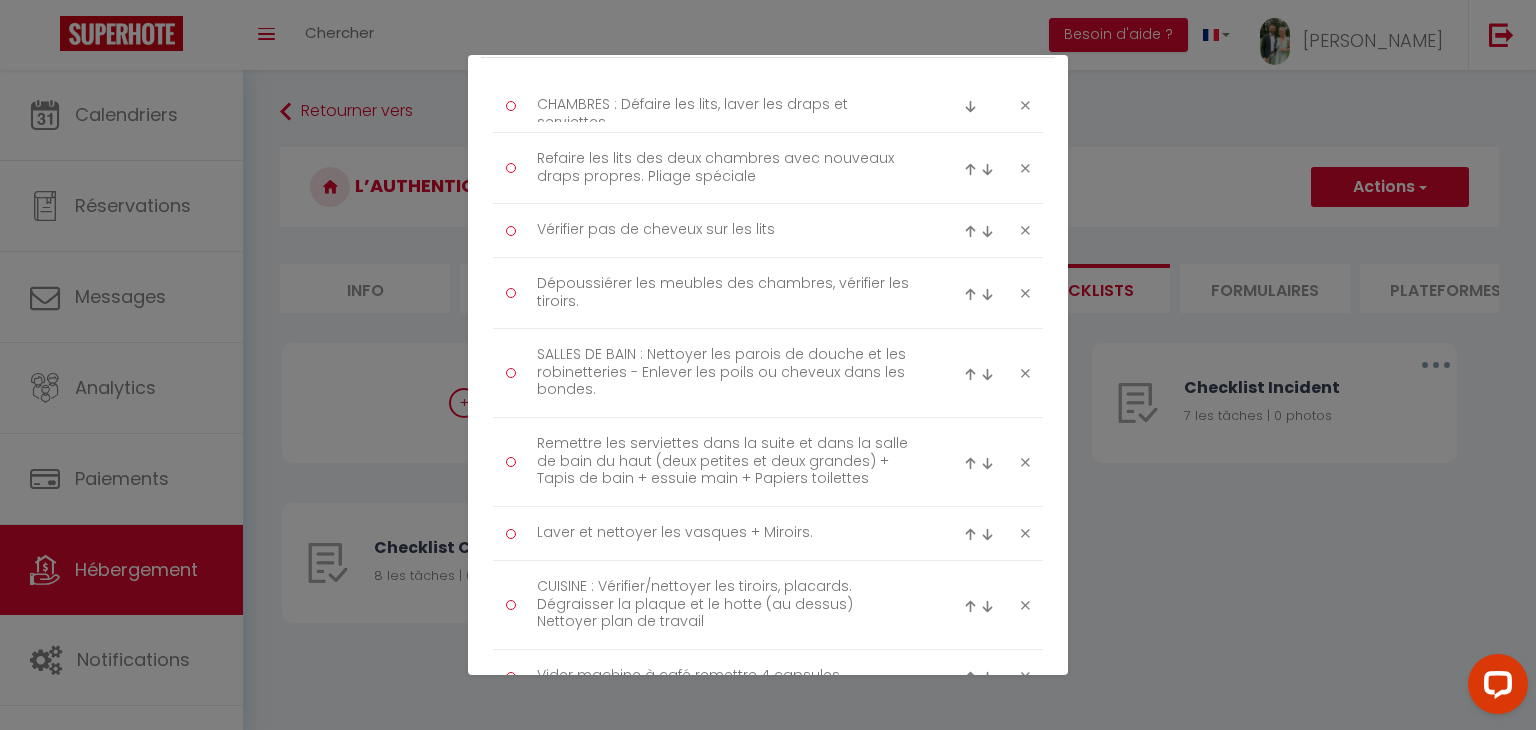 scroll, scrollTop: 300, scrollLeft: 0, axis: vertical 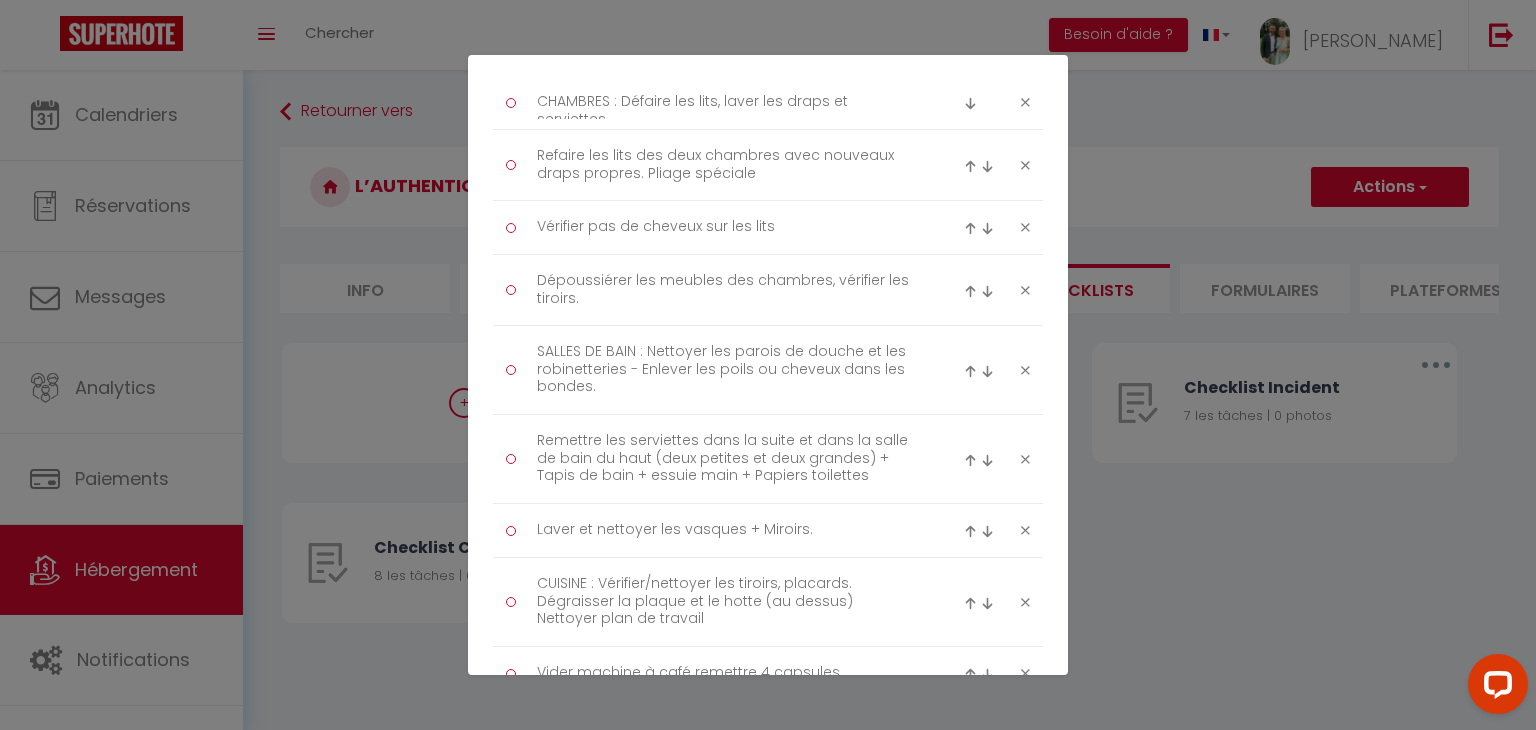 type on "Remettre les torchons à la cuisine et les boissons" 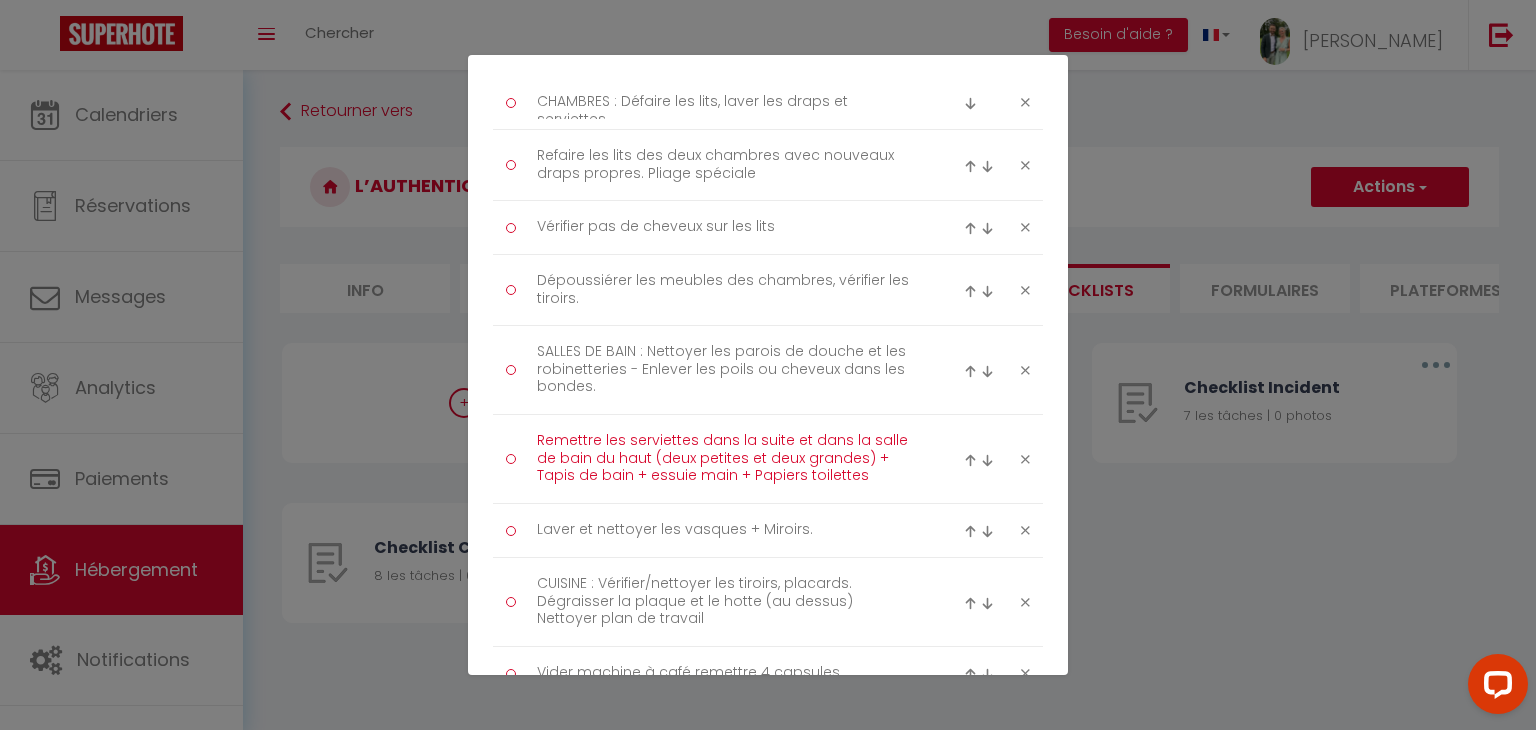 click on "Remettre les serviettes dans la suite et dans la salle de bain du haut (deux petites et deux grandes) + Tapis de bain + essuie main + Papiers toilettes" at bounding box center (728, 459) 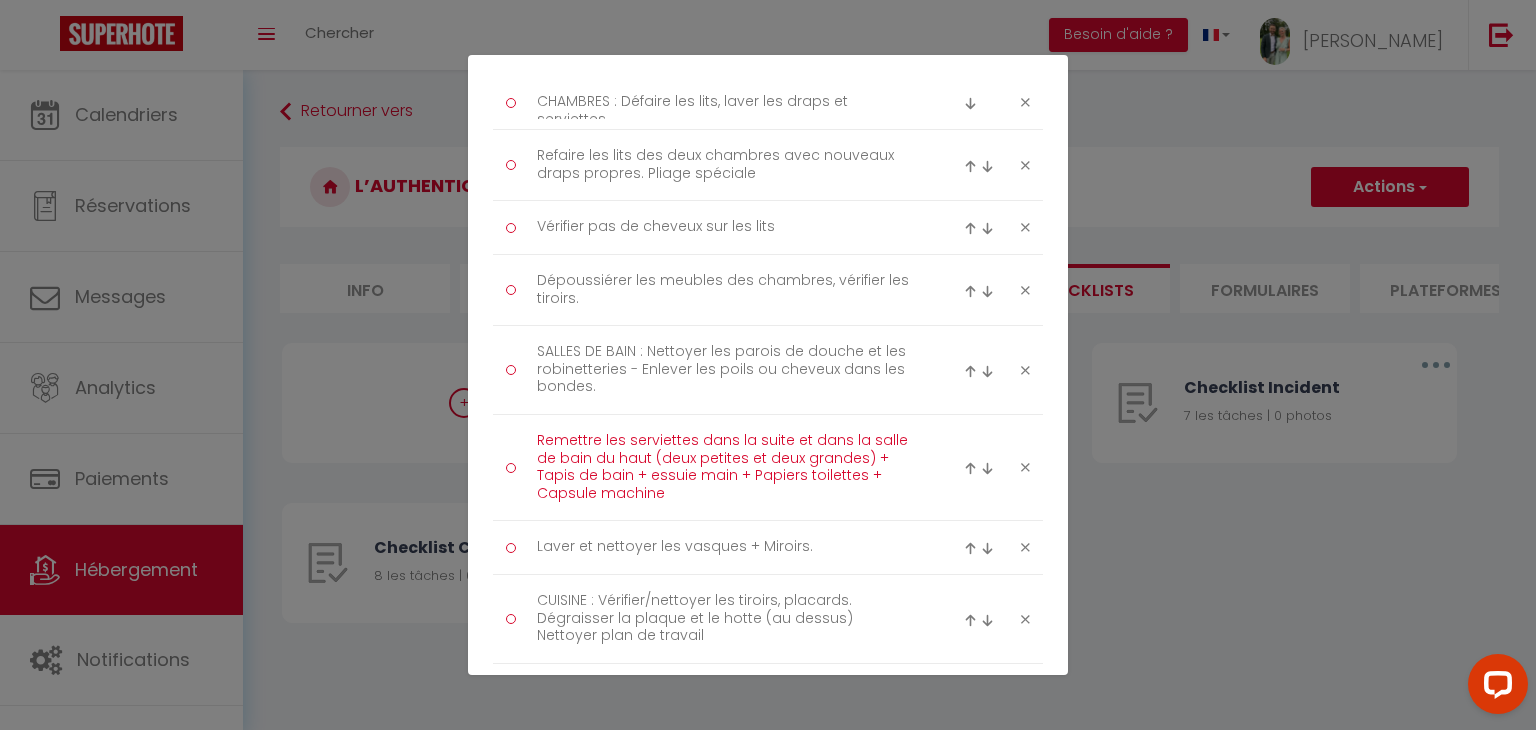 scroll, scrollTop: 0, scrollLeft: 0, axis: both 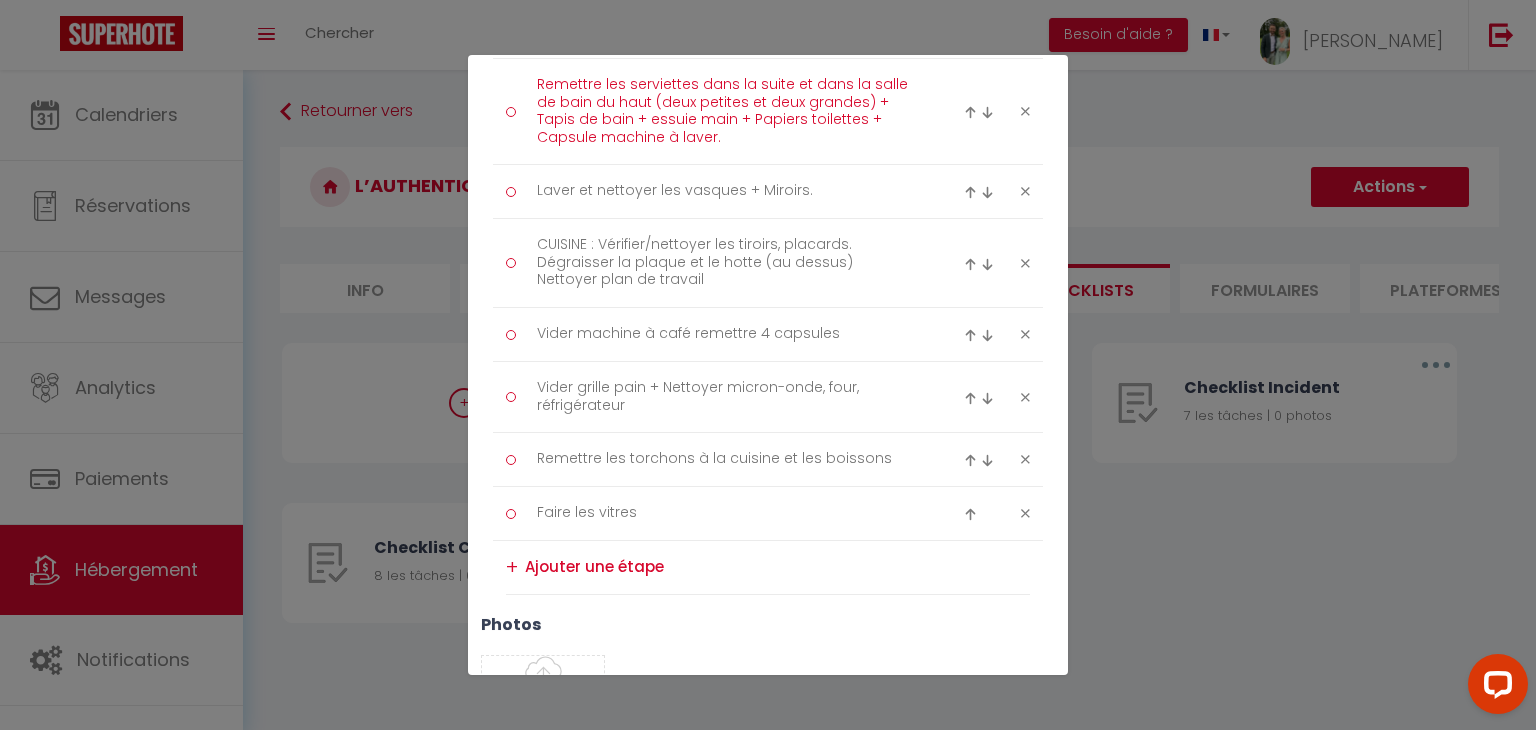 type on "Remettre les serviettes dans la suite et dans la salle de bain du haut (deux petites et deux grandes) + Tapis de bain + essuie main + Papiers toilettes + Capsule machine à laver." 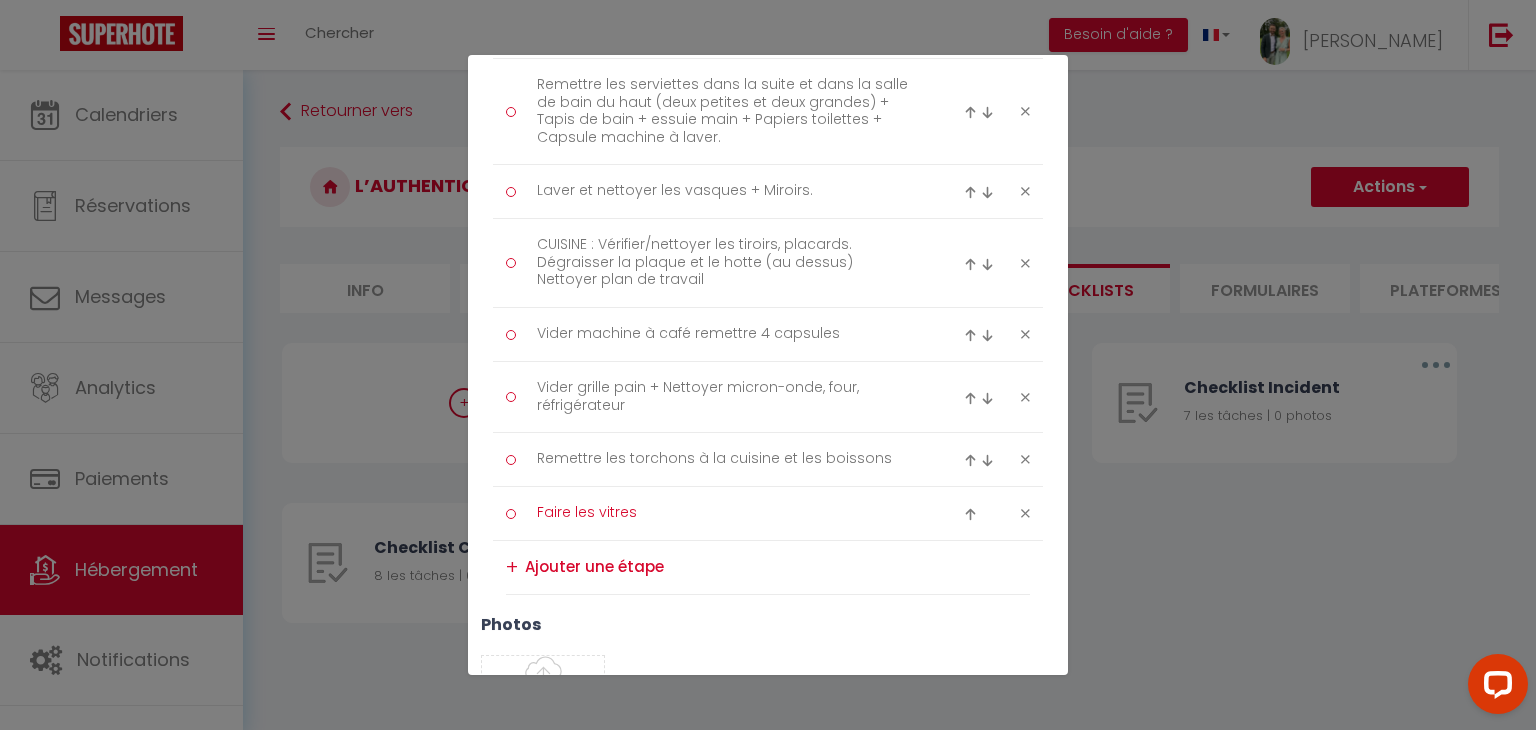 click on "Faire les vitres" at bounding box center [728, 513] 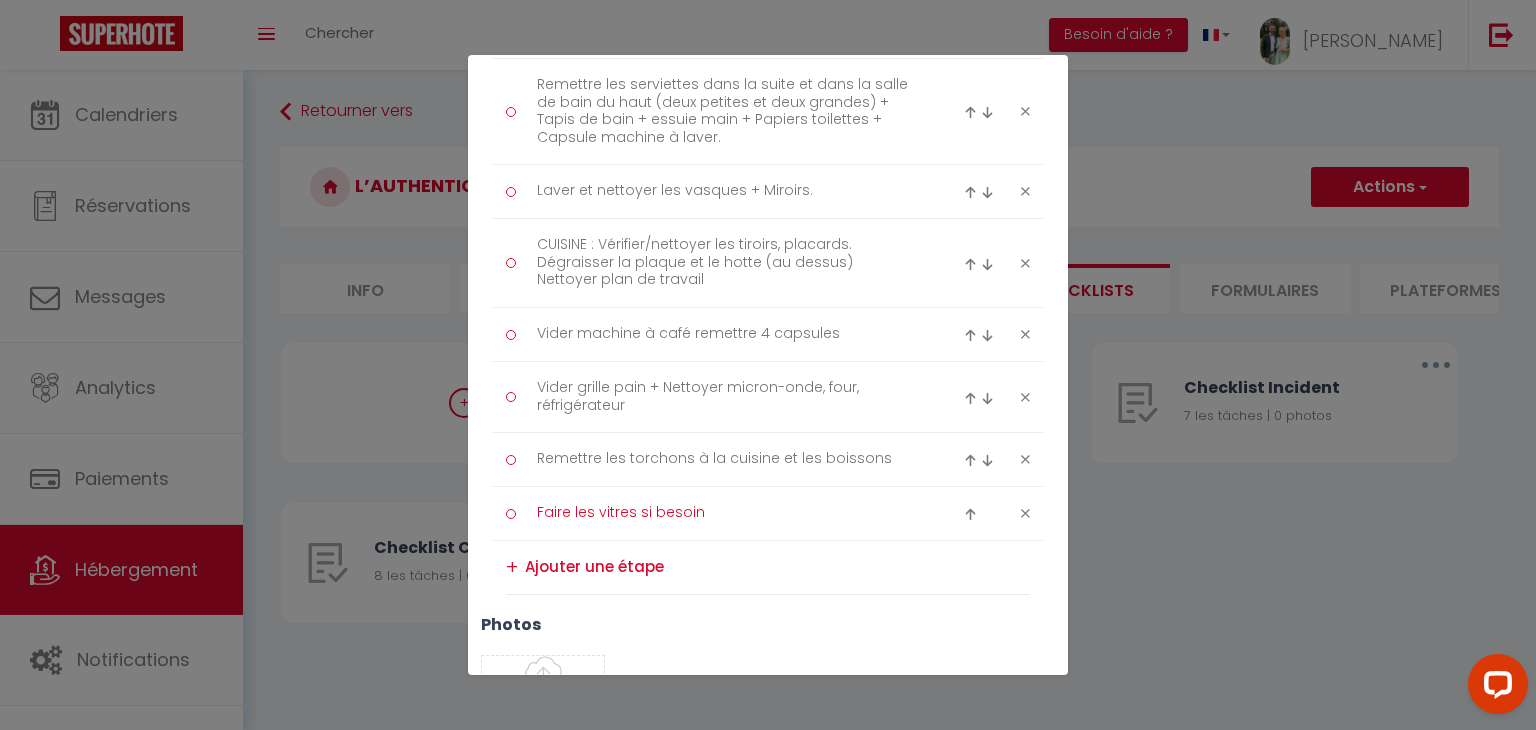 type on "Faire les vitres si besoin" 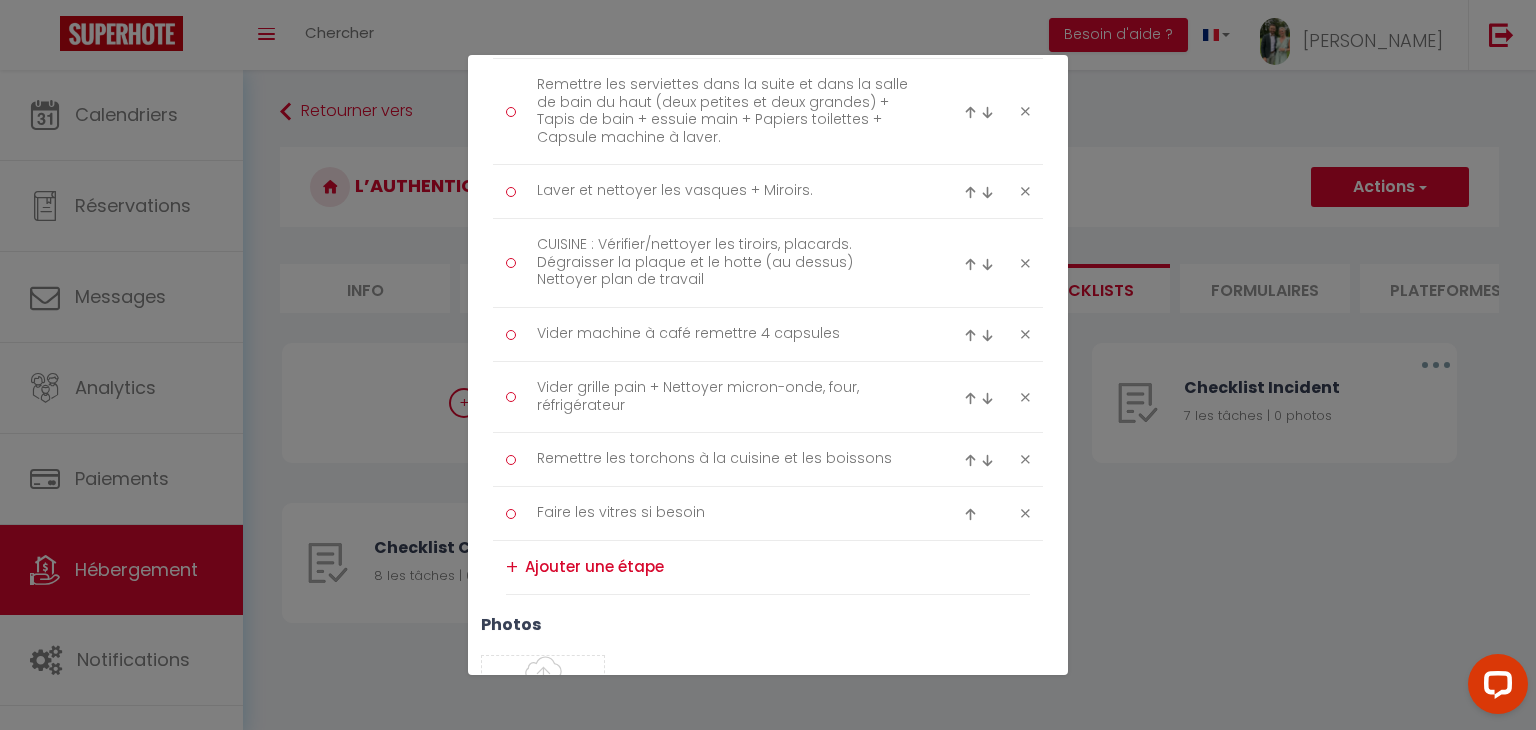 click at bounding box center (777, 567) 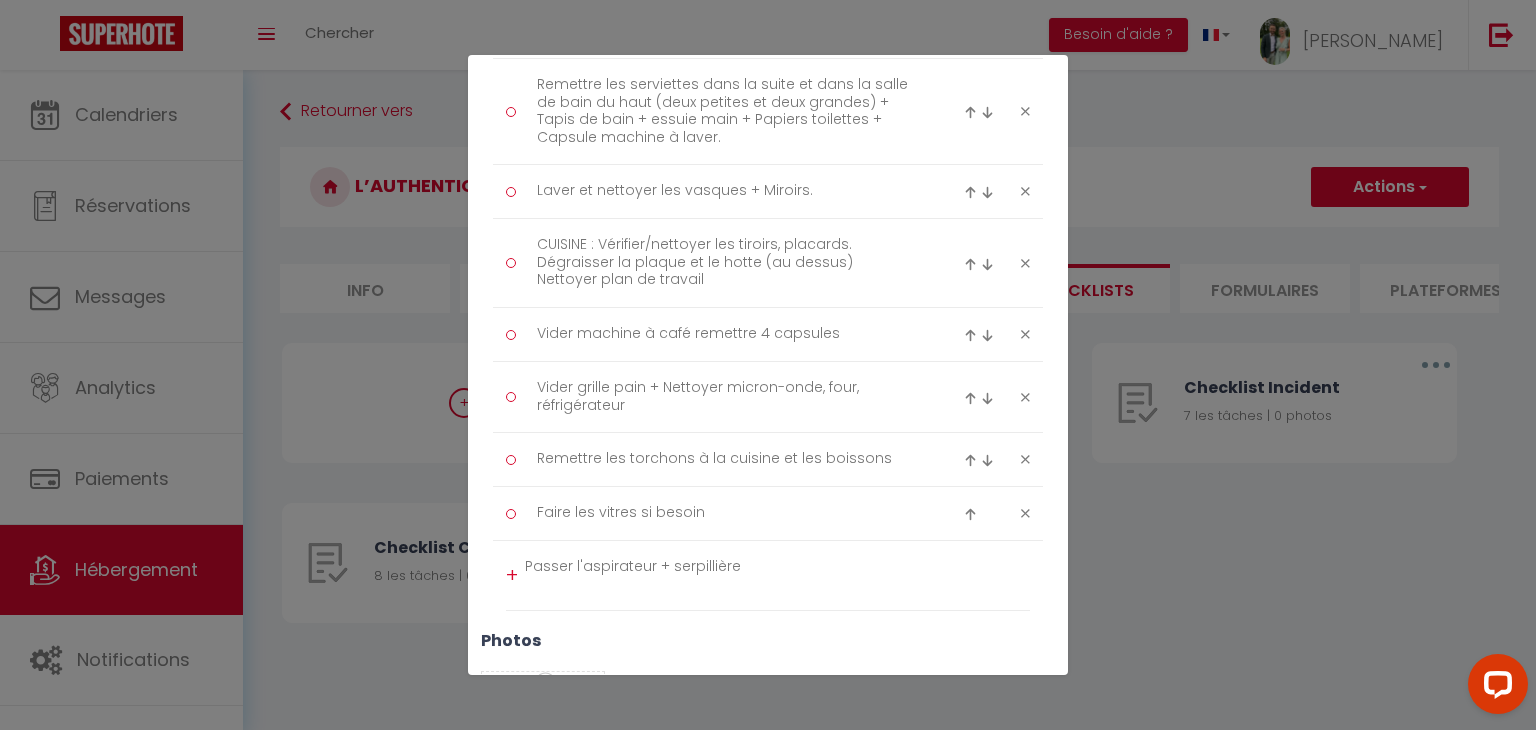 scroll, scrollTop: 0, scrollLeft: 0, axis: both 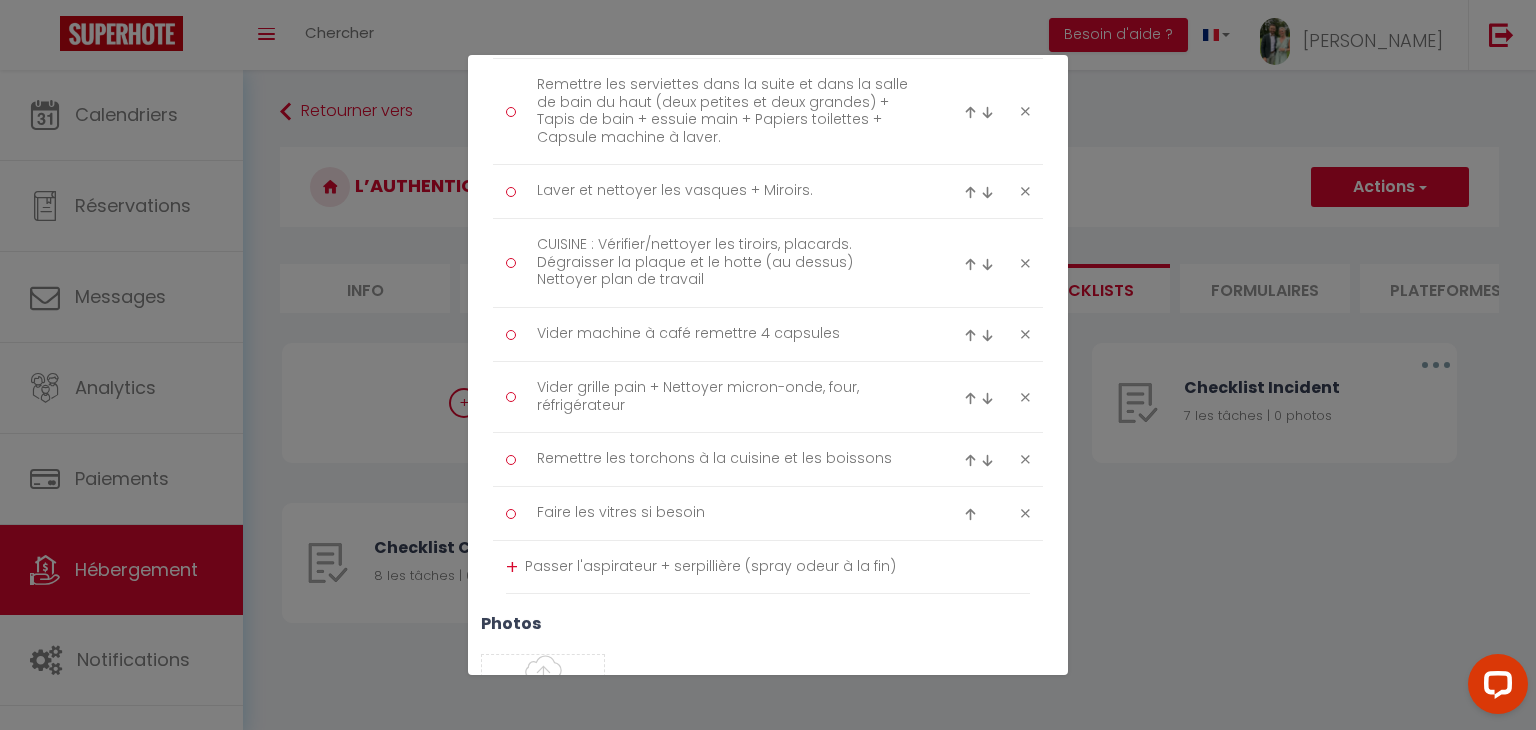 type on "Passer l'aspirateur + serpillière (spray odeur à la fin)" 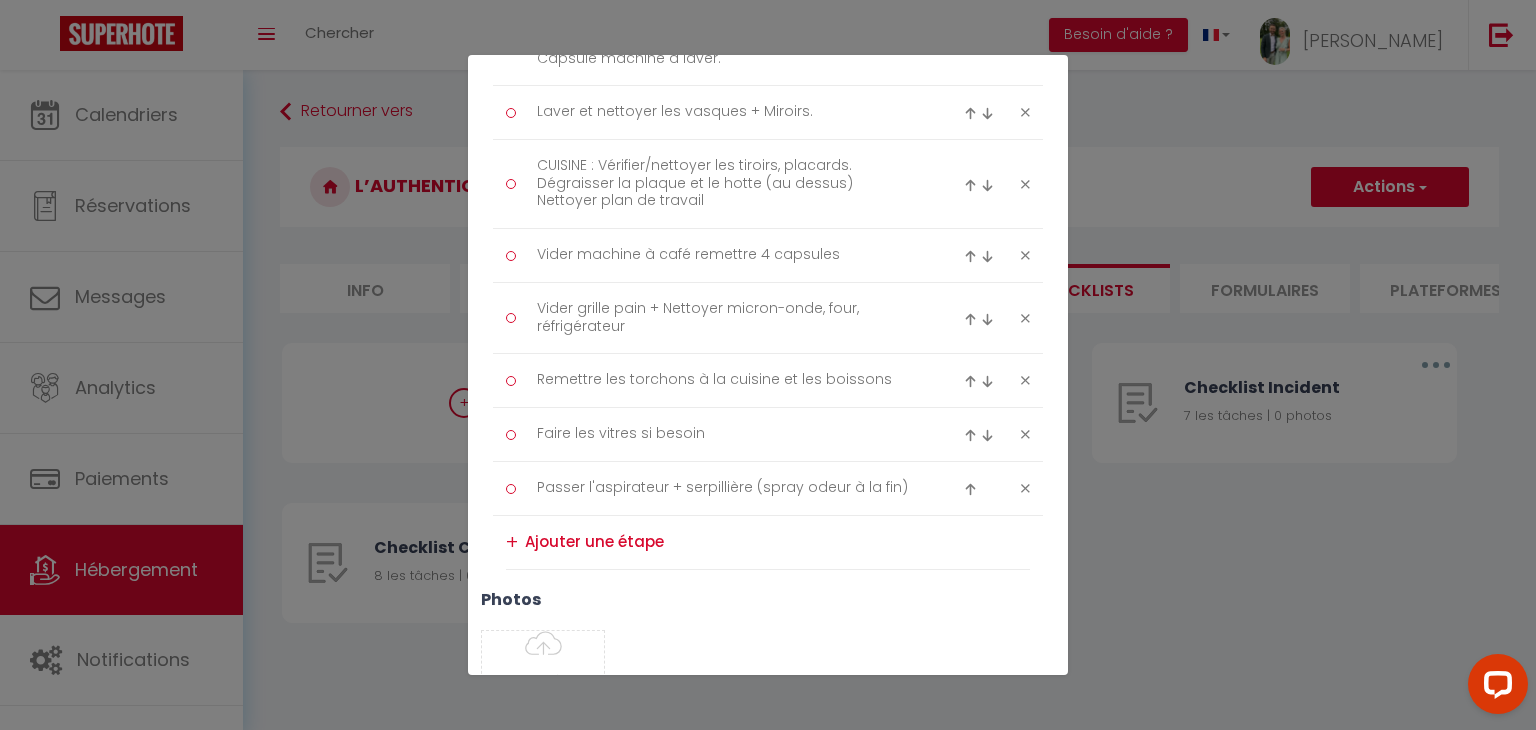 scroll, scrollTop: 736, scrollLeft: 0, axis: vertical 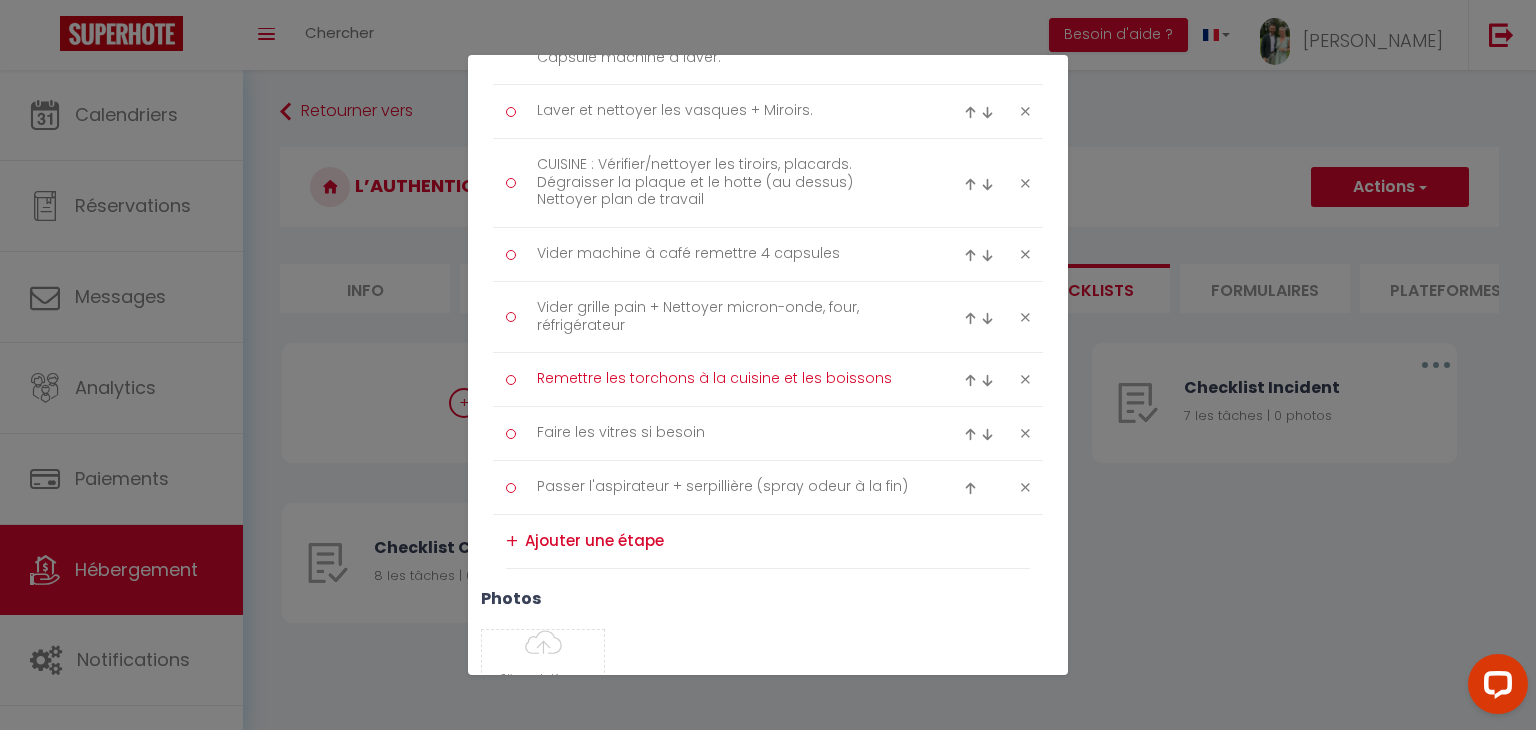 click on "Remettre les torchons à la cuisine et les boissons" at bounding box center (728, 379) 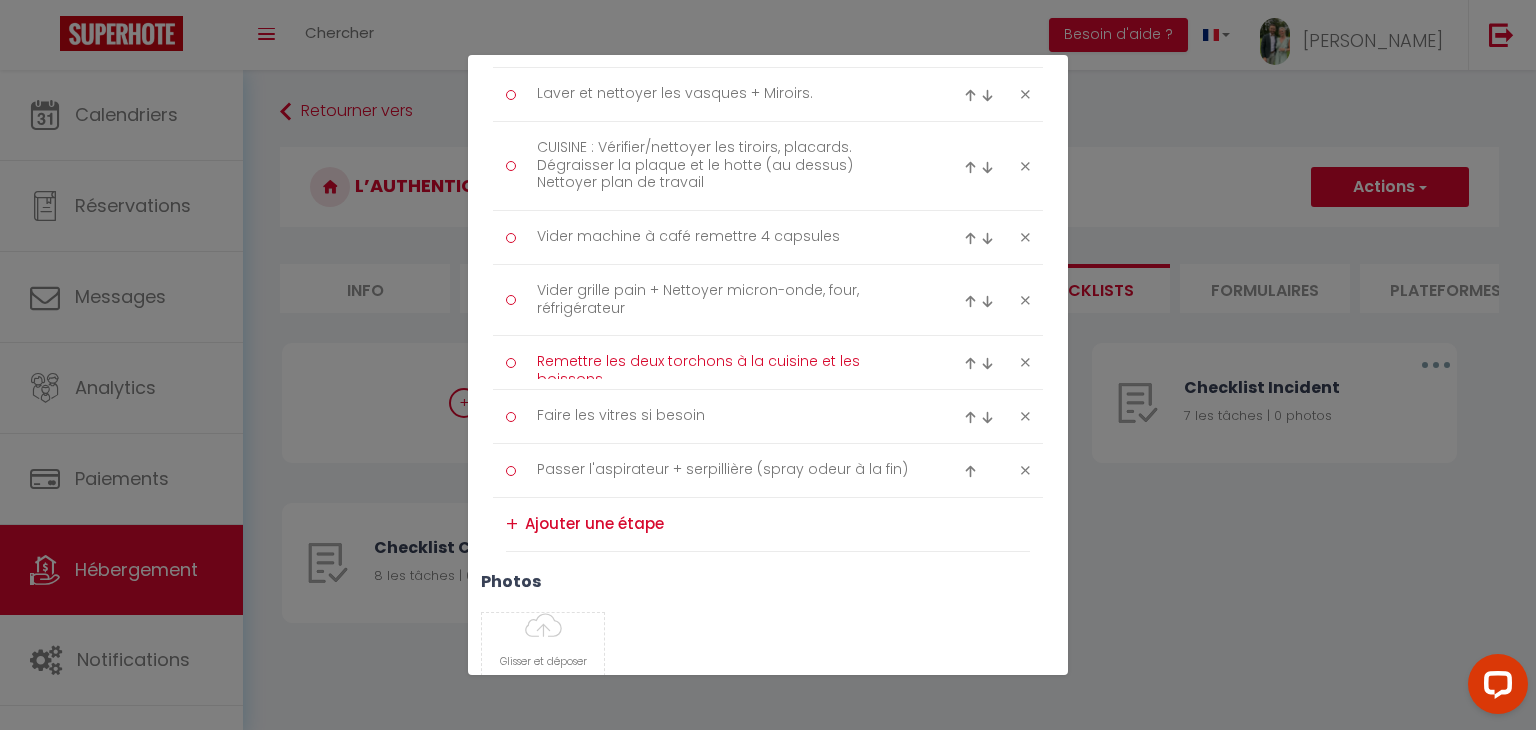scroll, scrollTop: 756, scrollLeft: 0, axis: vertical 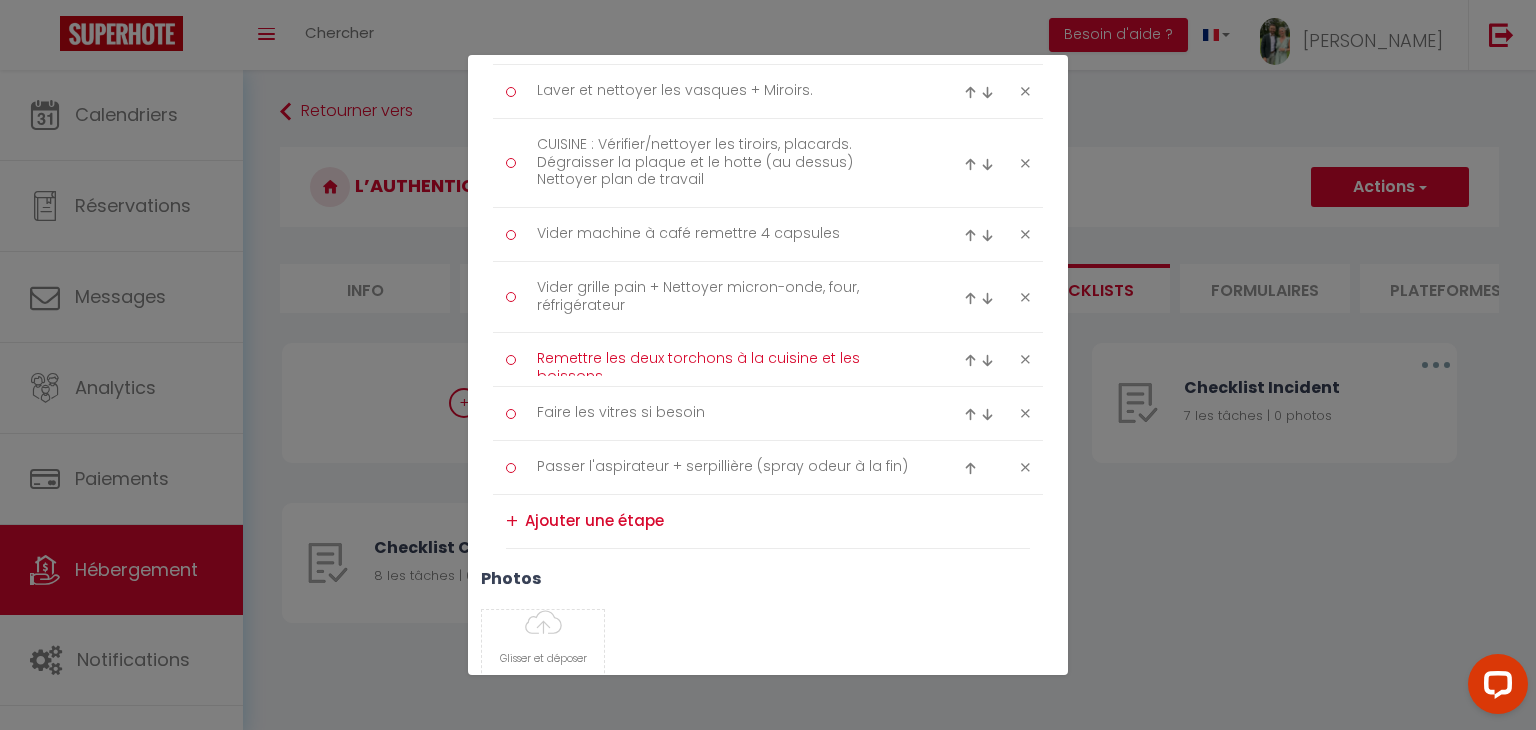 type on "Remettre les deux torchons à la cuisine et les boissons" 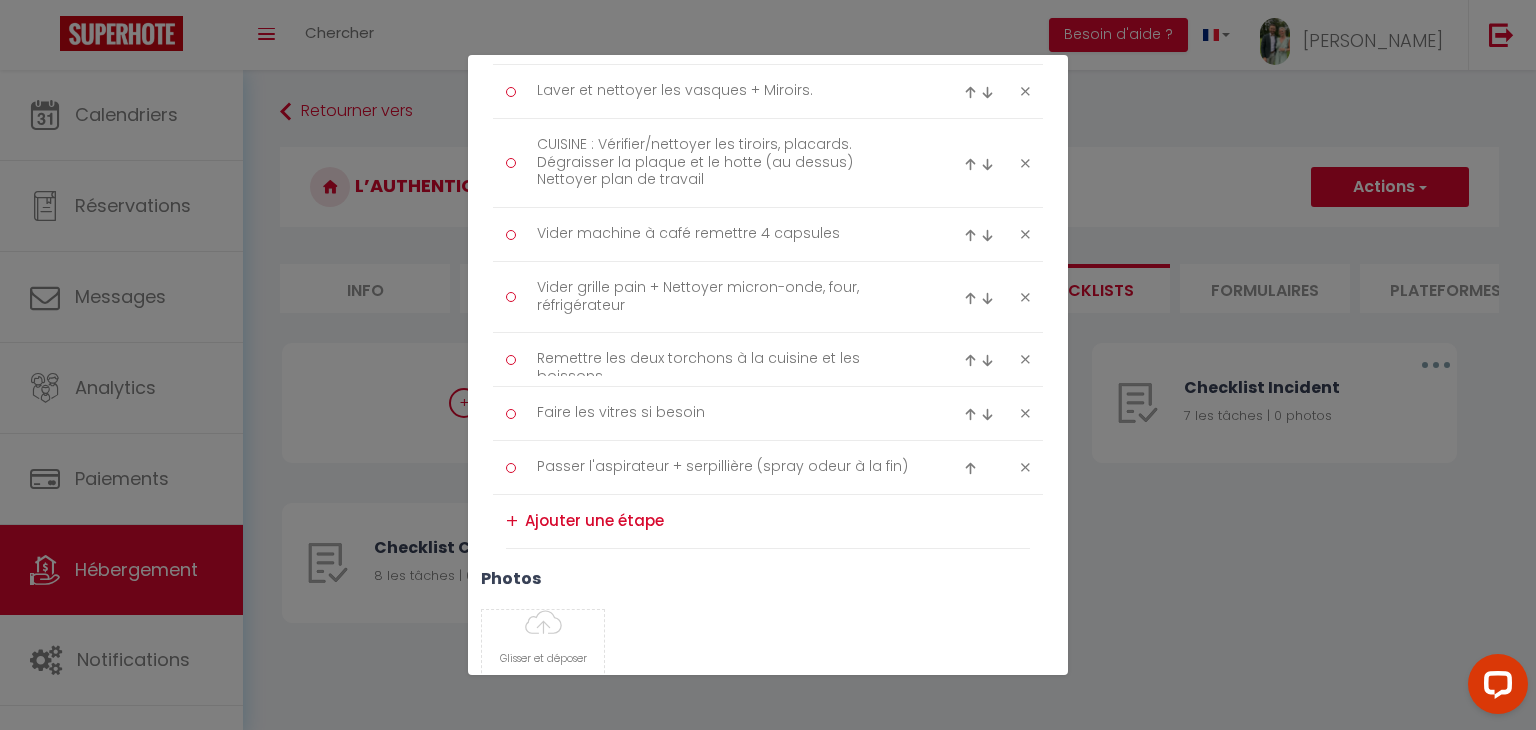 click on "+" at bounding box center [512, 521] 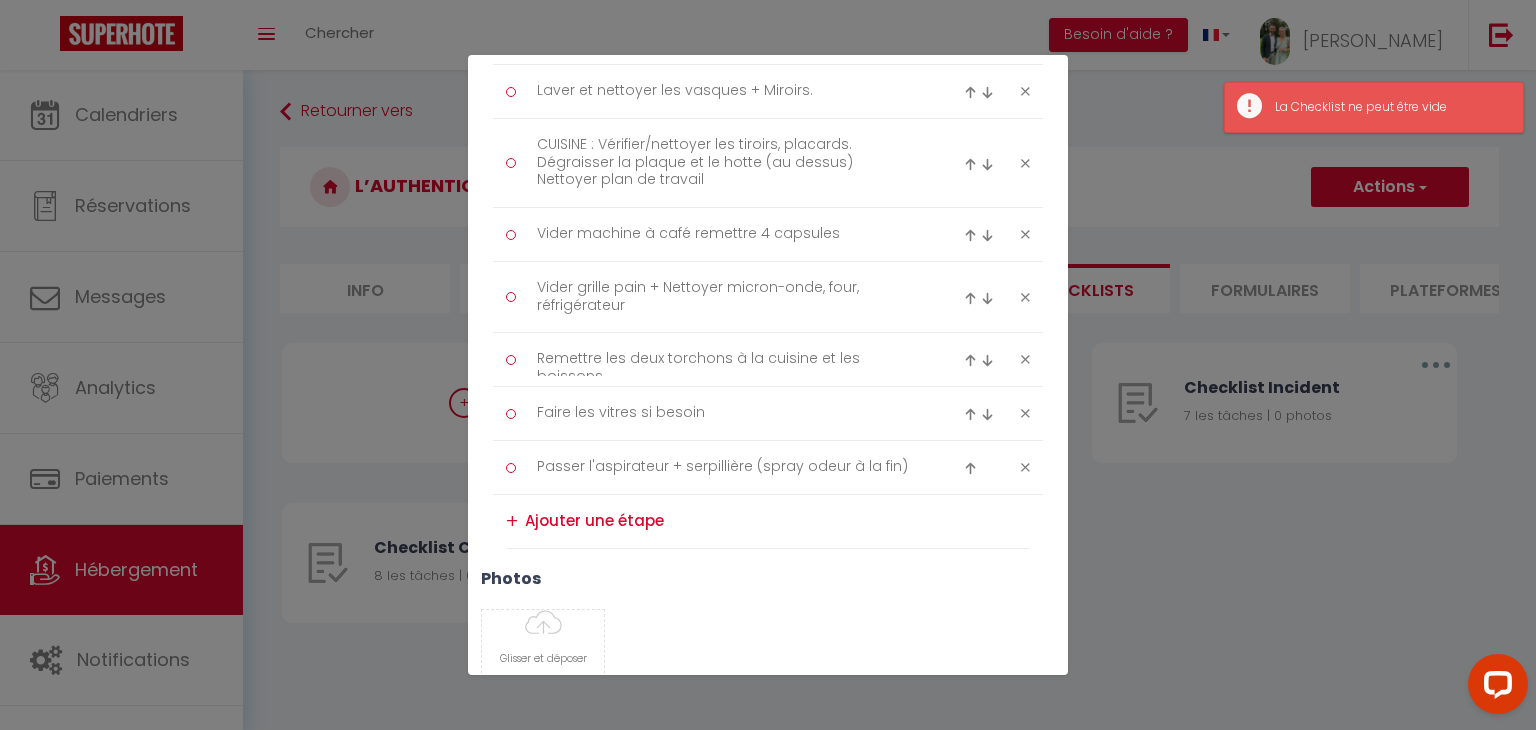 click at bounding box center [777, 521] 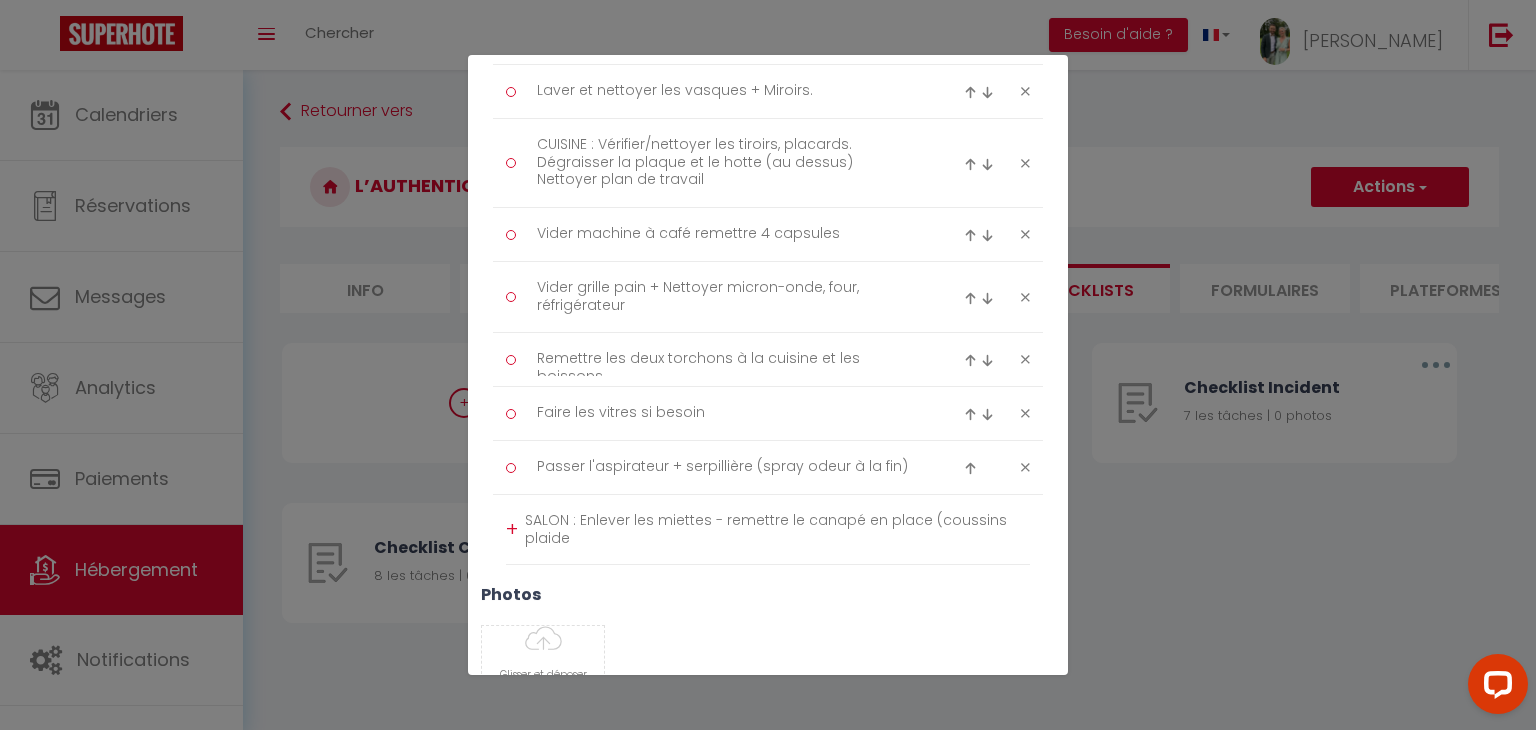 scroll, scrollTop: 0, scrollLeft: 0, axis: both 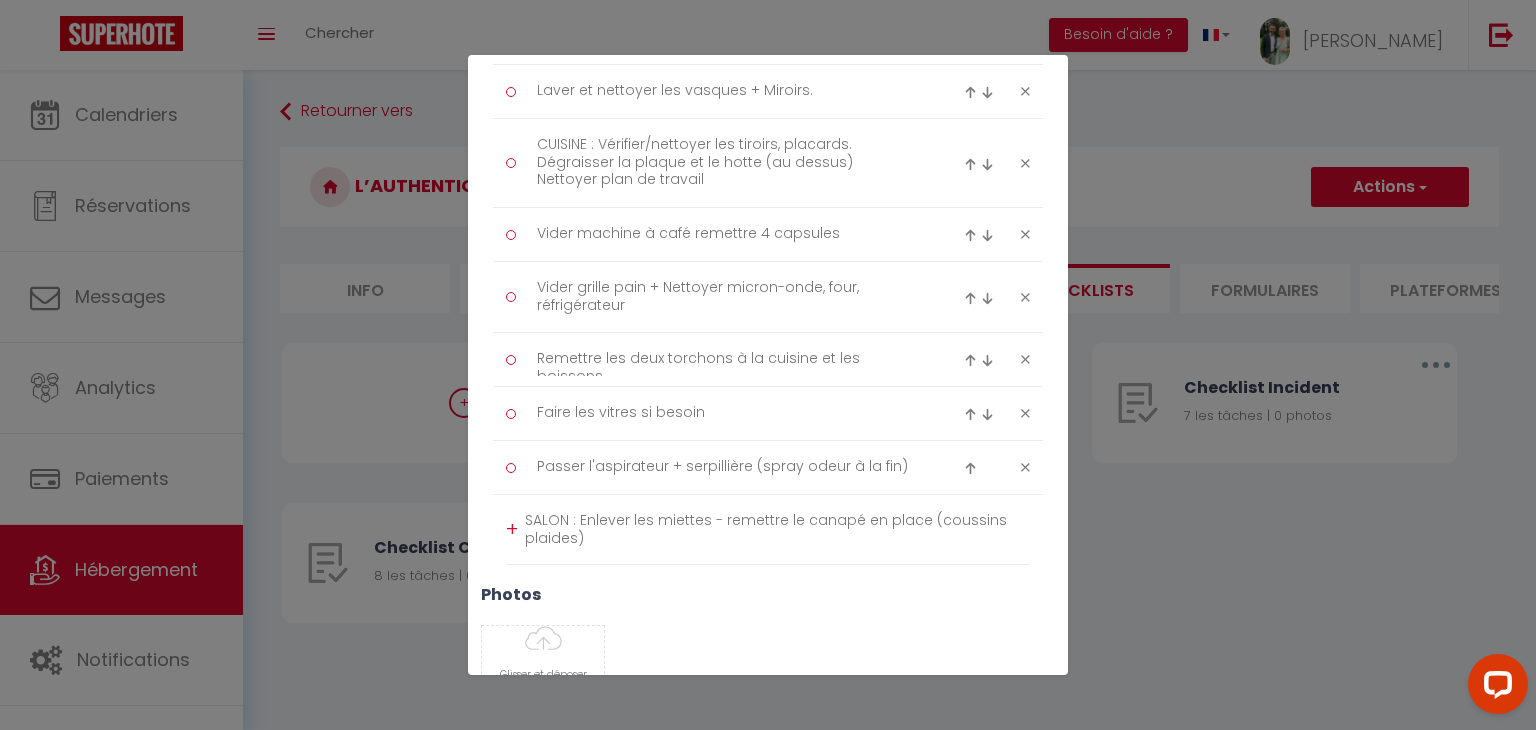 type on "SALON : Enlever les miettes - remettre le canapé en place (coussins plaides)" 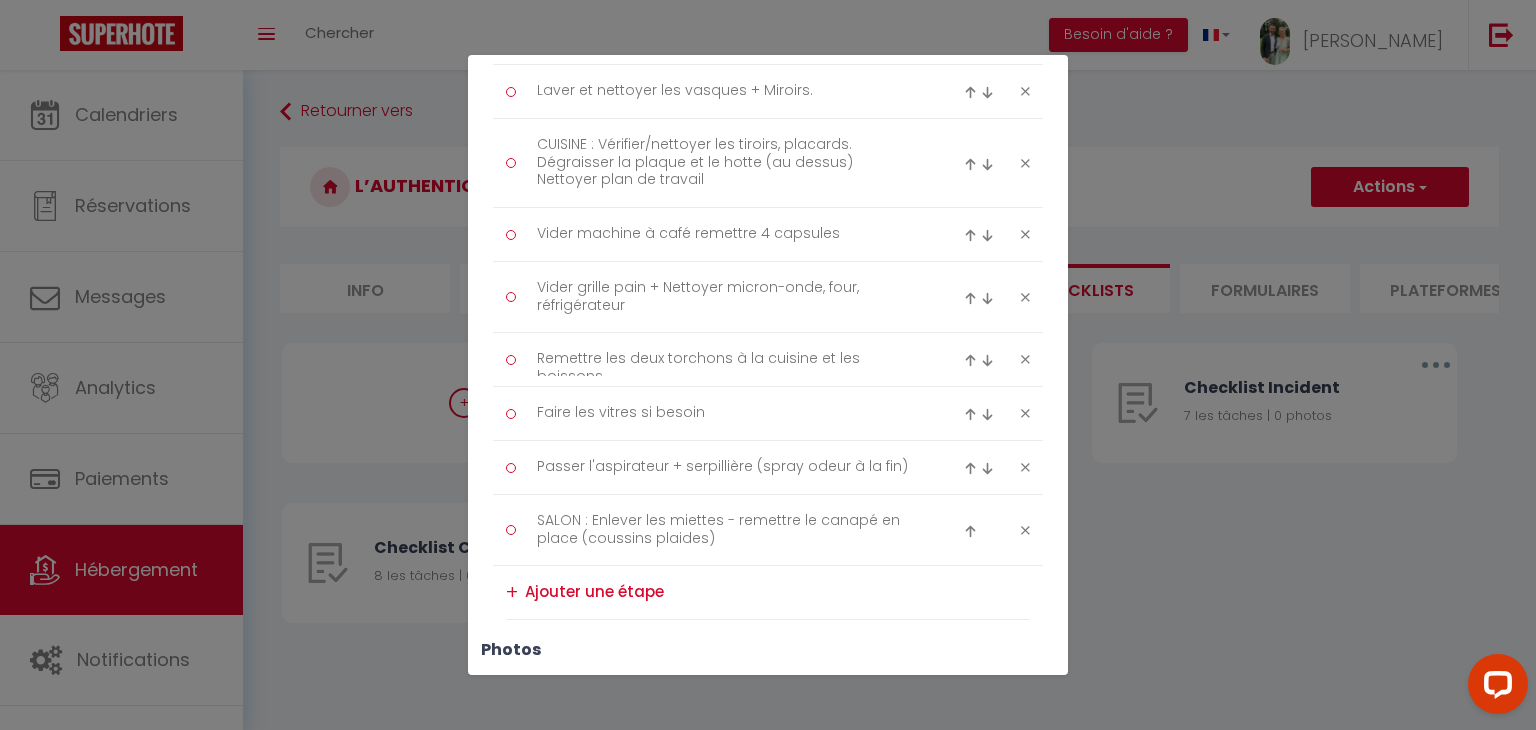 click at bounding box center [970, 531] 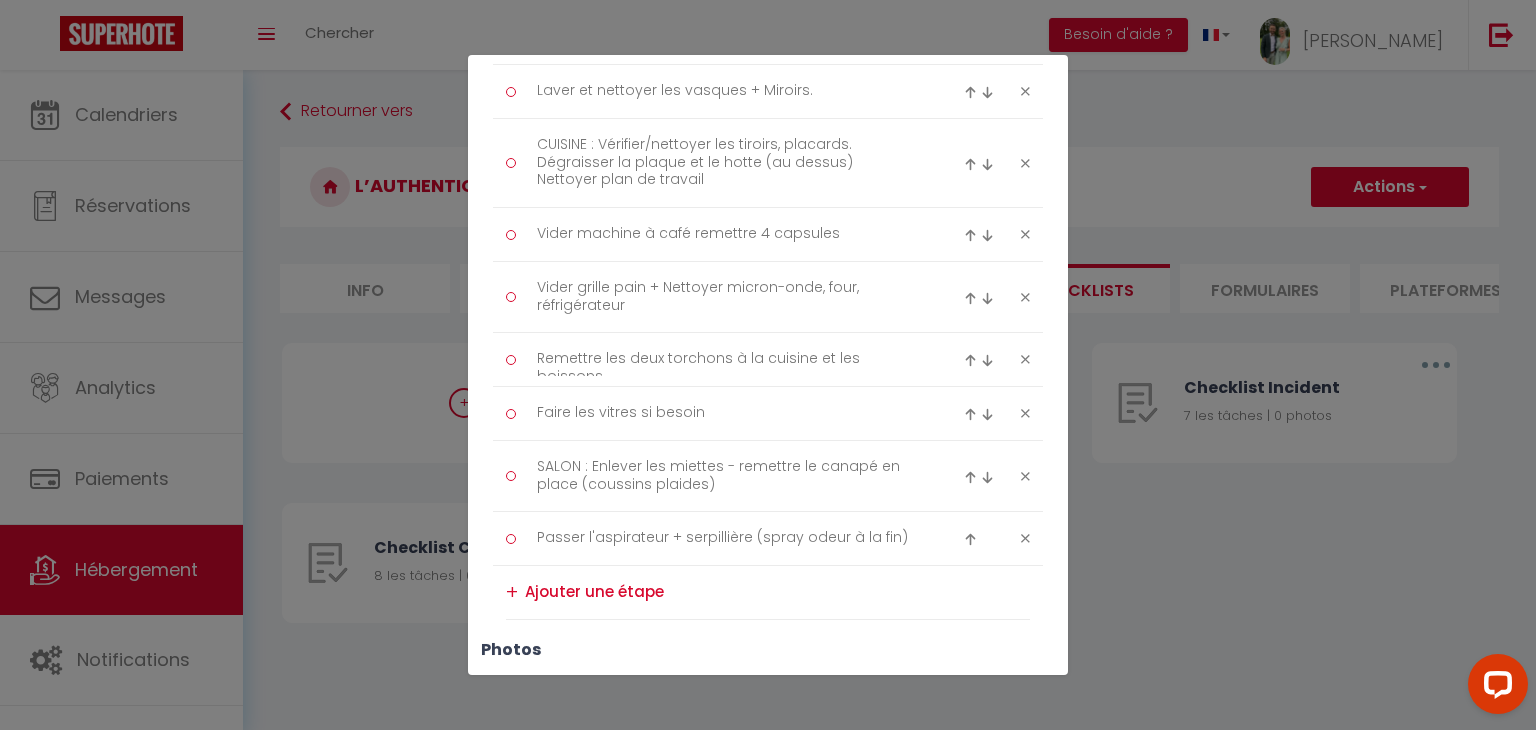 click at bounding box center [982, 477] 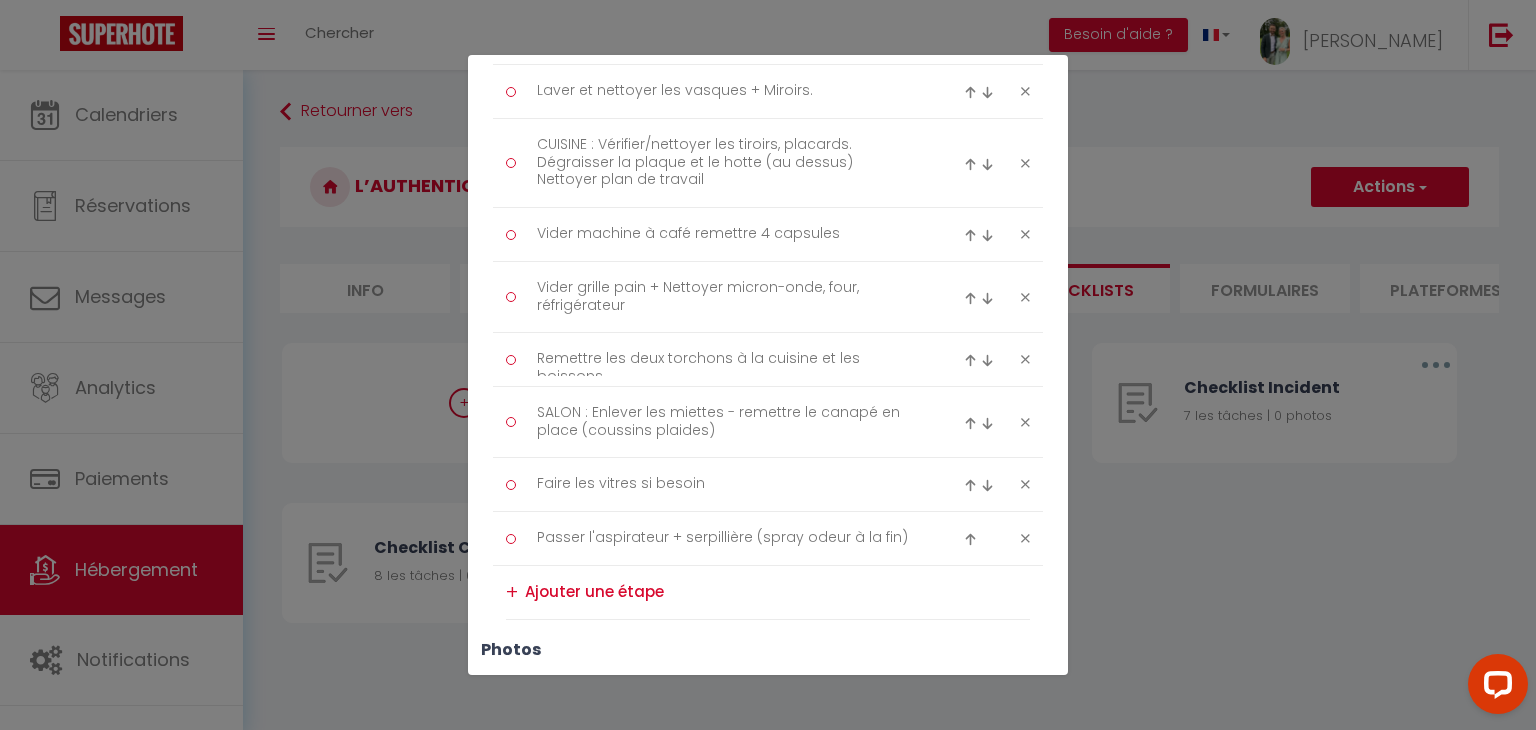 click on "+" at bounding box center (512, 592) 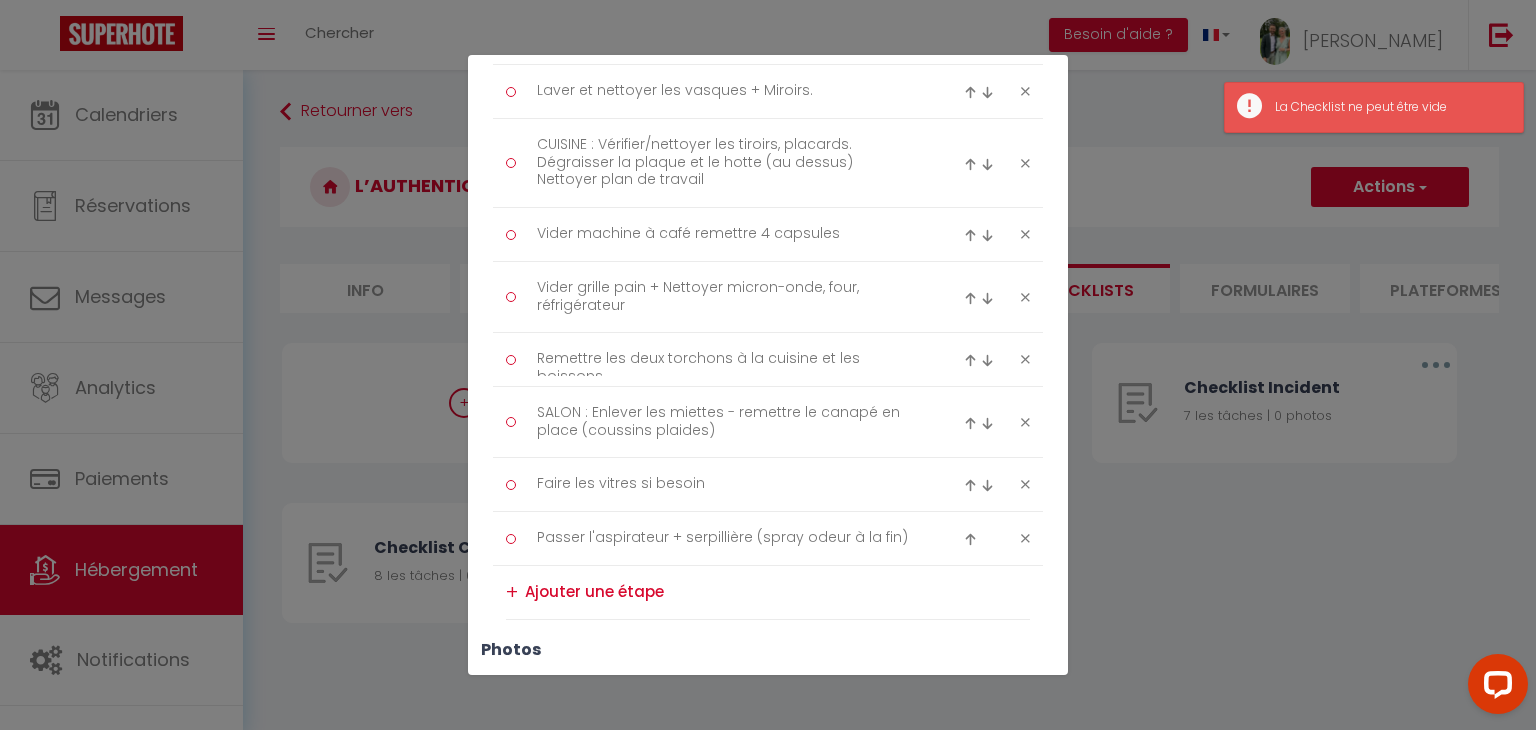 click at bounding box center (777, 592) 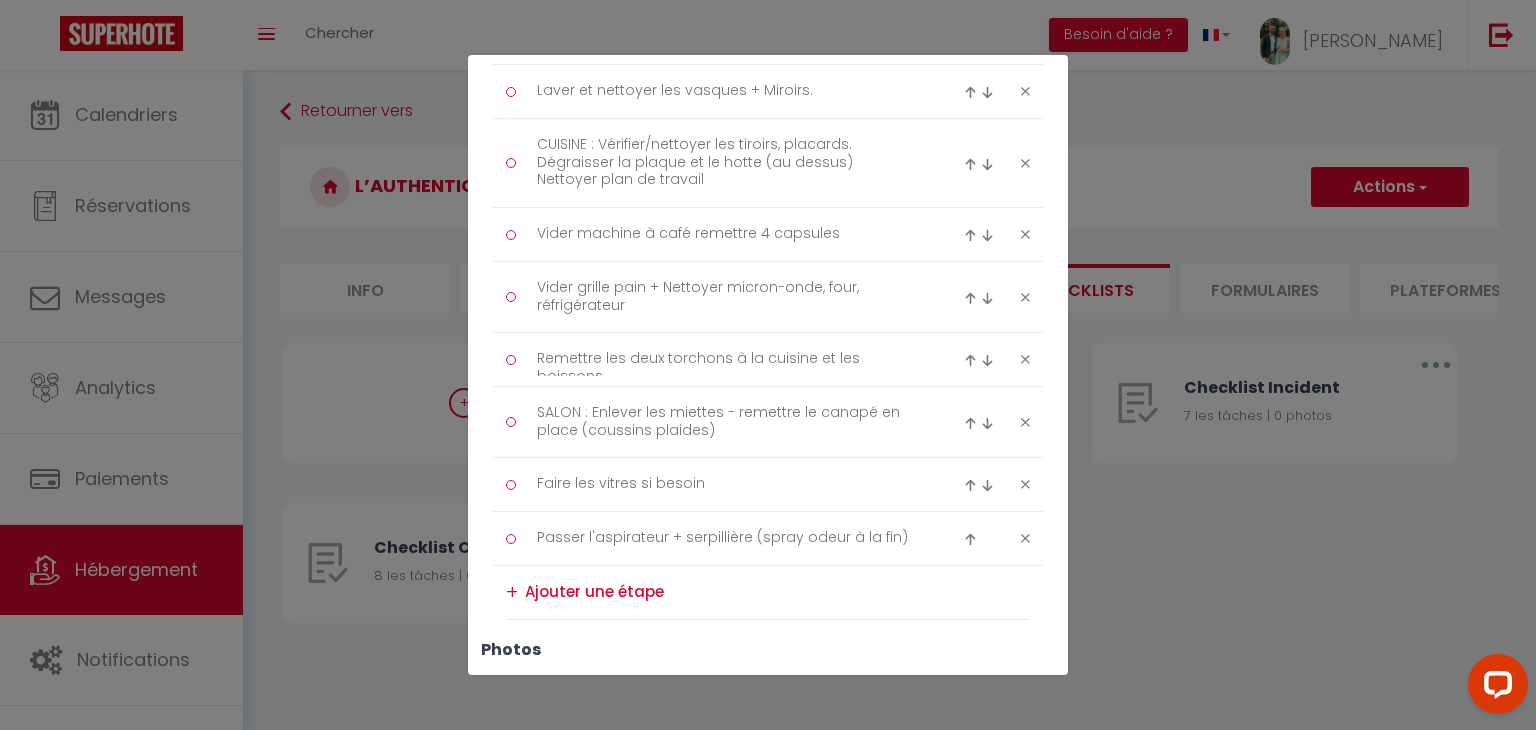 type on "N" 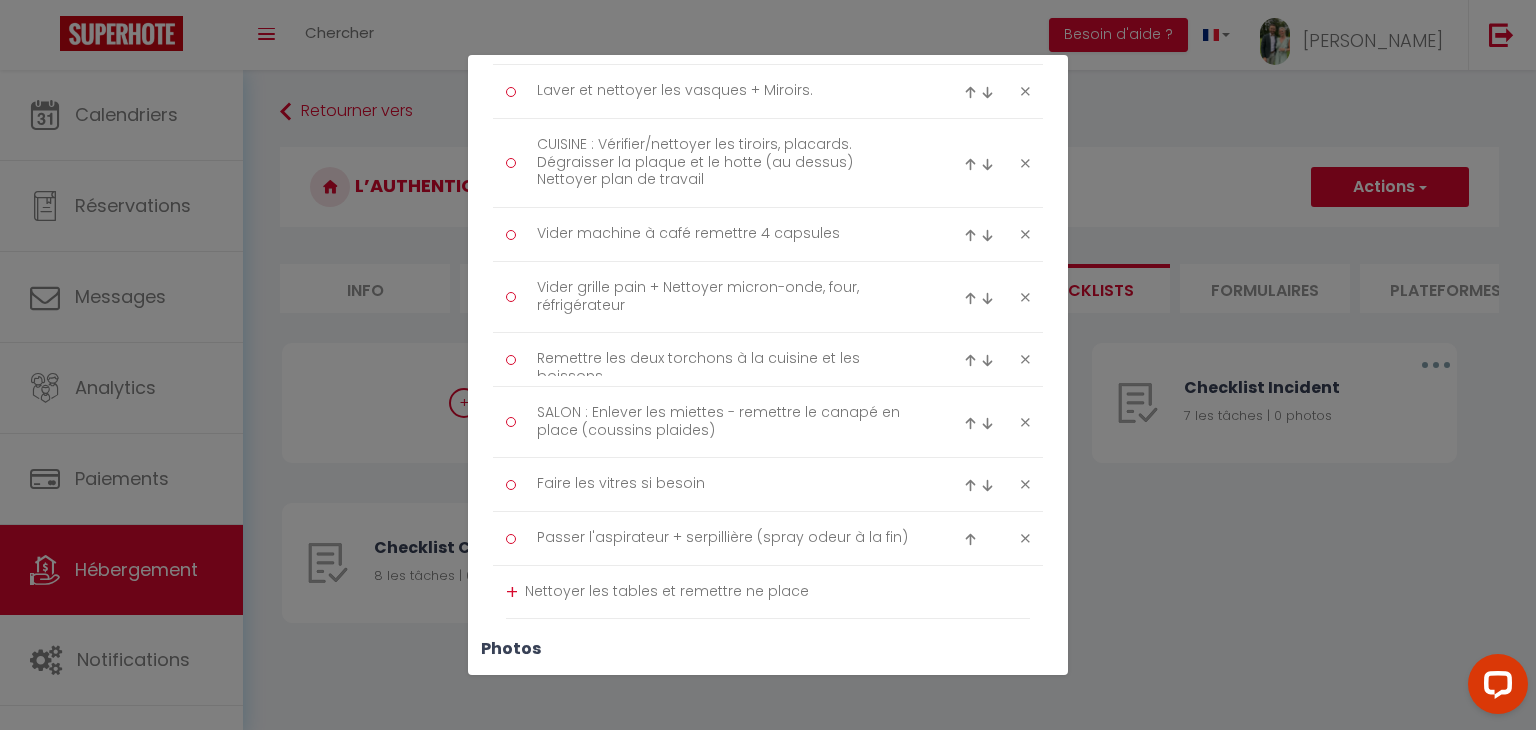 type on "Nettoyer les tables et remettre ne place" 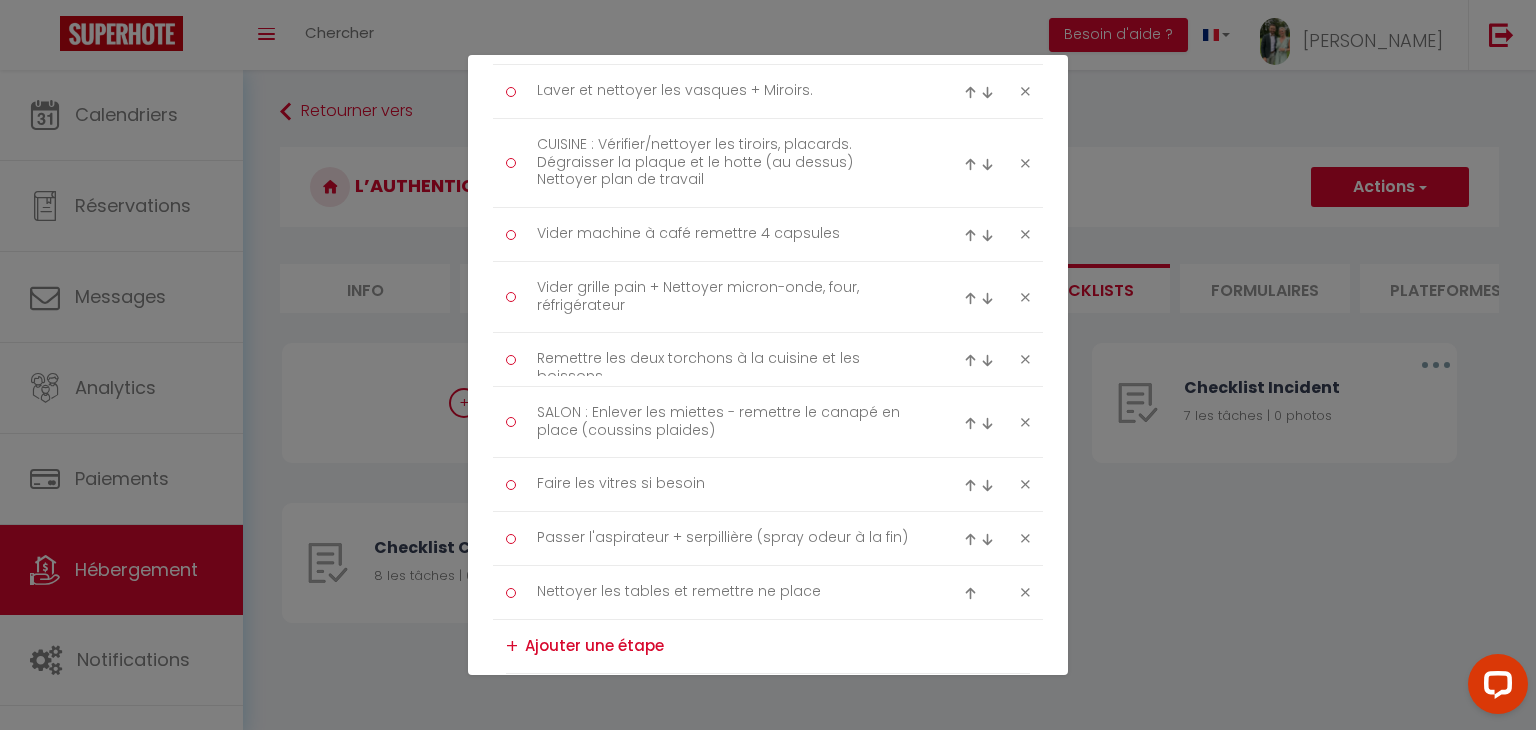 click at bounding box center (970, 593) 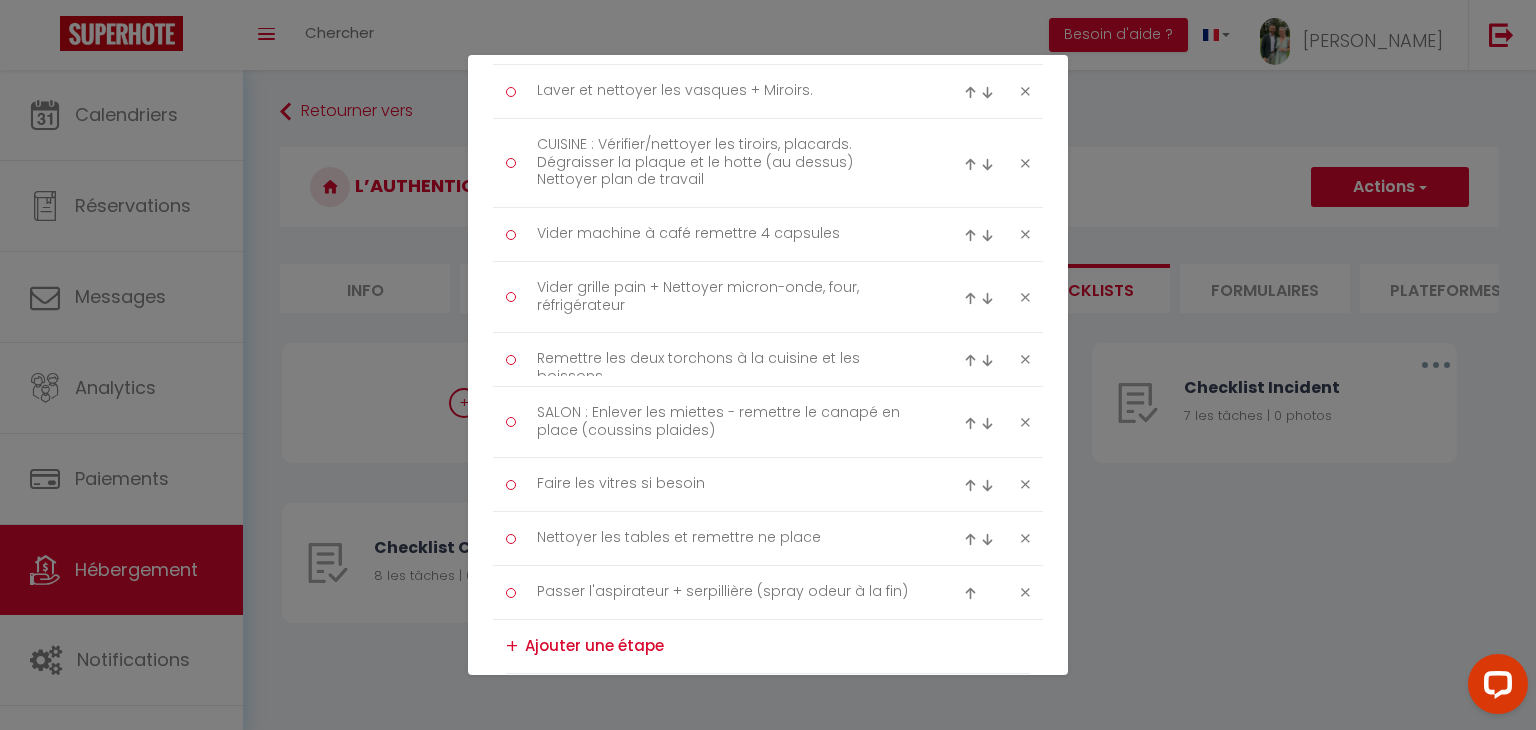 click at bounding box center [970, 539] 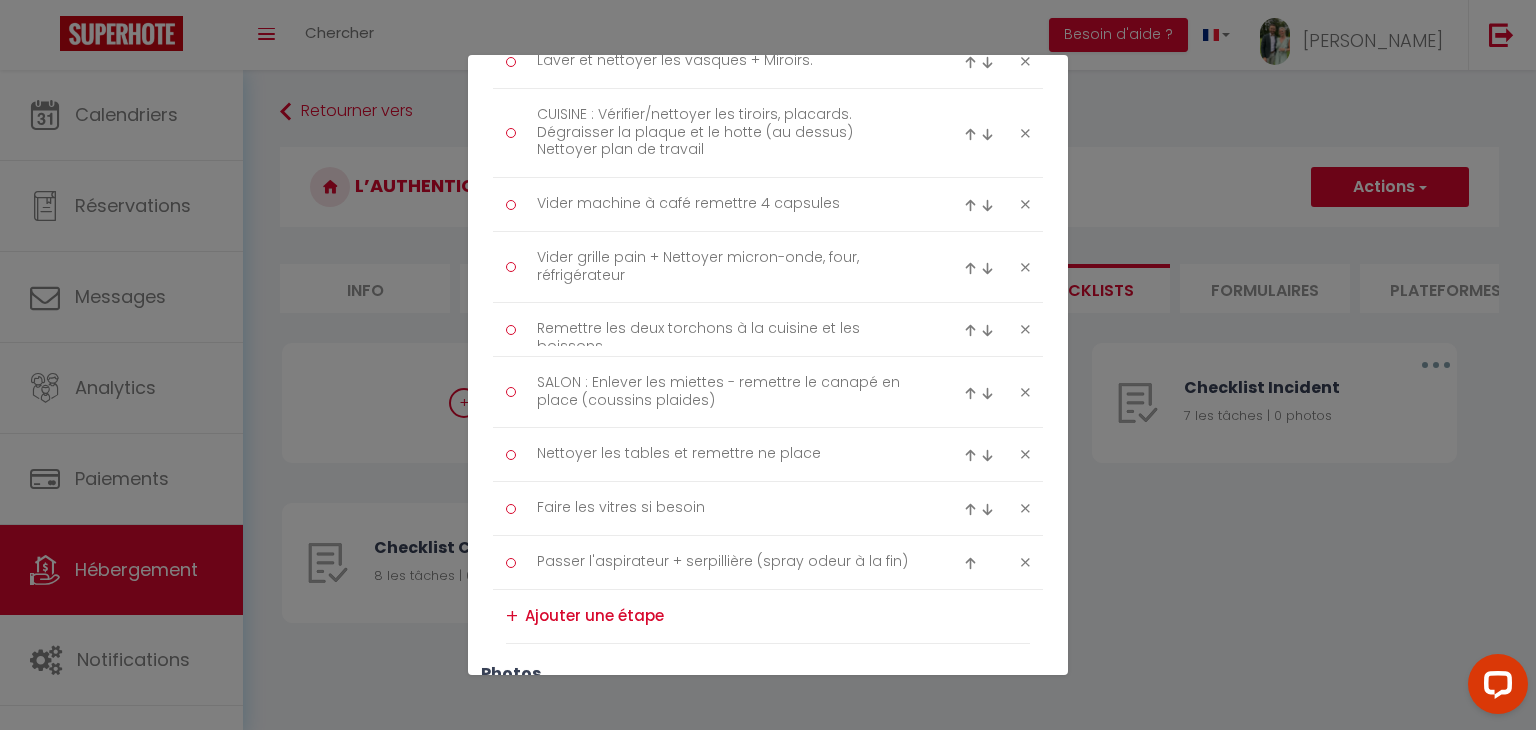 scroll, scrollTop: 788, scrollLeft: 0, axis: vertical 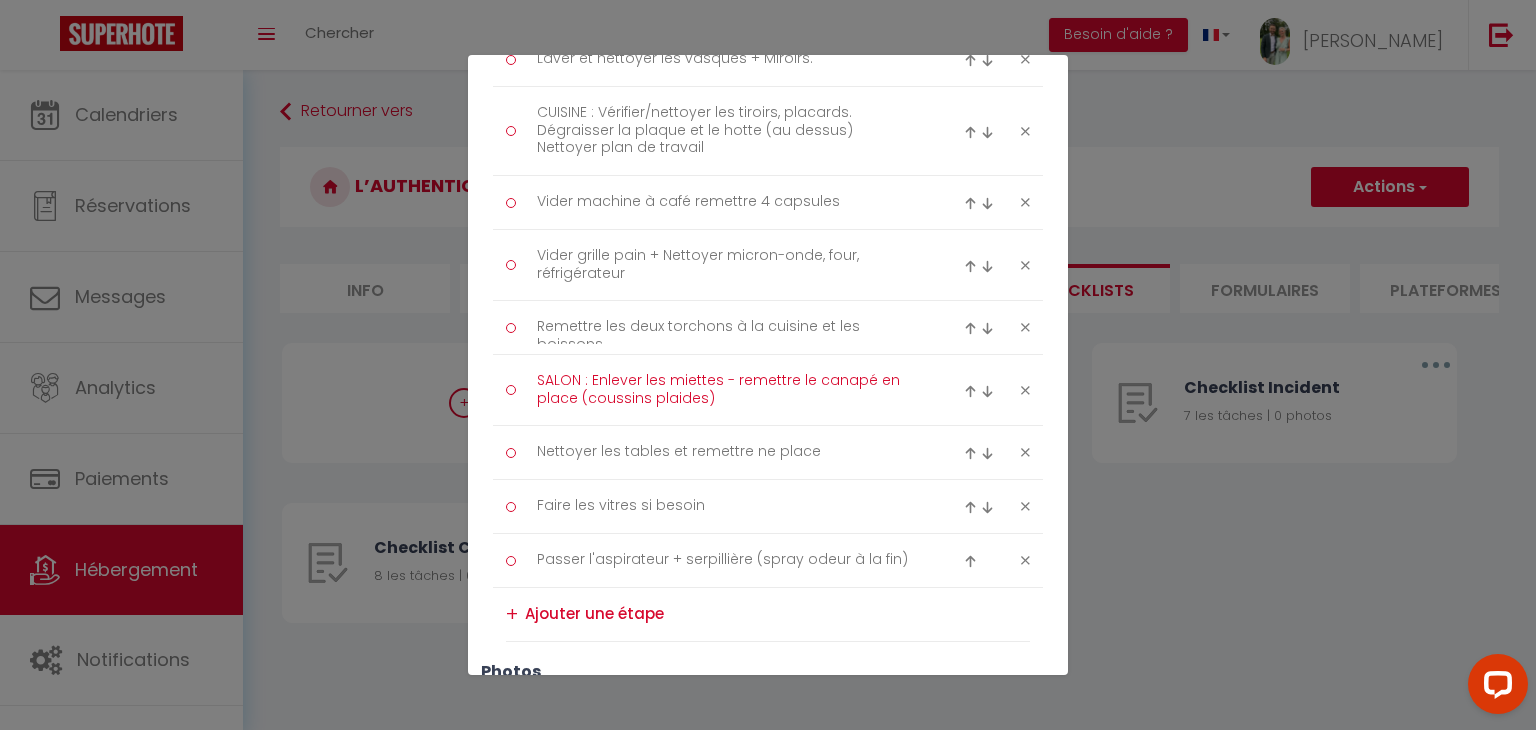 click on "SALON : Enlever les miettes - remettre le canapé en place (coussins plaides)" at bounding box center (728, 390) 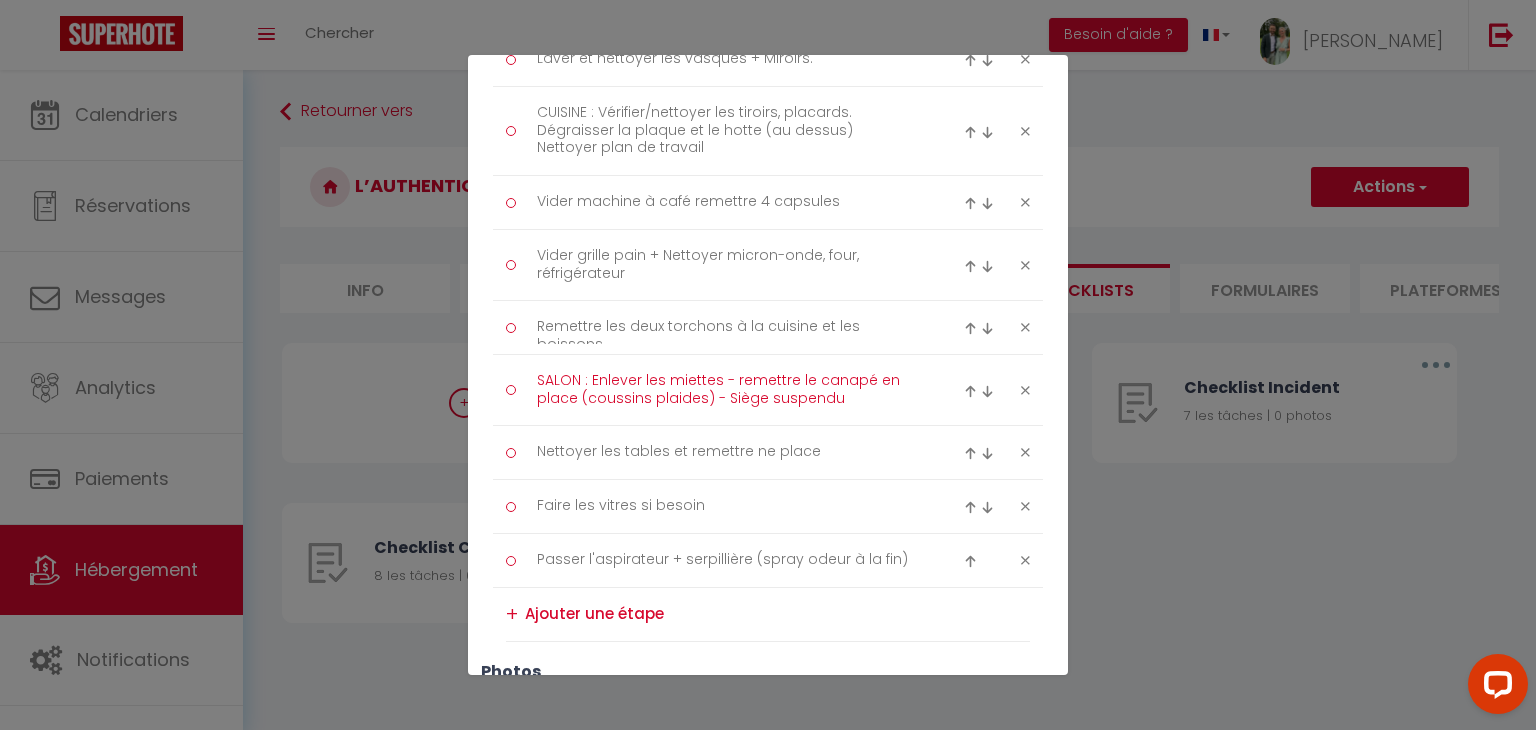 type on "SALON : Enlever les miettes - remettre le canapé en place (coussins plaides) - Siège suspendu" 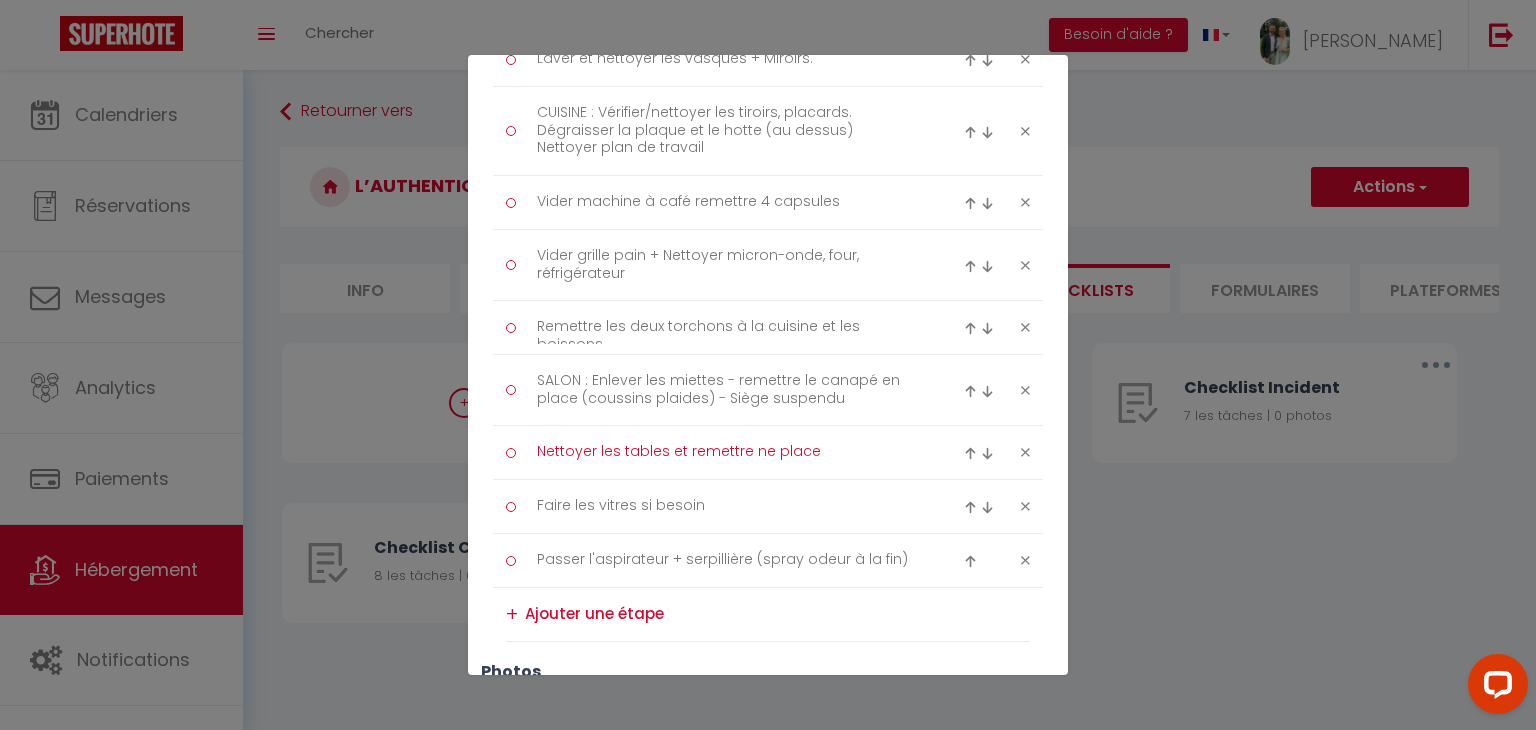 click on "Nettoyer les tables et remettre ne place" at bounding box center (728, 452) 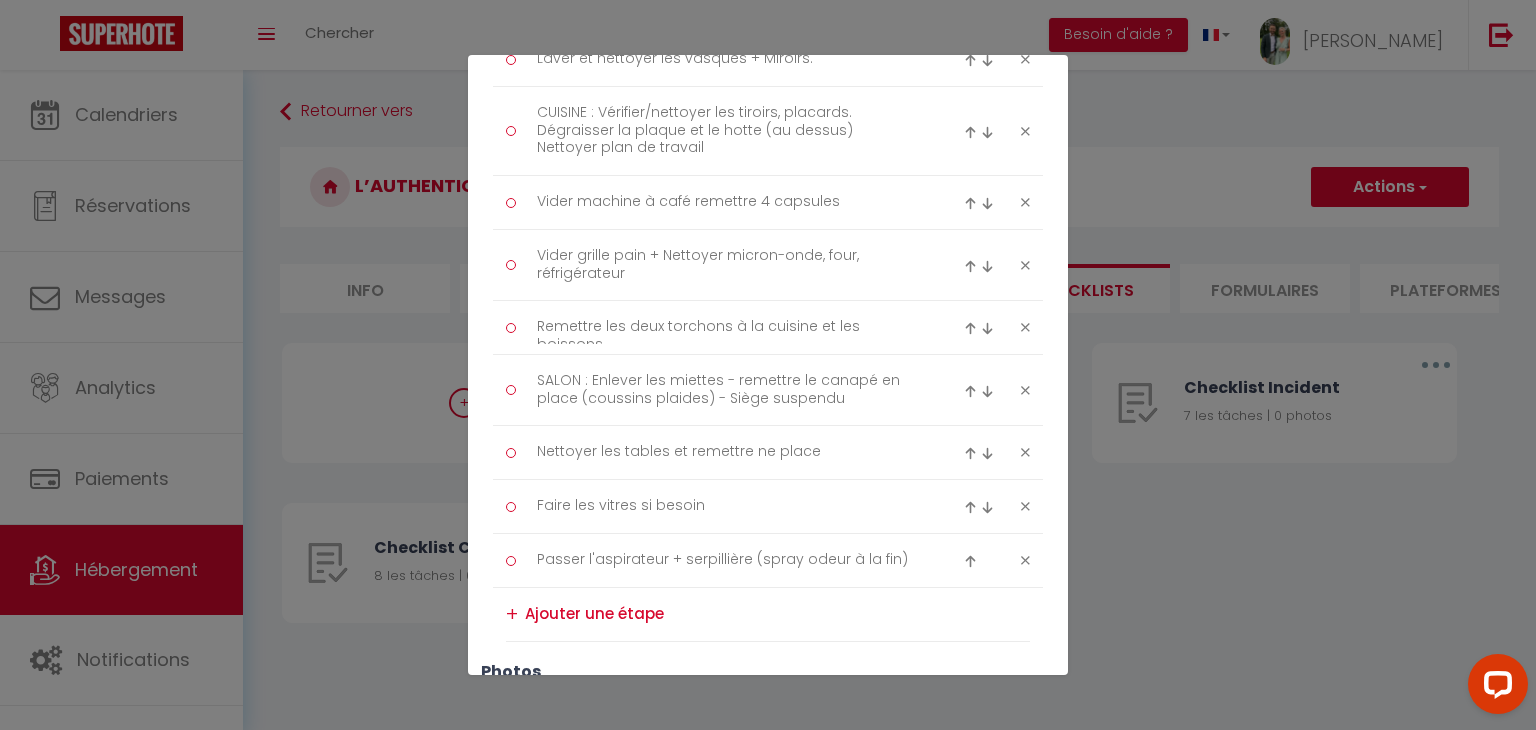 click at bounding box center [777, 614] 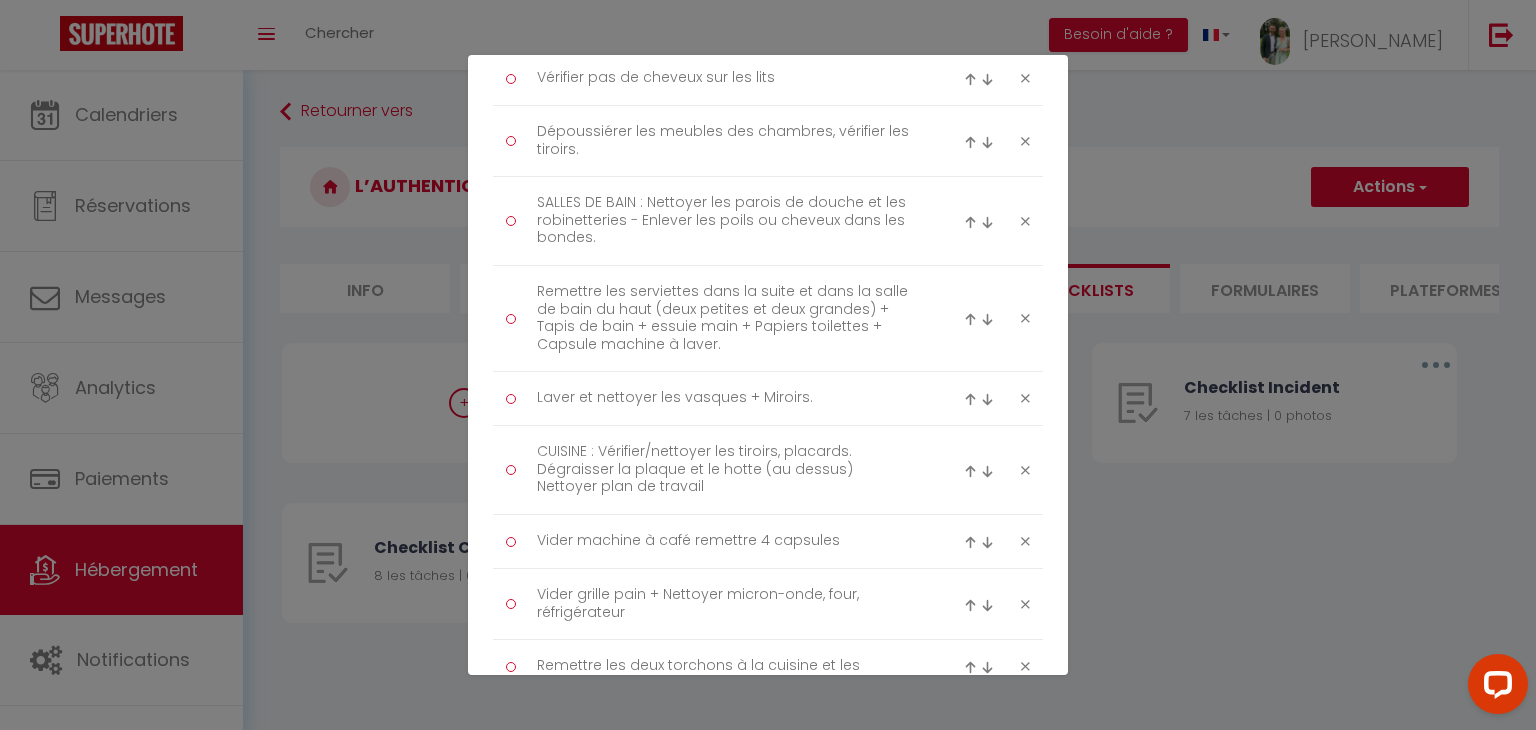 scroll, scrollTop: 445, scrollLeft: 0, axis: vertical 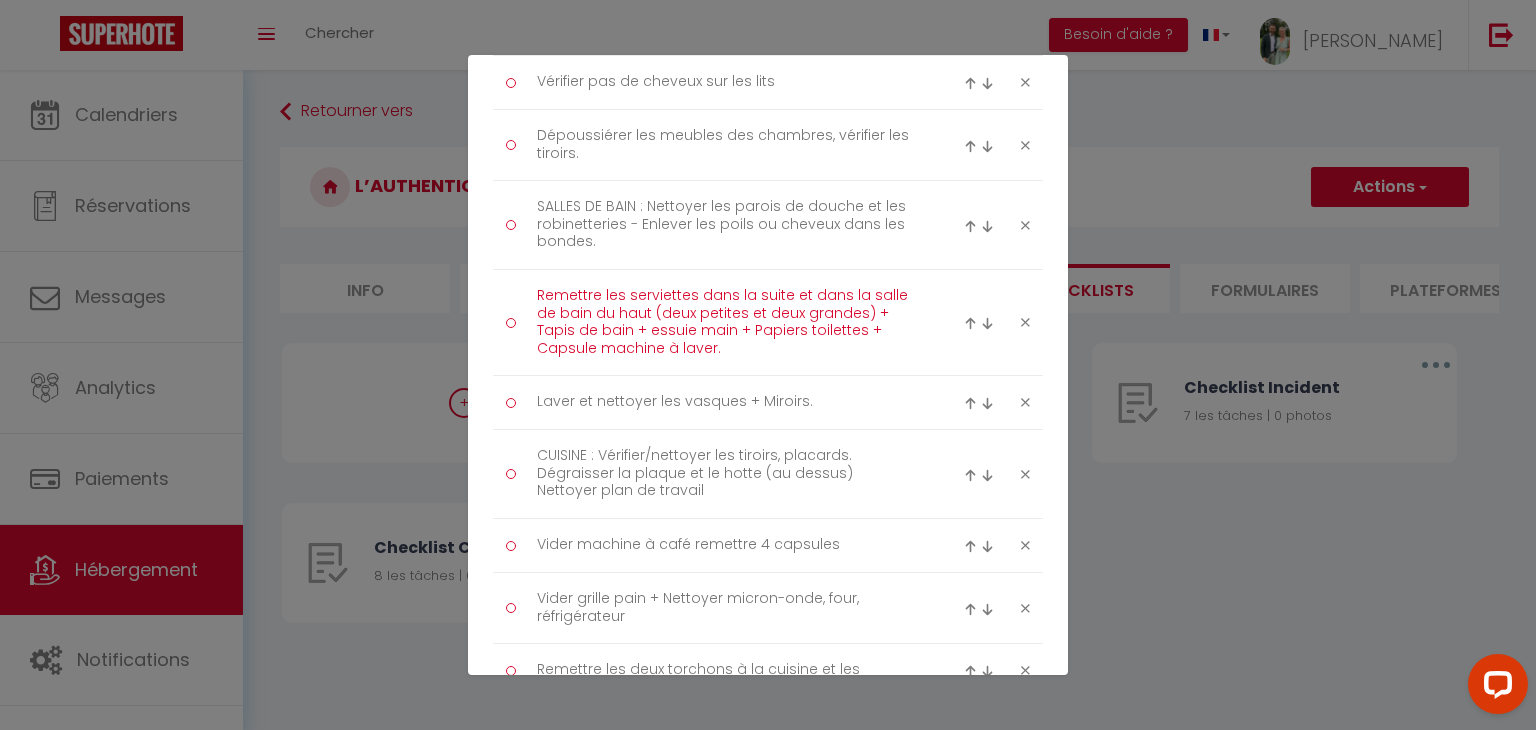 click on "Remettre les serviettes dans la suite et dans la salle de bain du haut (deux petites et deux grandes) + Tapis de bain + essuie main + Papiers toilettes + Capsule machine à laver." at bounding box center [728, 322] 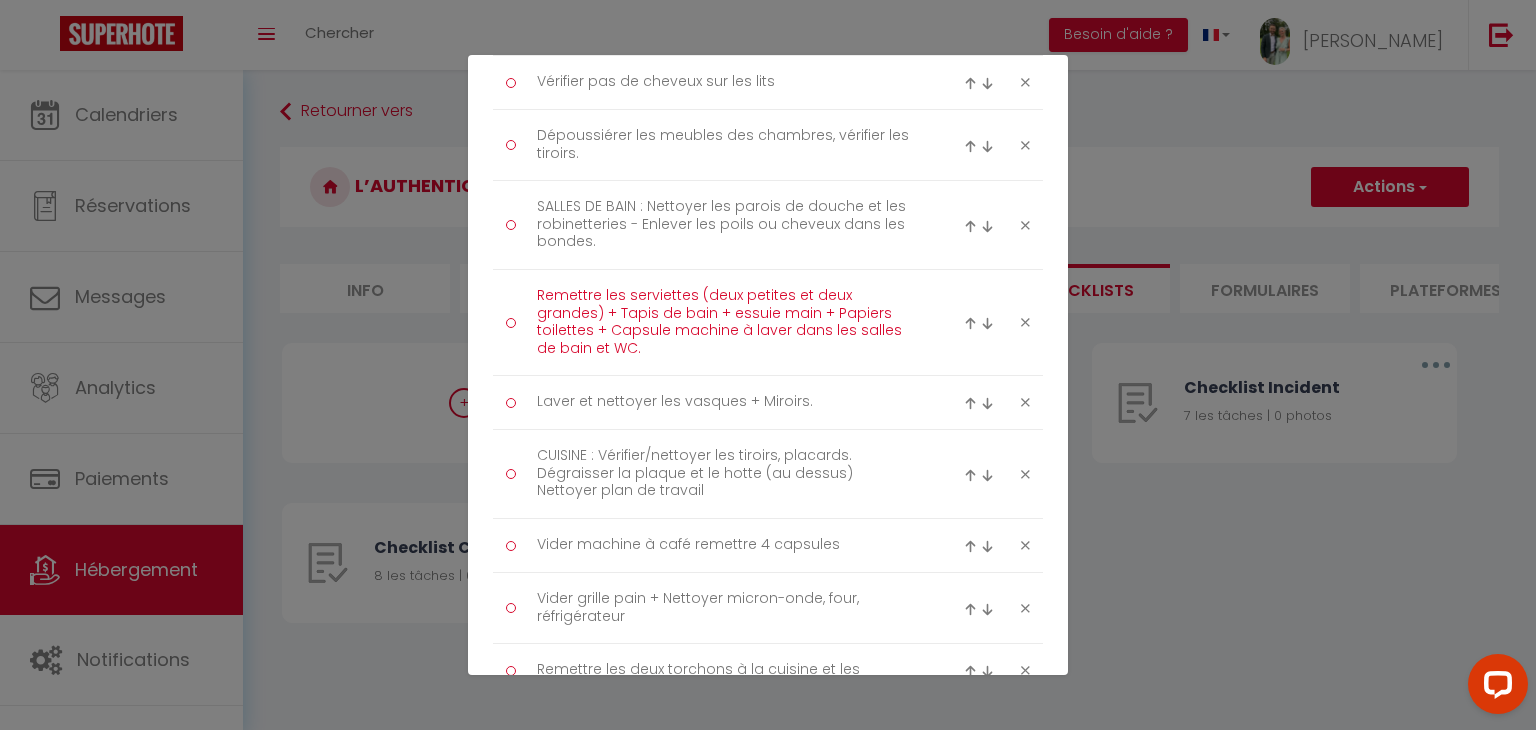 scroll, scrollTop: 0, scrollLeft: 0, axis: both 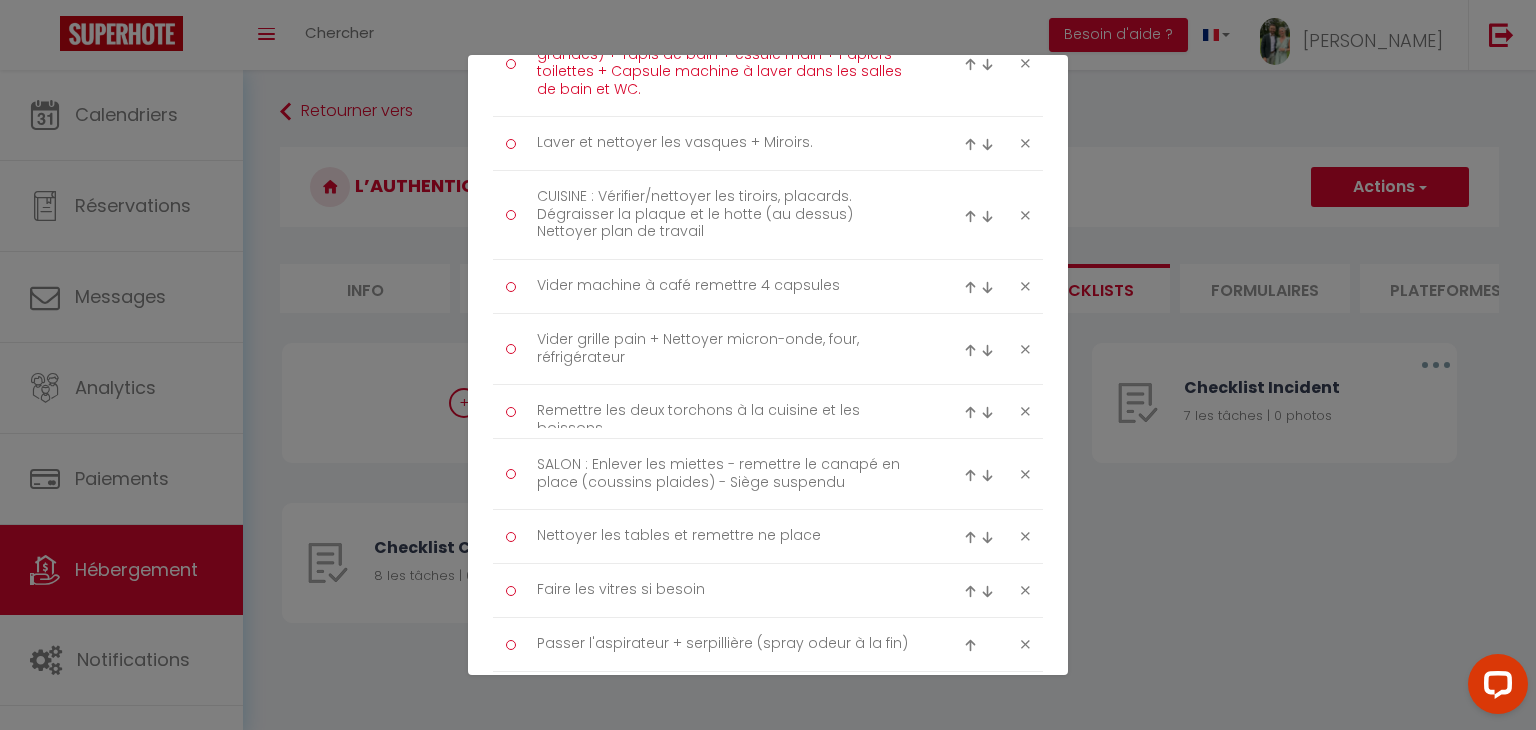 type on "Remettre les serviettes (deux petites et deux grandes) + Tapis de bain + essuie main + Papiers toilettes + Capsule machine à laver dans les salles de bain et WC." 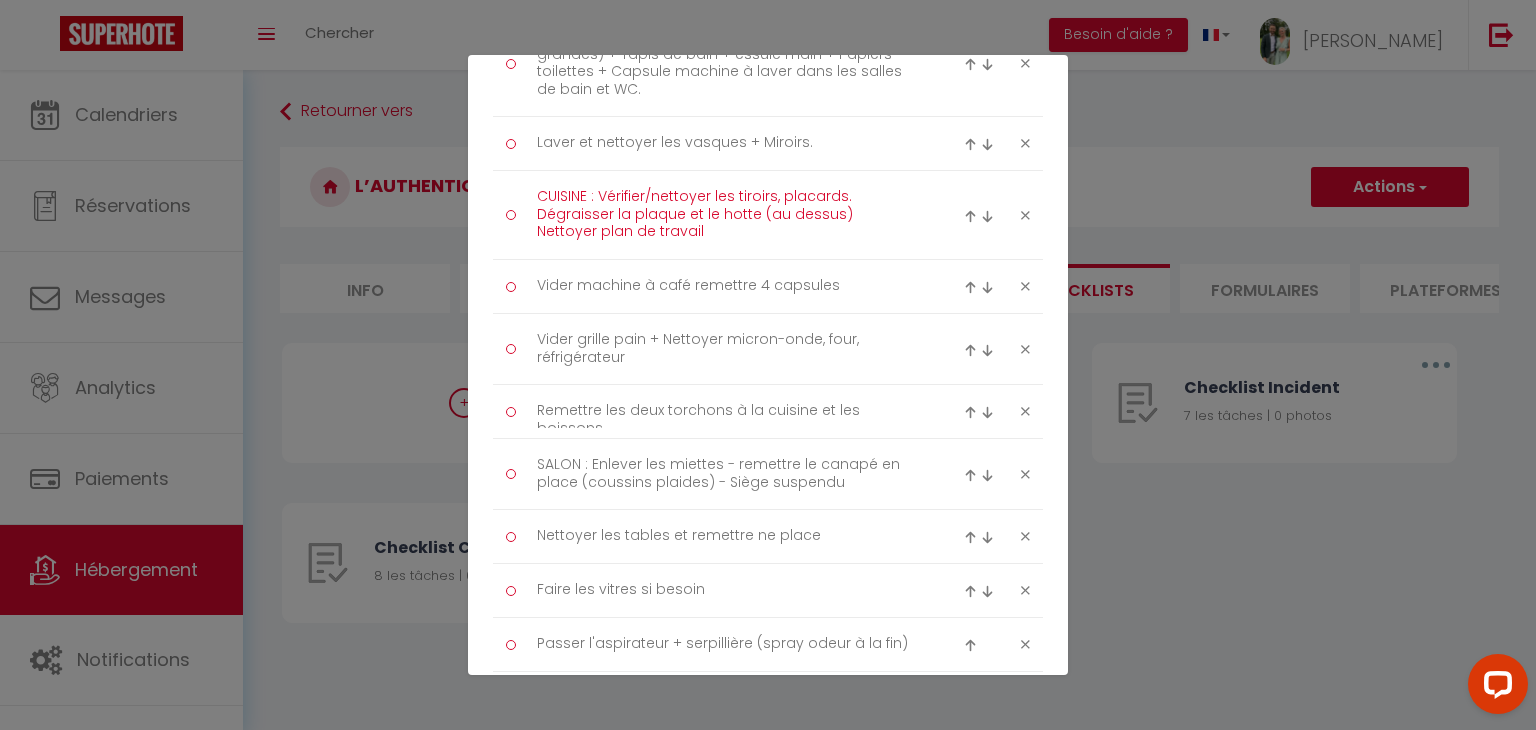 click on "CUISINE : Vérifier/nettoyer les tiroirs, placards. Dégraisser la plaque et le hotte (au dessus)
Nettoyer plan de travail" at bounding box center (728, 215) 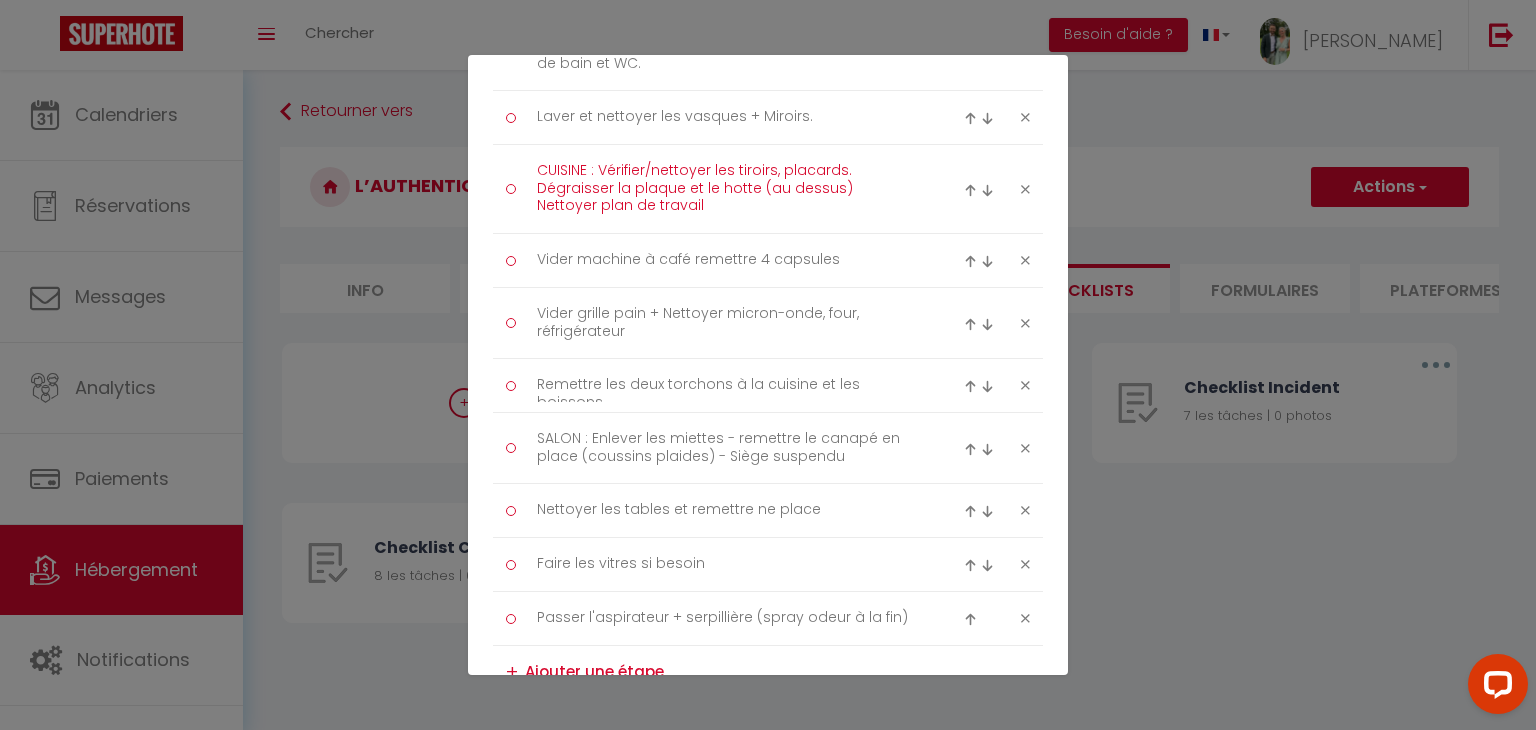 scroll, scrollTop: 634, scrollLeft: 0, axis: vertical 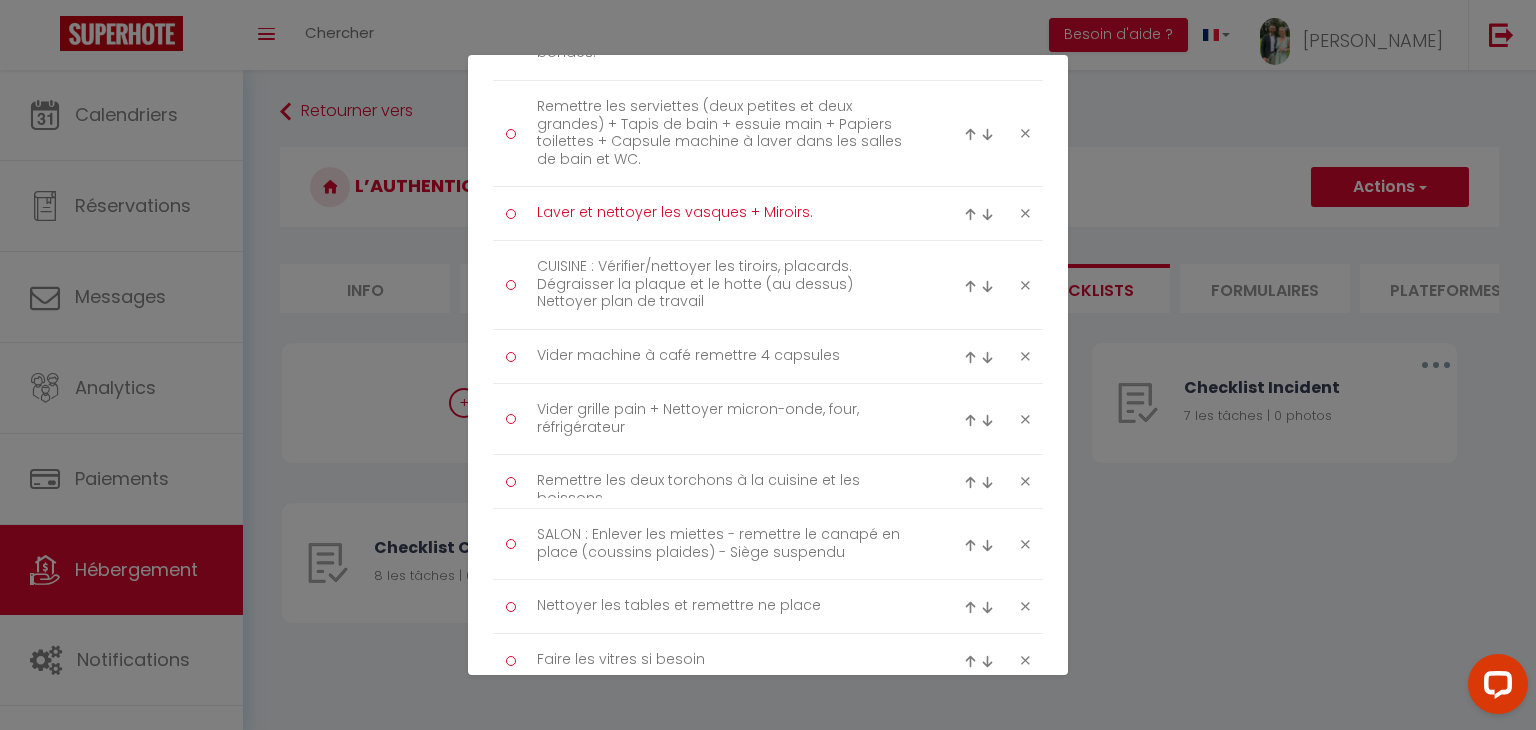 click on "Laver et nettoyer les vasques + Miroirs." at bounding box center [728, 213] 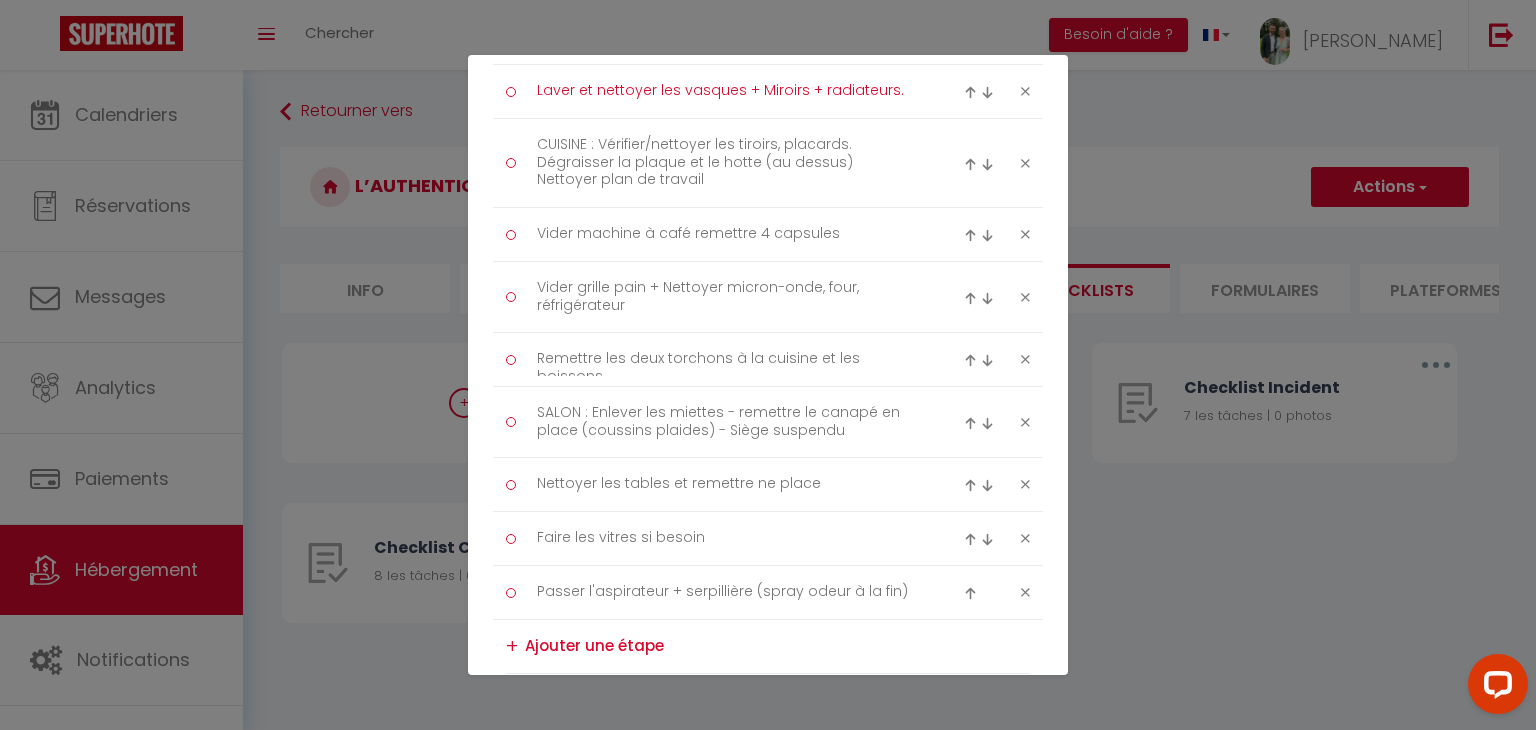 scroll, scrollTop: 990, scrollLeft: 0, axis: vertical 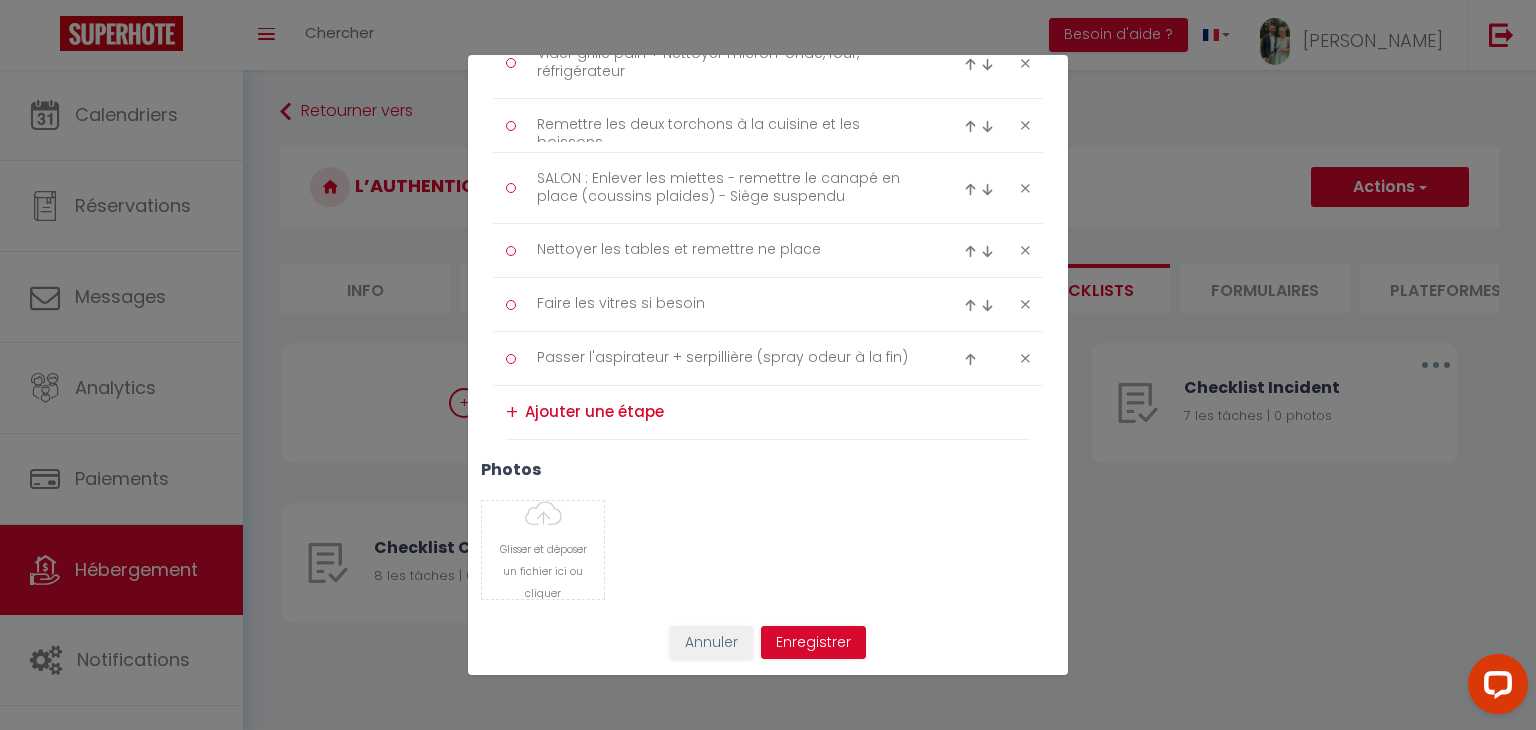 type on "Laver et nettoyer les vasques + Miroirs + radiateurs." 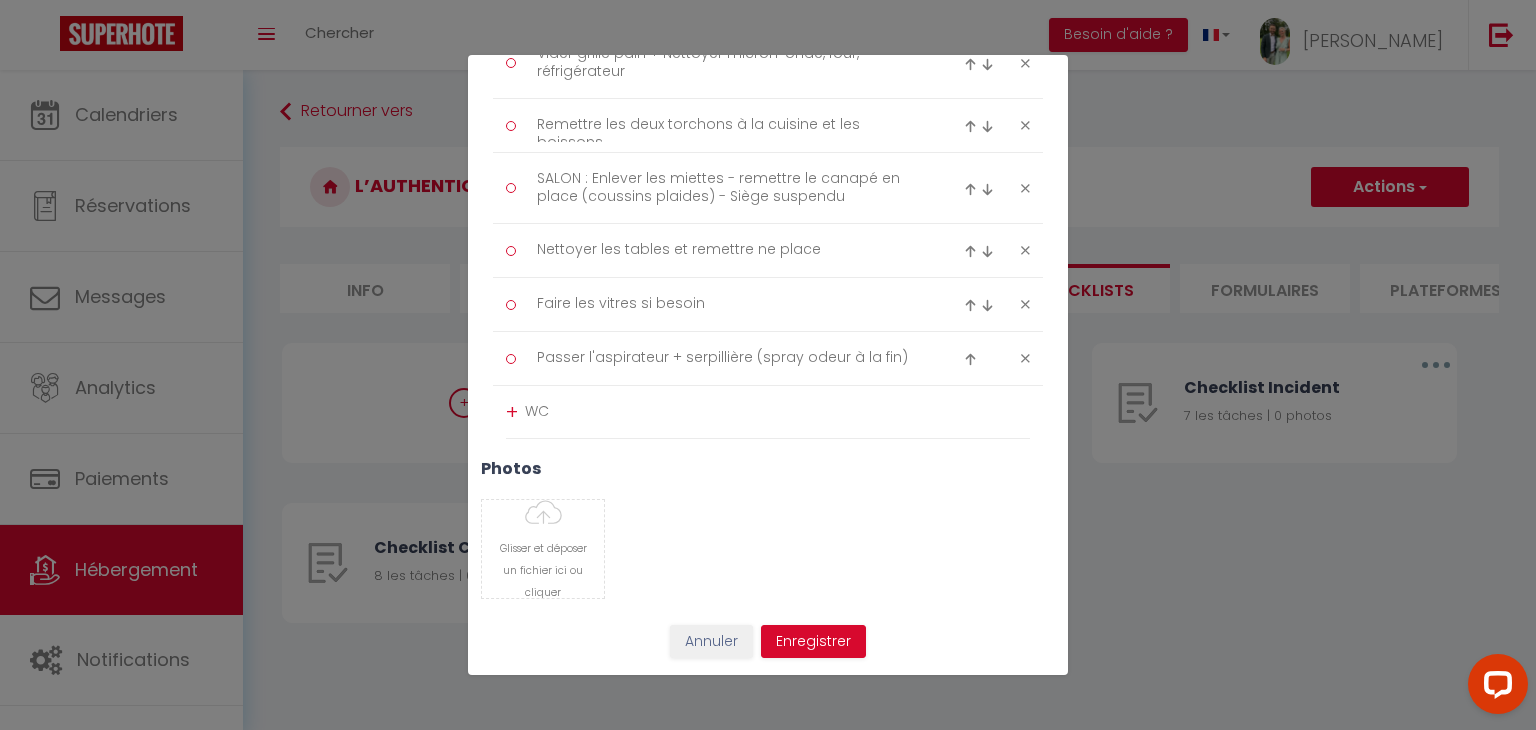scroll, scrollTop: 989, scrollLeft: 0, axis: vertical 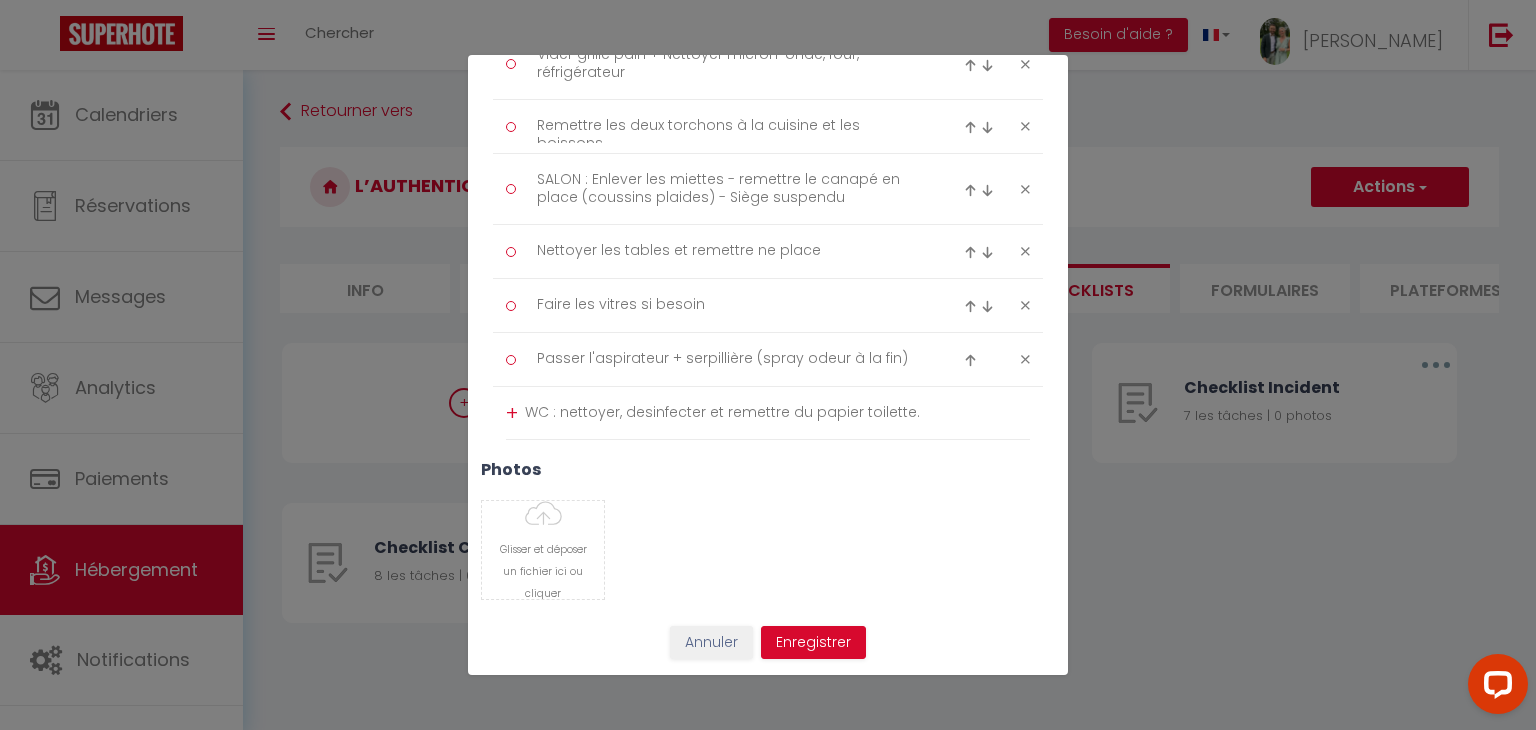 click on "WC : nettoyer, desinfecter et remettre du papier toilette." at bounding box center [777, 413] 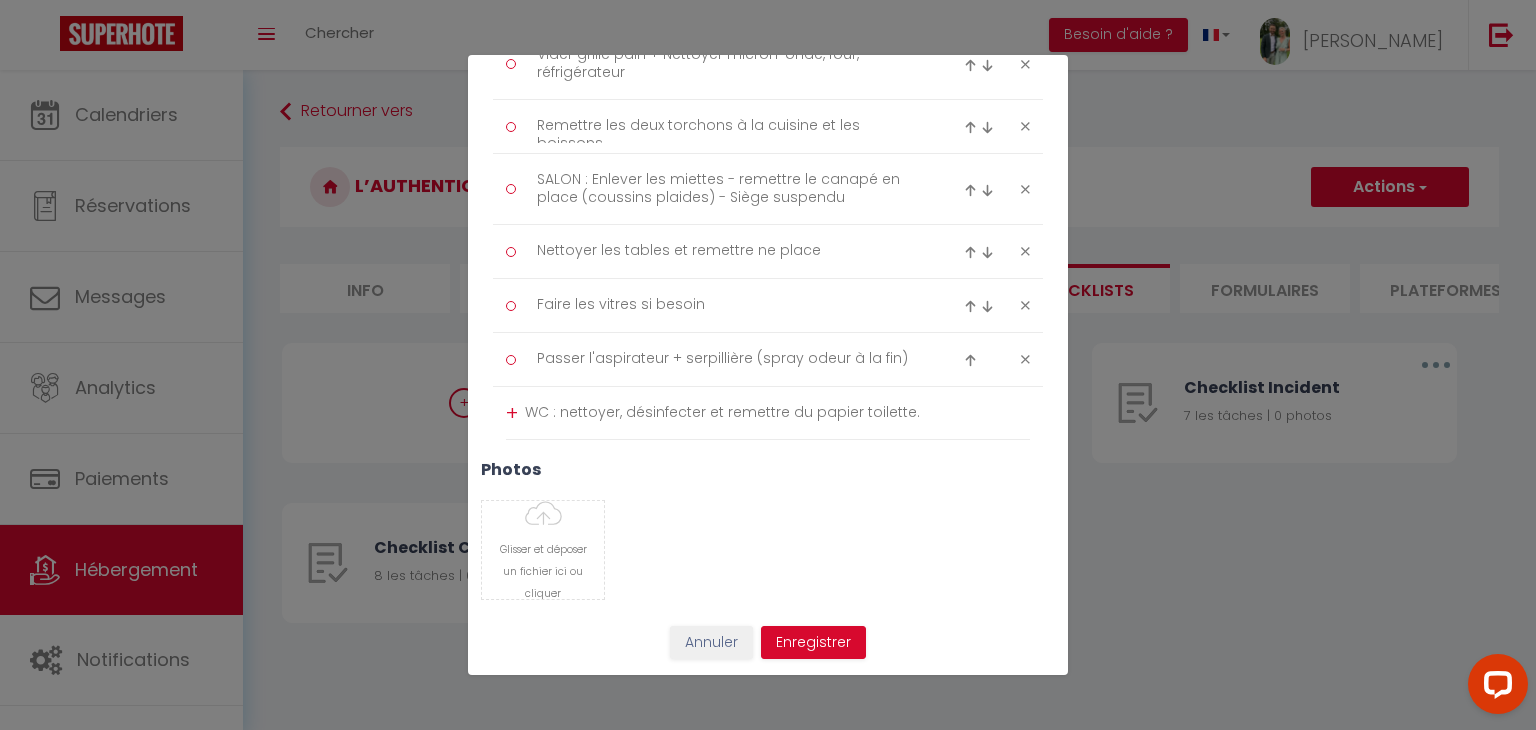 type on "WC : nettoyer, désinfecter et remettre du papier toilette." 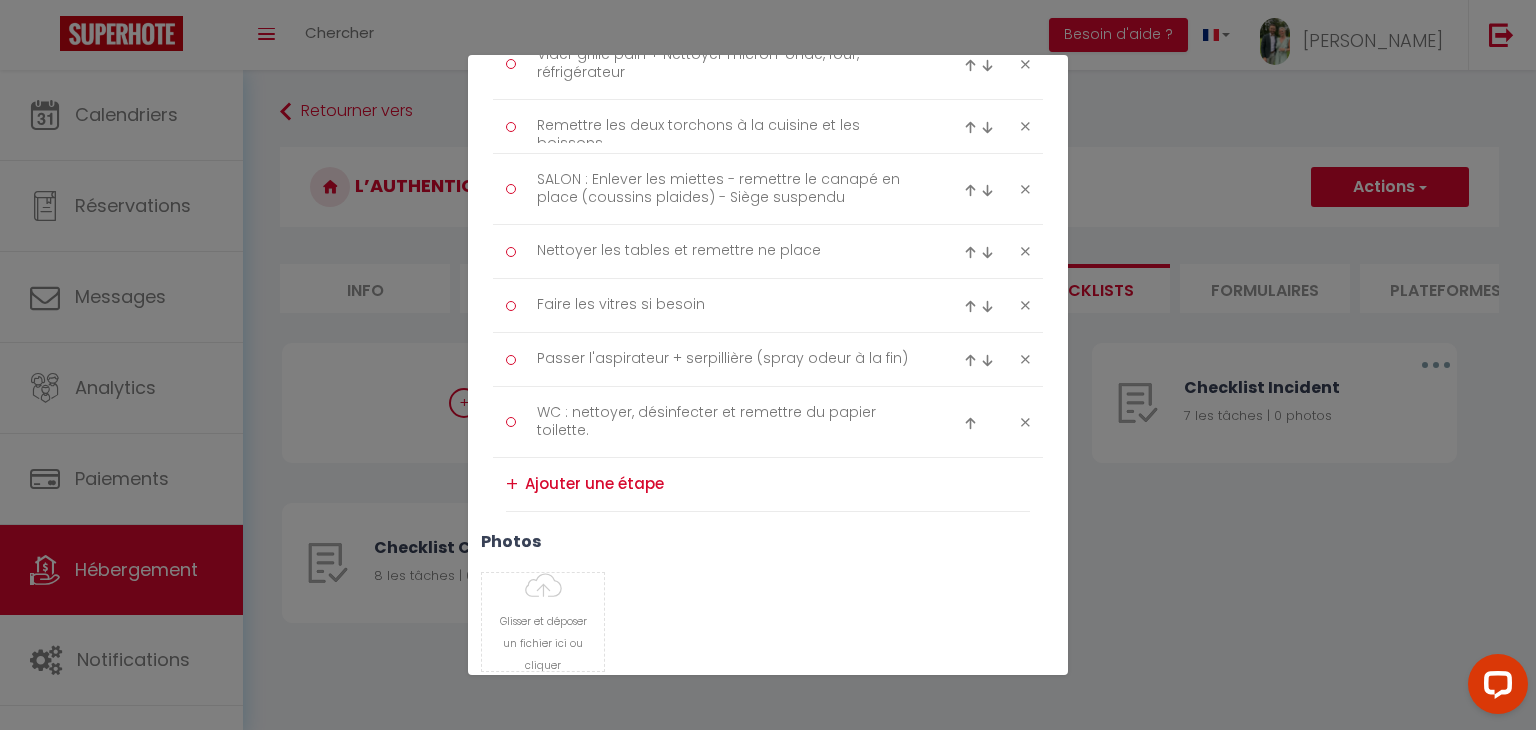 click at bounding box center [970, 423] 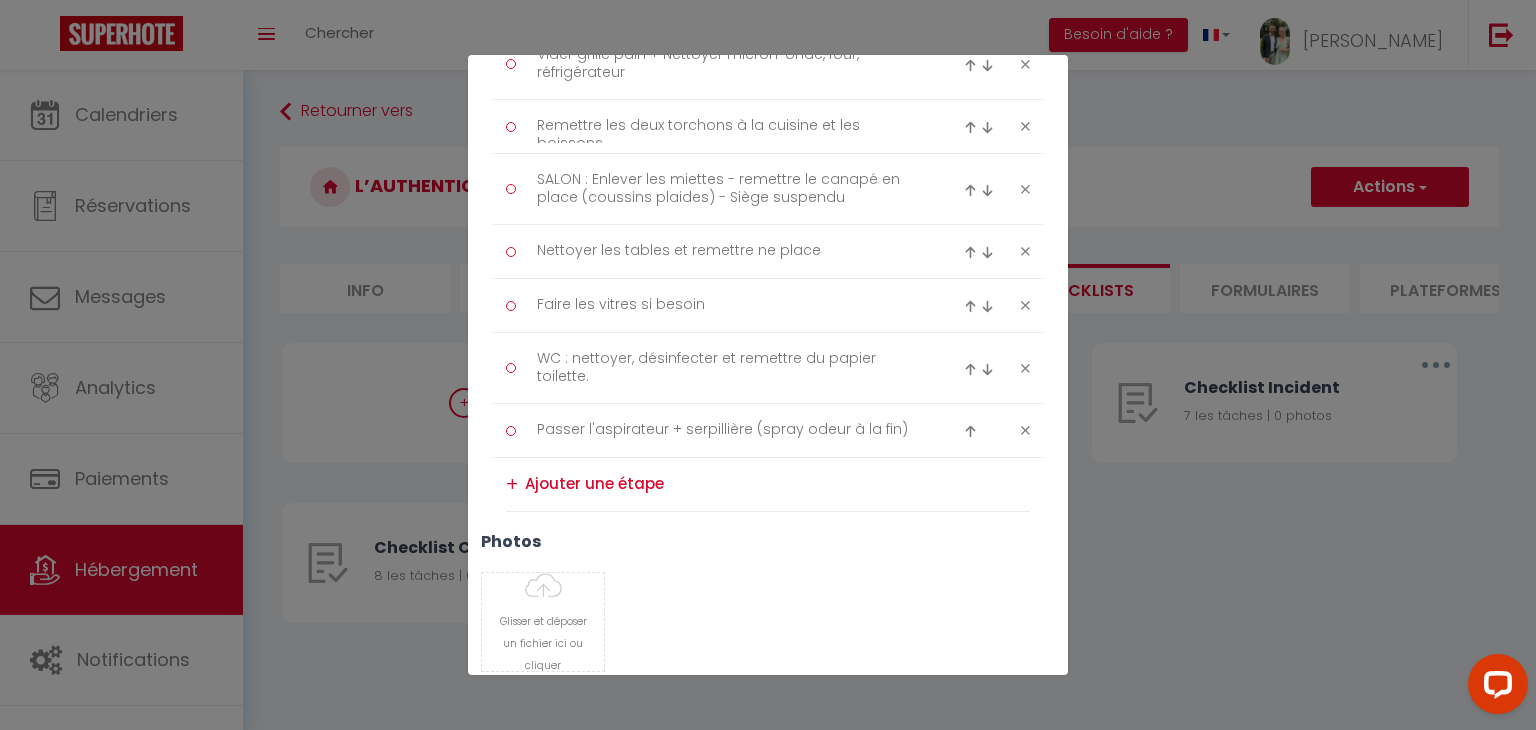 click at bounding box center (970, 369) 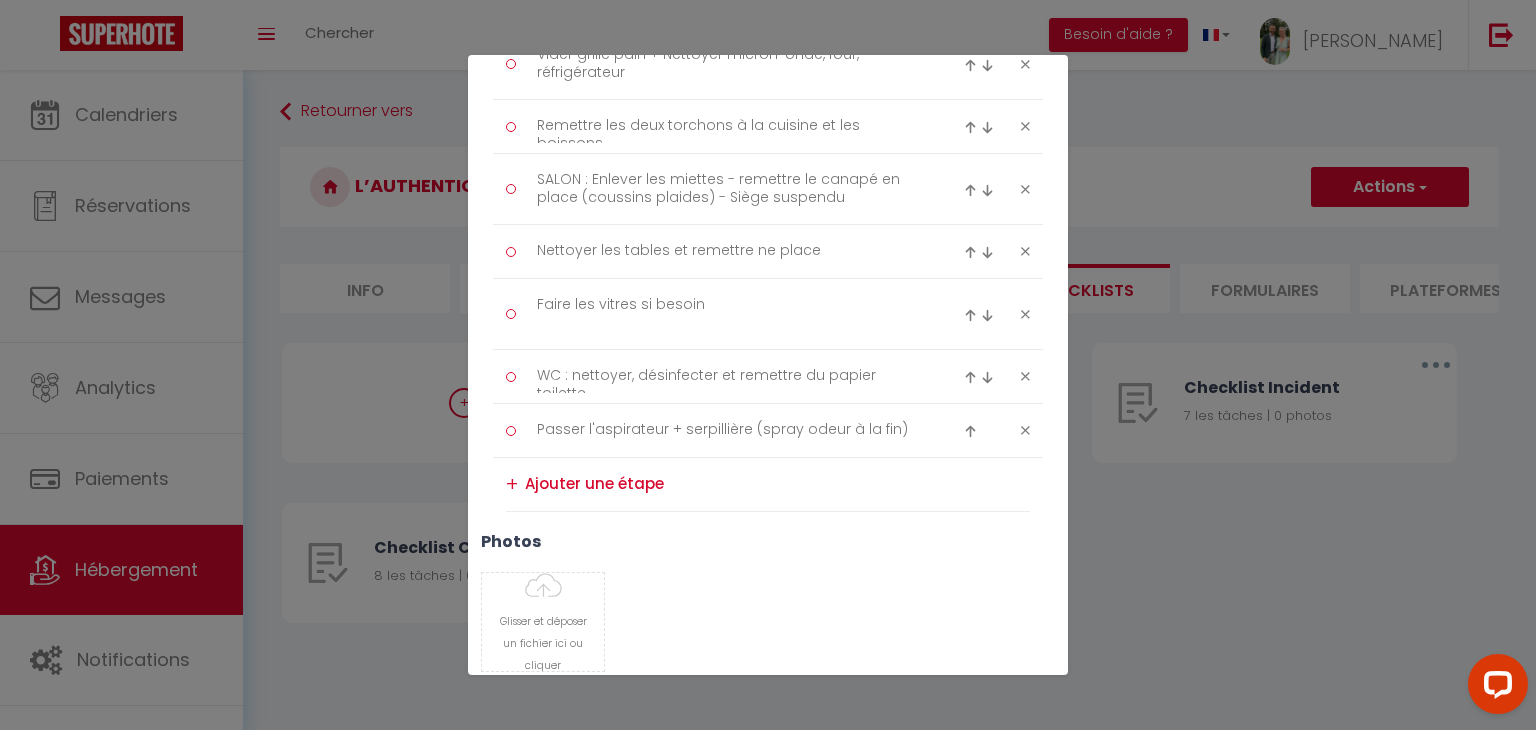 type on "WC : nettoyer, désinfecter et remettre du papier toilette." 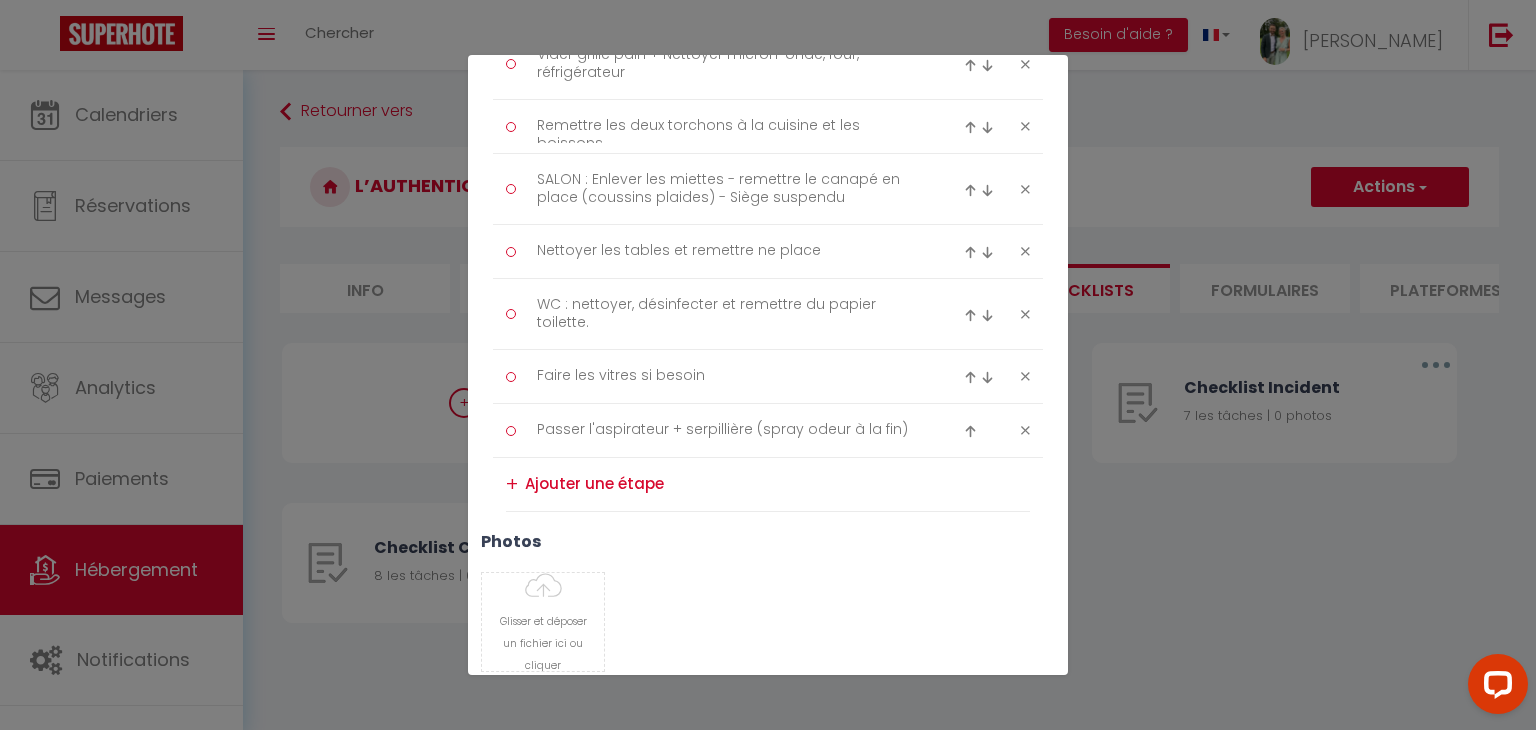 click at bounding box center [970, 315] 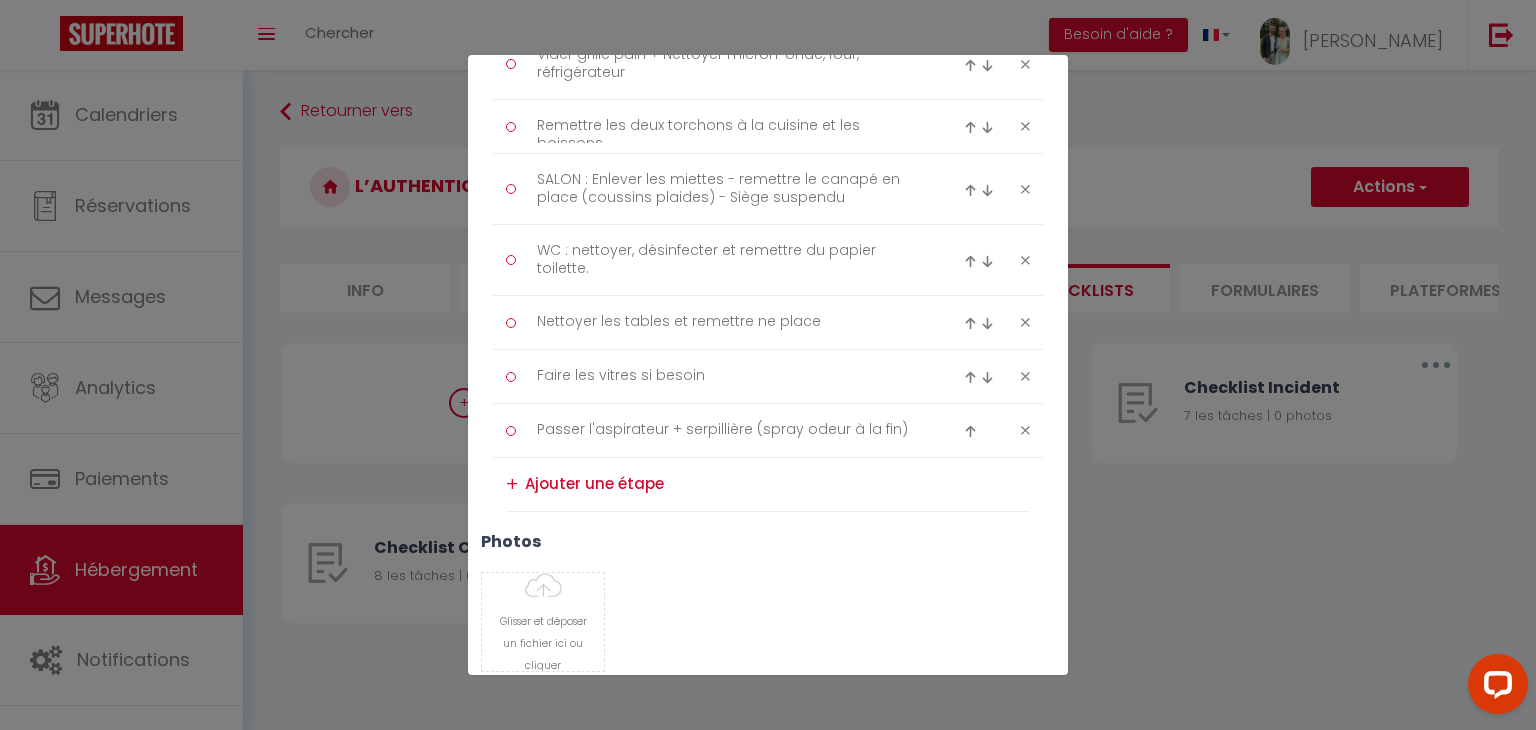 click at bounding box center (970, 261) 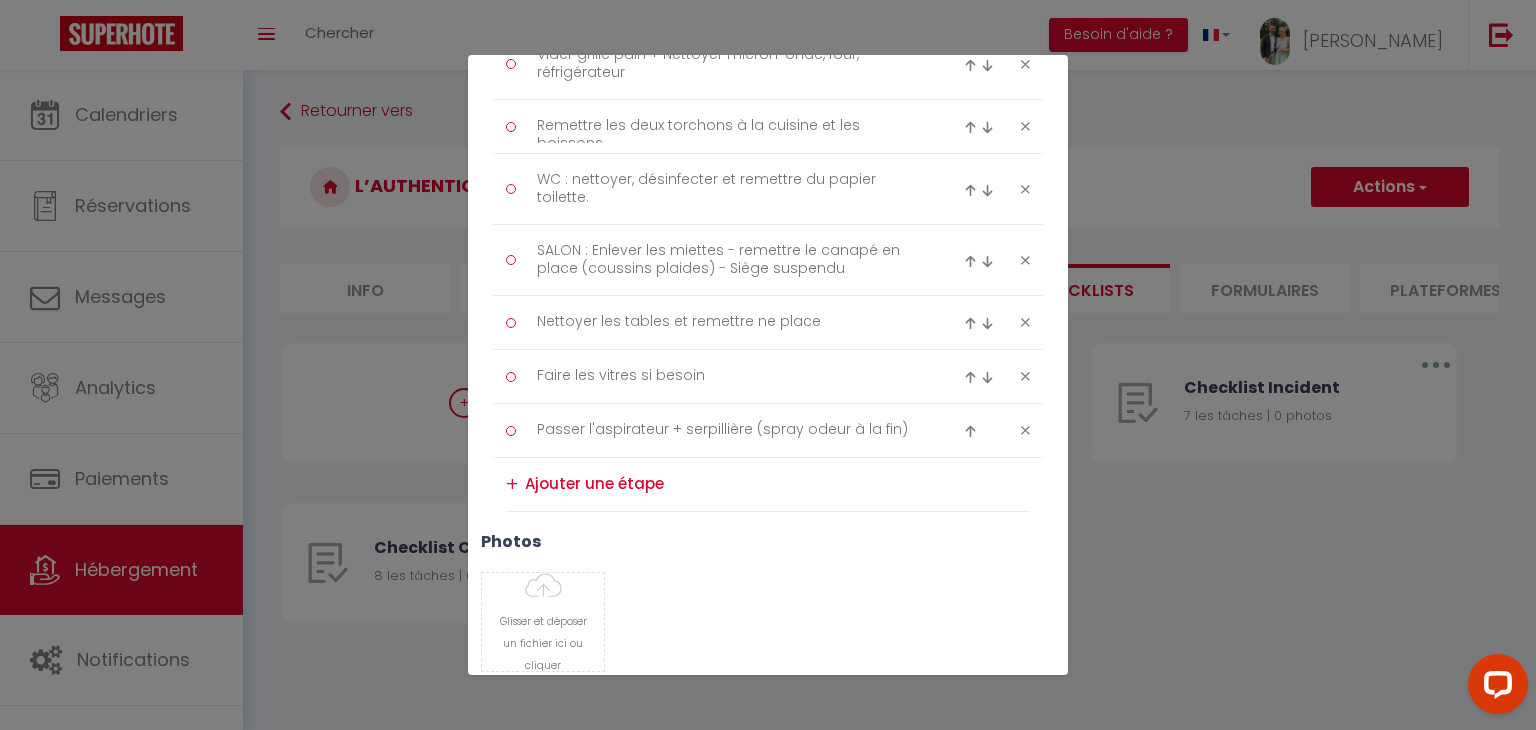 click at bounding box center [970, 190] 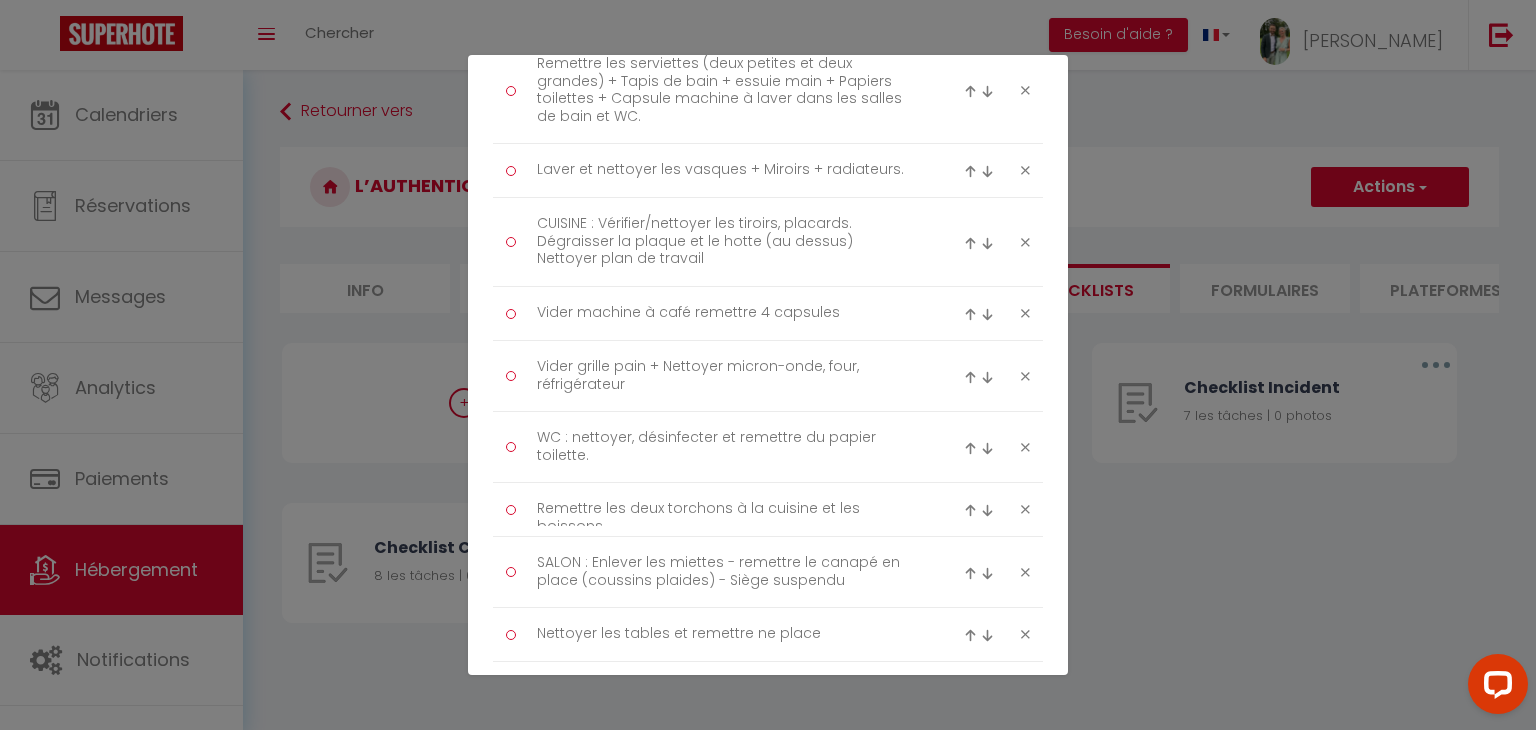 scroll, scrollTop: 668, scrollLeft: 0, axis: vertical 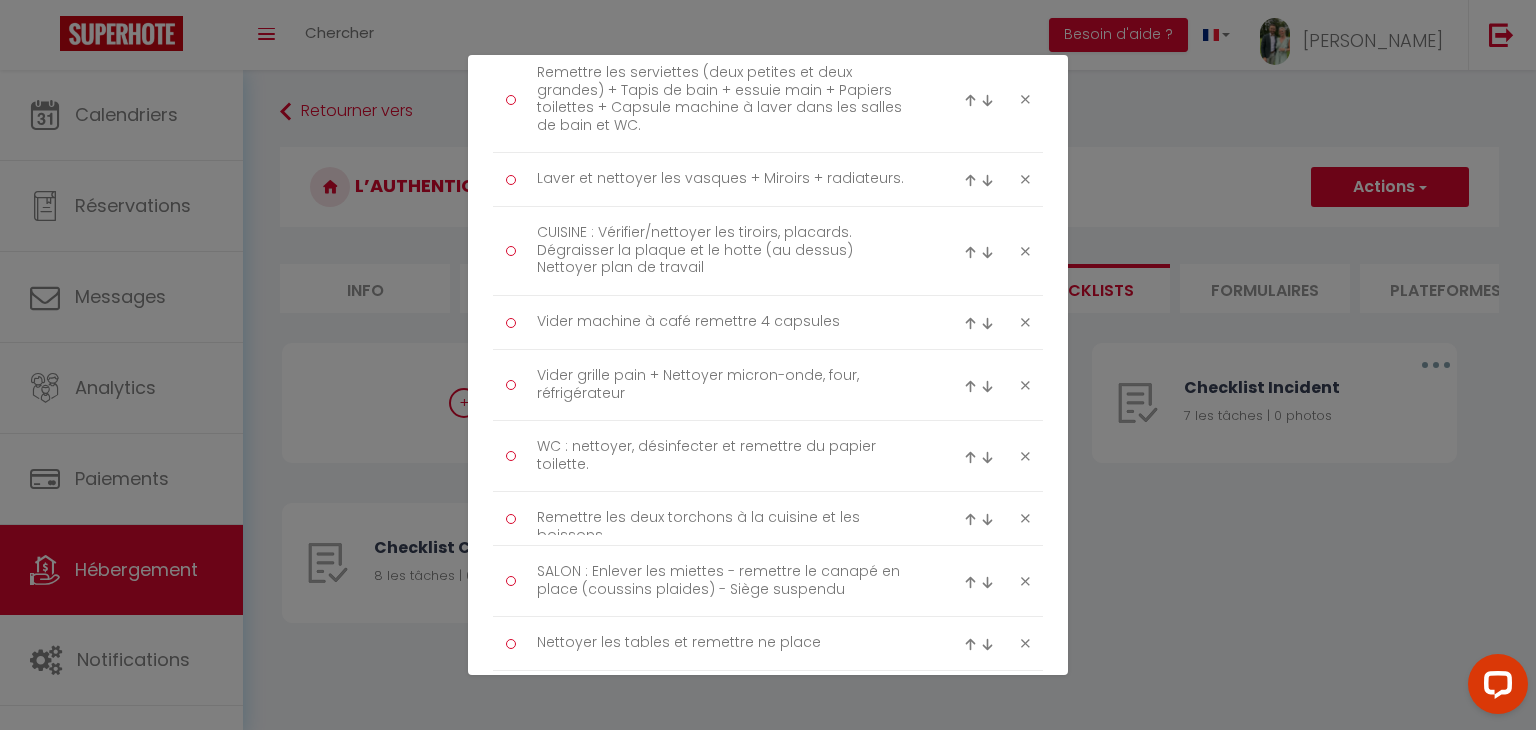 click at bounding box center [970, 457] 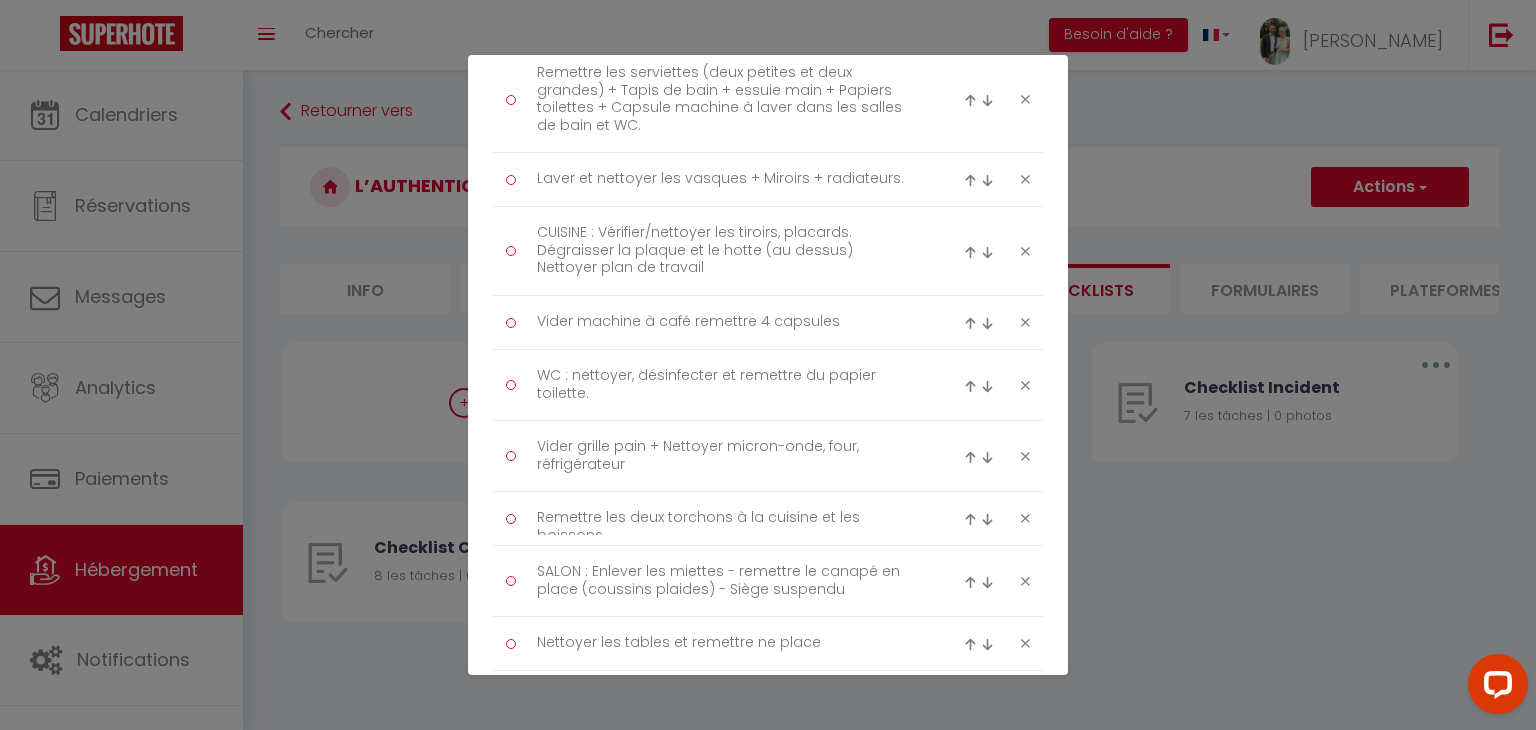 click at bounding box center [970, 386] 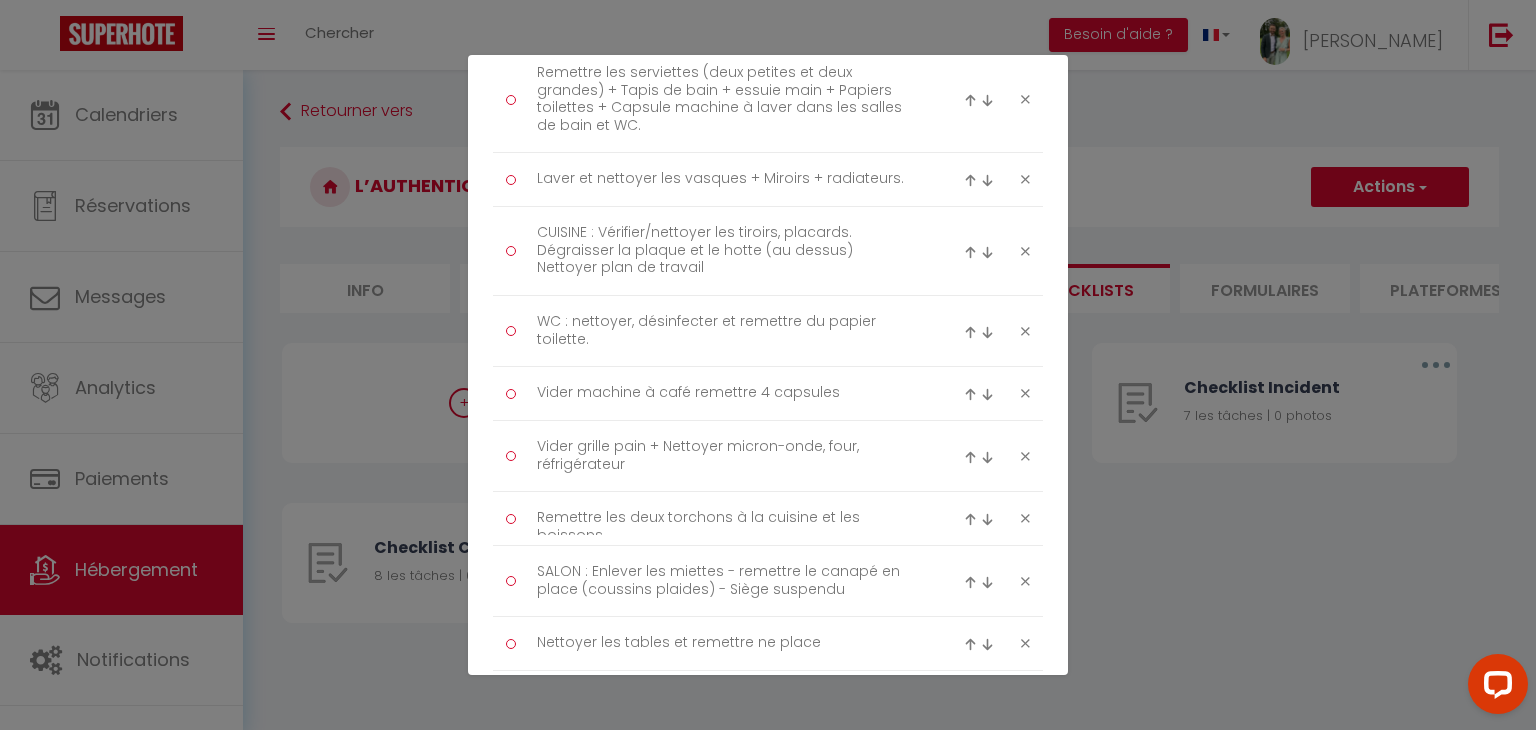 click at bounding box center [970, 332] 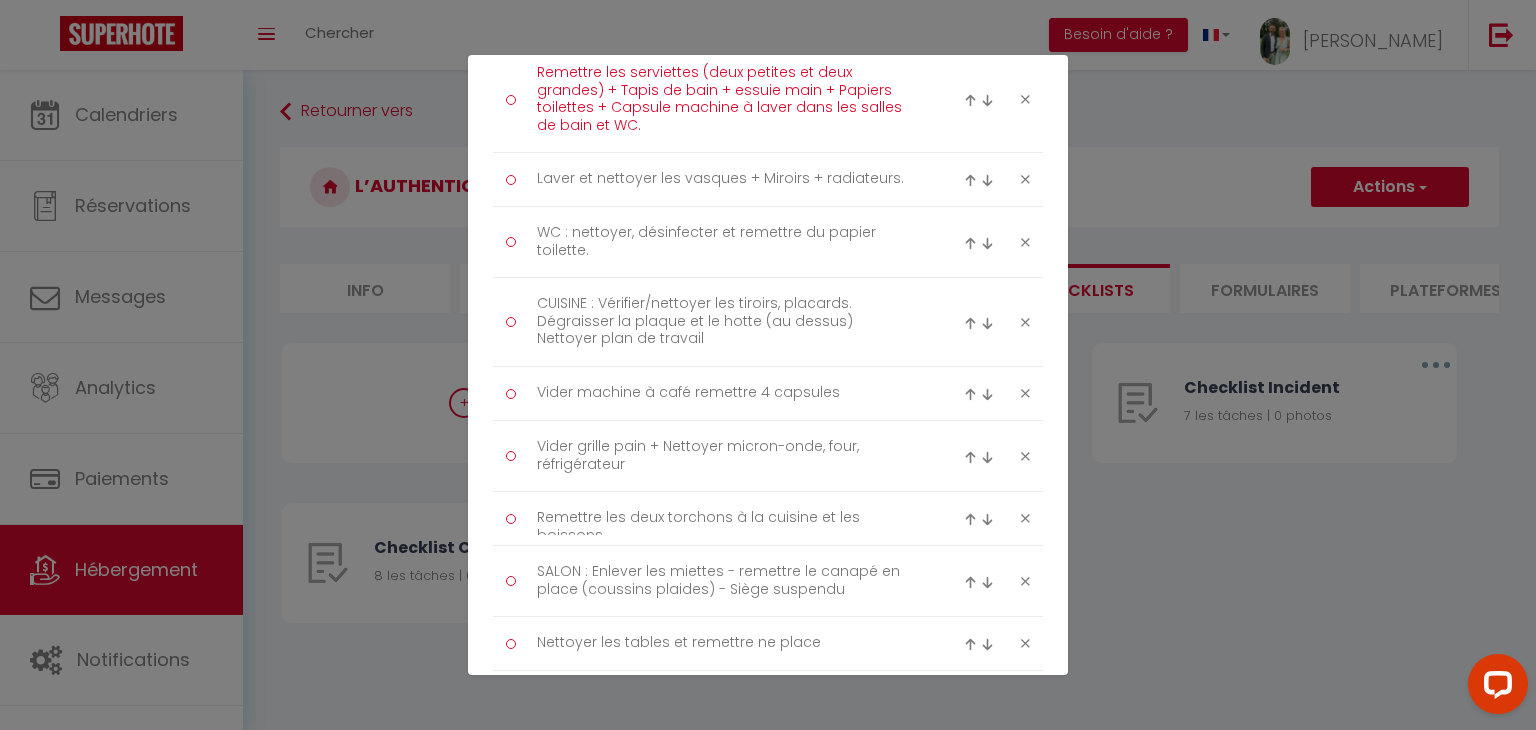 click on "Remettre les serviettes (deux petites et deux grandes) + Tapis de bain + essuie main + Papiers toilettes + Capsule machine à laver dans les salles de bain et WC." at bounding box center [728, 99] 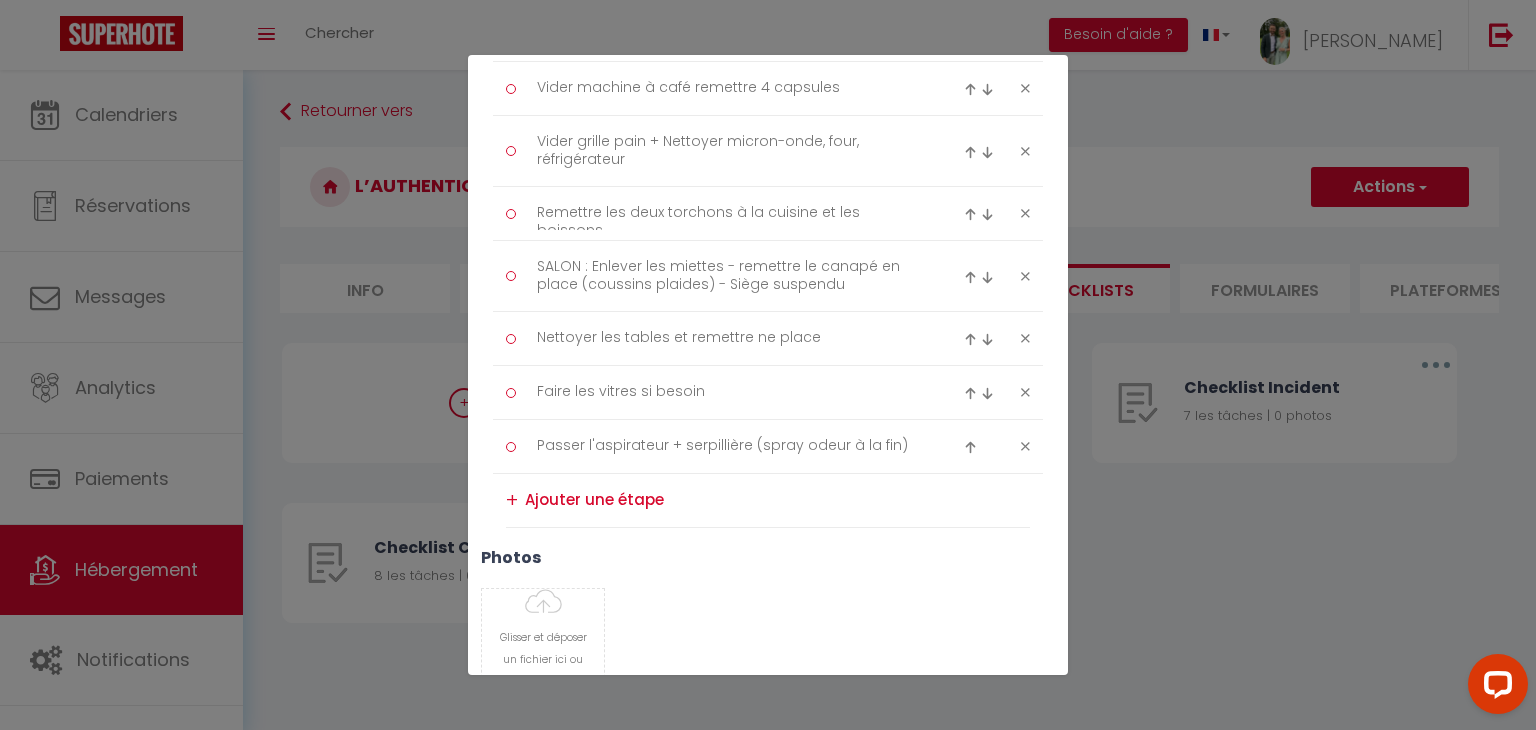 scroll, scrollTop: 962, scrollLeft: 0, axis: vertical 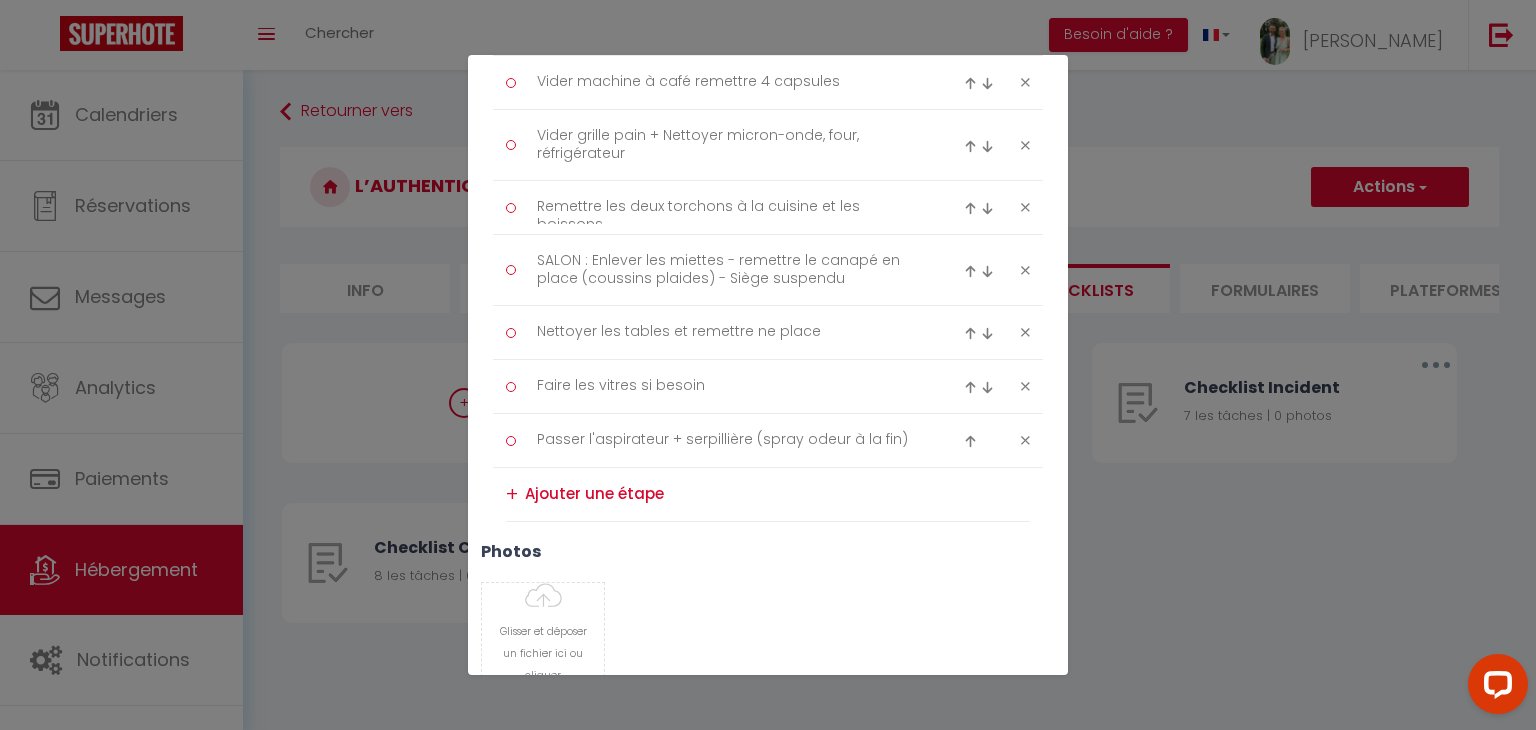 type on "Remettre les serviettes (deux petites et deux grandes) + Tapis de bain + essuie main + Capsule machine à laver dans les salles de bain." 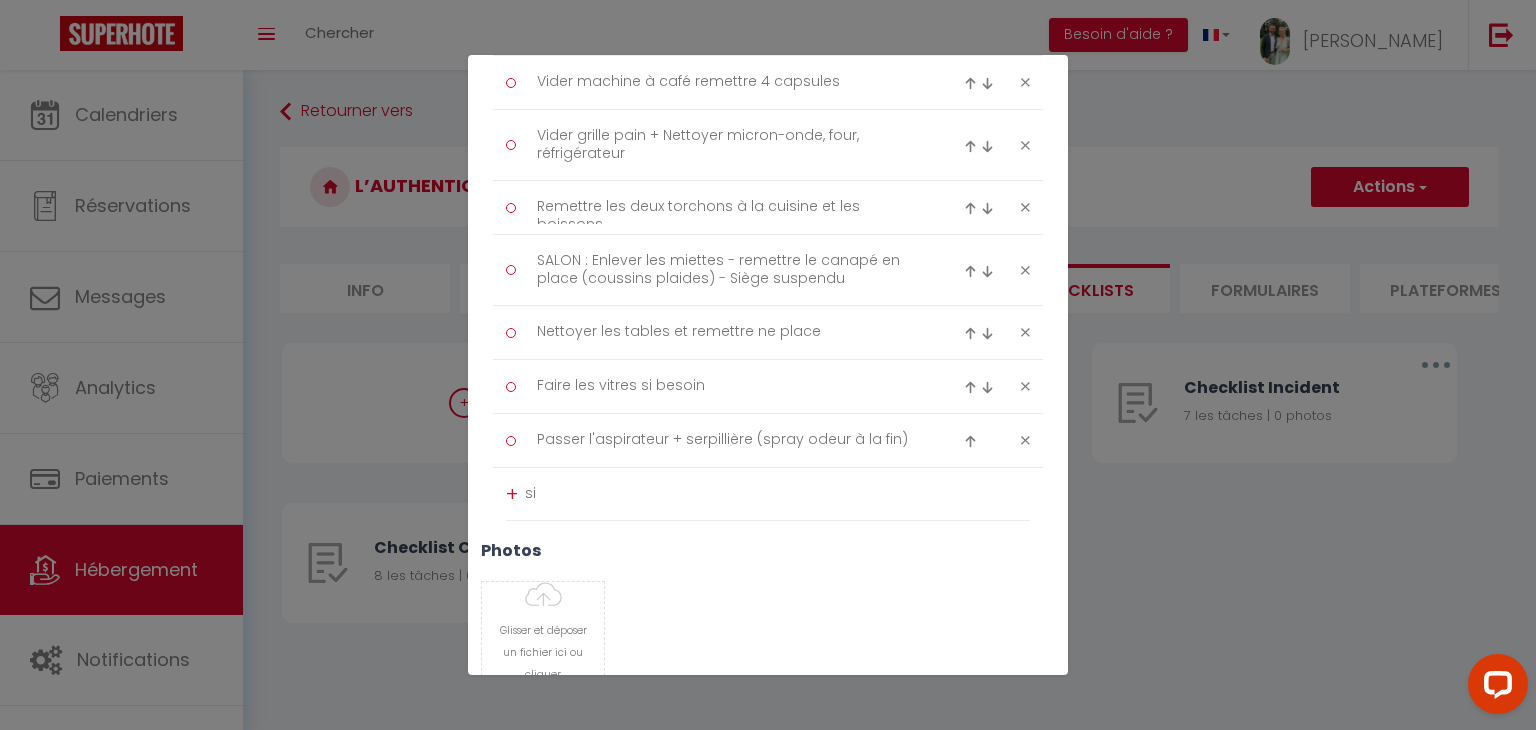type on "s" 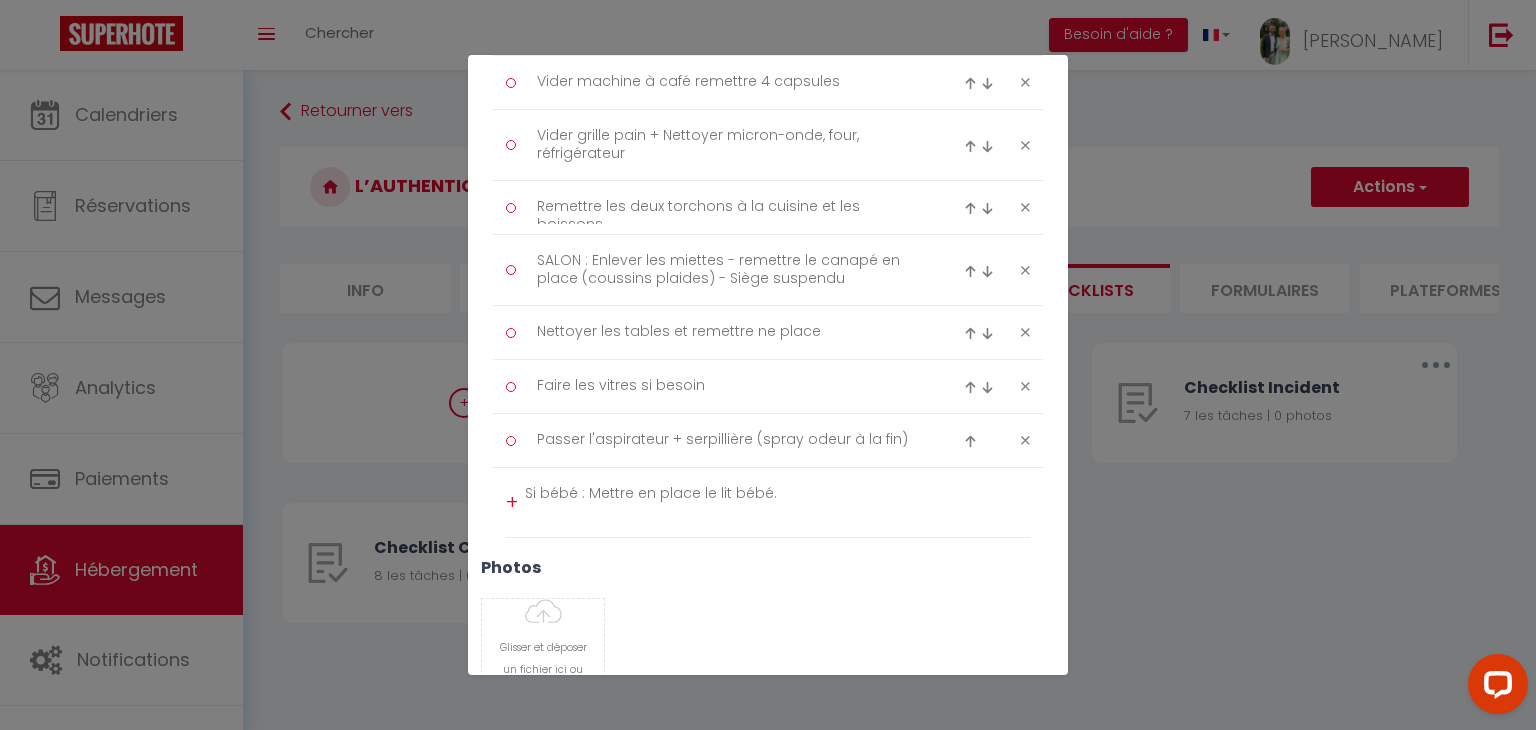 scroll, scrollTop: 0, scrollLeft: 0, axis: both 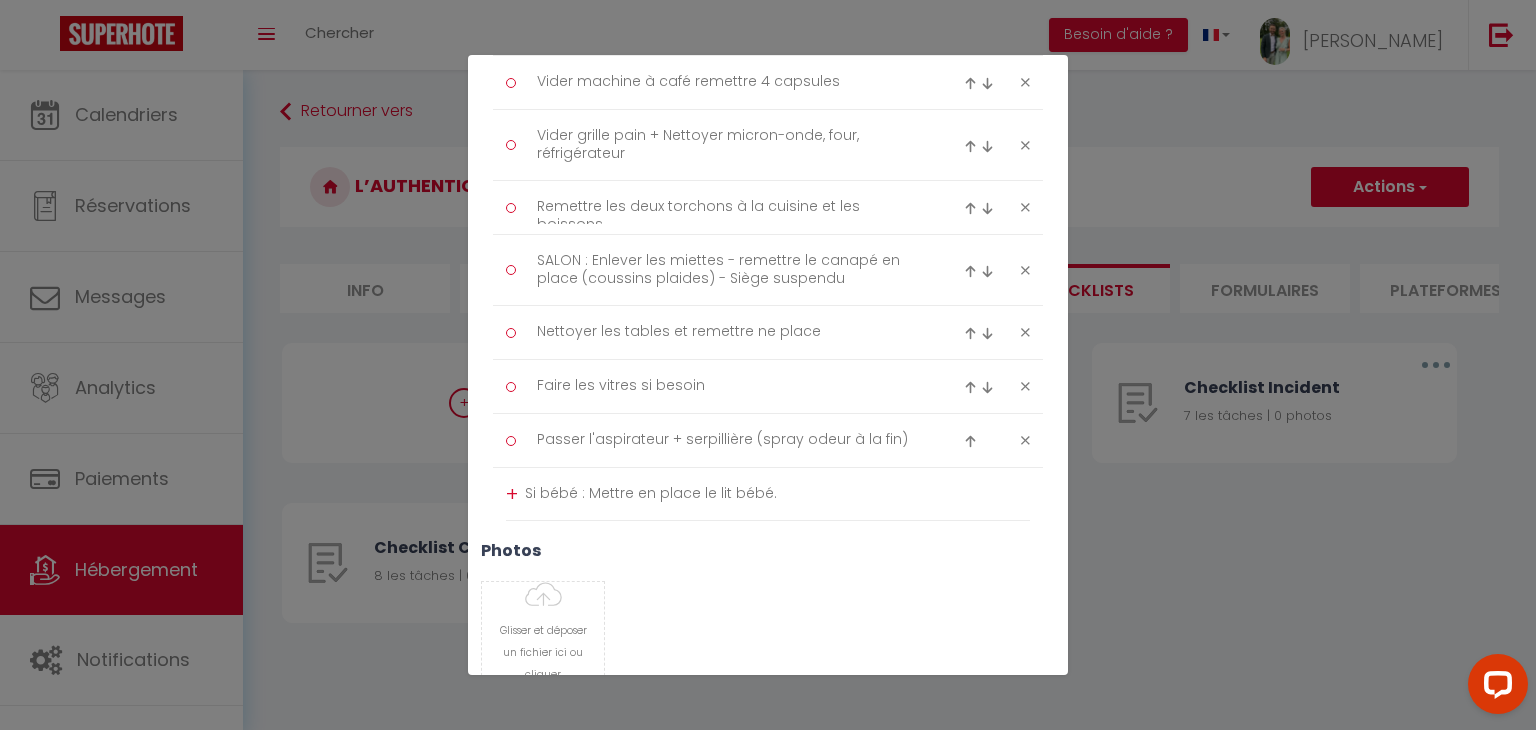 type on "Si bébé : Mettre en place le lit bébé." 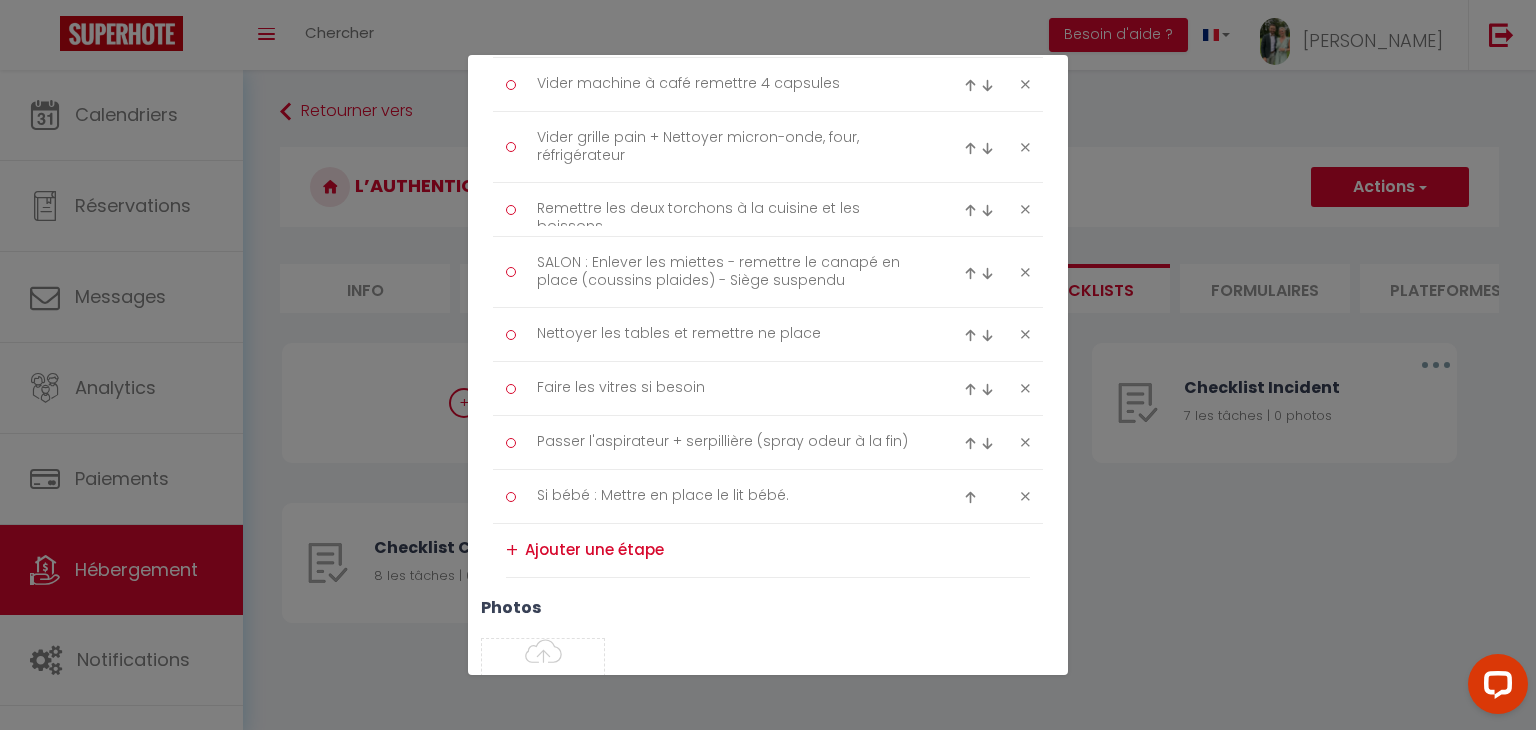 scroll, scrollTop: 957, scrollLeft: 0, axis: vertical 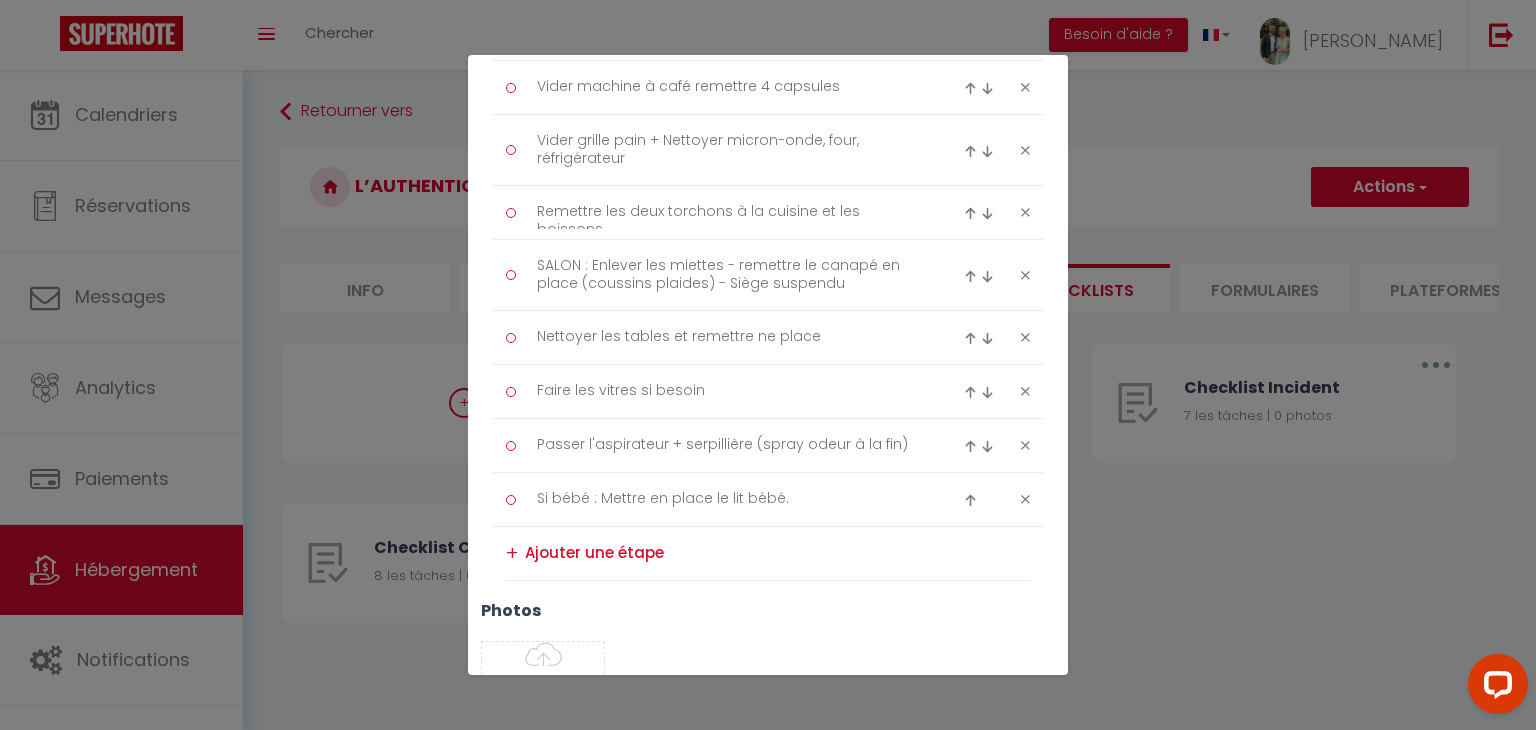 click on "+" at bounding box center [512, 553] 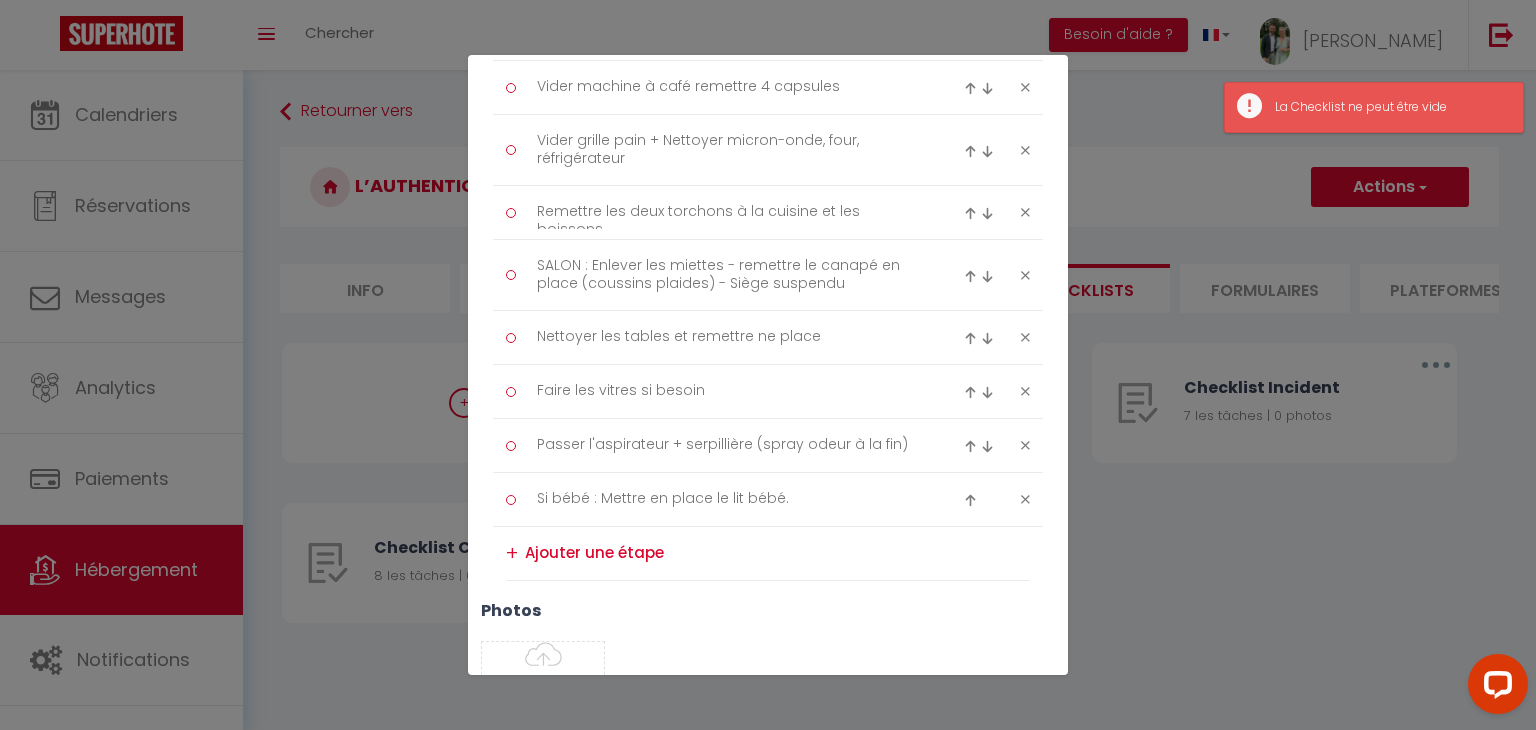 click at bounding box center [777, 553] 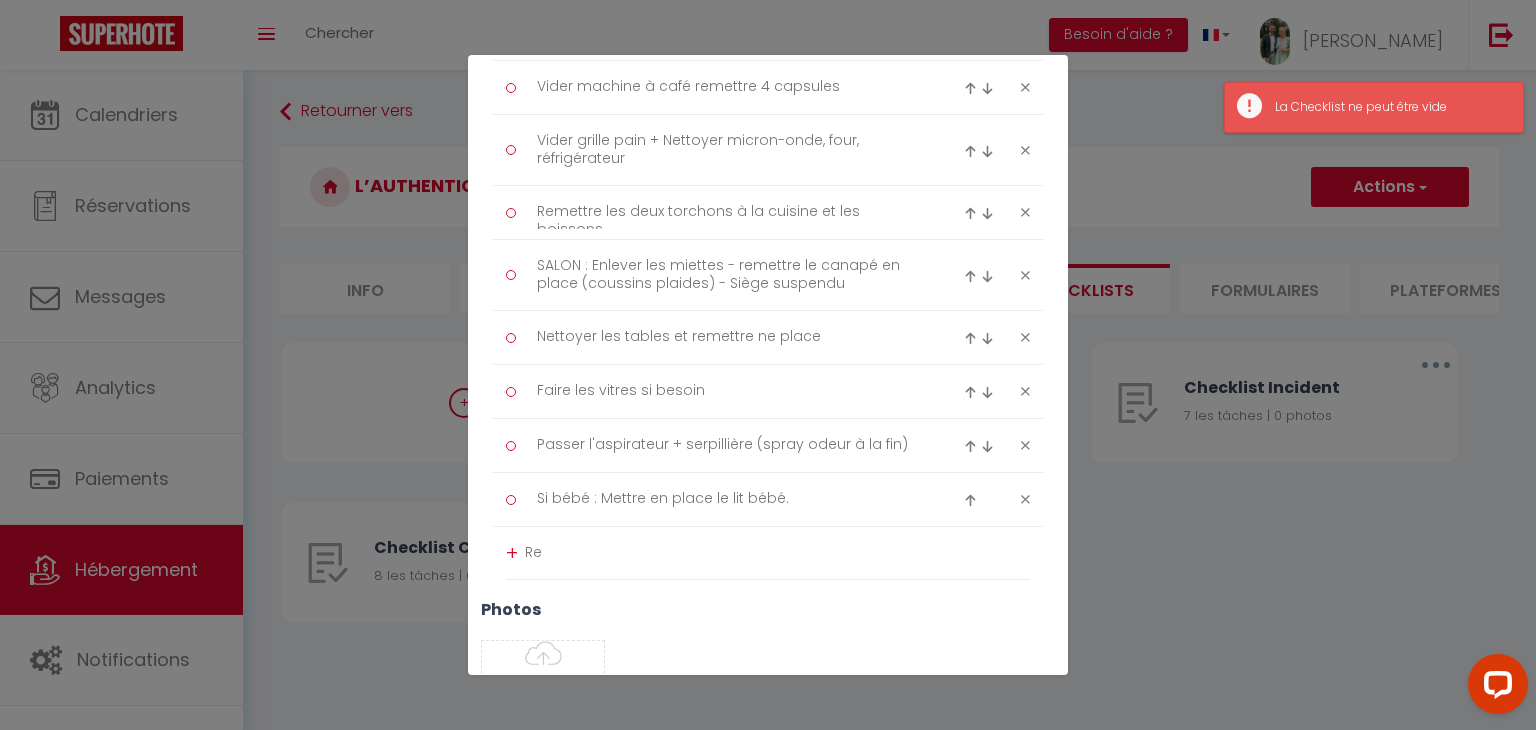 type on "R" 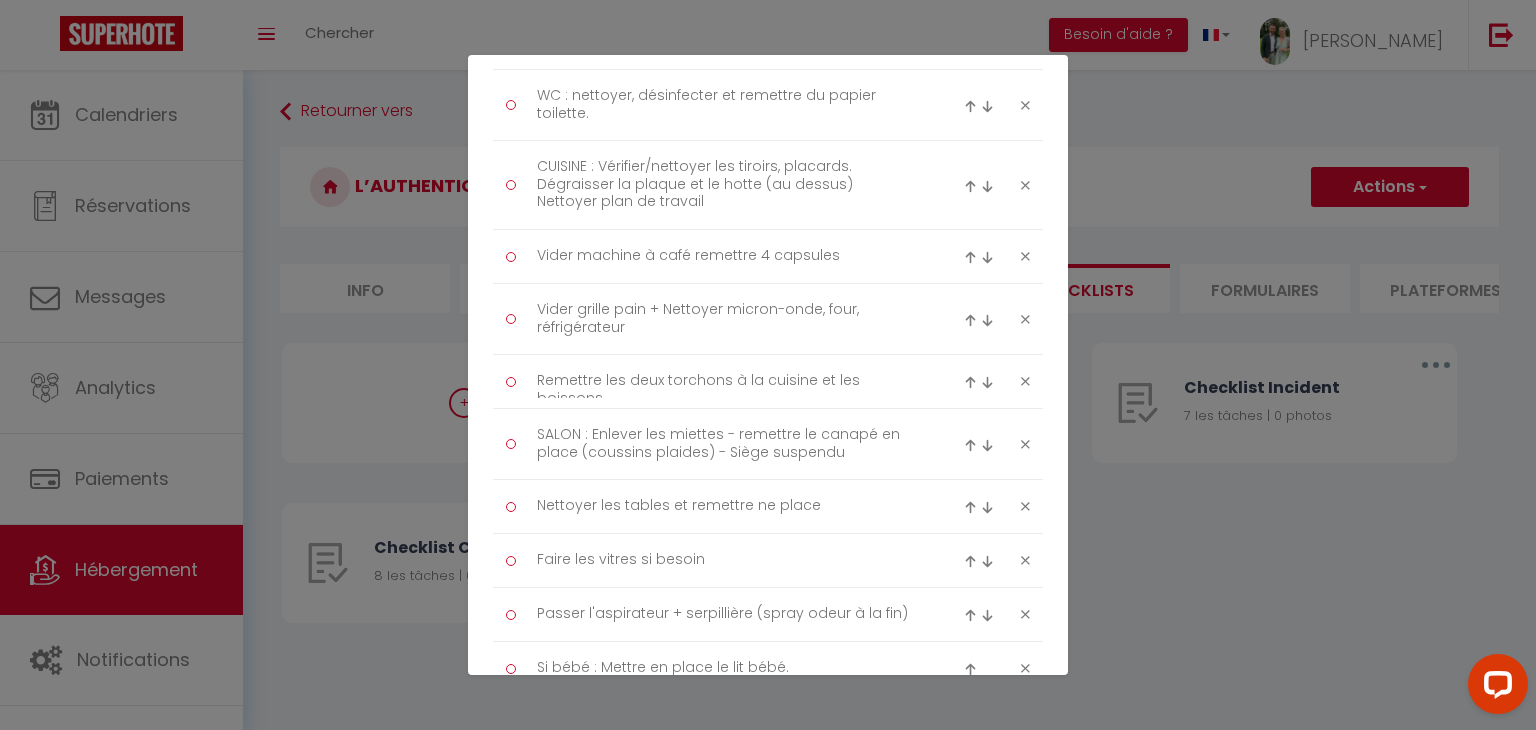 scroll, scrollTop: 784, scrollLeft: 0, axis: vertical 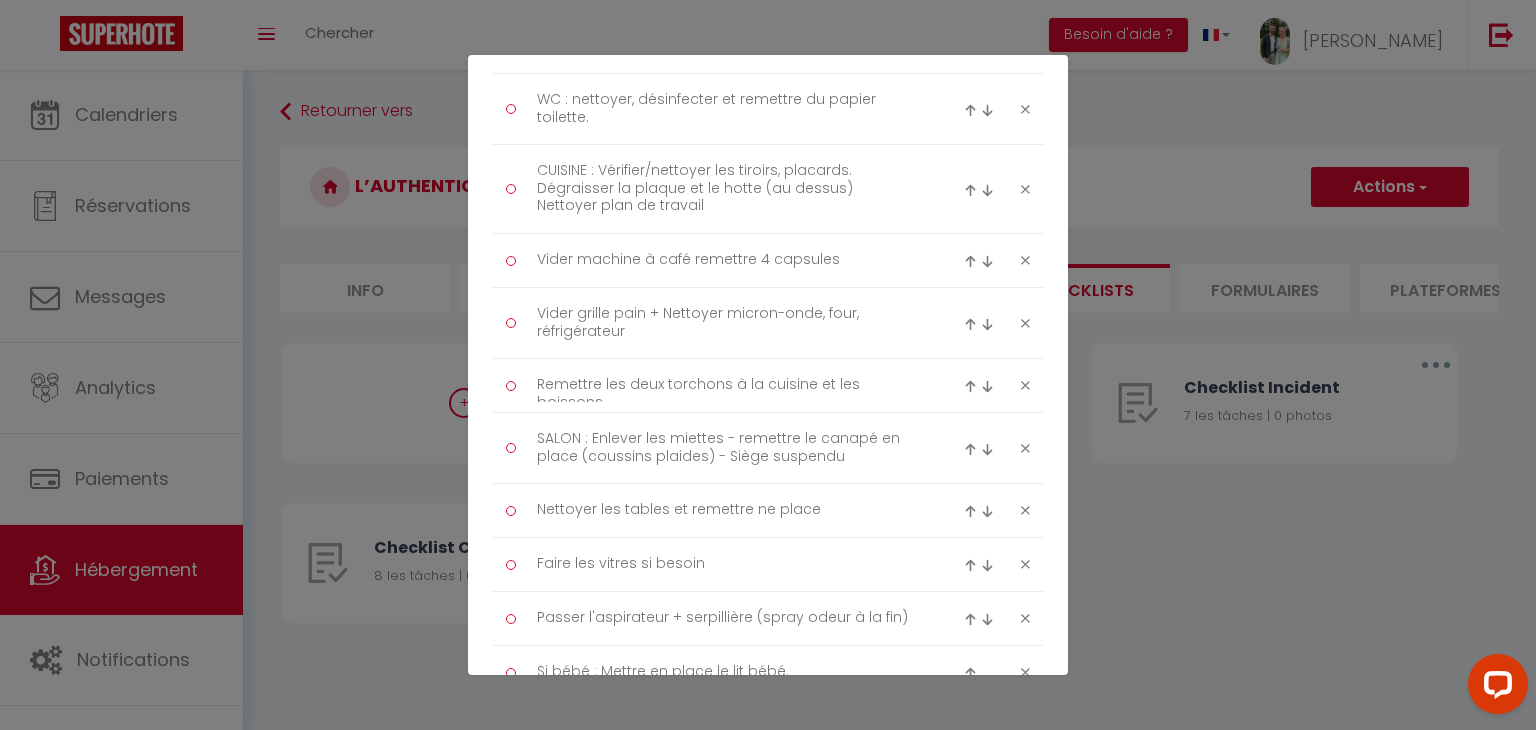 type on "Vérifier" 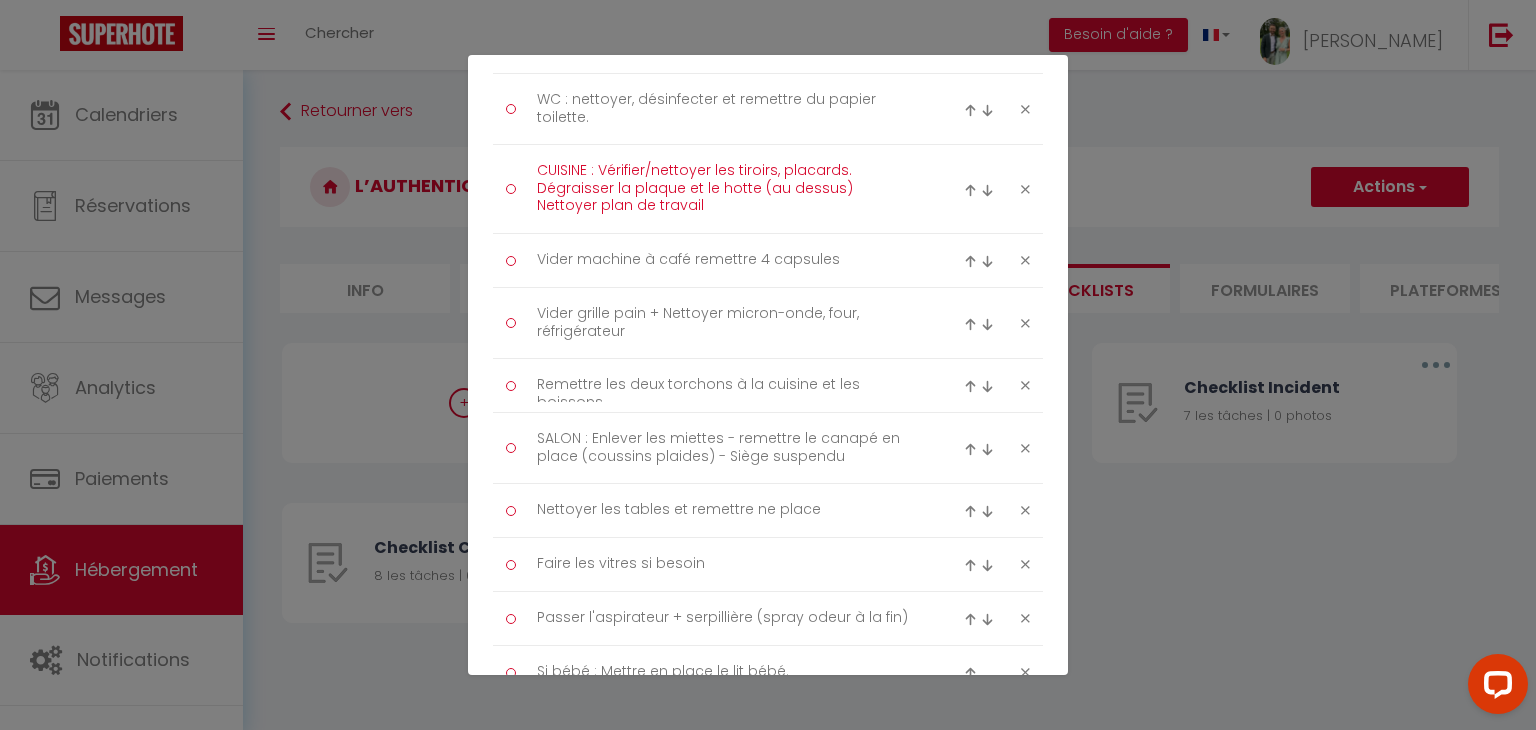 click on "CUISINE : Vérifier/nettoyer les tiroirs, placards. Dégraisser la plaque et le hotte (au dessus)
Nettoyer plan de travail" at bounding box center [728, 189] 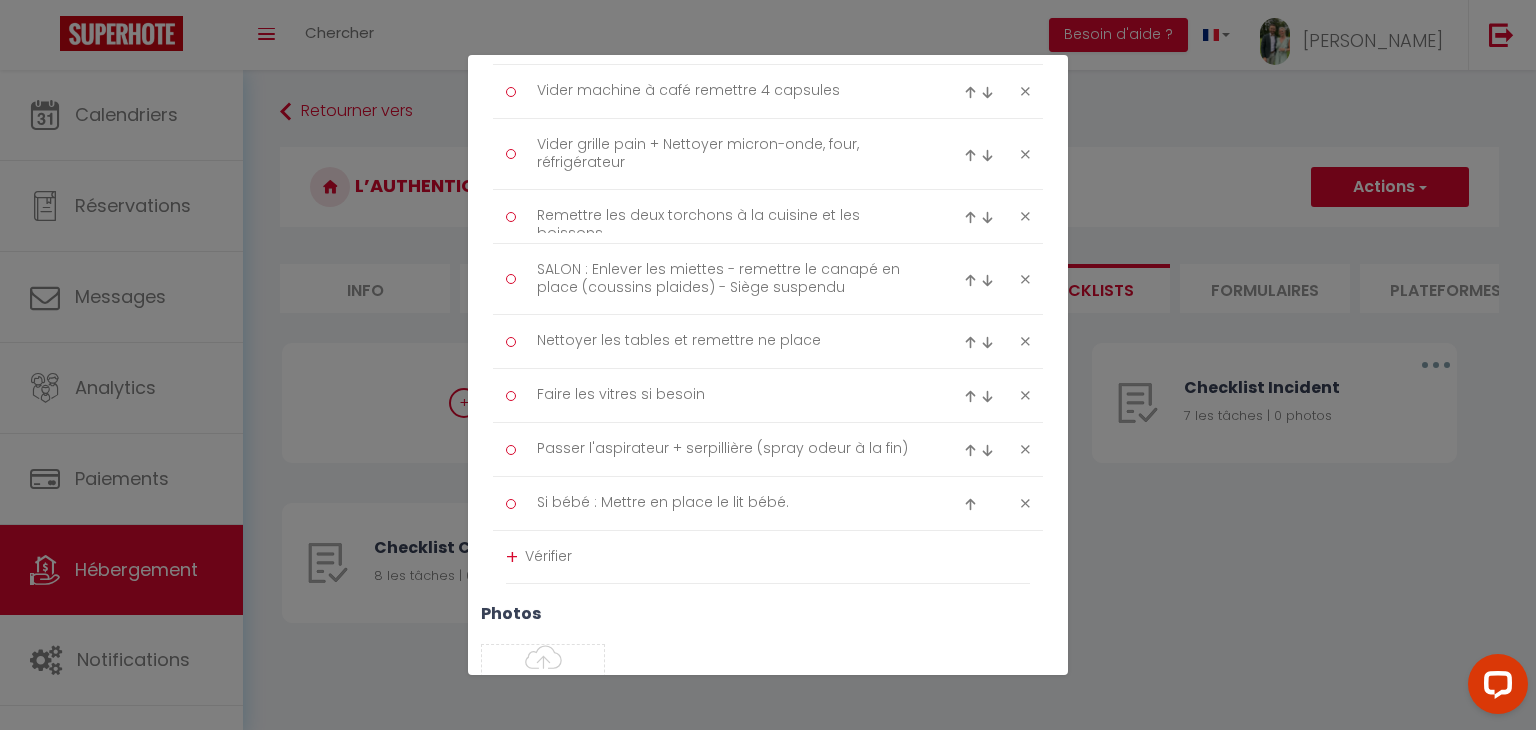 scroll, scrollTop: 1000, scrollLeft: 0, axis: vertical 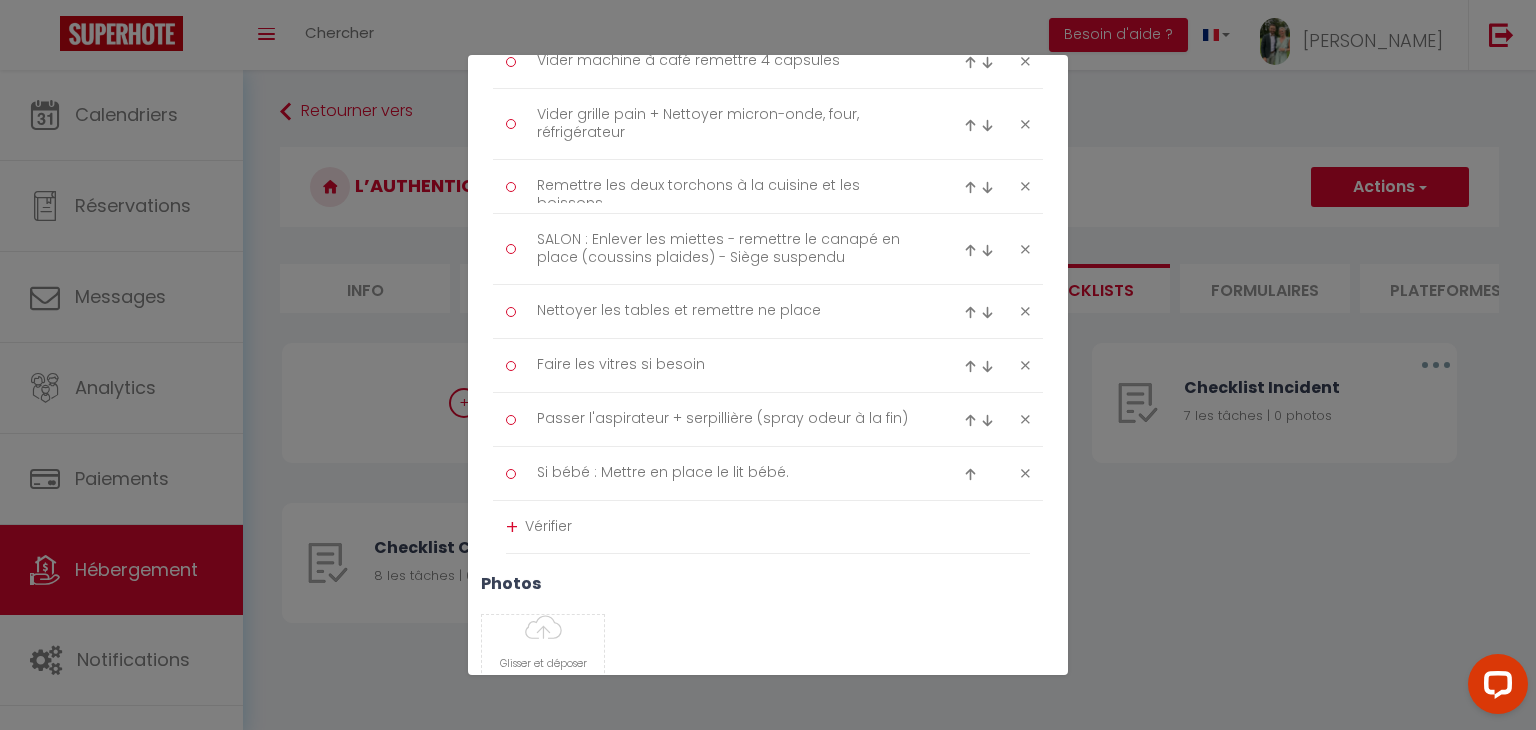 type on "CUISINE : Vérifier/nettoyer les tiroirs, placards.
([PERSON_NAME] si besoin les verres, assiettes, casseroles etc)
Dégraisser la plaque et le hotte (au dessus)
Nettoyer plan de travail" 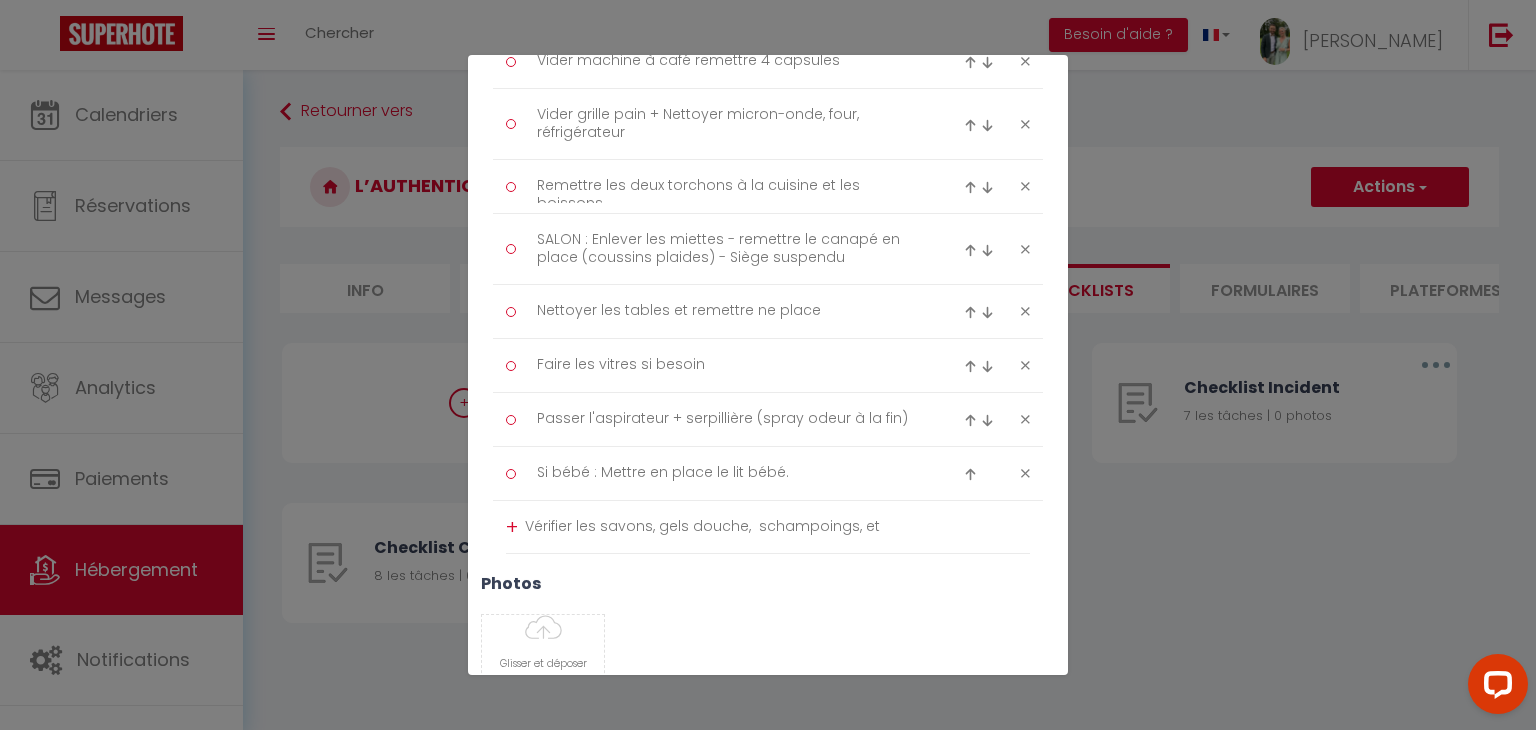 click on "Vérifier les savons, gels douche,  schampoings, et" at bounding box center [777, 527] 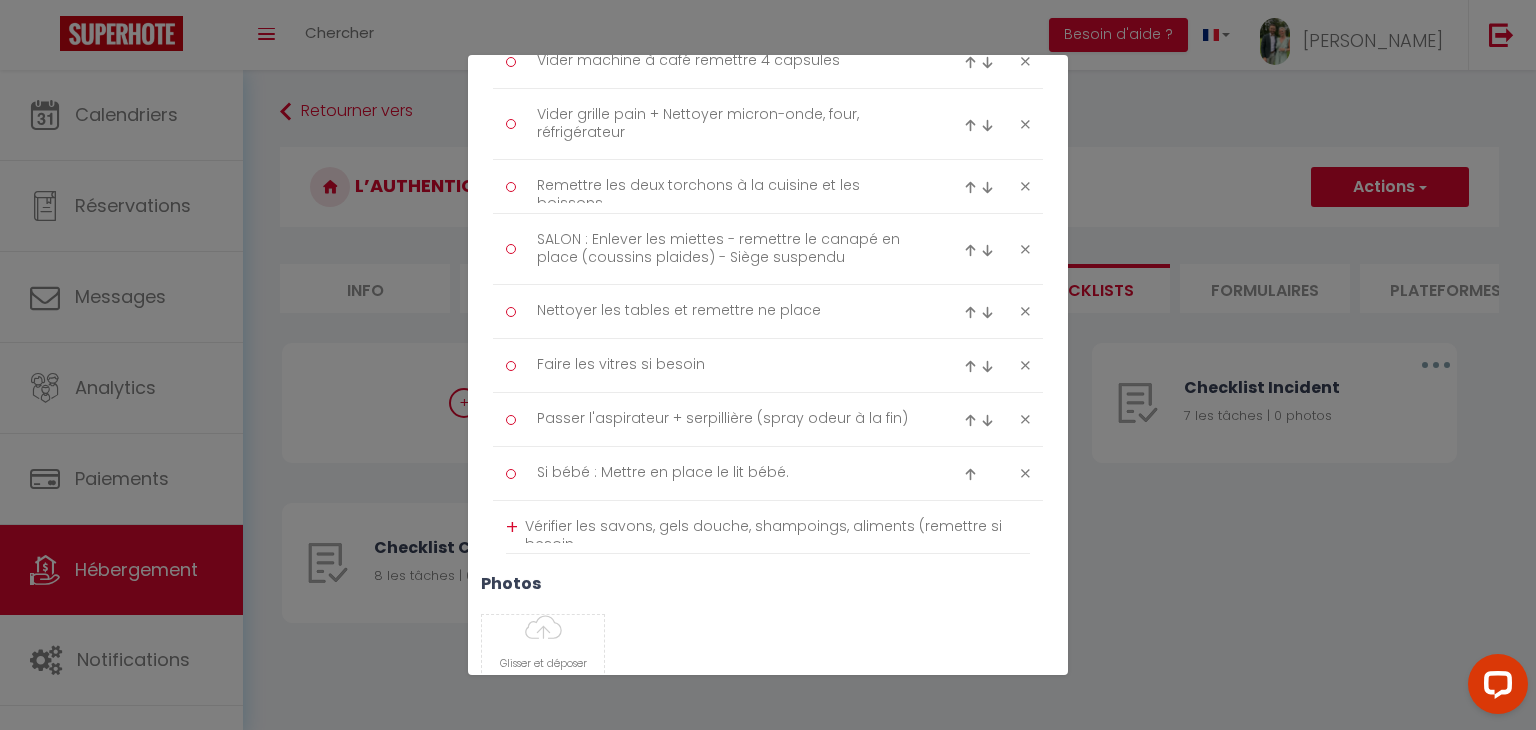 scroll, scrollTop: 0, scrollLeft: 0, axis: both 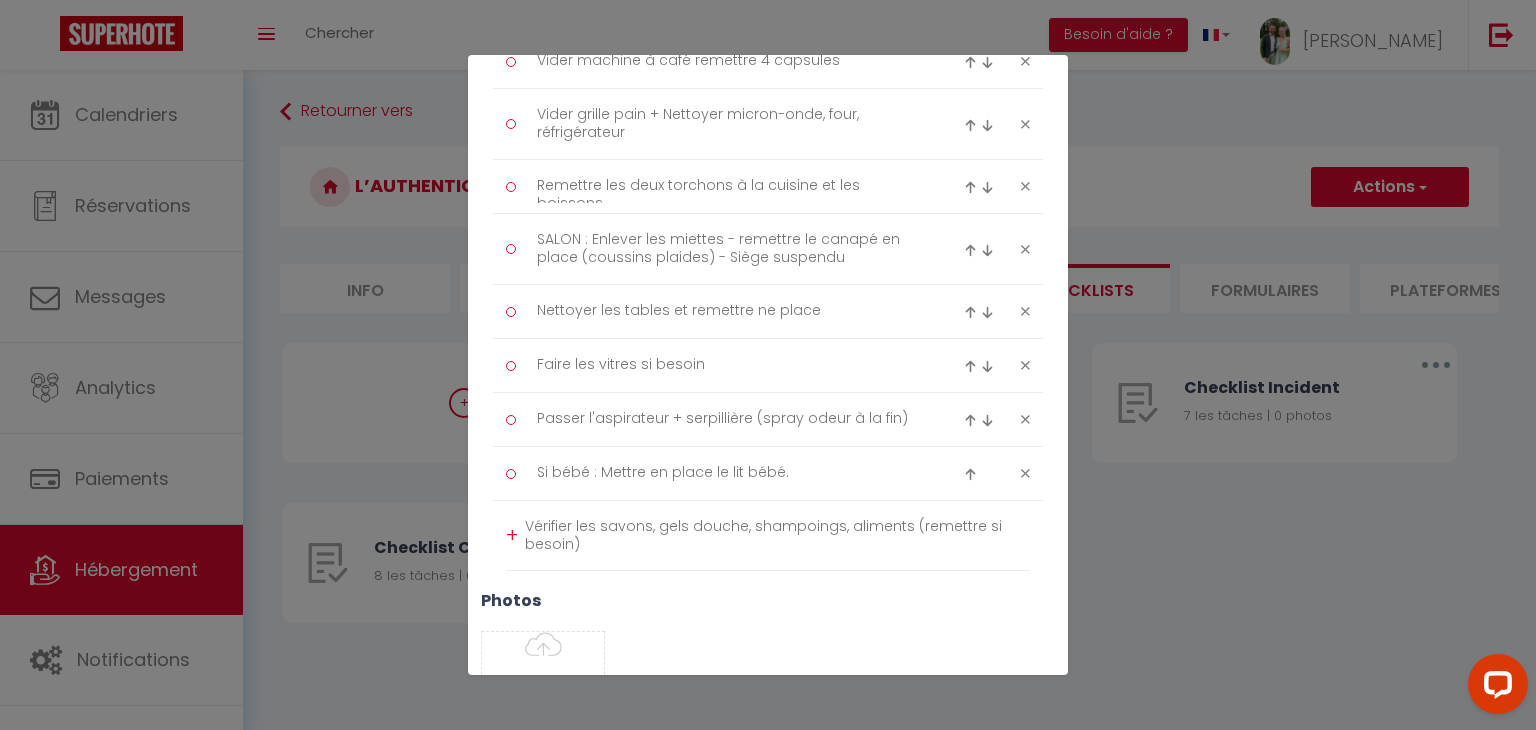type on "Vérifier les savons, gels douche, shampoings, aliments (remettre si besoin)" 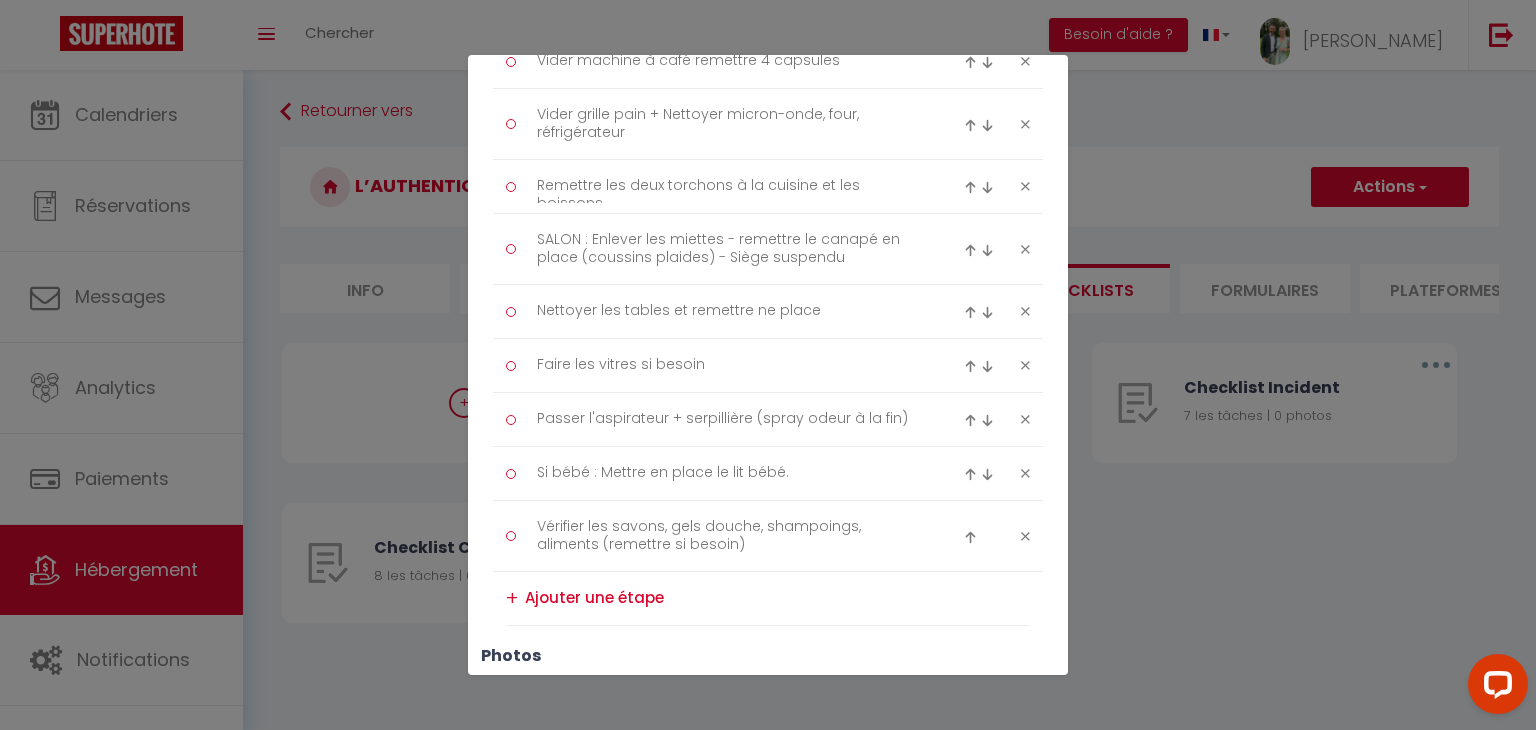 click at bounding box center (970, 537) 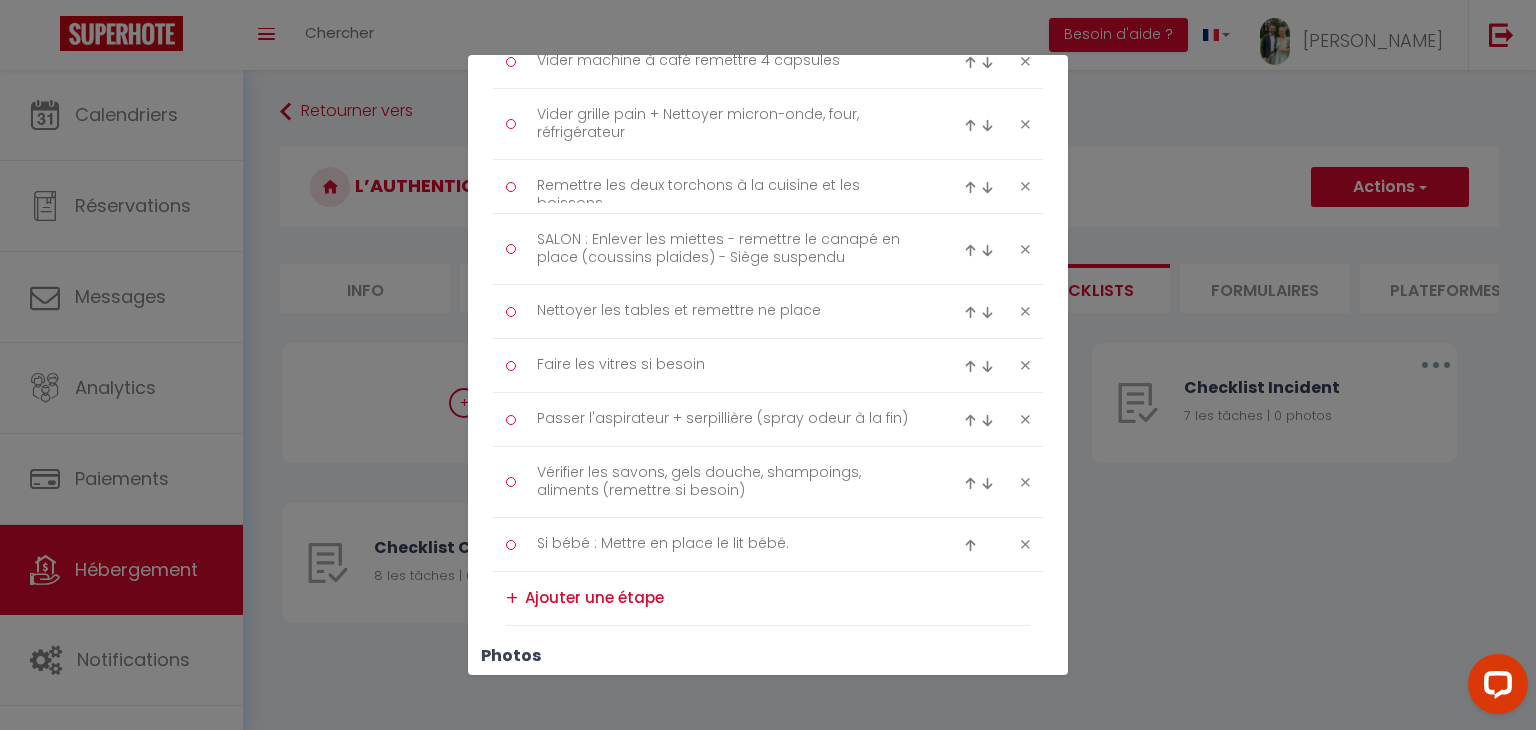 click at bounding box center [970, 483] 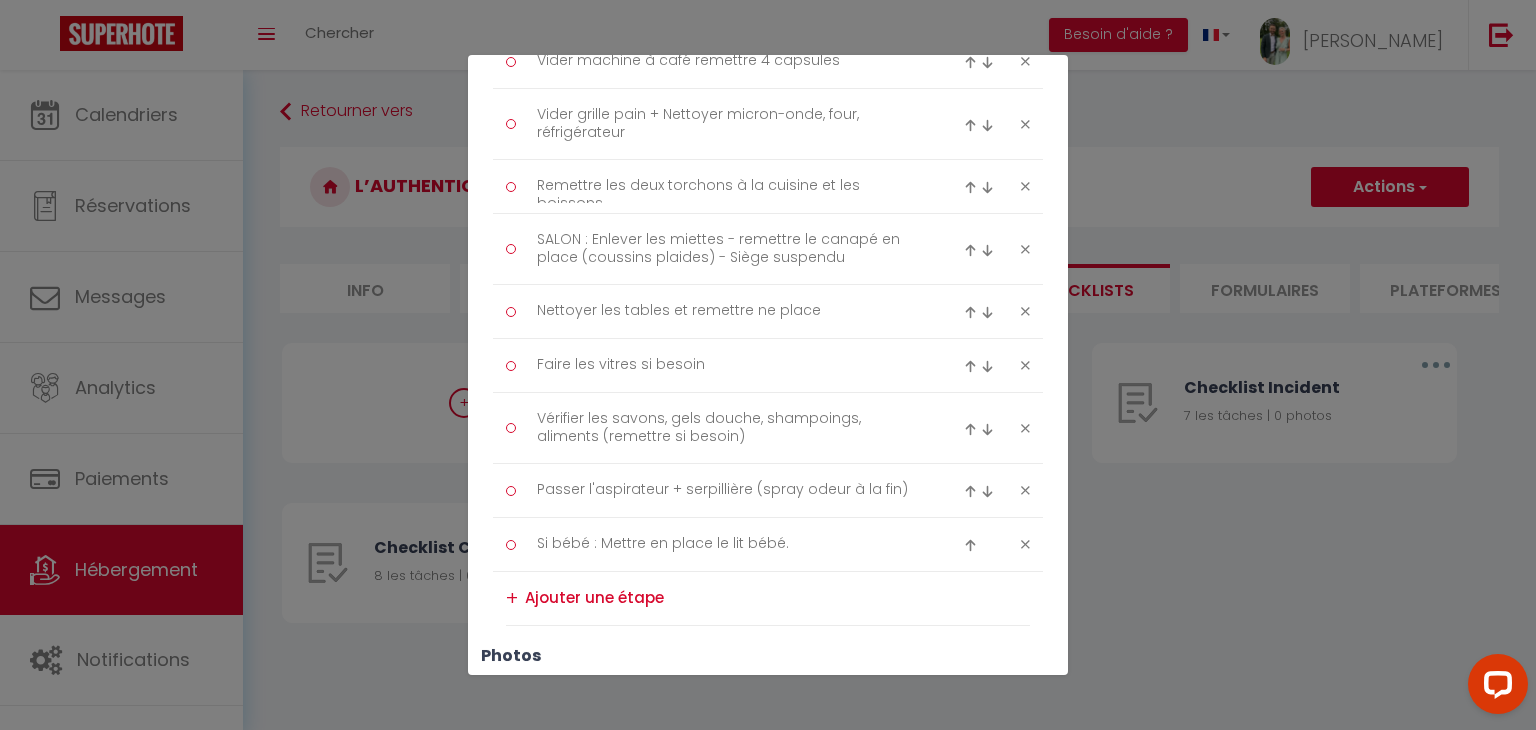 click at bounding box center (970, 429) 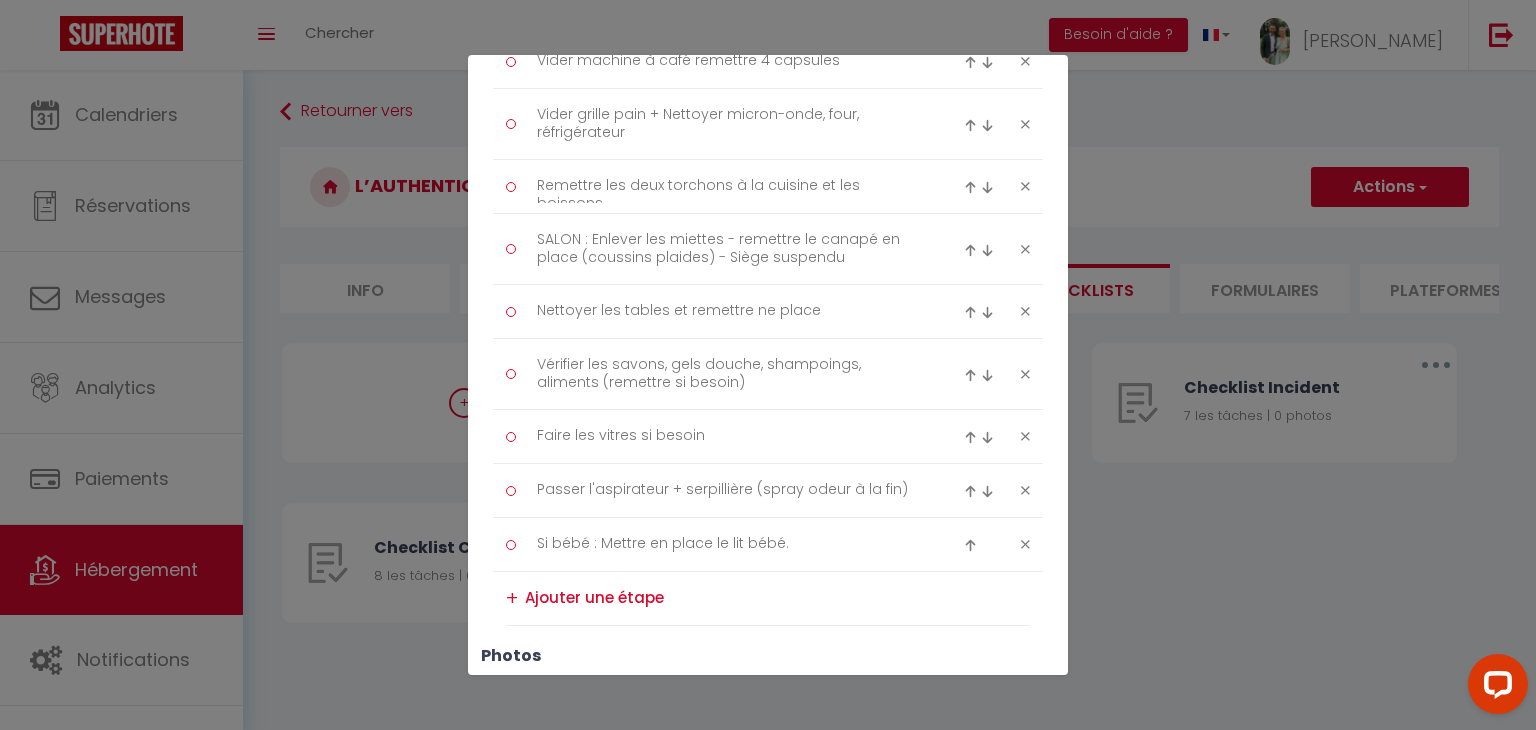 click at bounding box center [970, 375] 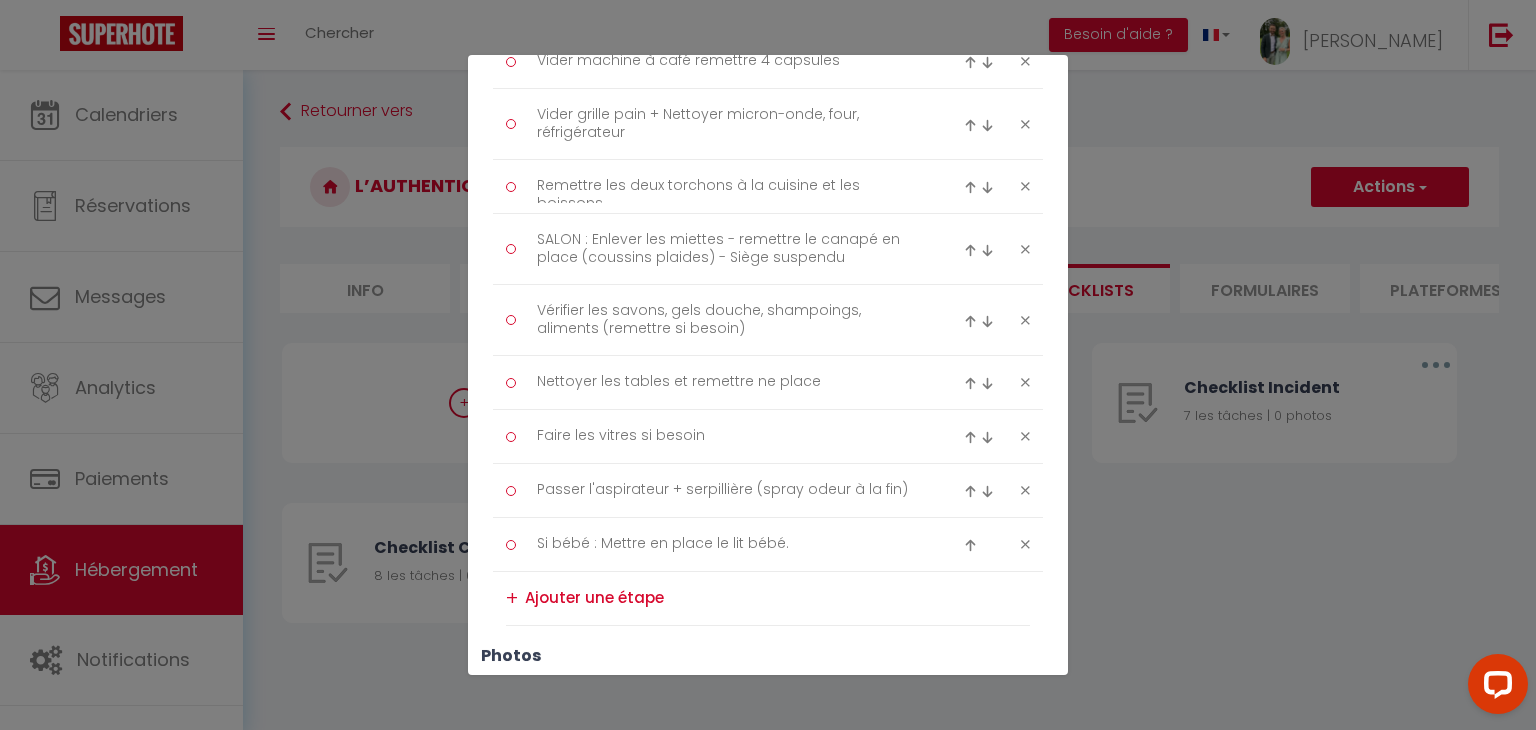 click at bounding box center [982, 321] 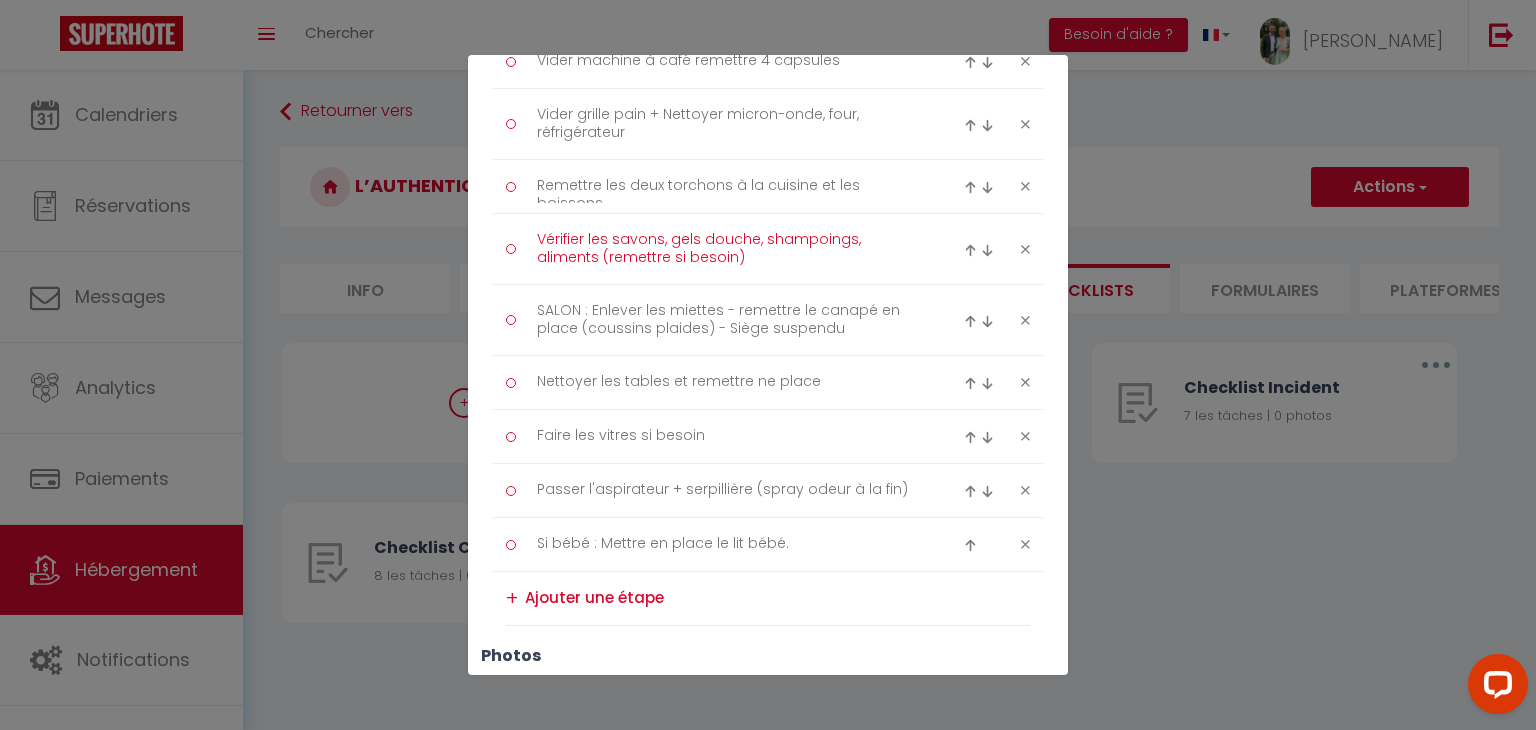 click on "Vérifier les savons, gels douche, shampoings, aliments (remettre si besoin)" at bounding box center [728, 249] 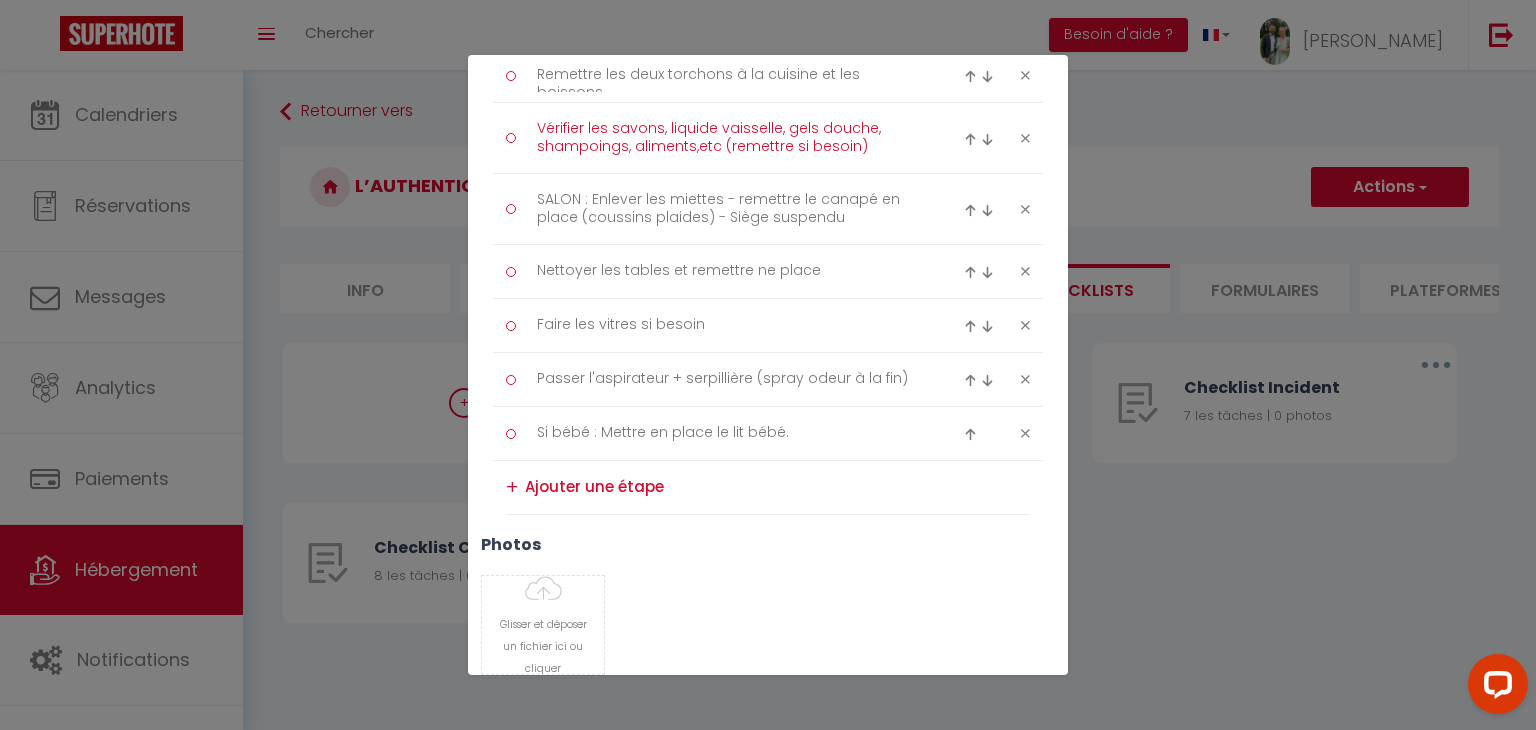 scroll, scrollTop: 1112, scrollLeft: 0, axis: vertical 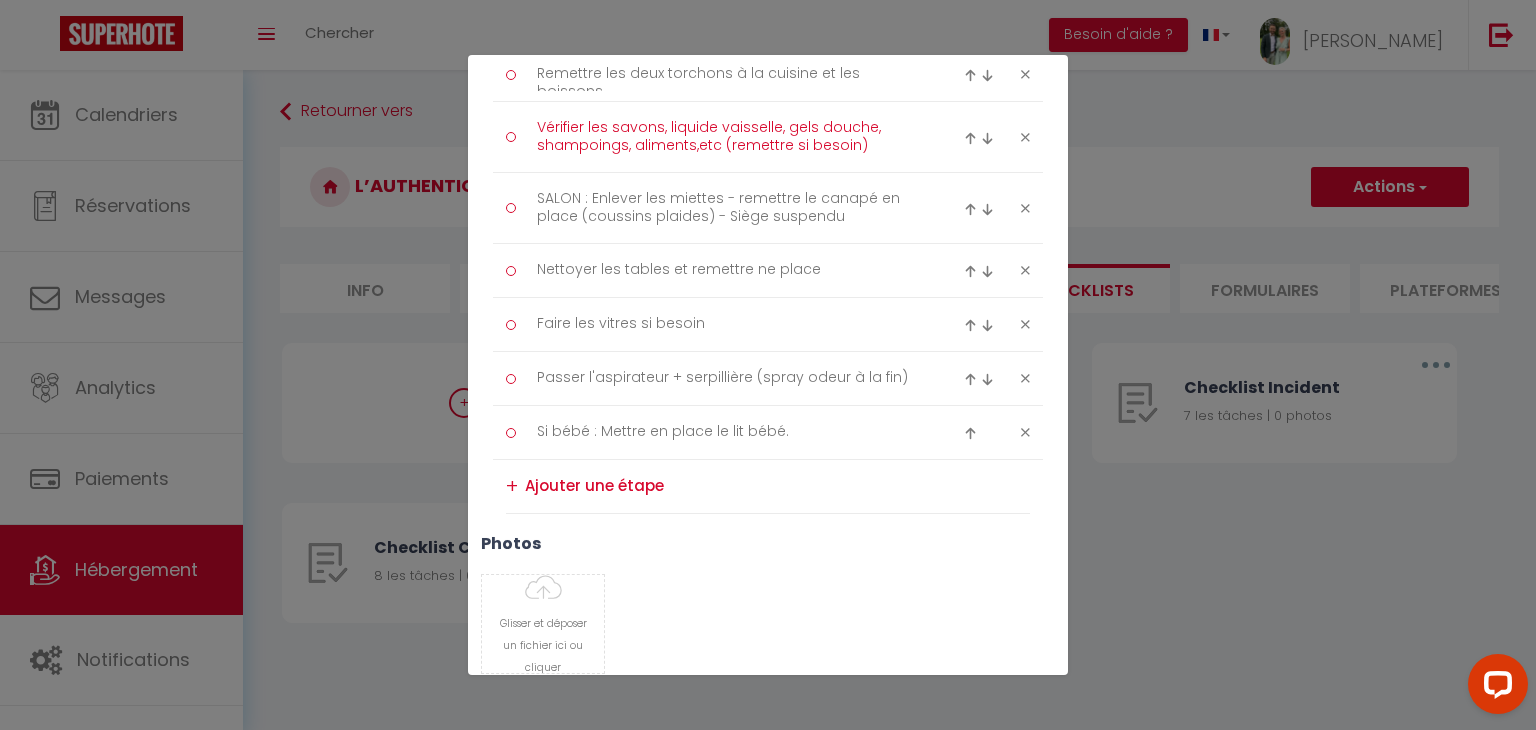 type on "Vérifier les savons, liquide vaisselle, gels douche, shampoings, aliments,etc (remettre si besoin)" 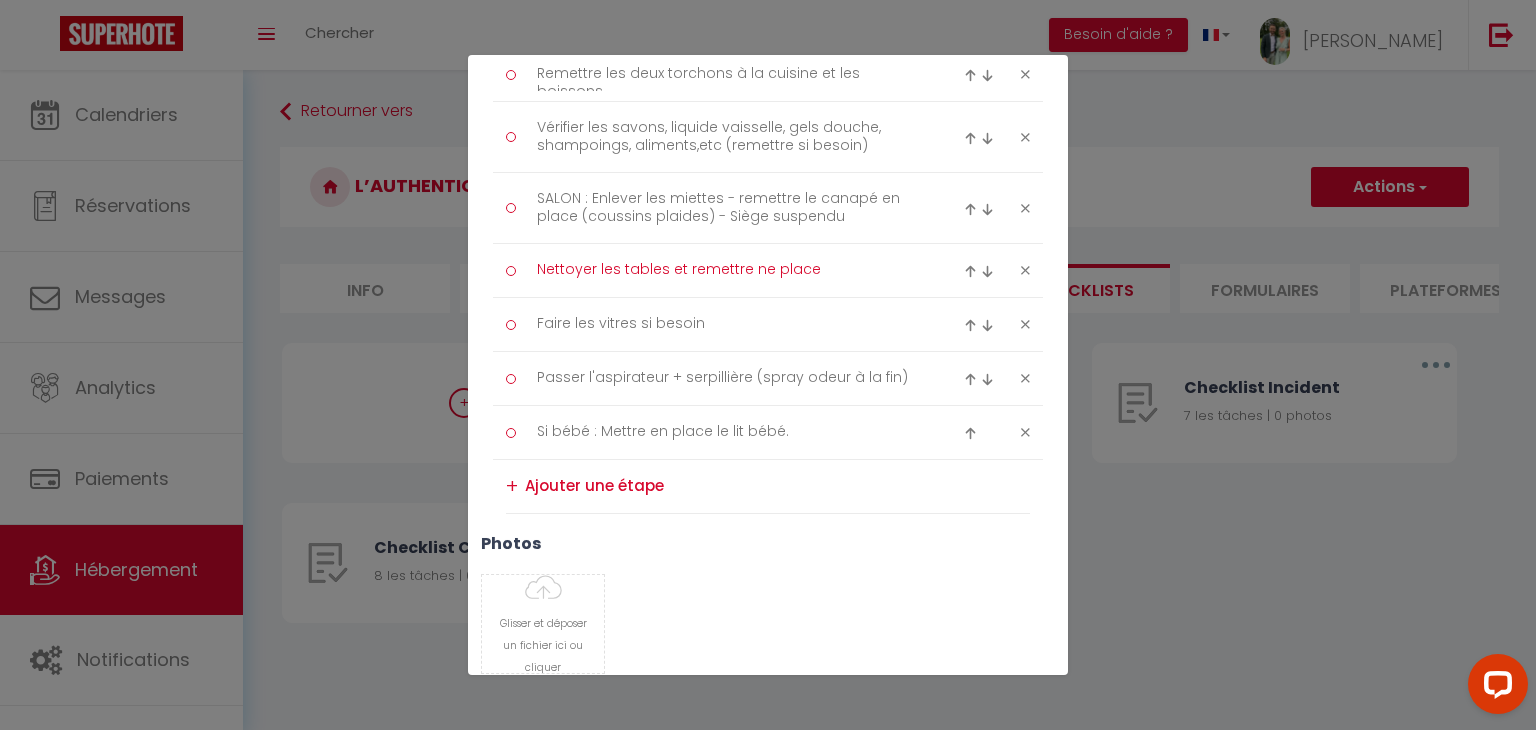 click on "Nettoyer les tables et remettre ne place" at bounding box center [728, 270] 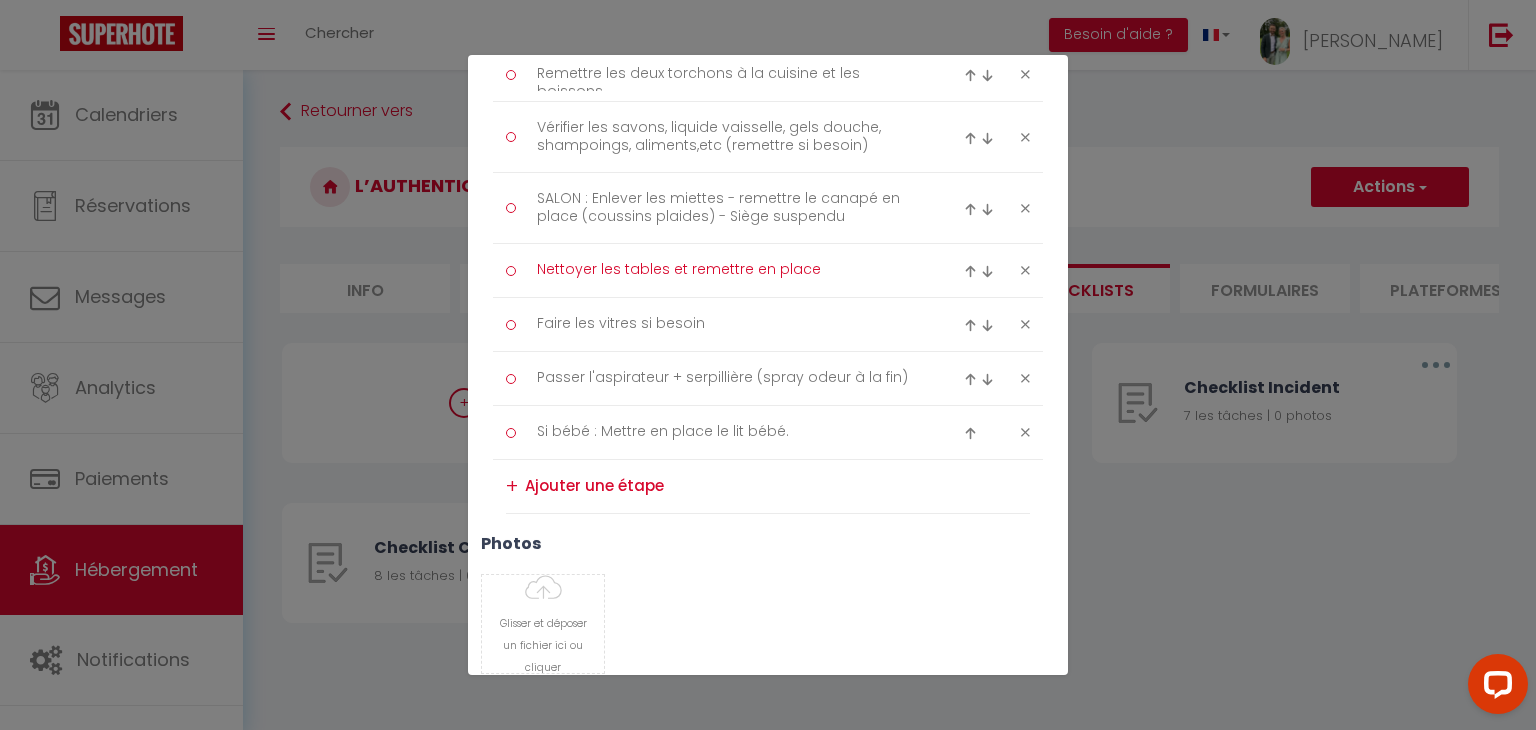 type on "Nettoyer les tables et remettre en place" 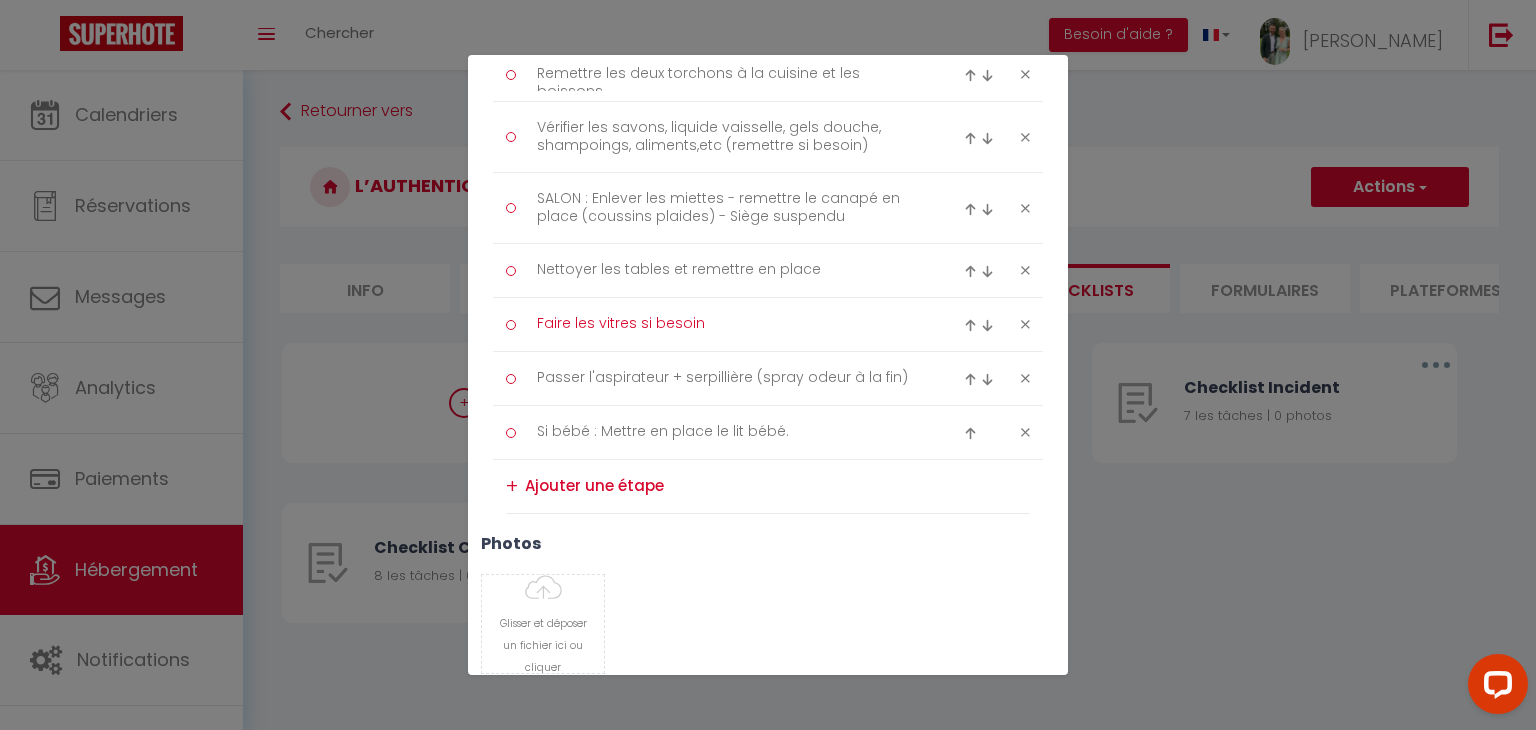 click on "Faire les vitres si besoin" at bounding box center [728, 324] 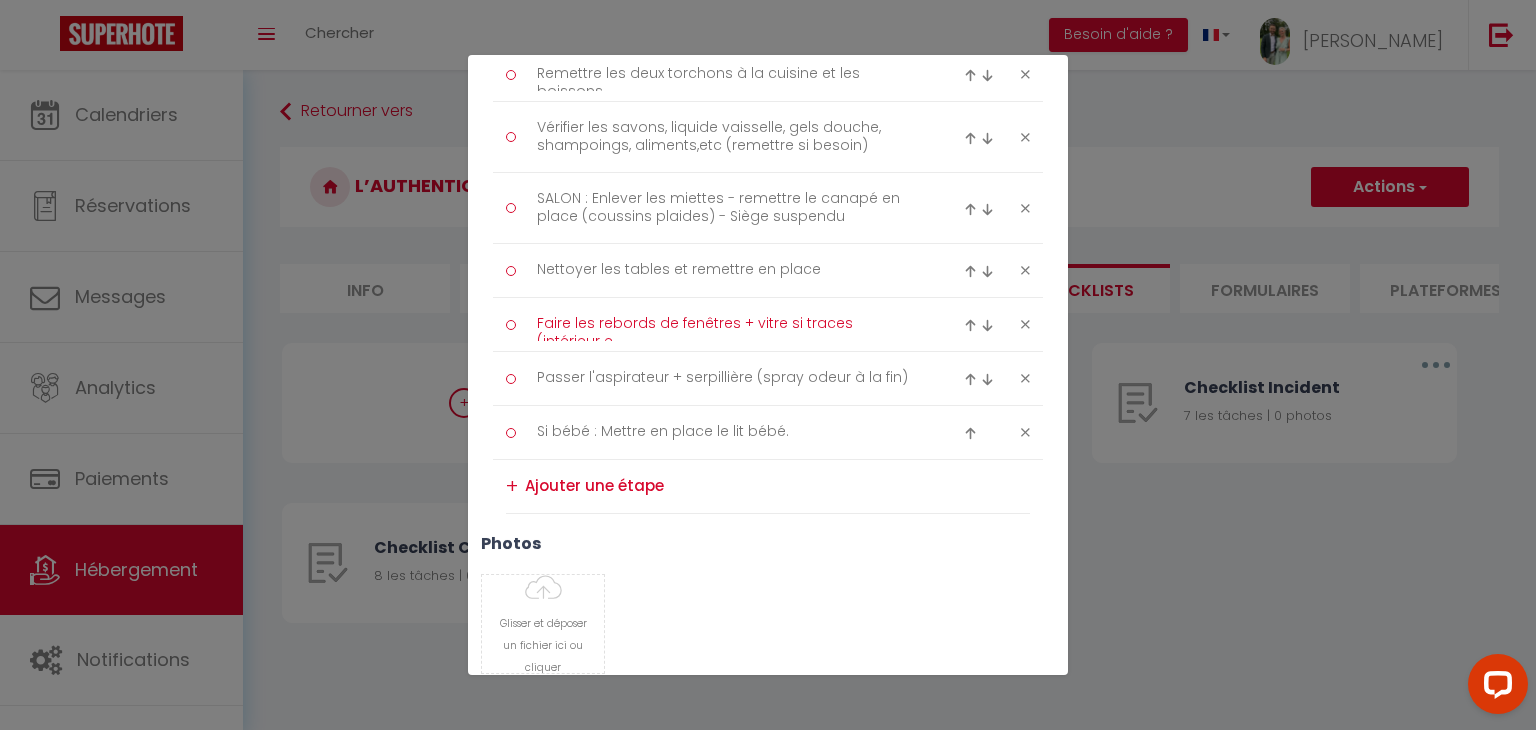 scroll, scrollTop: 0, scrollLeft: 0, axis: both 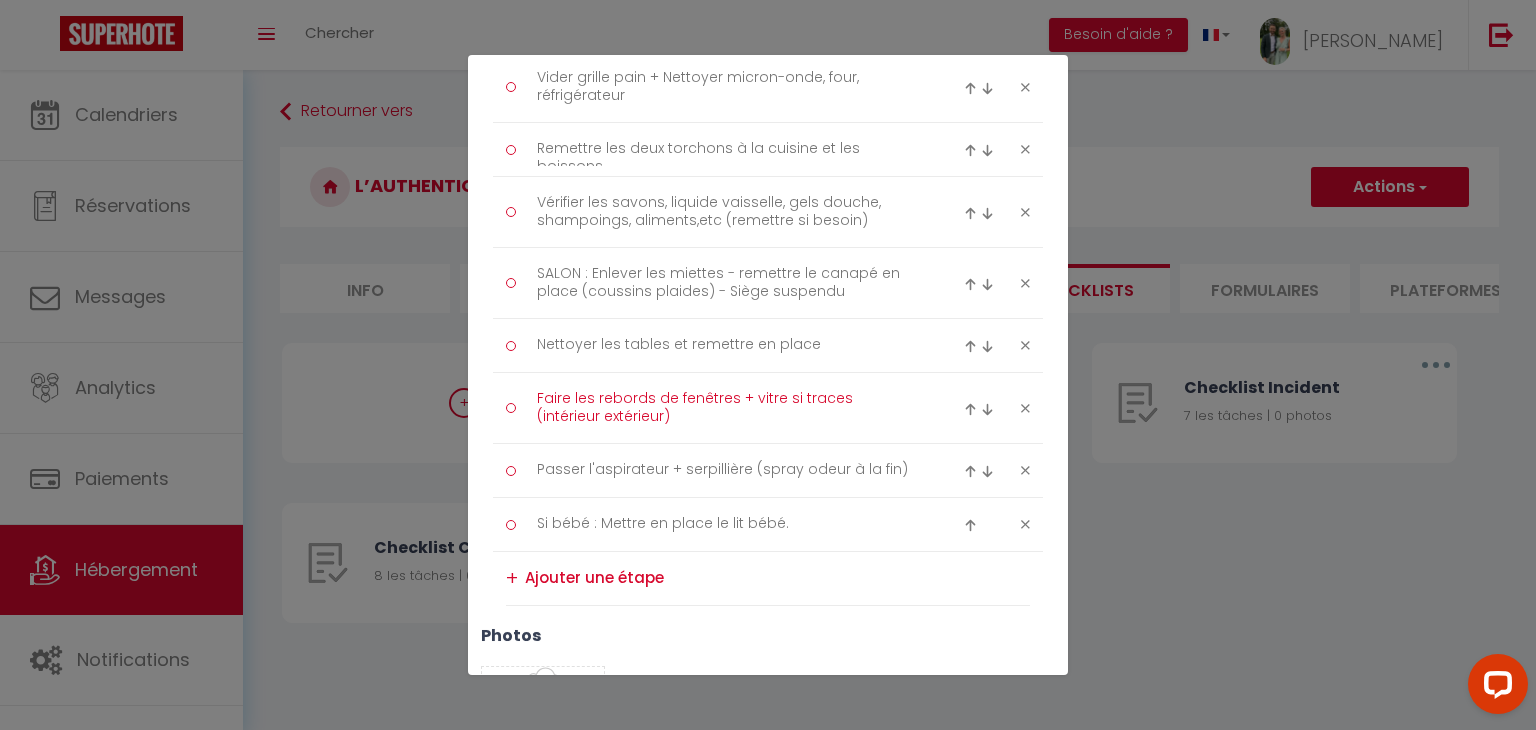 type on "Faire les rebords de fenêtres + vitre si traces (intérieur extérieur)" 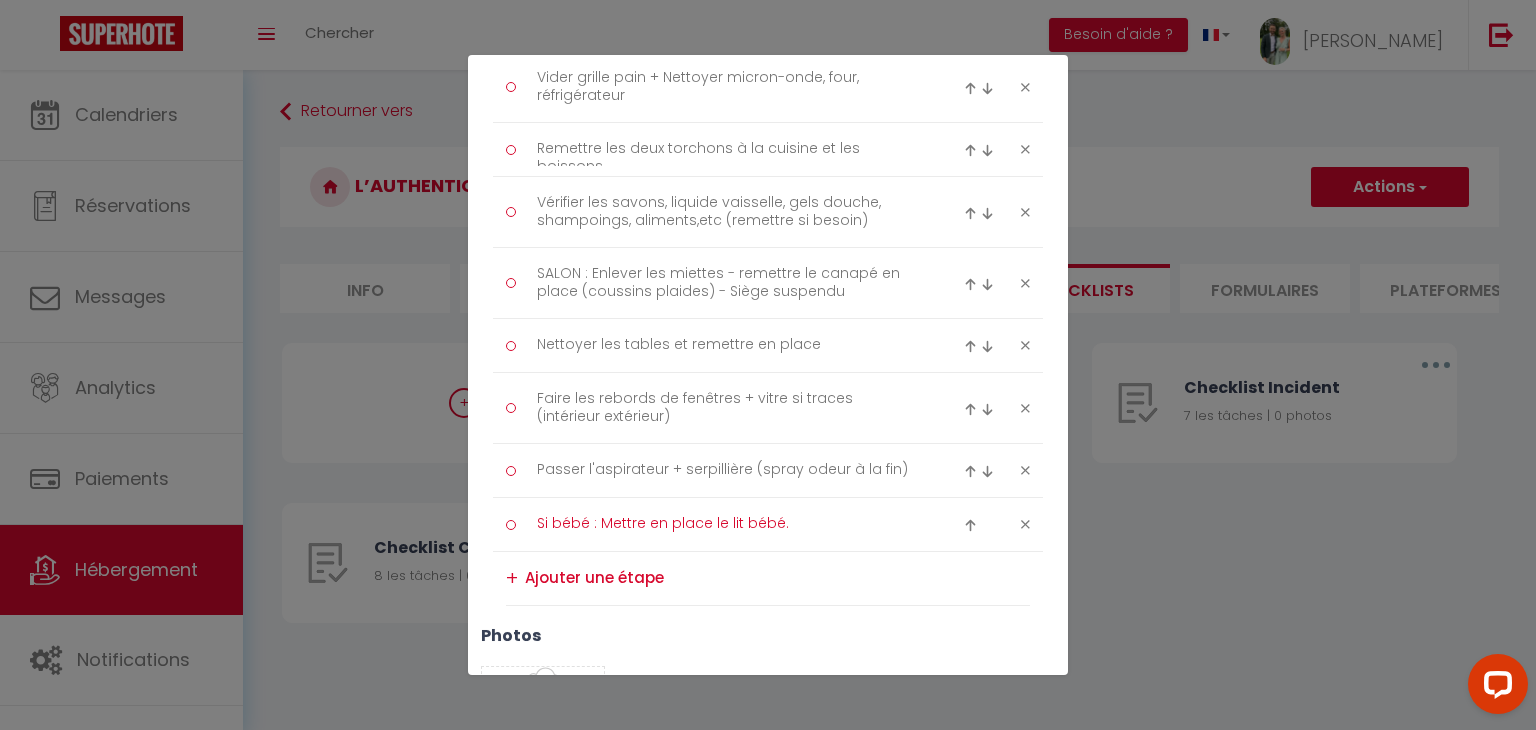 click on "Si bébé : Mettre en place le lit bébé." at bounding box center [728, 524] 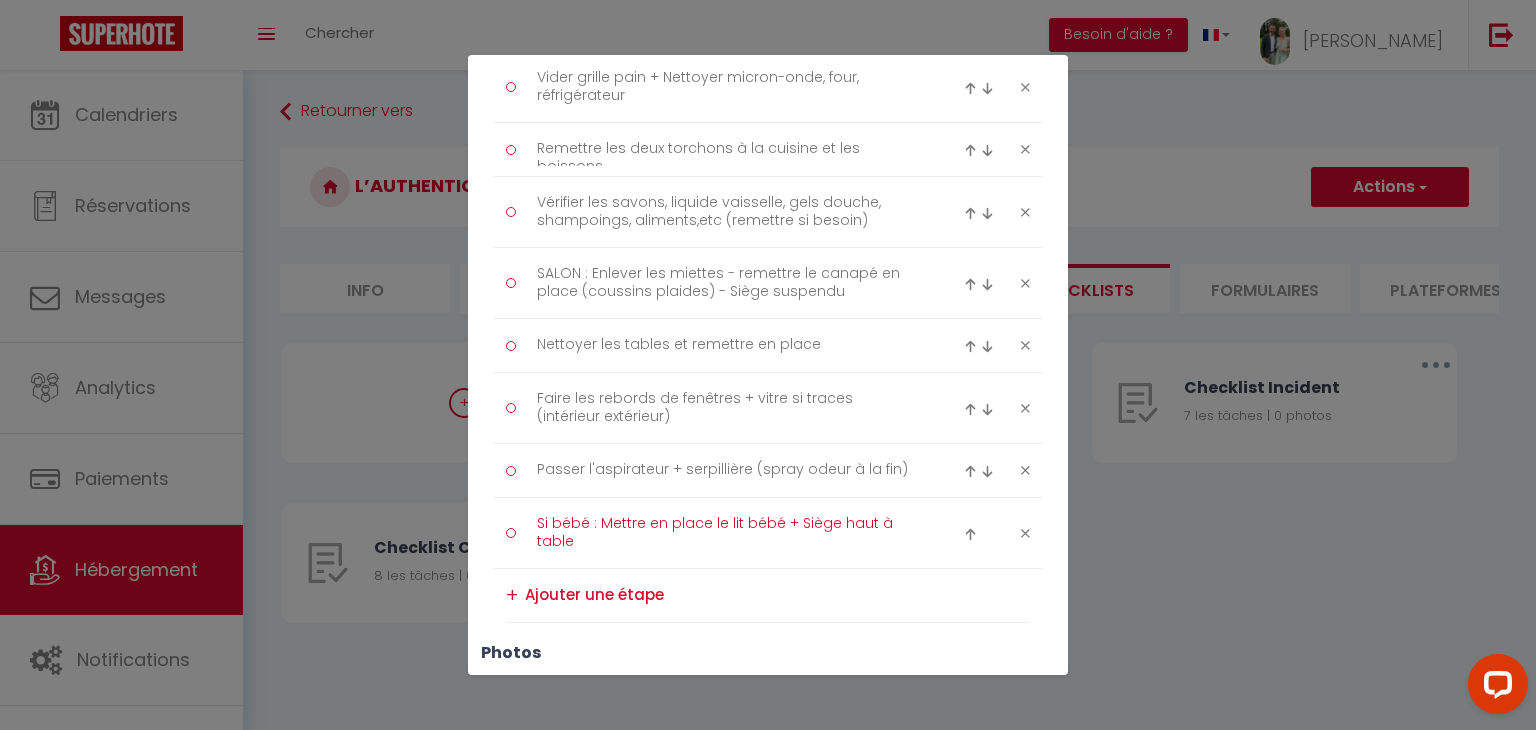 scroll, scrollTop: 0, scrollLeft: 0, axis: both 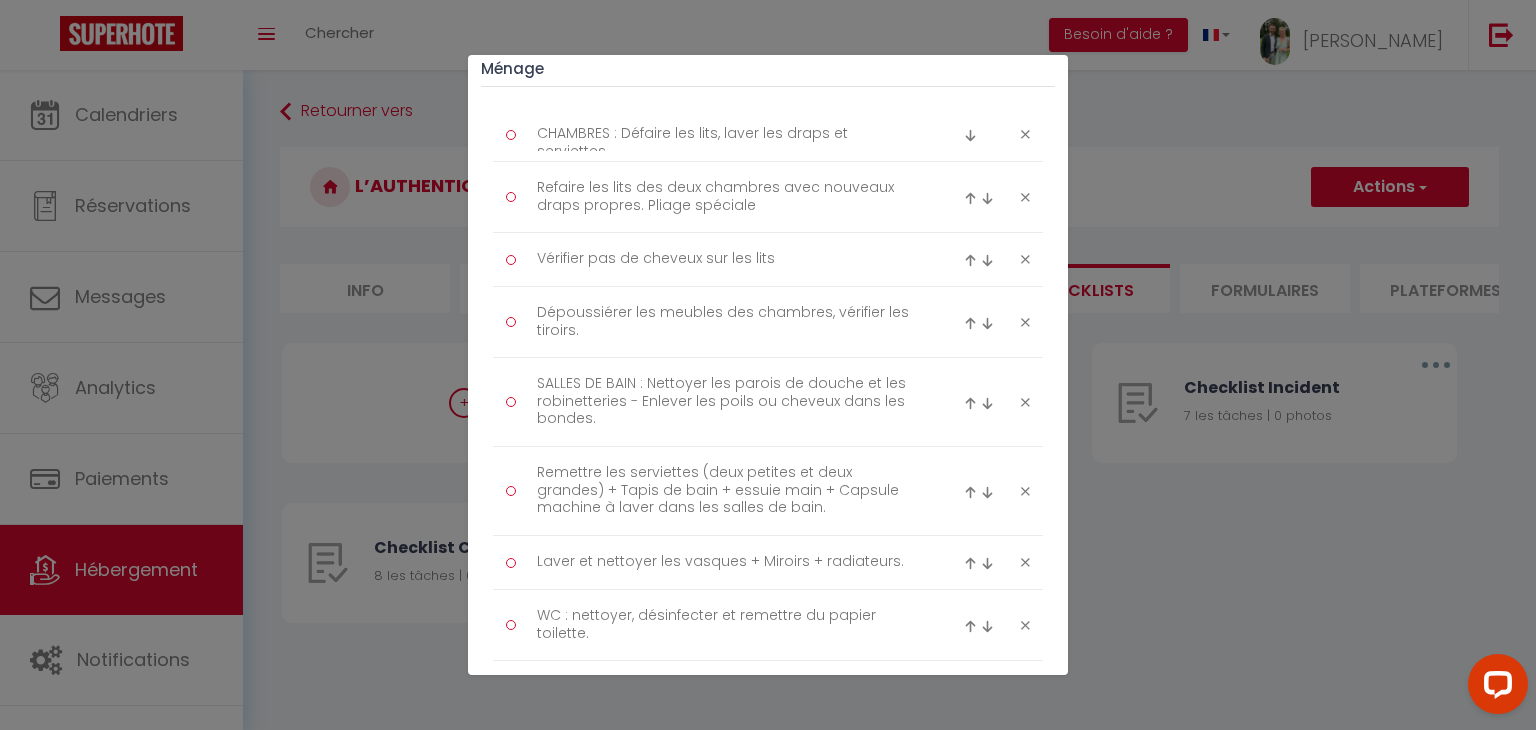 type on "Si bébé : Mettre en place le lit bébé + Siège haut à table" 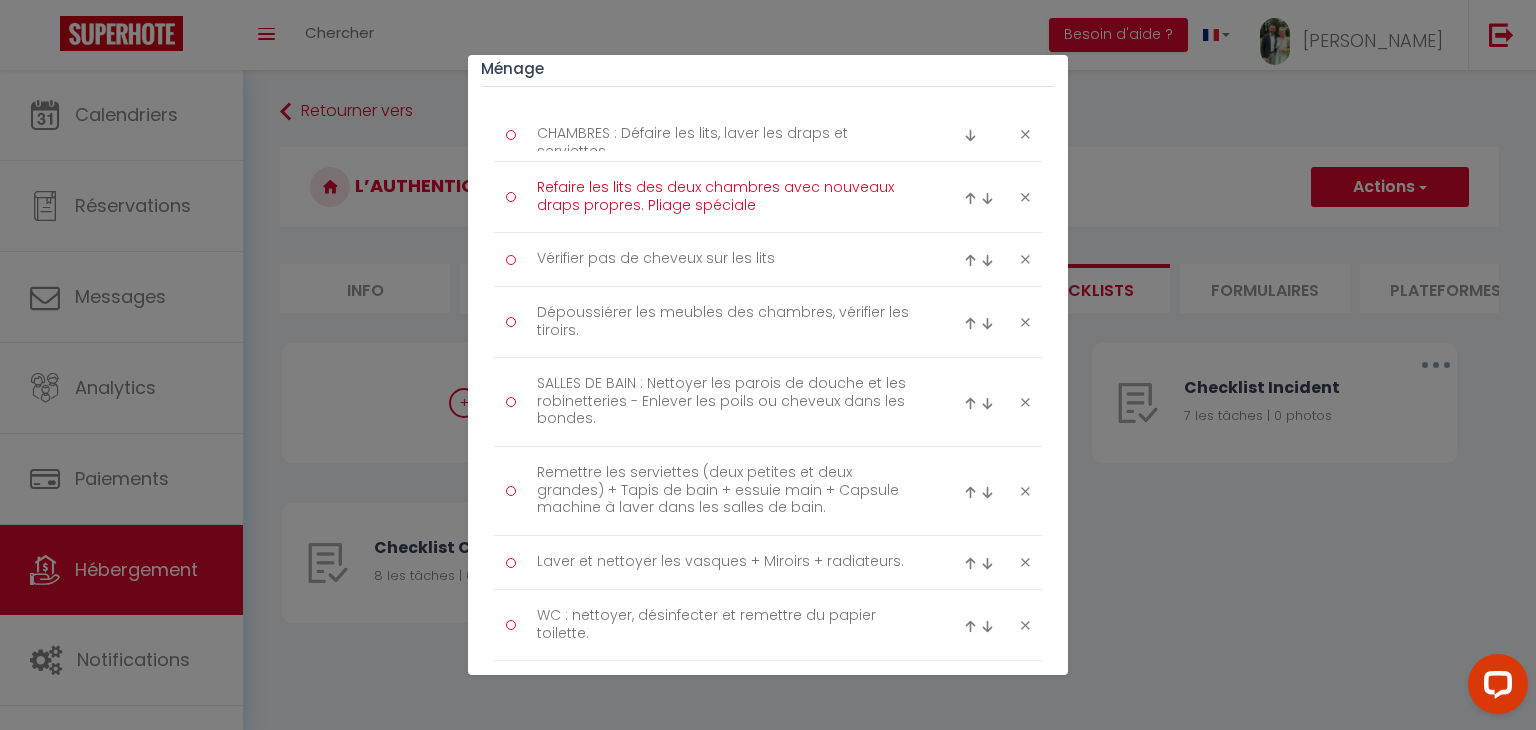 click on "Refaire les lits des deux chambres avec nouveaux draps propres. Pliage spéciale" at bounding box center (728, 197) 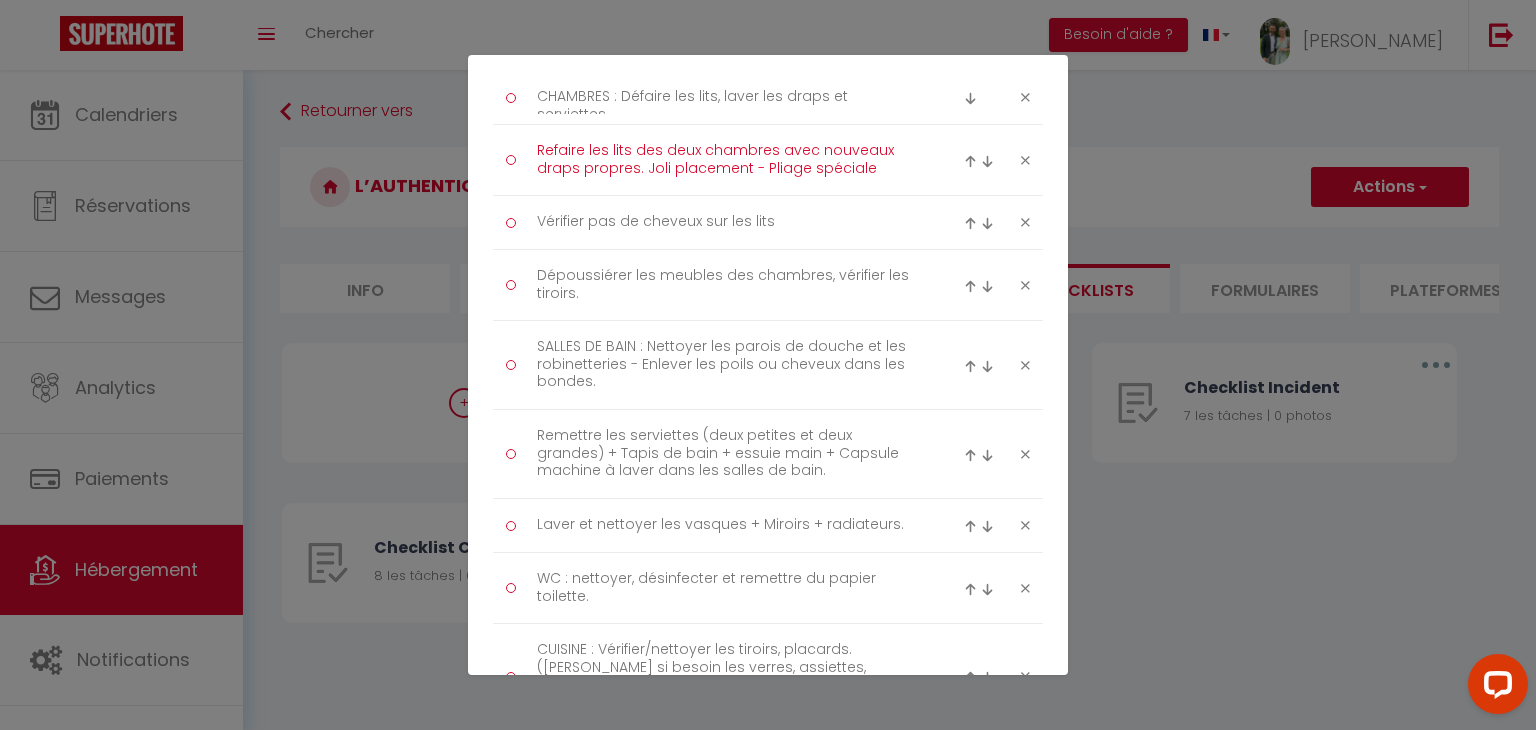scroll, scrollTop: 308, scrollLeft: 0, axis: vertical 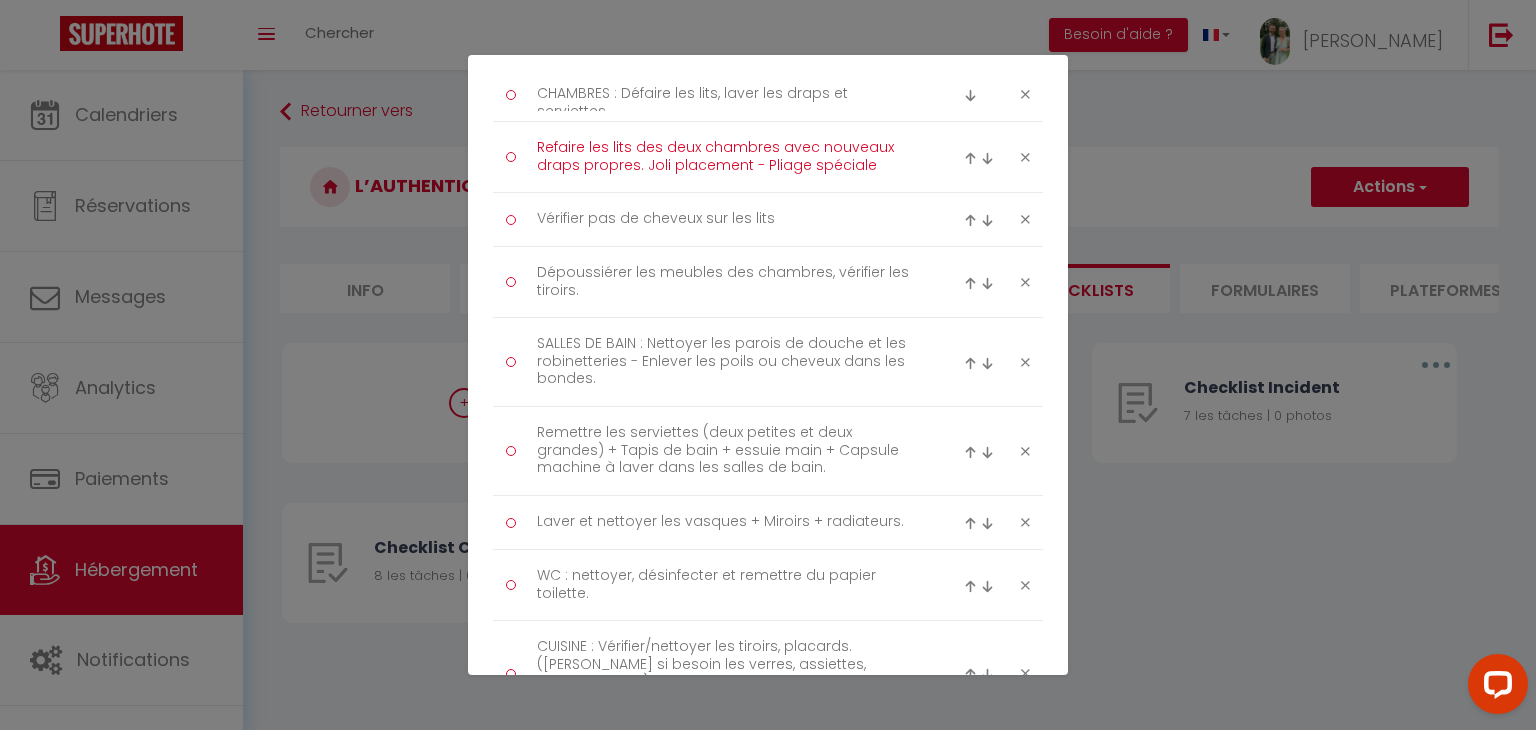 type on "Refaire les lits des deux chambres avec nouveaux draps propres. Joli placement - Pliage spéciale" 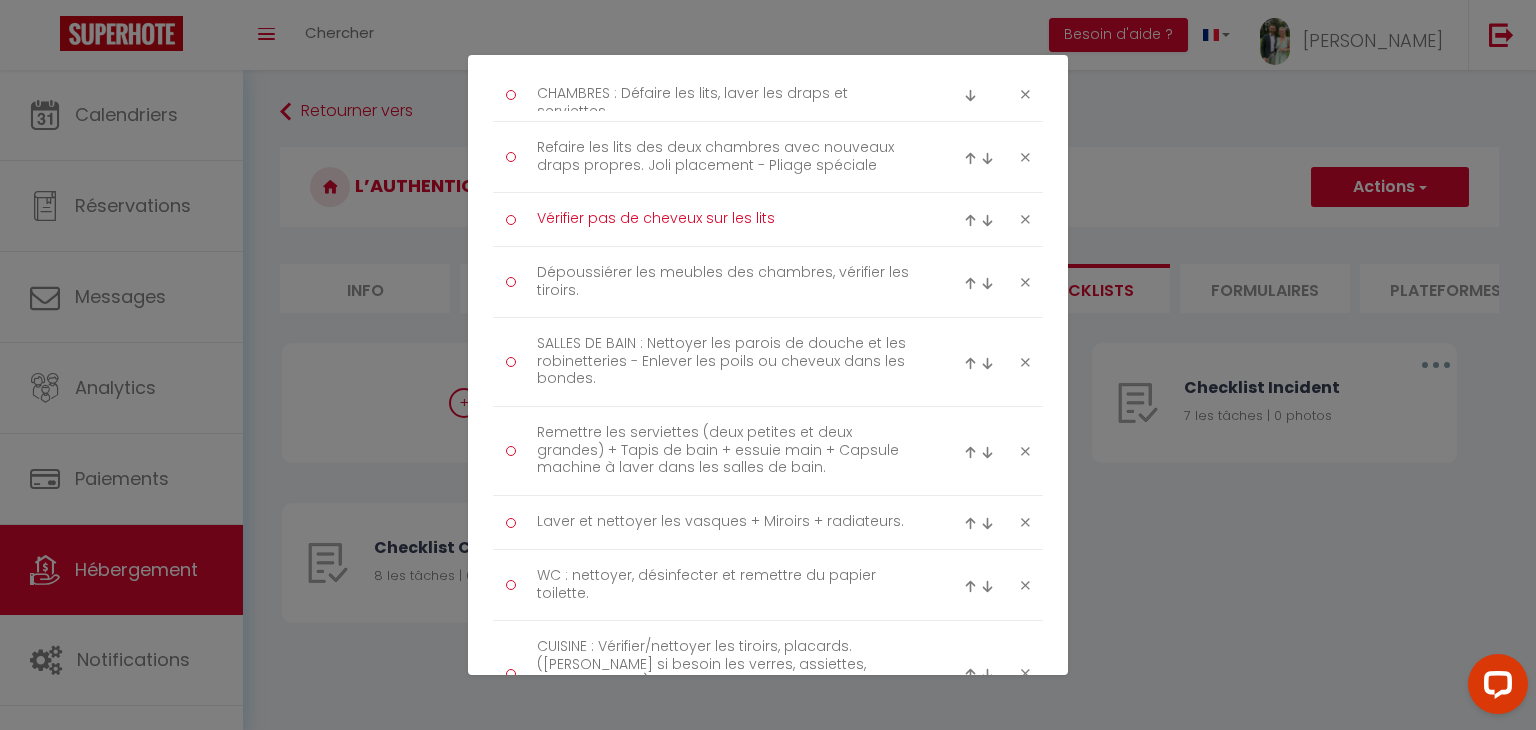 click on "Vérifier pas de cheveux sur les lits" at bounding box center (728, 219) 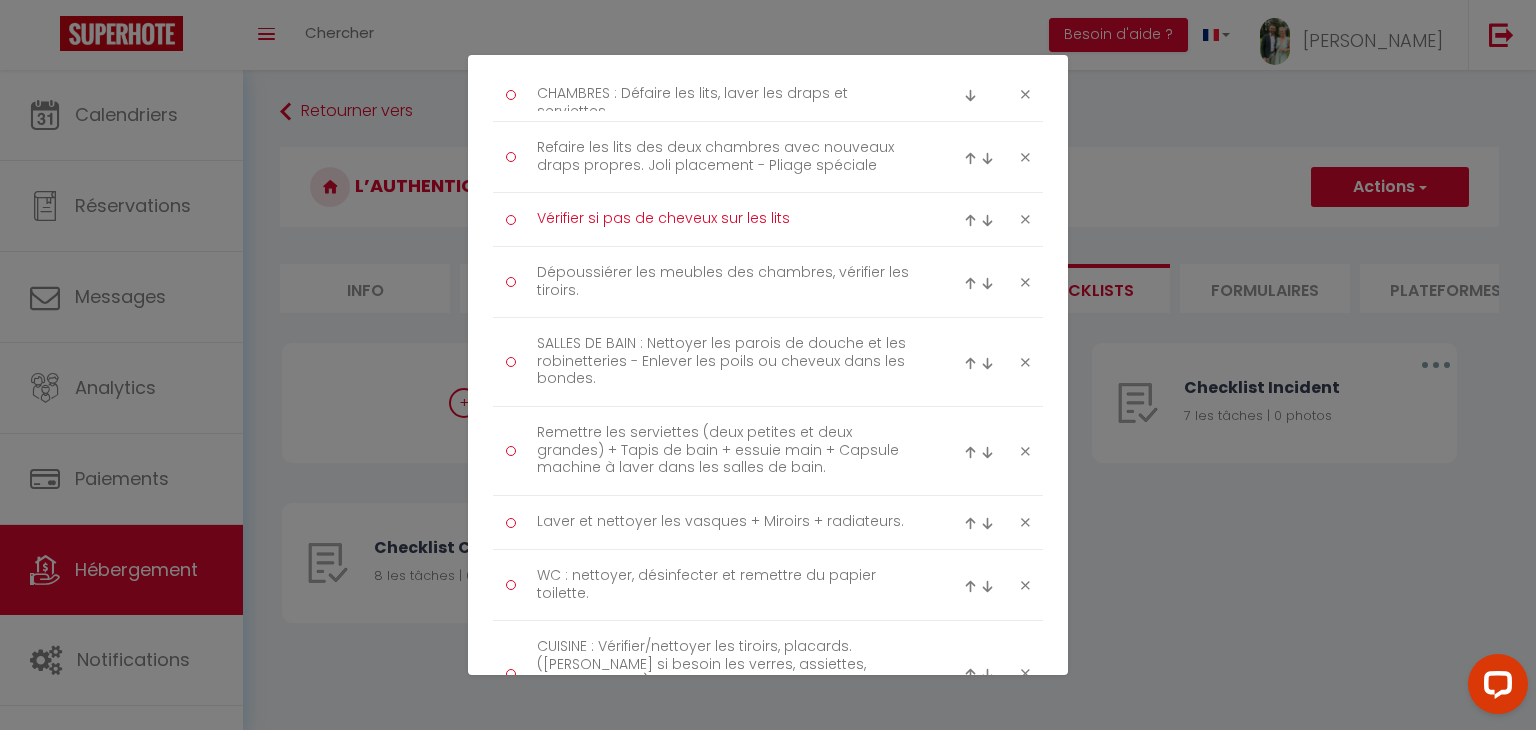 type on "Vérifier si pas de cheveux sur les lits" 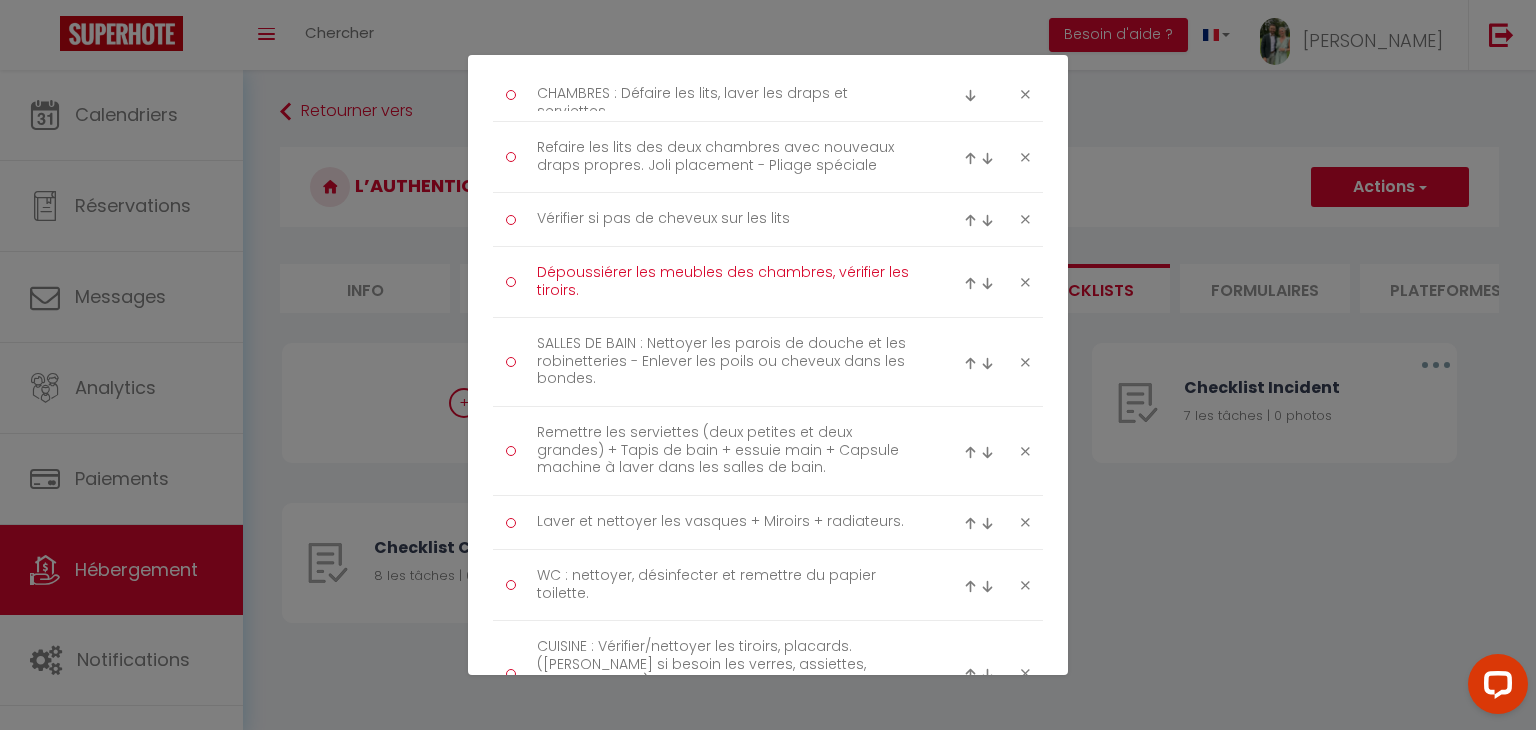 click on "Dépoussiérer les meubles des chambres, vérifier les tiroirs." at bounding box center (728, 282) 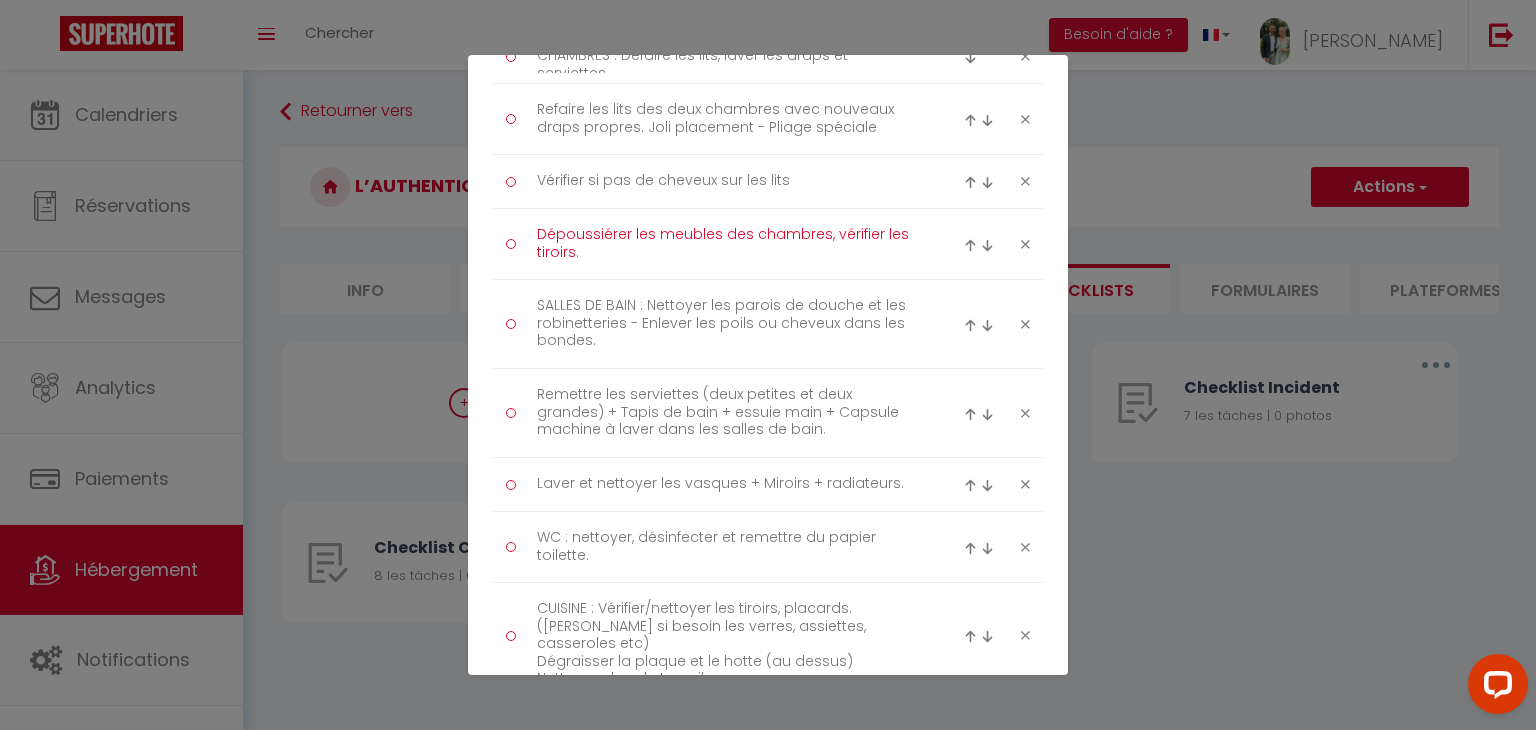 scroll, scrollTop: 347, scrollLeft: 0, axis: vertical 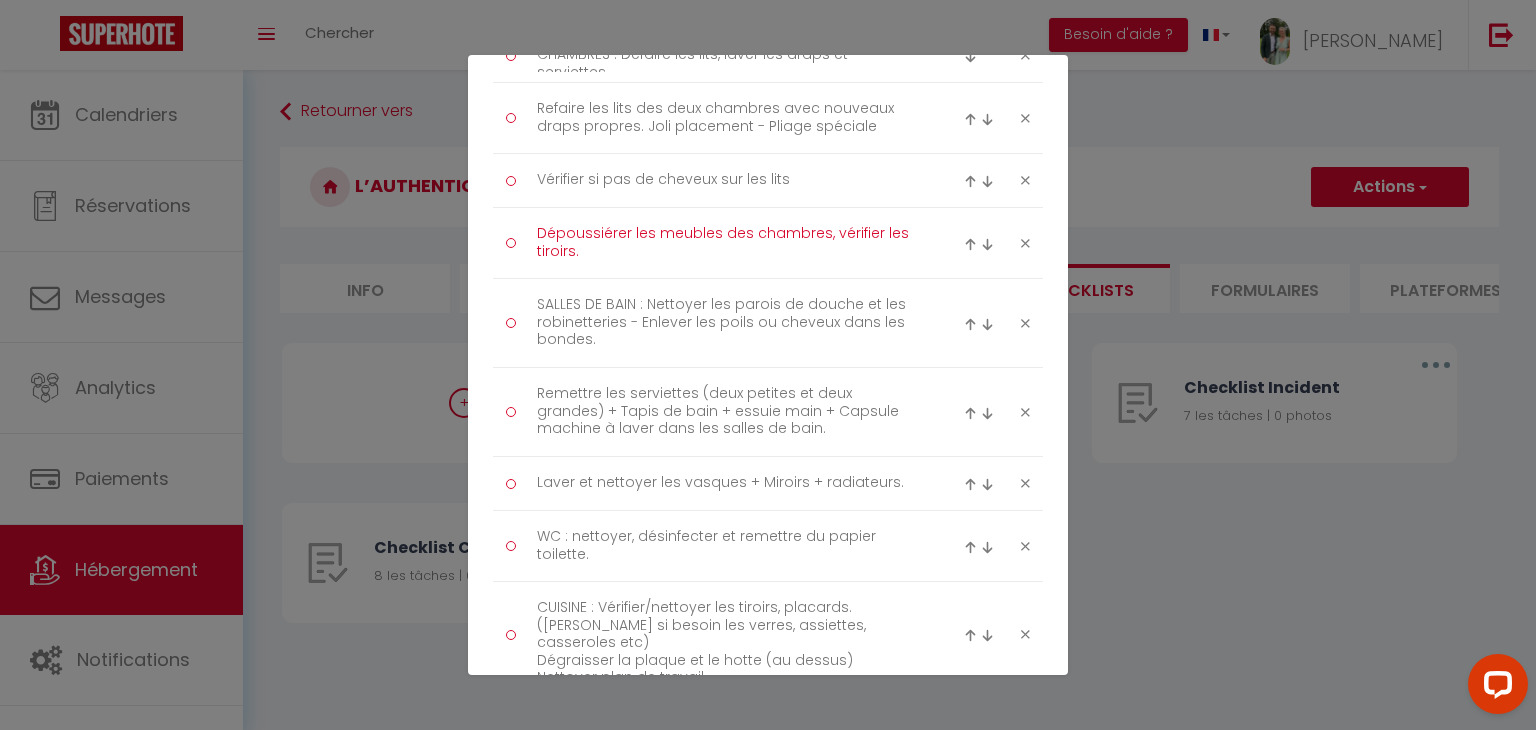 click on "Dépoussiérer les meubles des chambres, vérifier les tiroirs." at bounding box center [728, 243] 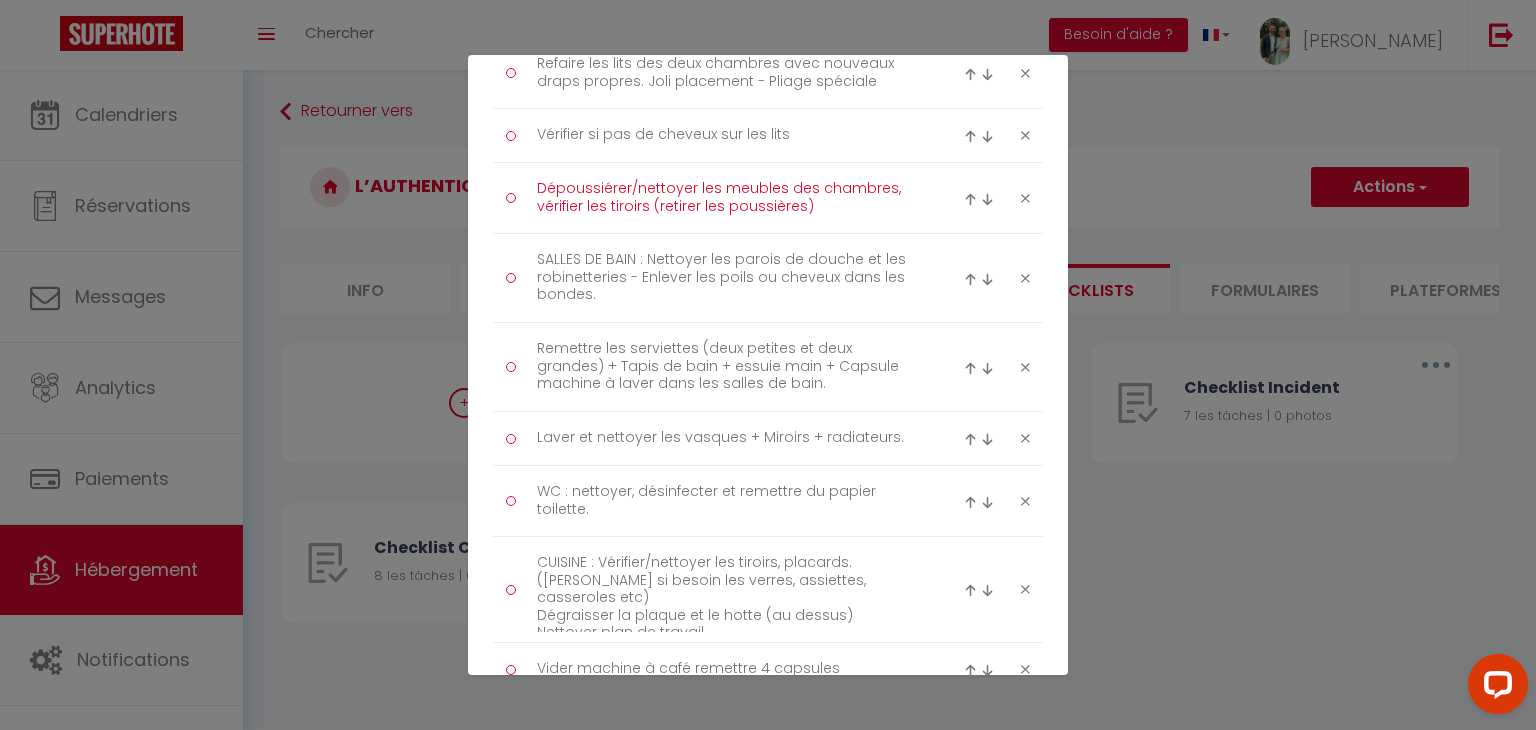 scroll, scrollTop: 396, scrollLeft: 0, axis: vertical 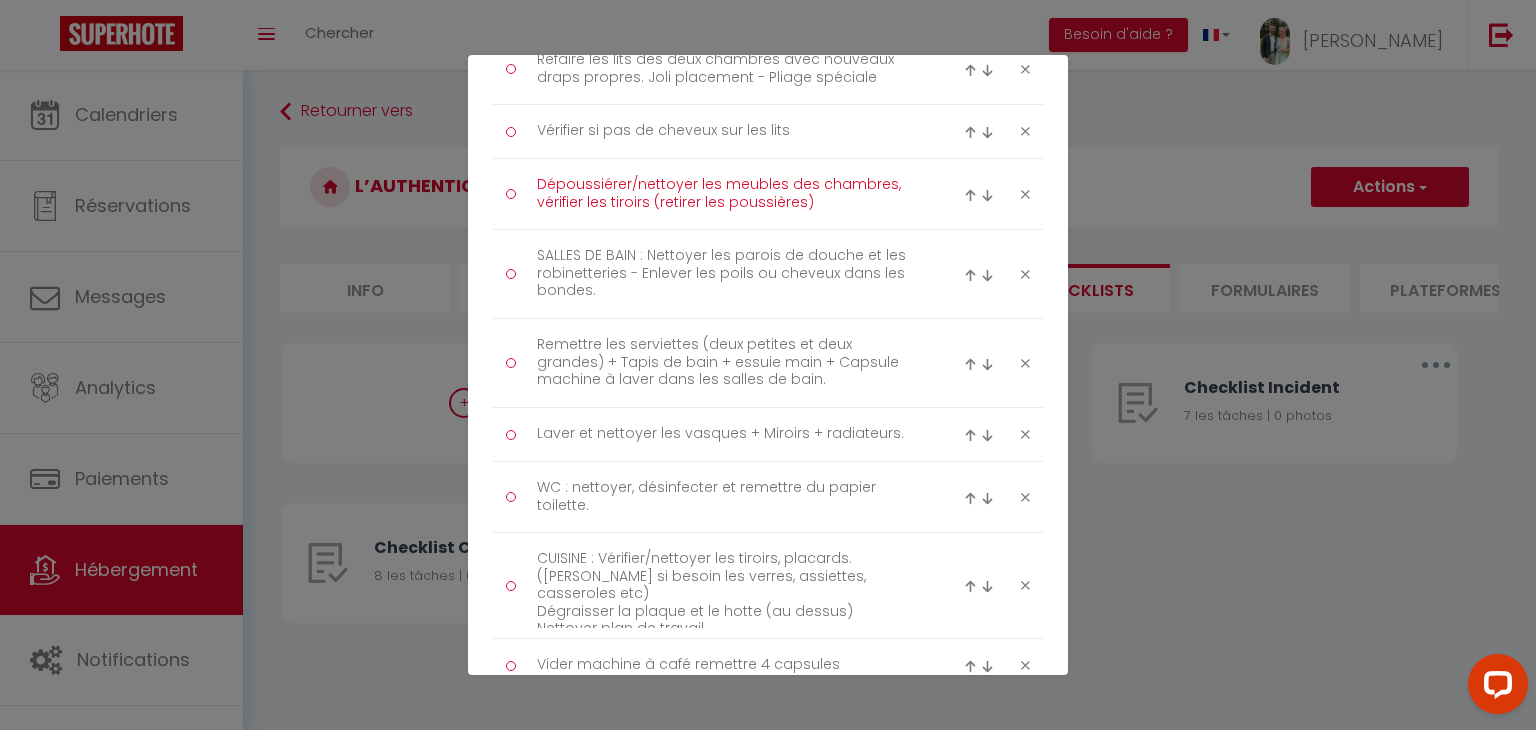 type on "Dépoussiérer/nettoyer les meubles des chambres, vérifier les tiroirs (retirer les poussières)" 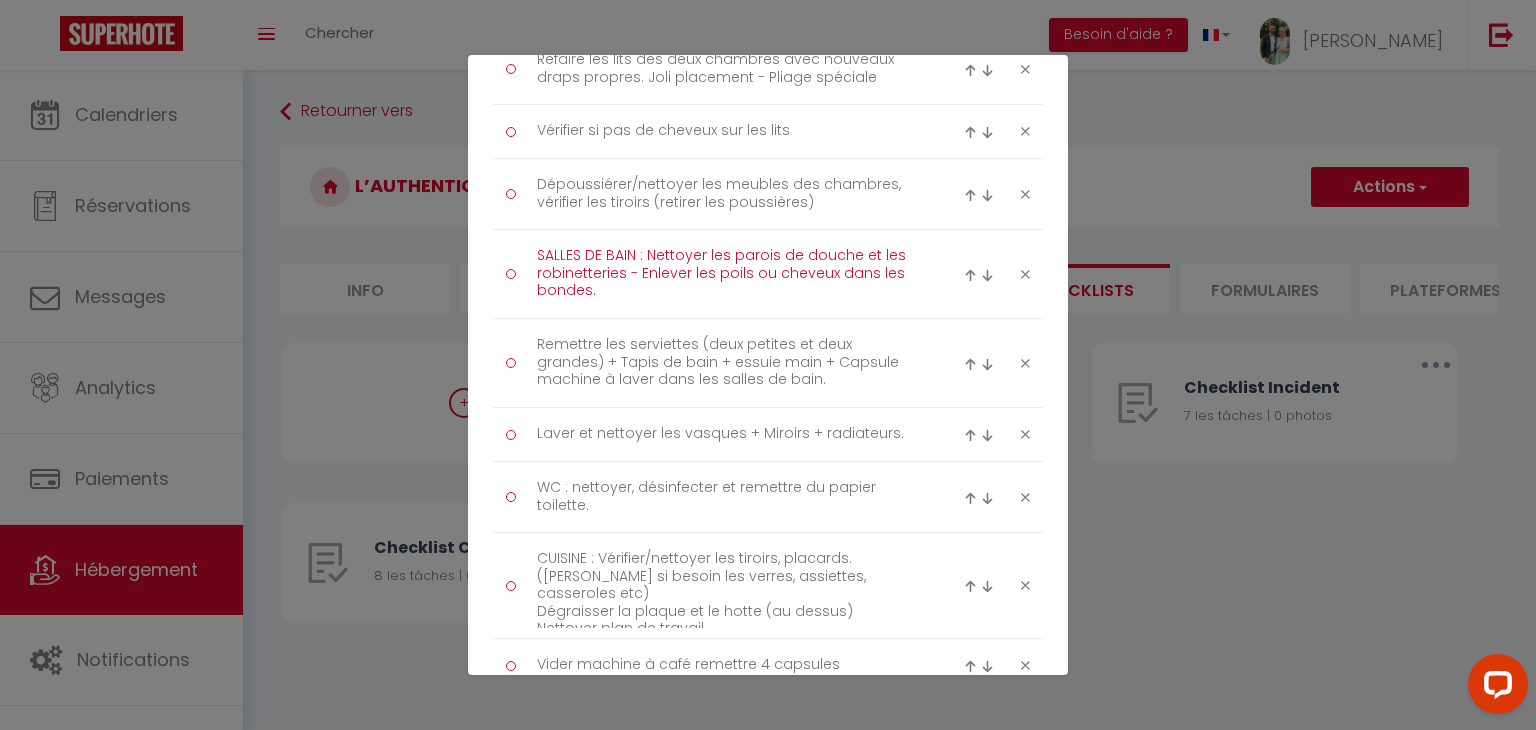 click on "SALLES DE BAIN : Nettoyer les parois de douche et les robinetteries - Enlever les poils ou cheveux dans les bondes." at bounding box center (728, 274) 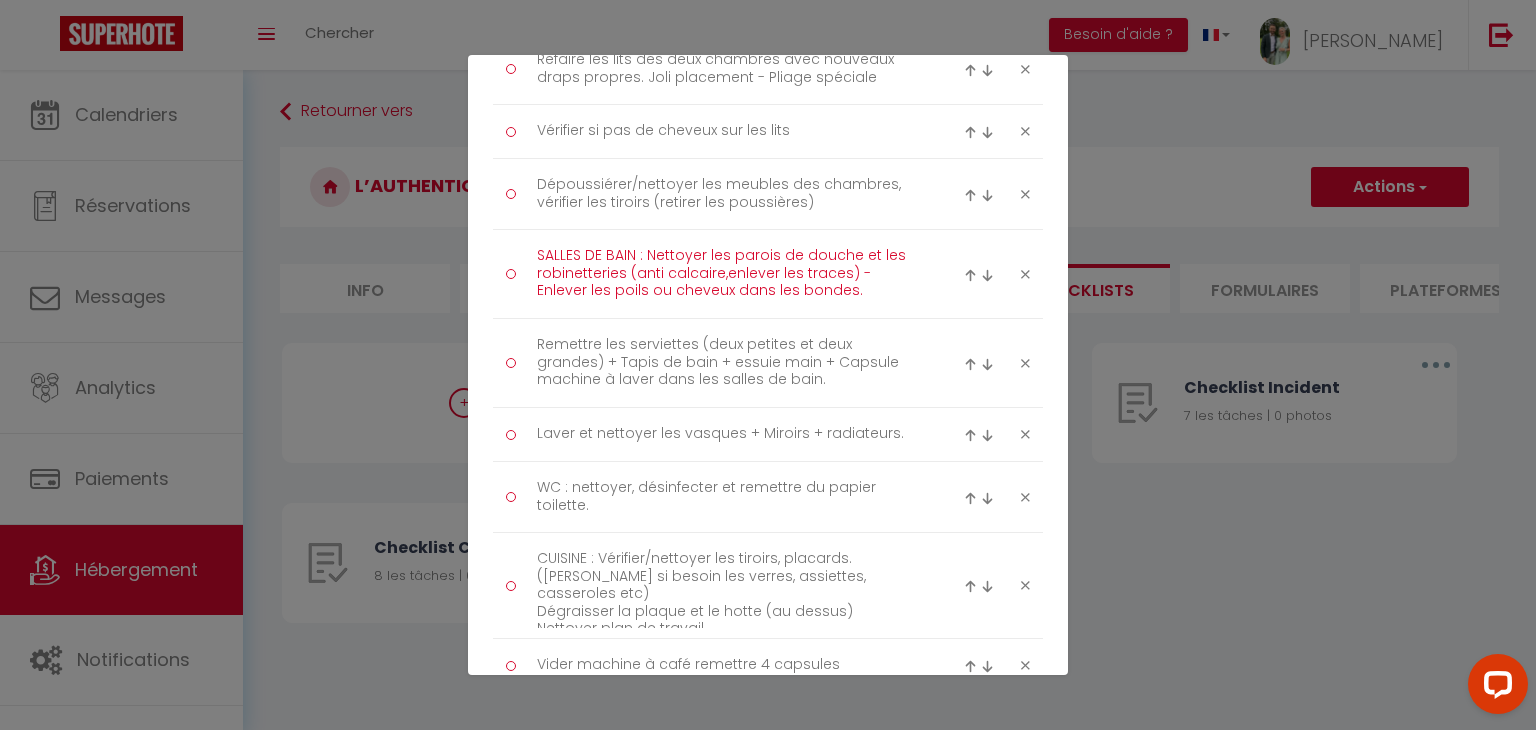 click on "SALLES DE BAIN : Nettoyer les parois de douche et les robinetteries (anti calcaire,enlever les traces) - Enlever les poils ou cheveux dans les bondes." at bounding box center [728, 274] 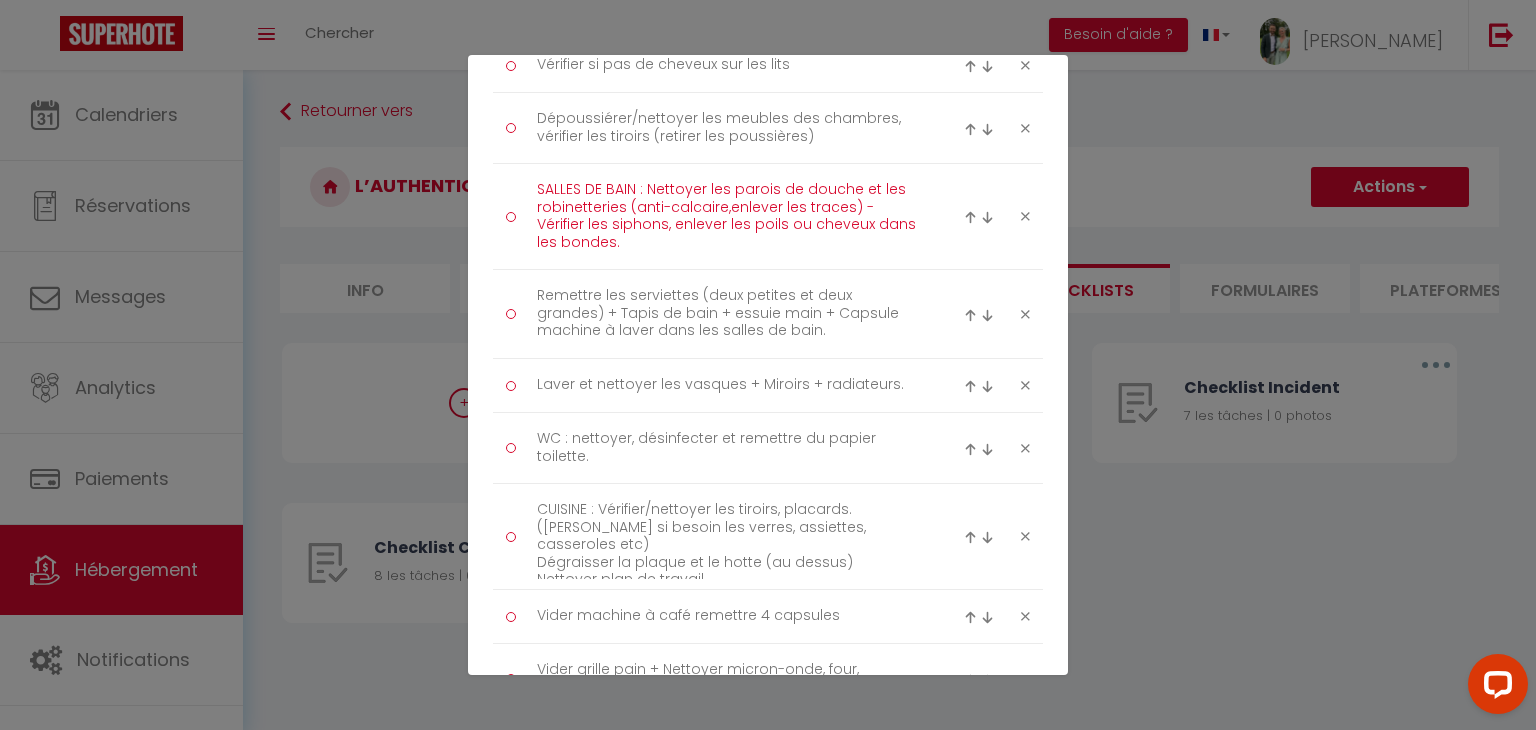 scroll, scrollTop: 464, scrollLeft: 0, axis: vertical 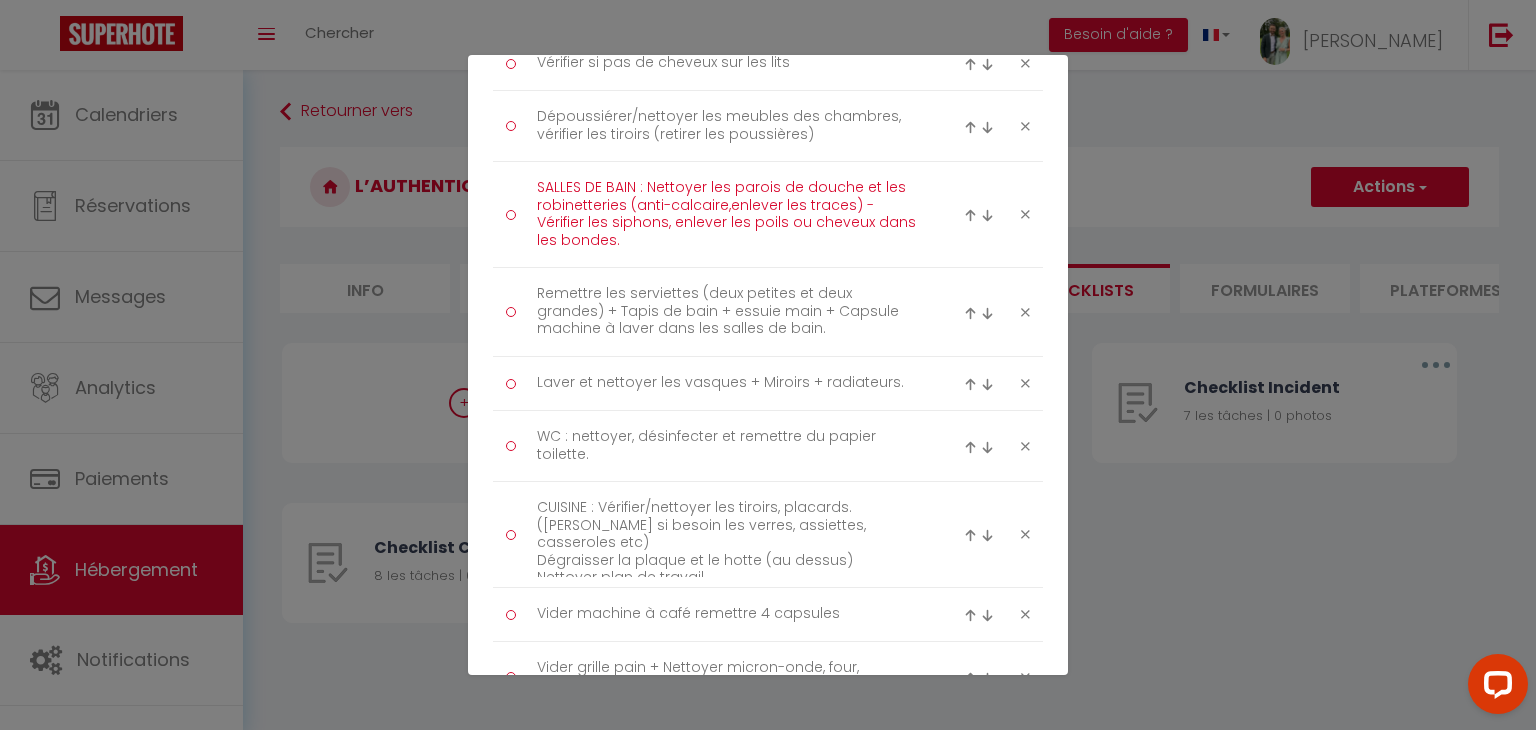 type on "SALLES DE BAIN : Nettoyer les parois de douche et les robinetteries (anti-calcaire,enlever les traces) - Vérifier les siphons, enlever les poils ou cheveux dans les bondes." 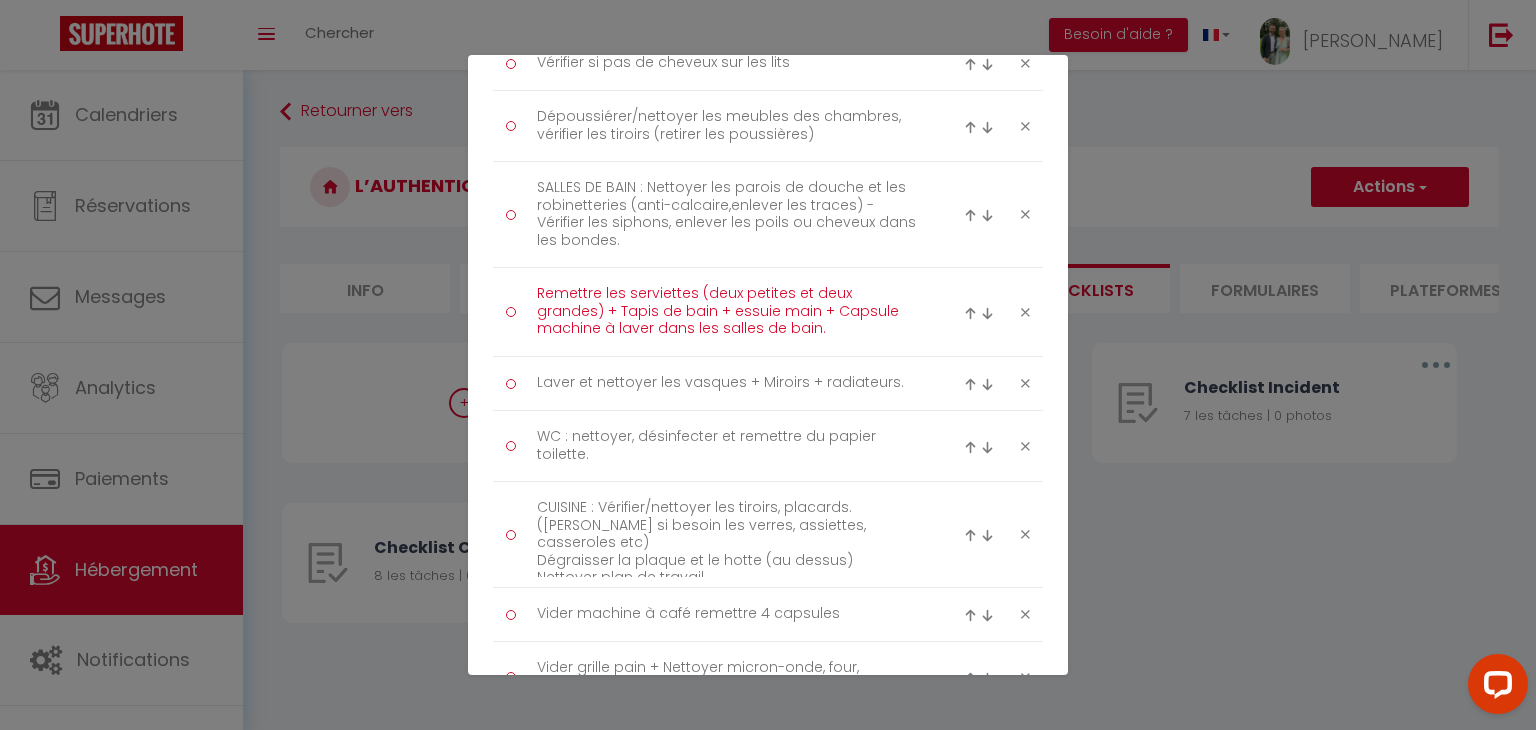 click on "Remettre les serviettes (deux petites et deux grandes) + Tapis de bain + essuie main + Capsule machine à laver dans les salles de bain." at bounding box center [728, 312] 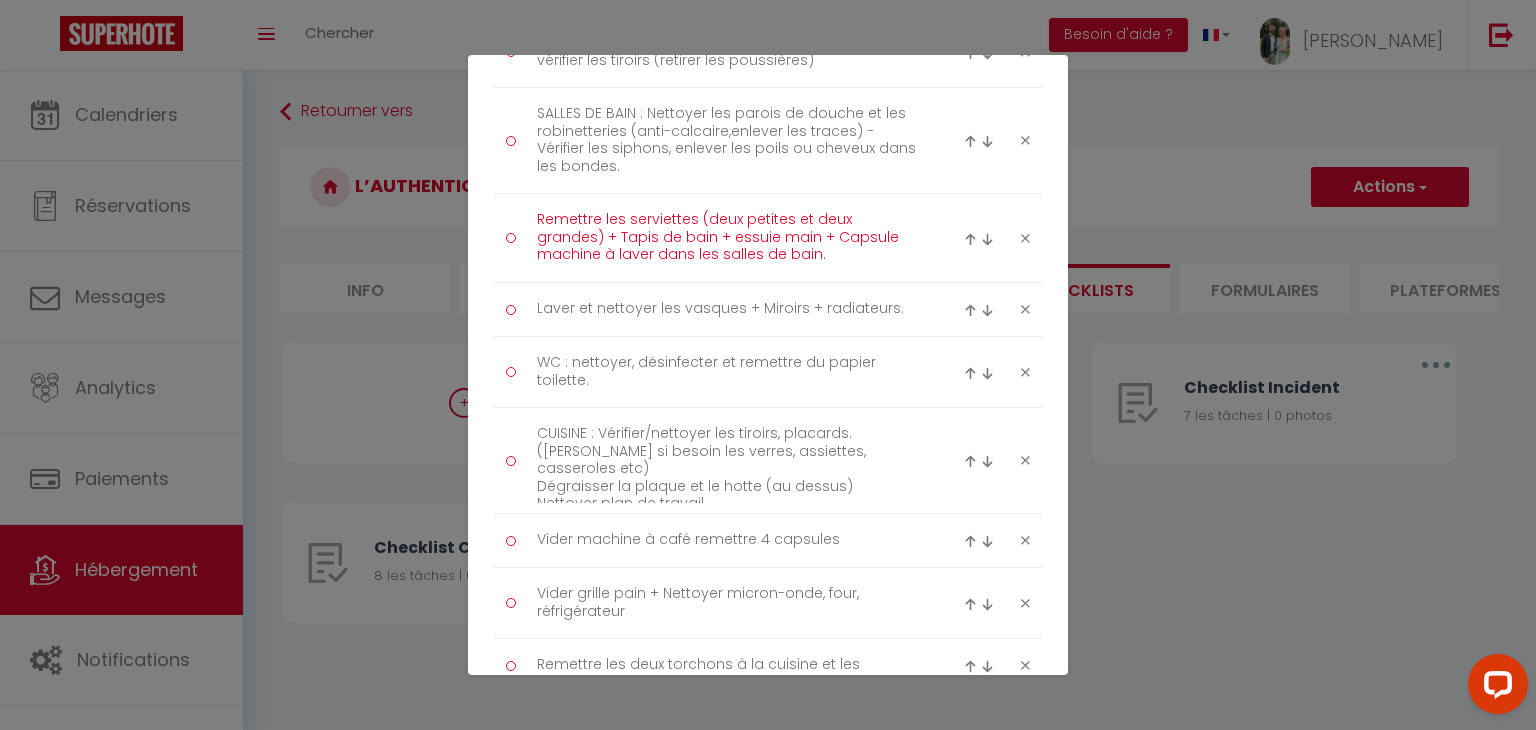 scroll, scrollTop: 539, scrollLeft: 0, axis: vertical 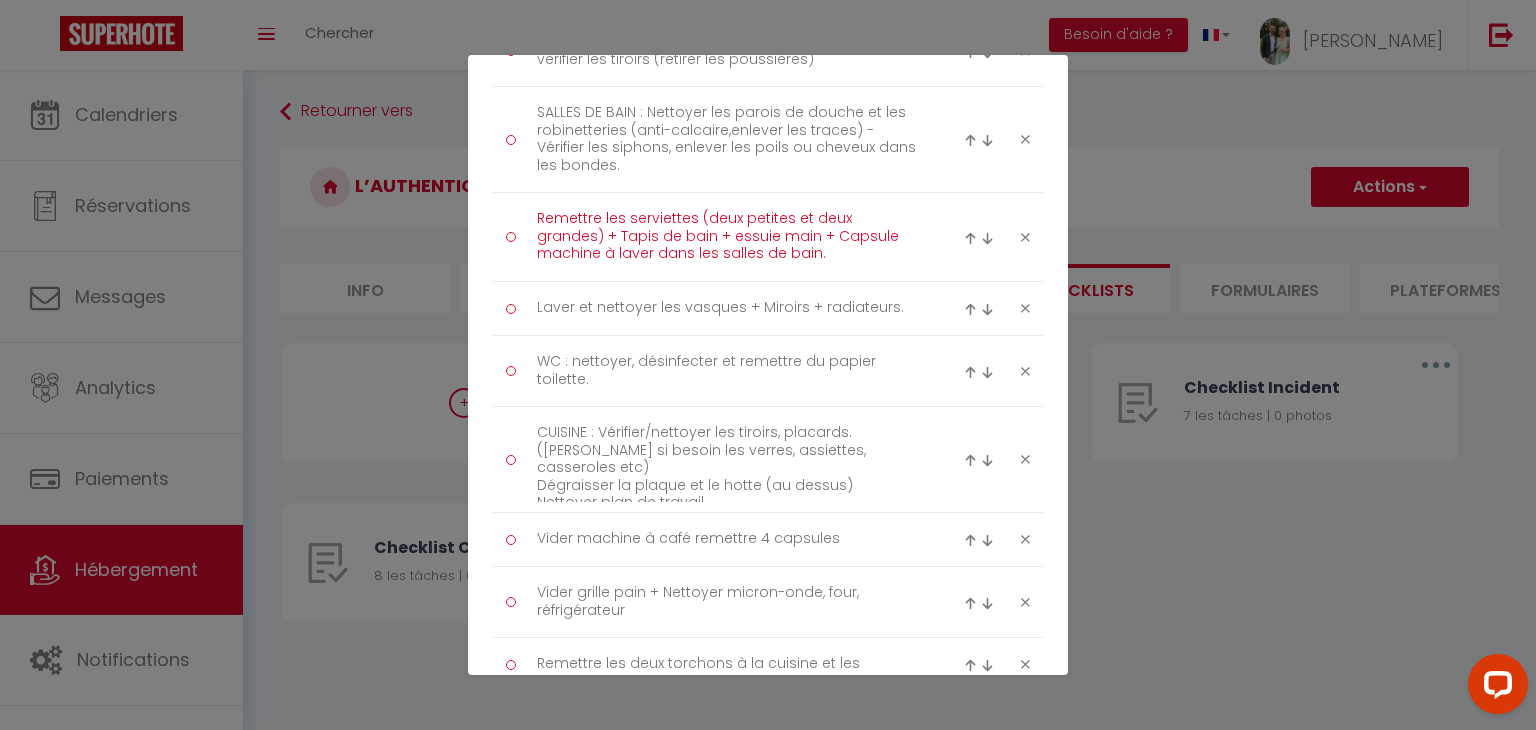 click on "Remettre les serviettes (deux petites et deux grandes) + Tapis de bain + essuie main + Capsule machine à laver dans les salles de bain." at bounding box center [728, 237] 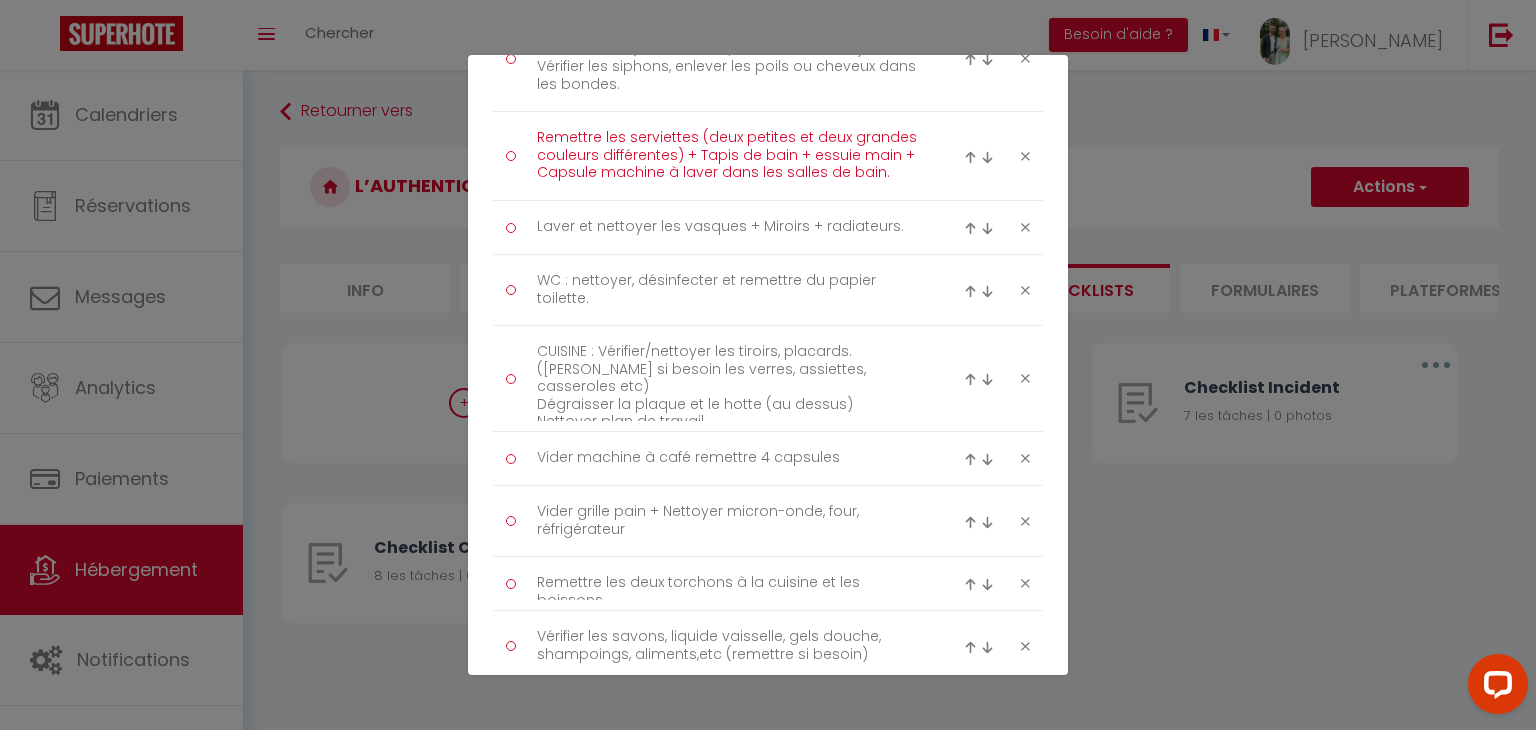 scroll, scrollTop: 624, scrollLeft: 0, axis: vertical 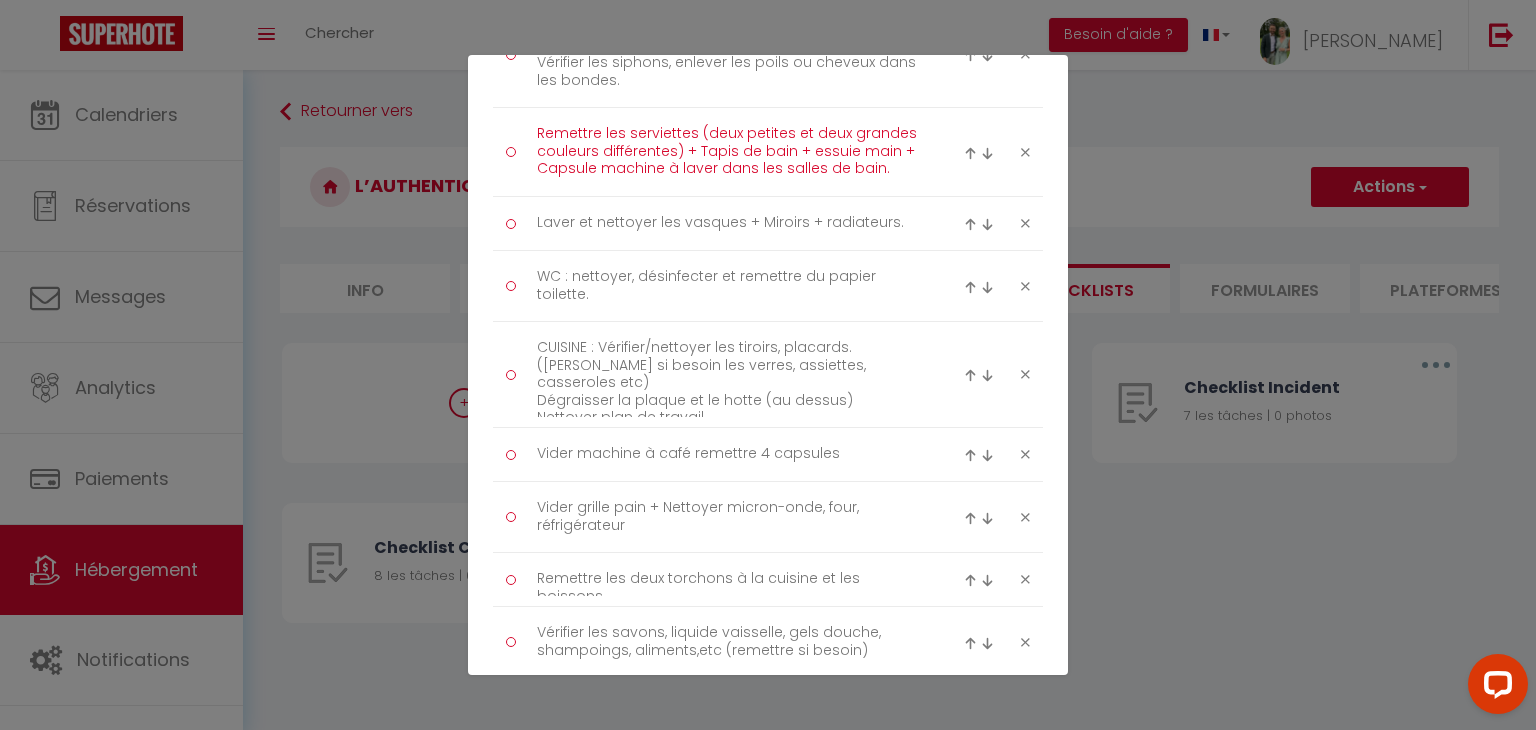 type on "Remettre les serviettes (deux petites et deux grandes couleurs différentes) + Tapis de bain + essuie main + Capsule machine à laver dans les salles de bain." 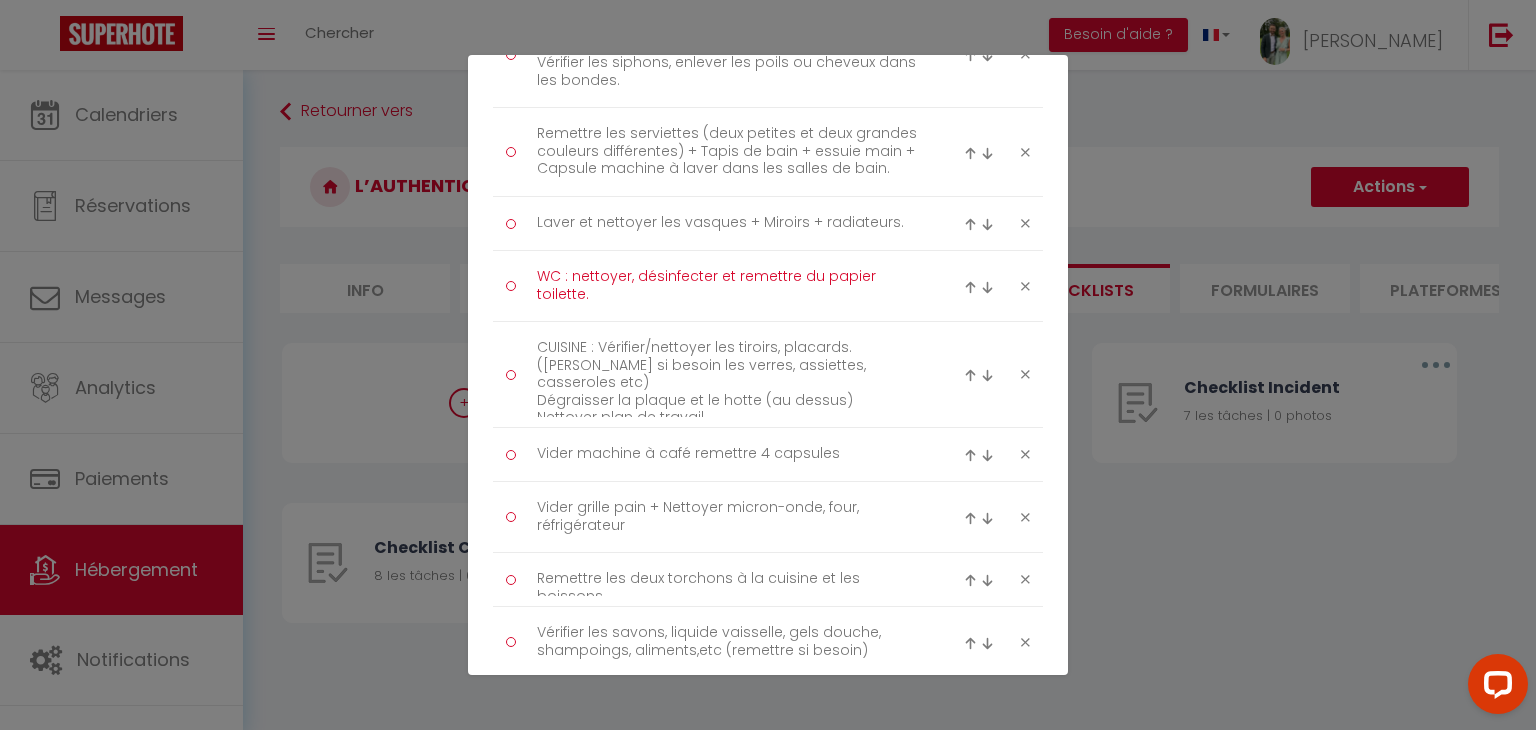 click on "WC : nettoyer, désinfecter et remettre du papier toilette." at bounding box center (728, 286) 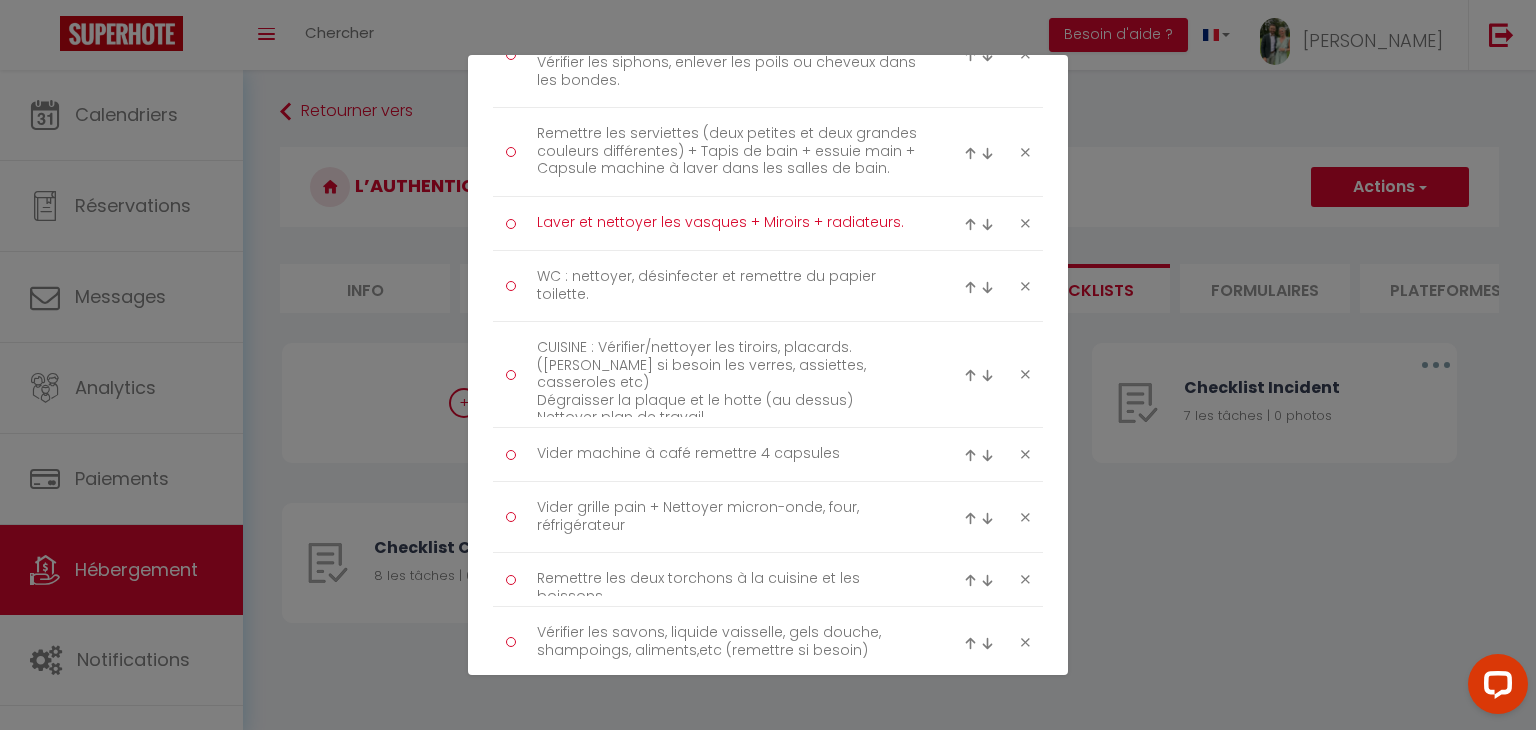 click on "Laver et nettoyer les vasques + Miroirs + radiateurs." at bounding box center [728, 223] 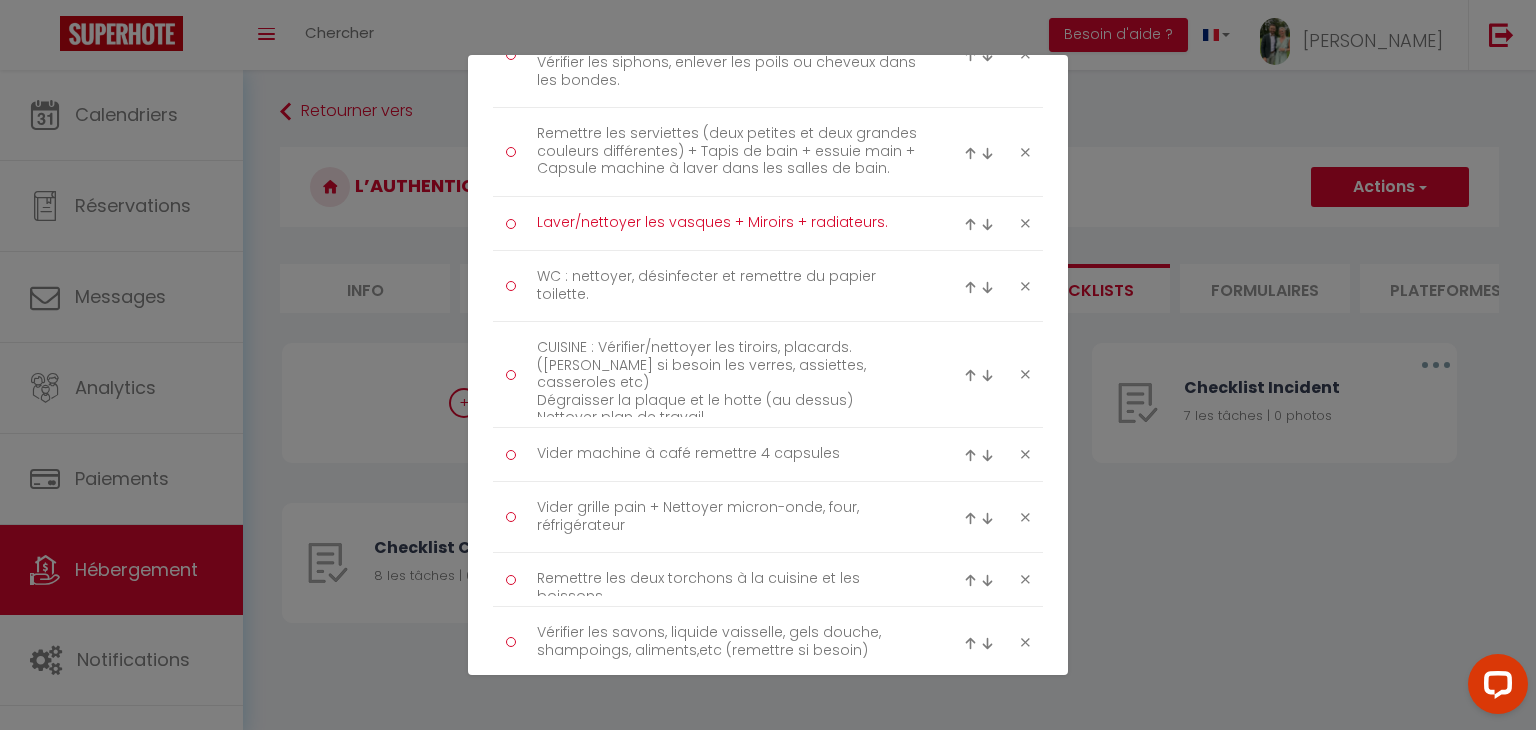 click on "Laver/nettoyer les vasques + Miroirs + radiateurs." at bounding box center [728, 223] 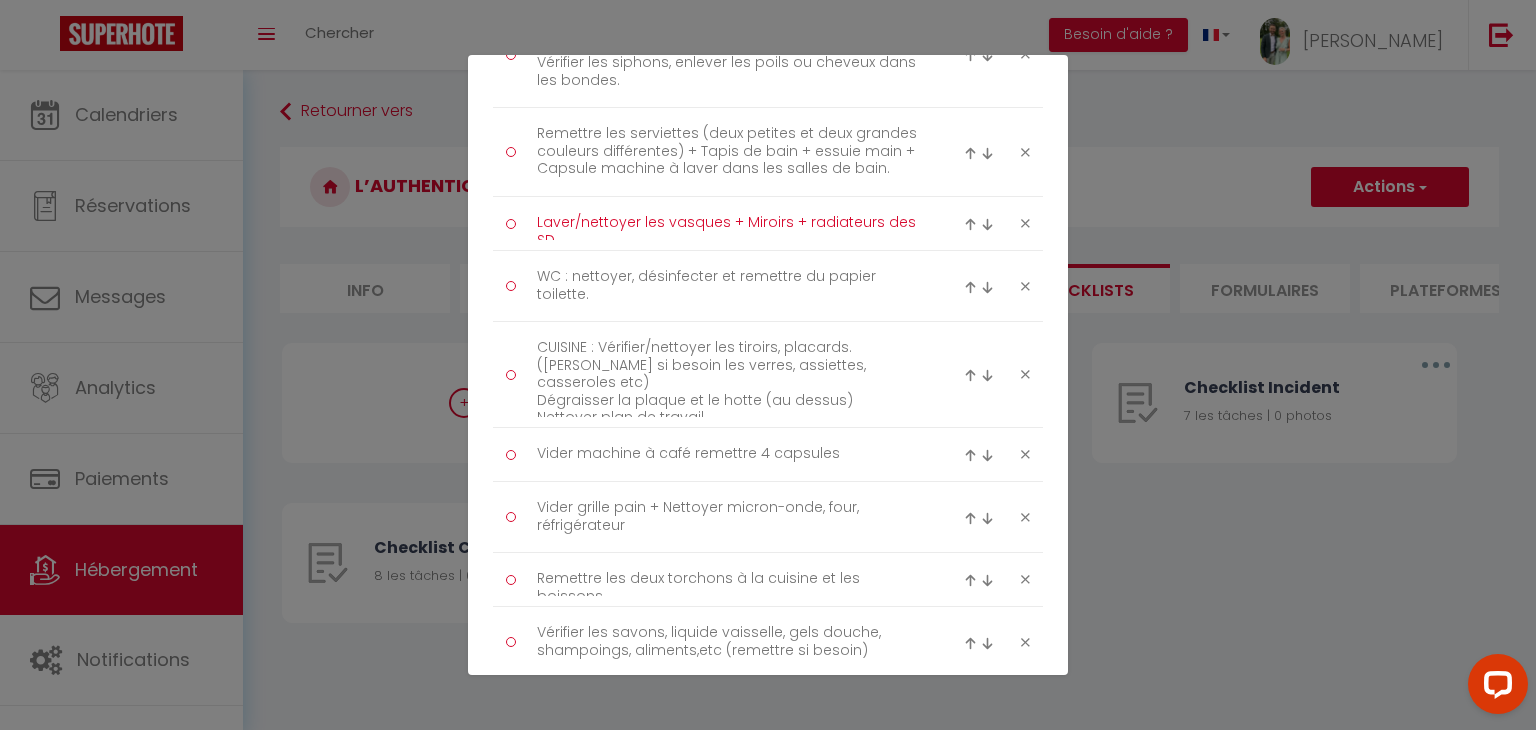 scroll, scrollTop: 0, scrollLeft: 0, axis: both 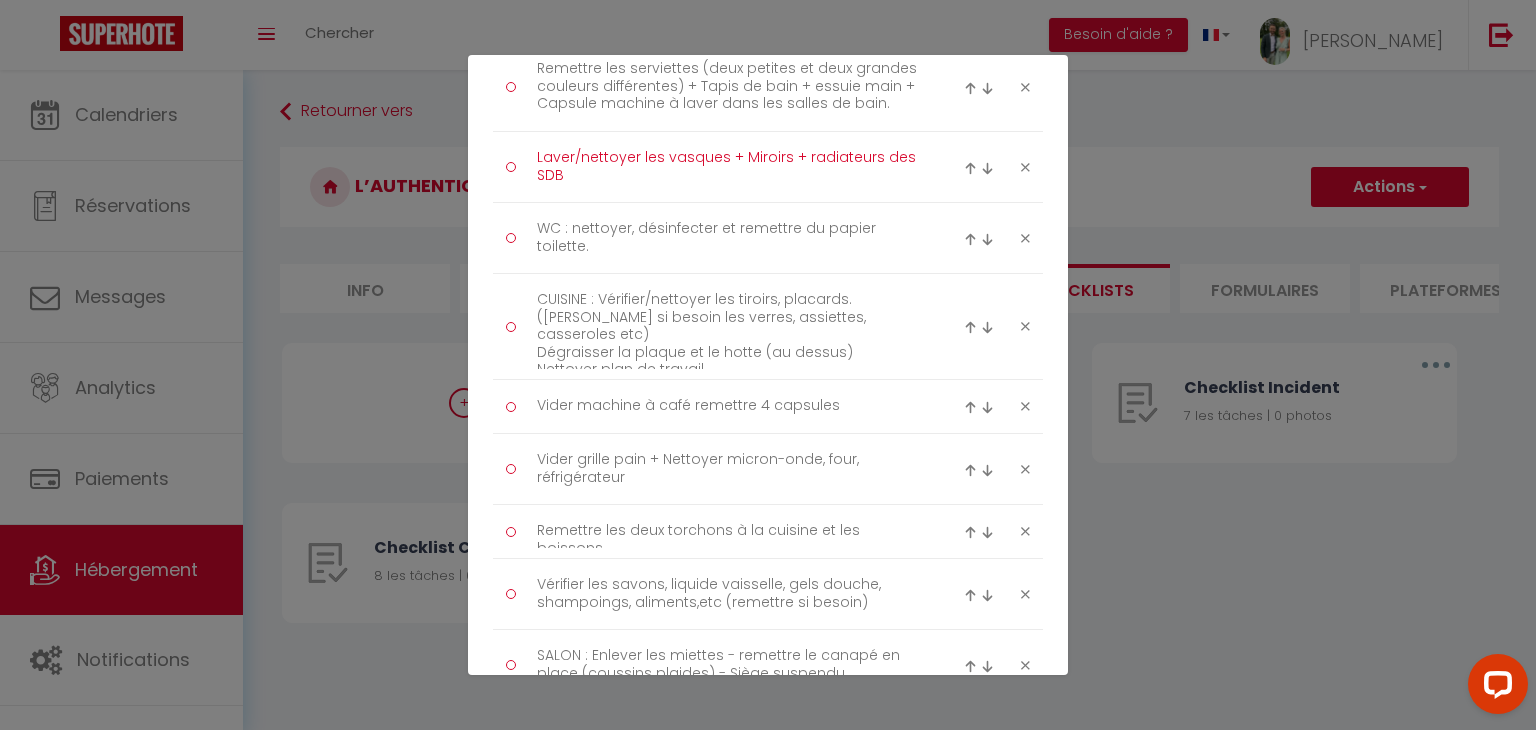 type on "Laver/nettoyer les vasques + Miroirs + radiateurs des SDB" 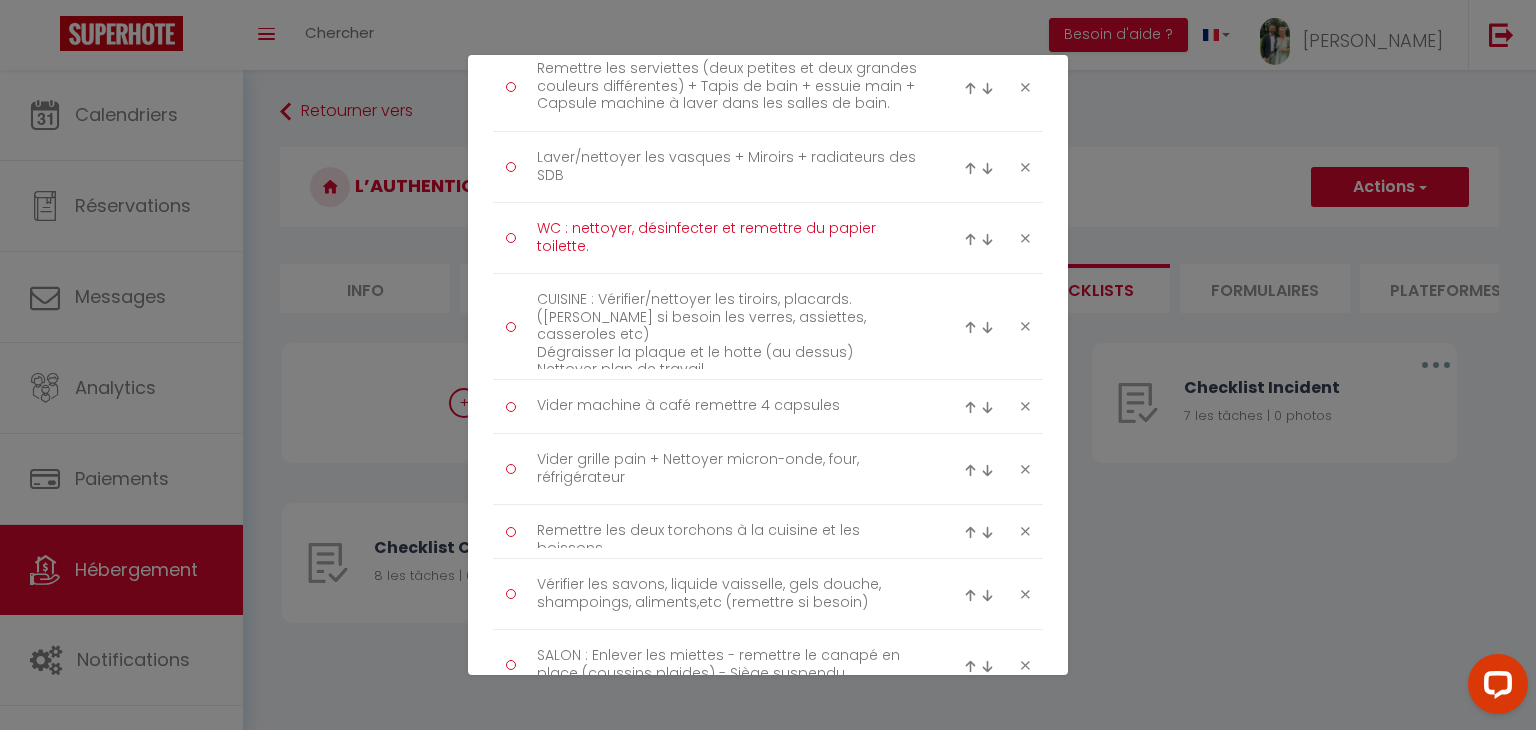 click on "WC : nettoyer, désinfecter et remettre du papier toilette." at bounding box center (728, 238) 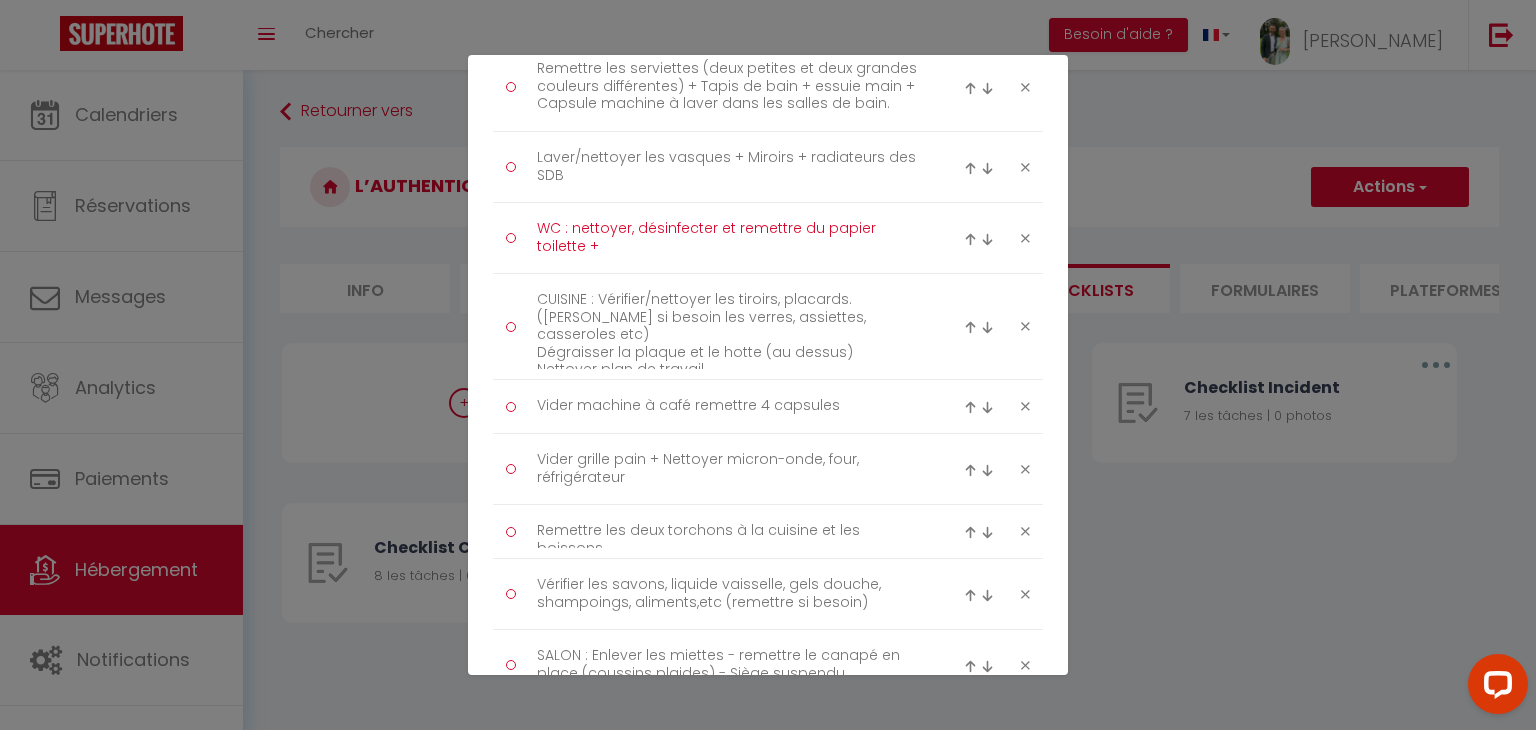 scroll, scrollTop: 0, scrollLeft: 0, axis: both 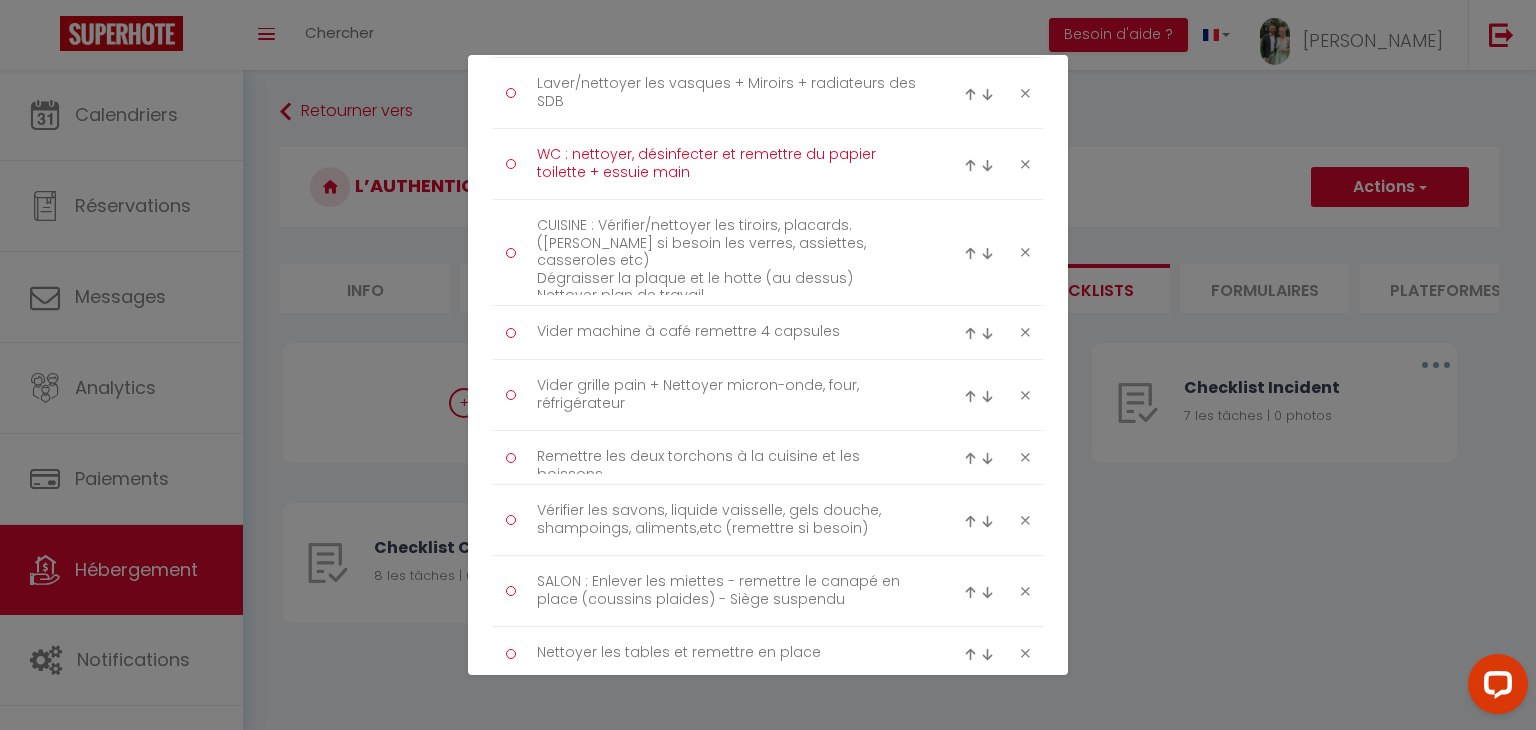 type on "WC : nettoyer, désinfecter et remettre du papier toilette + essuie main" 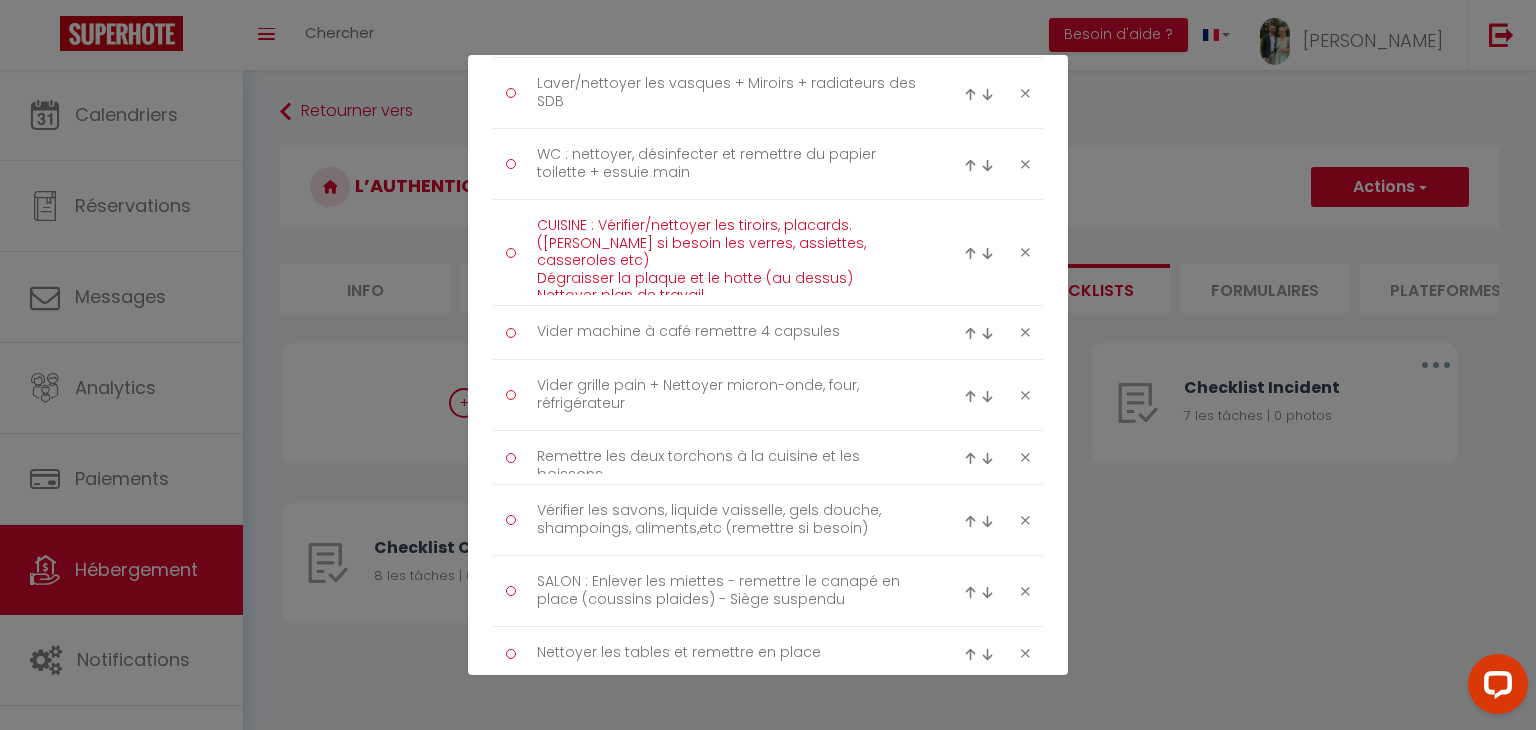 click on "CUISINE : Vérifier/nettoyer les tiroirs, placards.
([PERSON_NAME] si besoin les verres, assiettes, casseroles etc)
Dégraisser la plaque et le hotte (au dessus)
Nettoyer plan de travail" at bounding box center (728, 252) 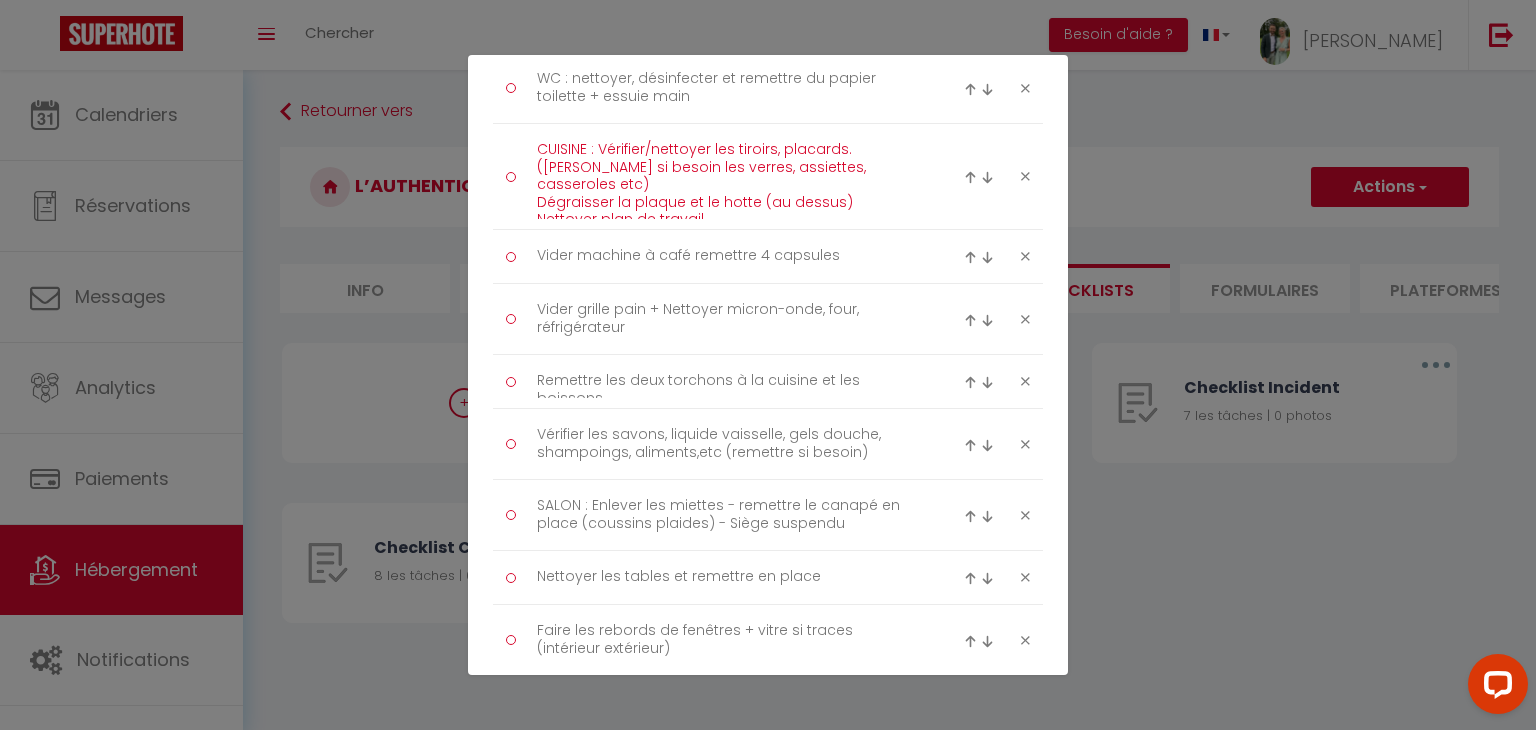 scroll, scrollTop: 842, scrollLeft: 0, axis: vertical 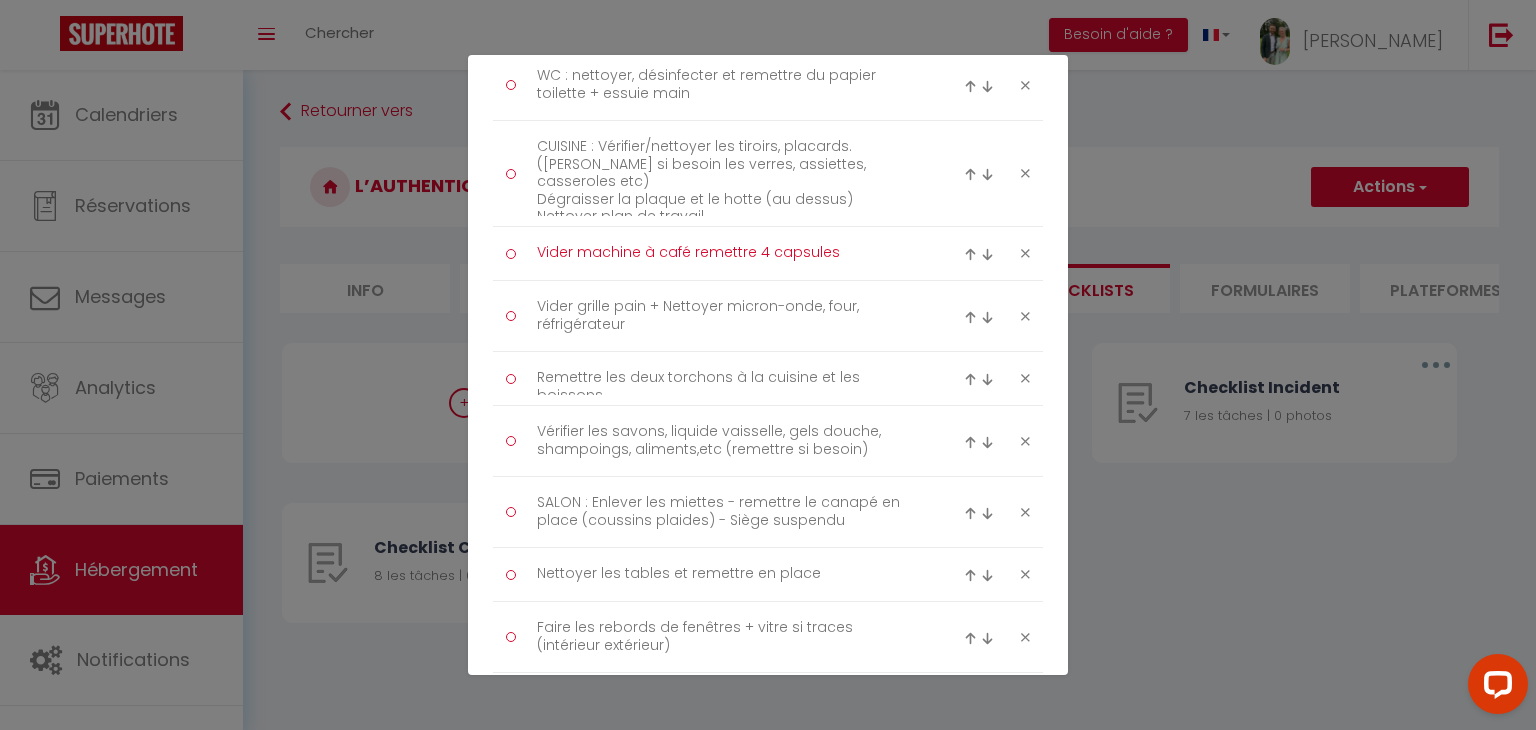 click on "Vider machine à café remettre 4 capsules" at bounding box center (728, 253) 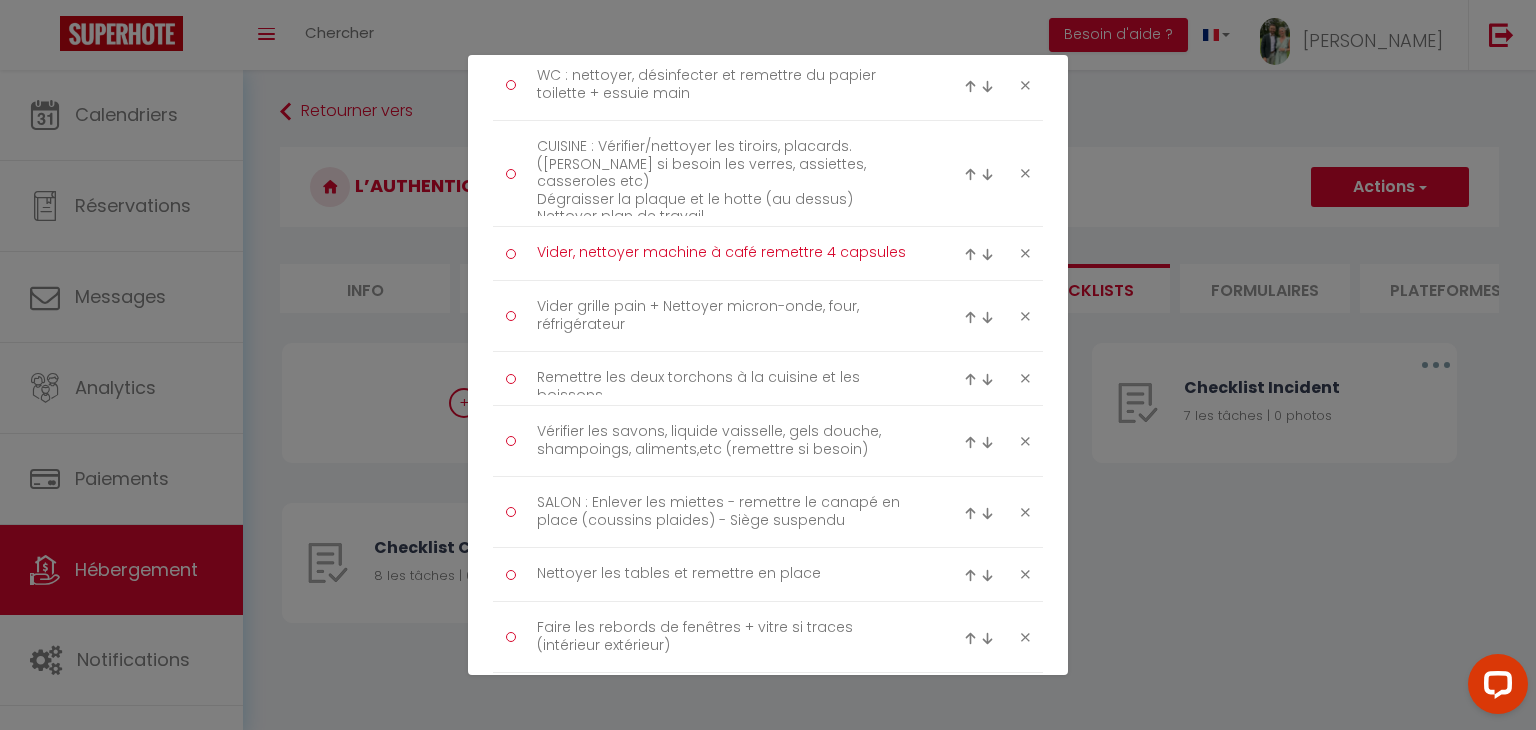click on "Vider, nettoyer machine à café remettre 4 capsules" at bounding box center (728, 253) 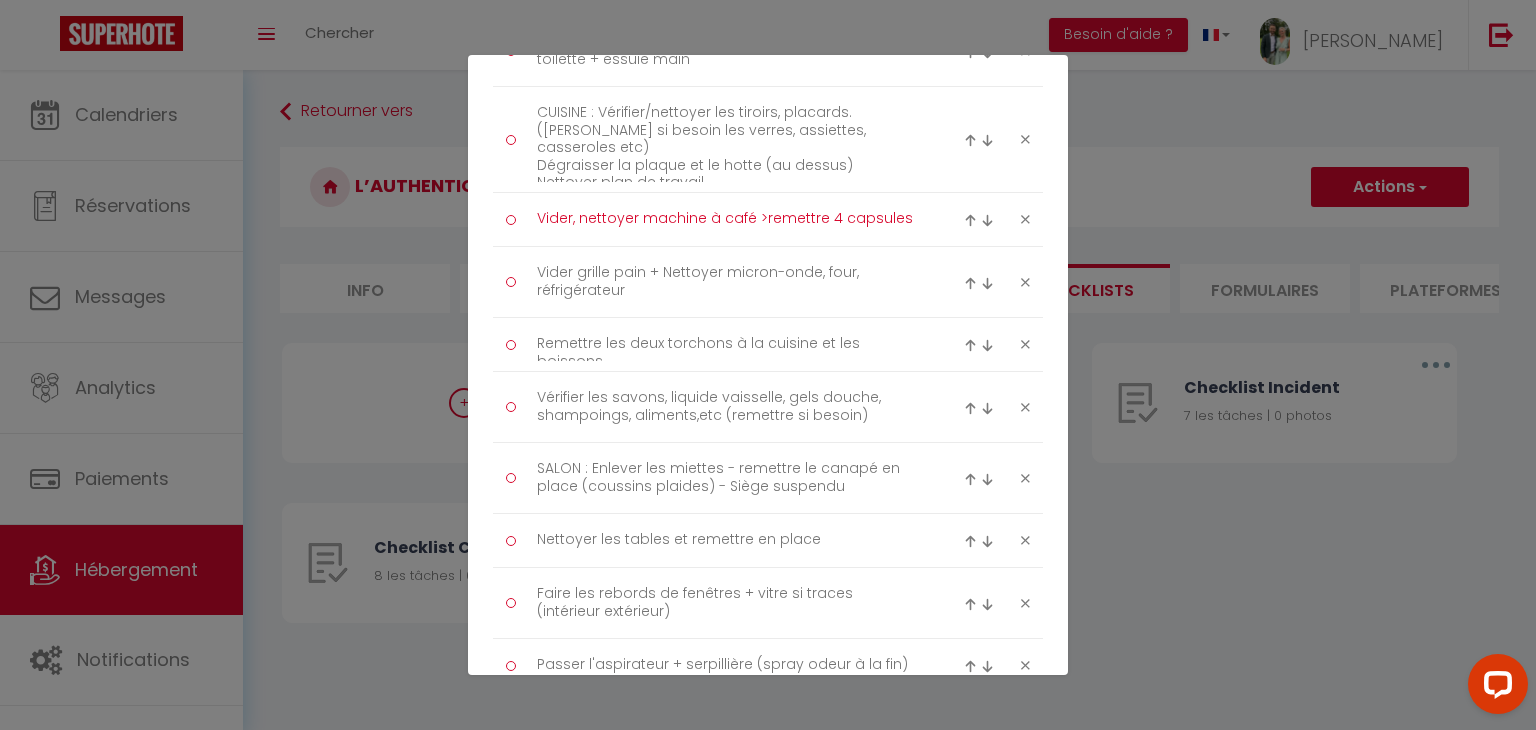 scroll, scrollTop: 877, scrollLeft: 0, axis: vertical 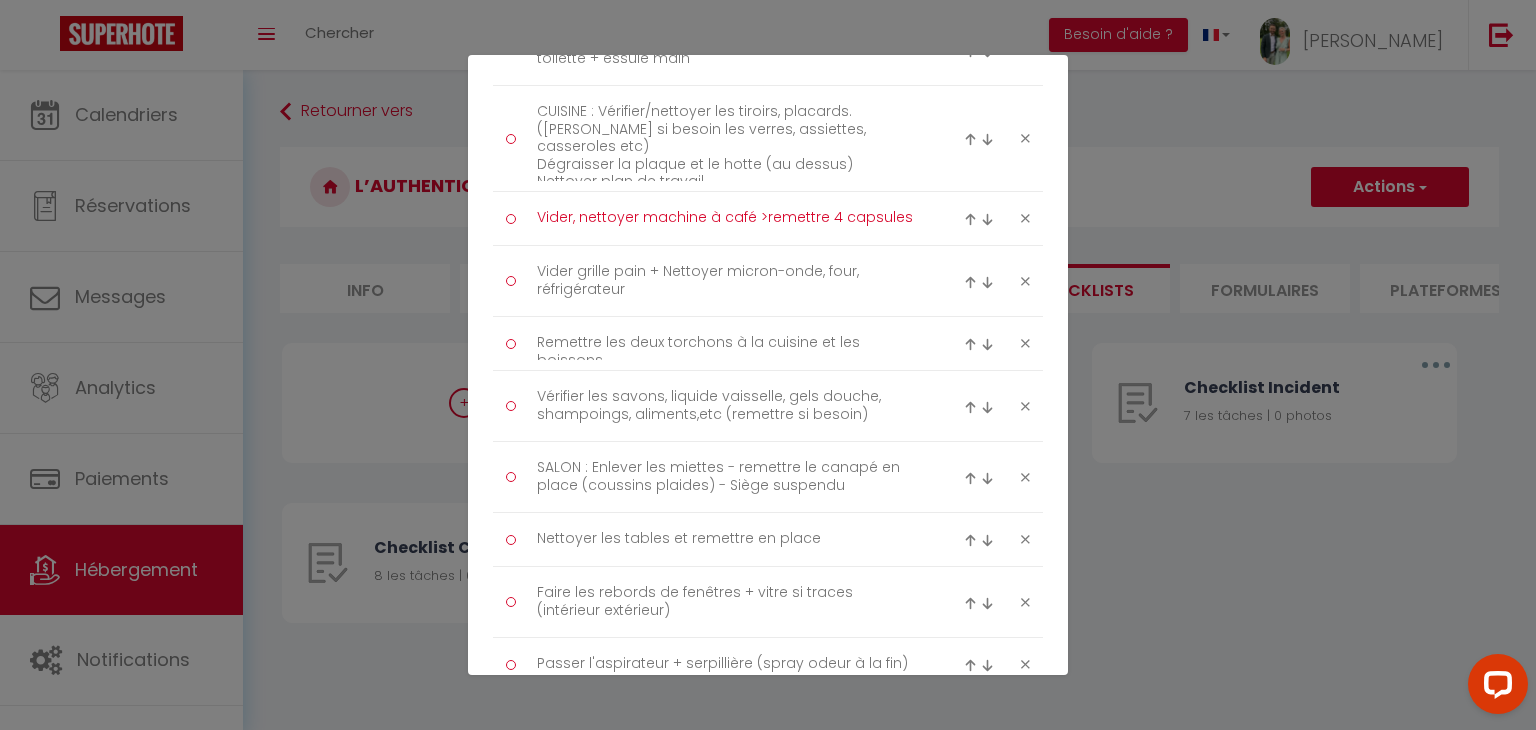 type on "Vider, nettoyer machine à café >remettre 4 capsules" 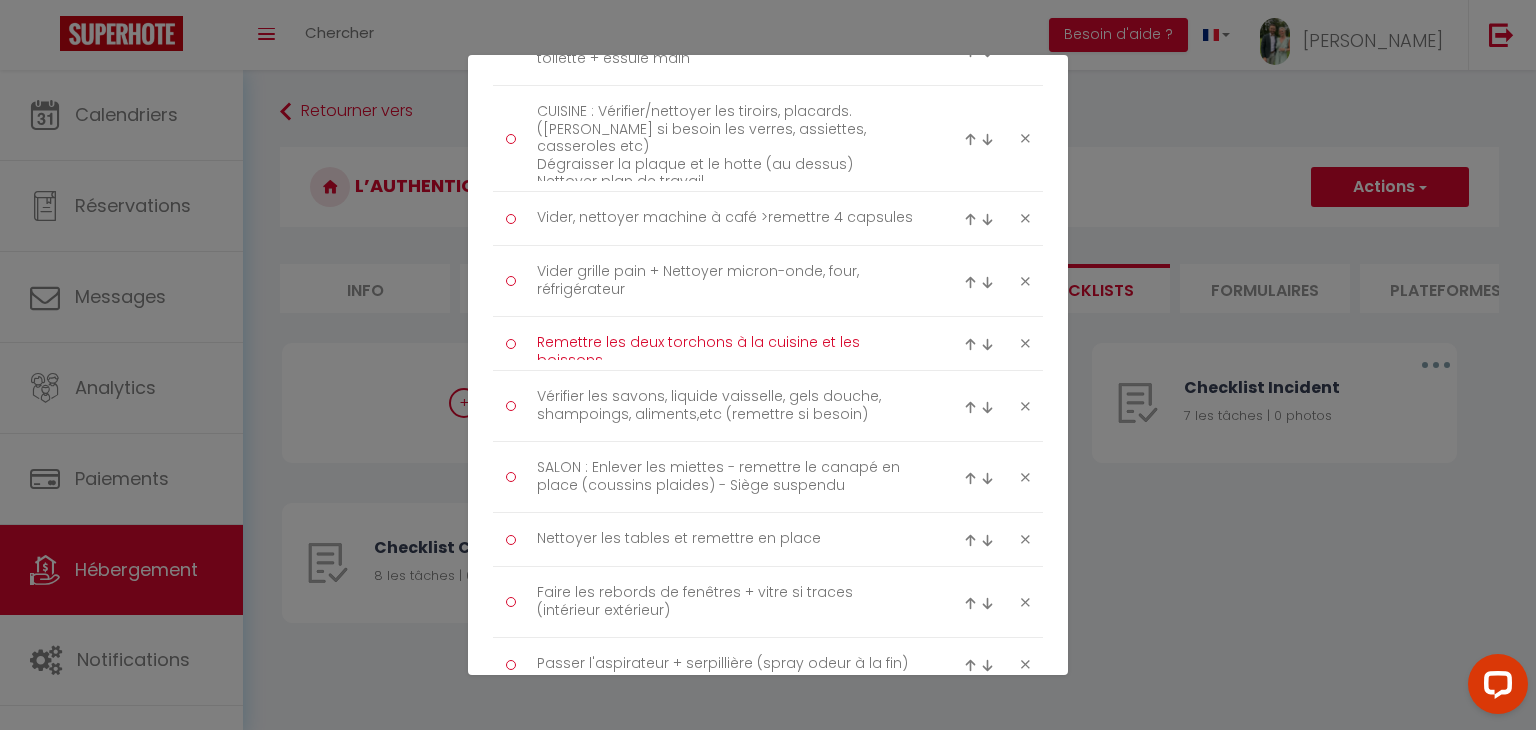 click on "Remettre les deux torchons à la cuisine et les boissons" at bounding box center [728, 343] 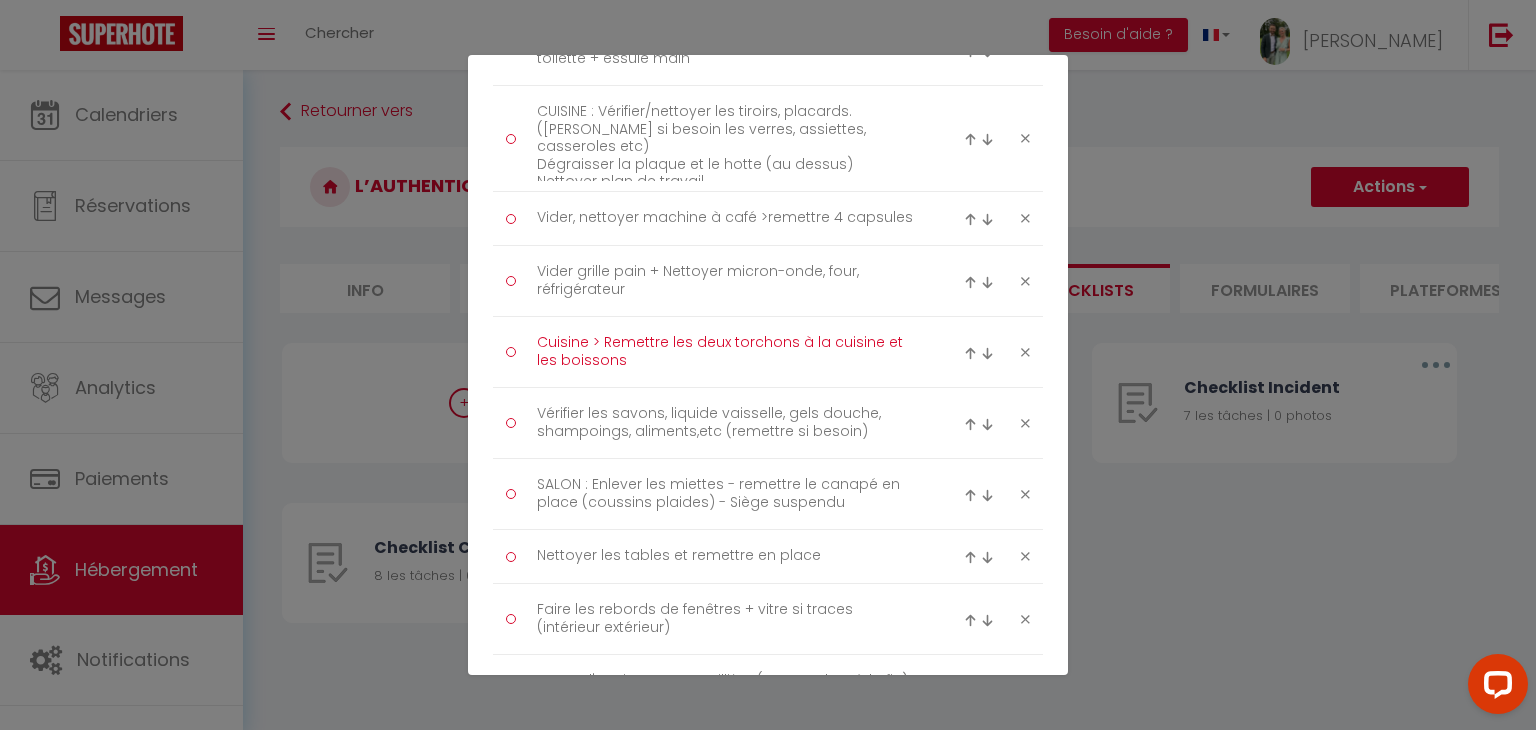 click on "Cuisine > Remettre les deux torchons à la cuisine et les boissons" at bounding box center (728, 352) 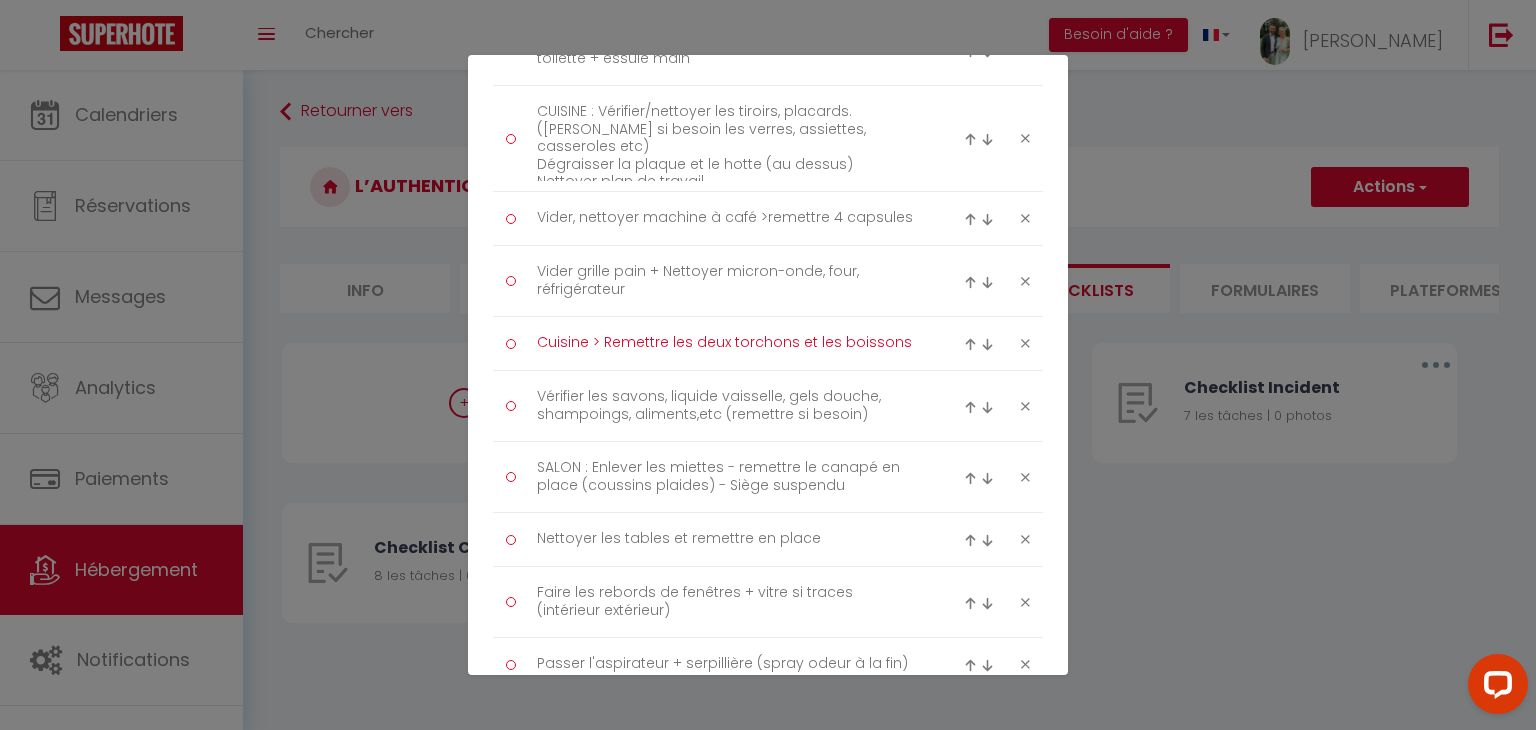 type on "Cuisine > Remettre les deux torchons et les boissons" 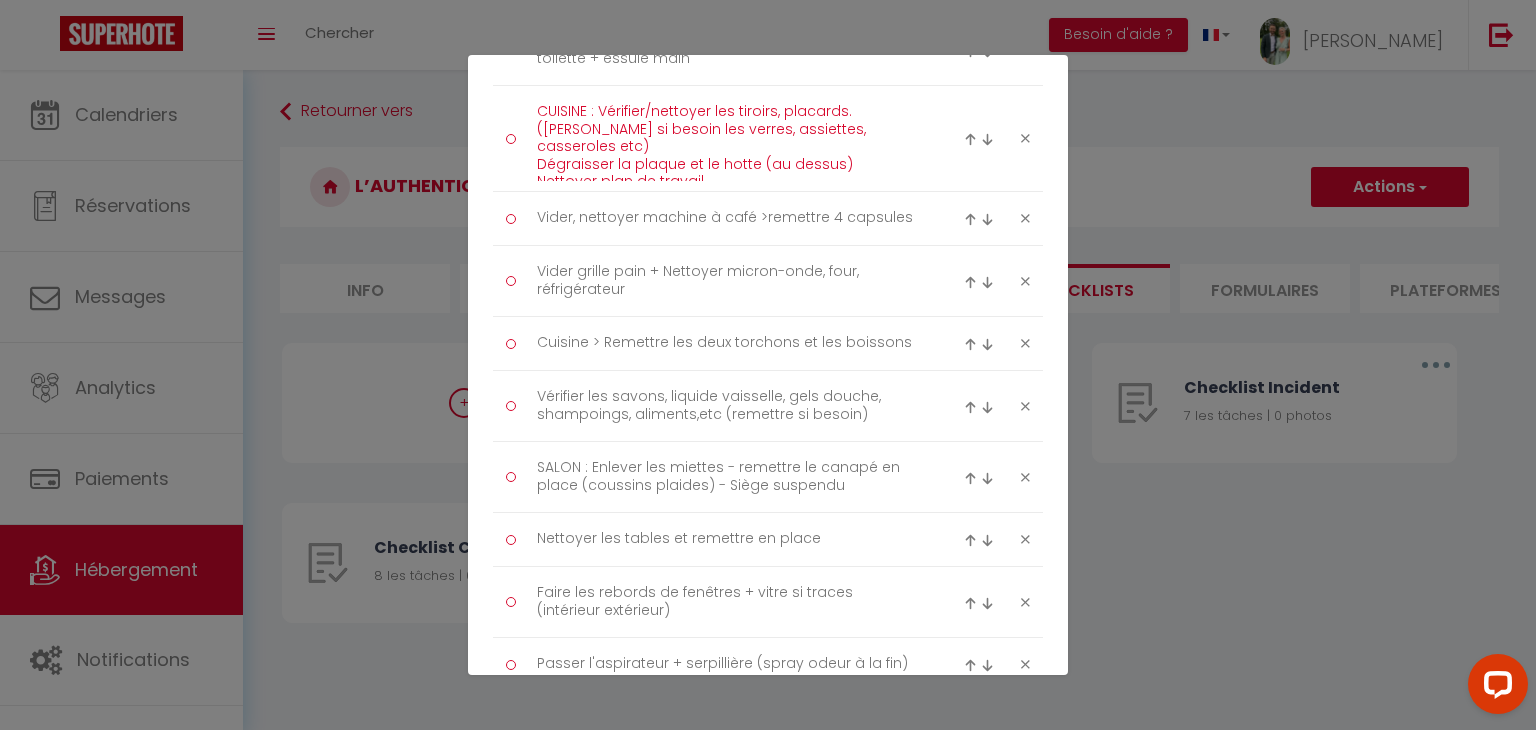 click on "CUISINE : Vérifier/nettoyer les tiroirs, placards.
([PERSON_NAME] si besoin les verres, assiettes, casseroles etc)
Dégraisser la plaque et le hotte (au dessus)
Nettoyer plan de travail" at bounding box center [728, 138] 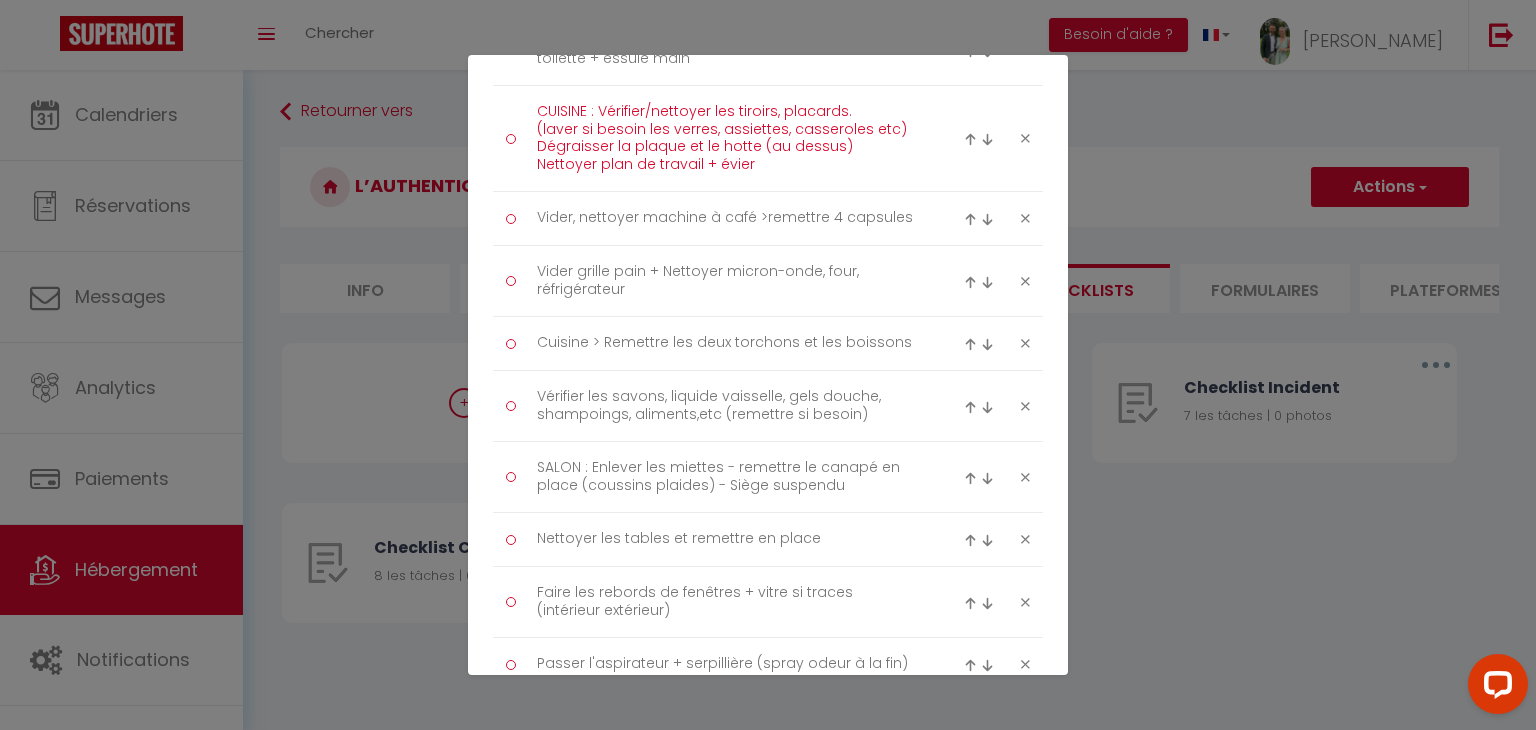 type on "CUISINE : Vérifier/nettoyer les tiroirs, placards.
(laver si besoin les verres, assiettes, casseroles etc)
Dégraisser la plaque et le hotte (au dessus)
Nettoyer plan de travail + évier" 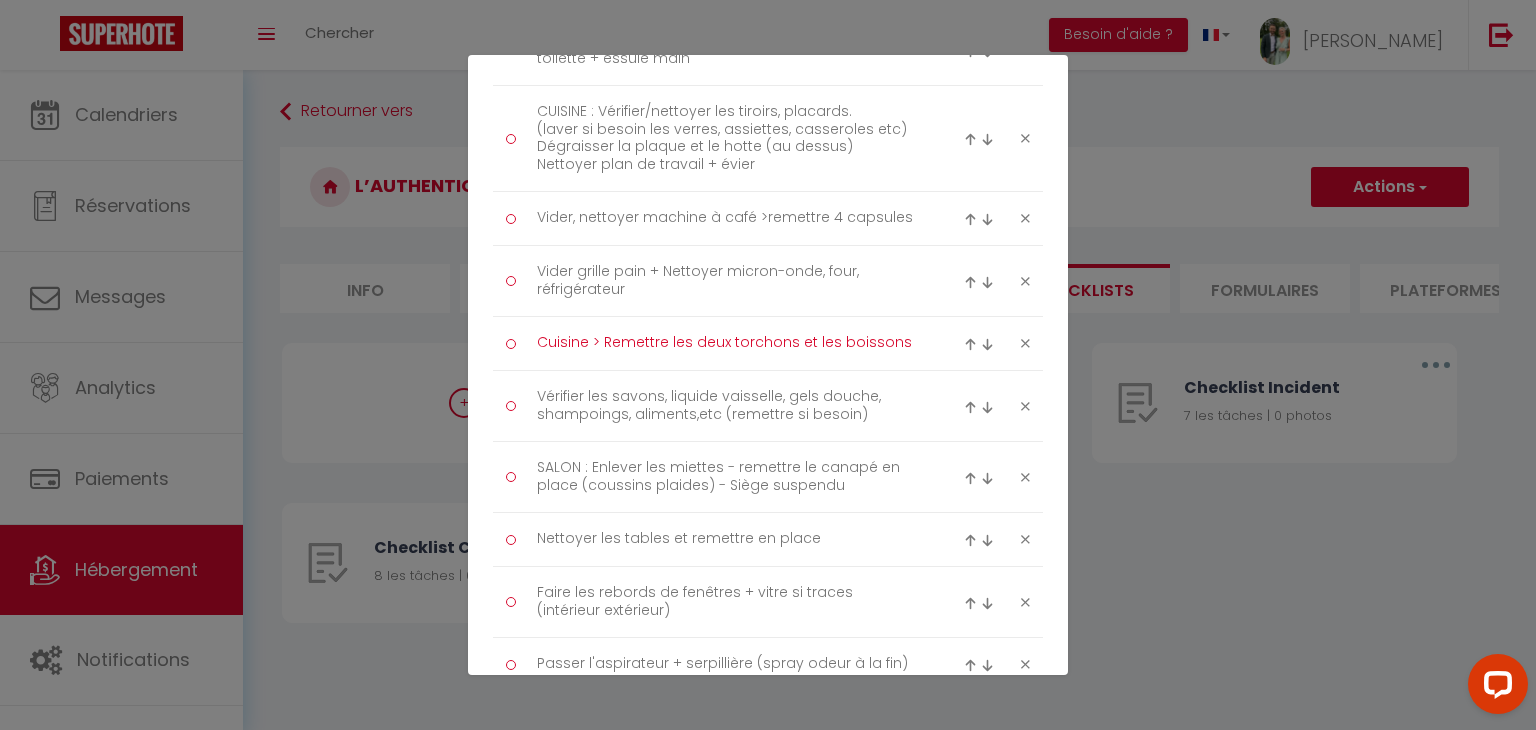 click on "Cuisine > Remettre les deux torchons et les boissons" at bounding box center [728, 343] 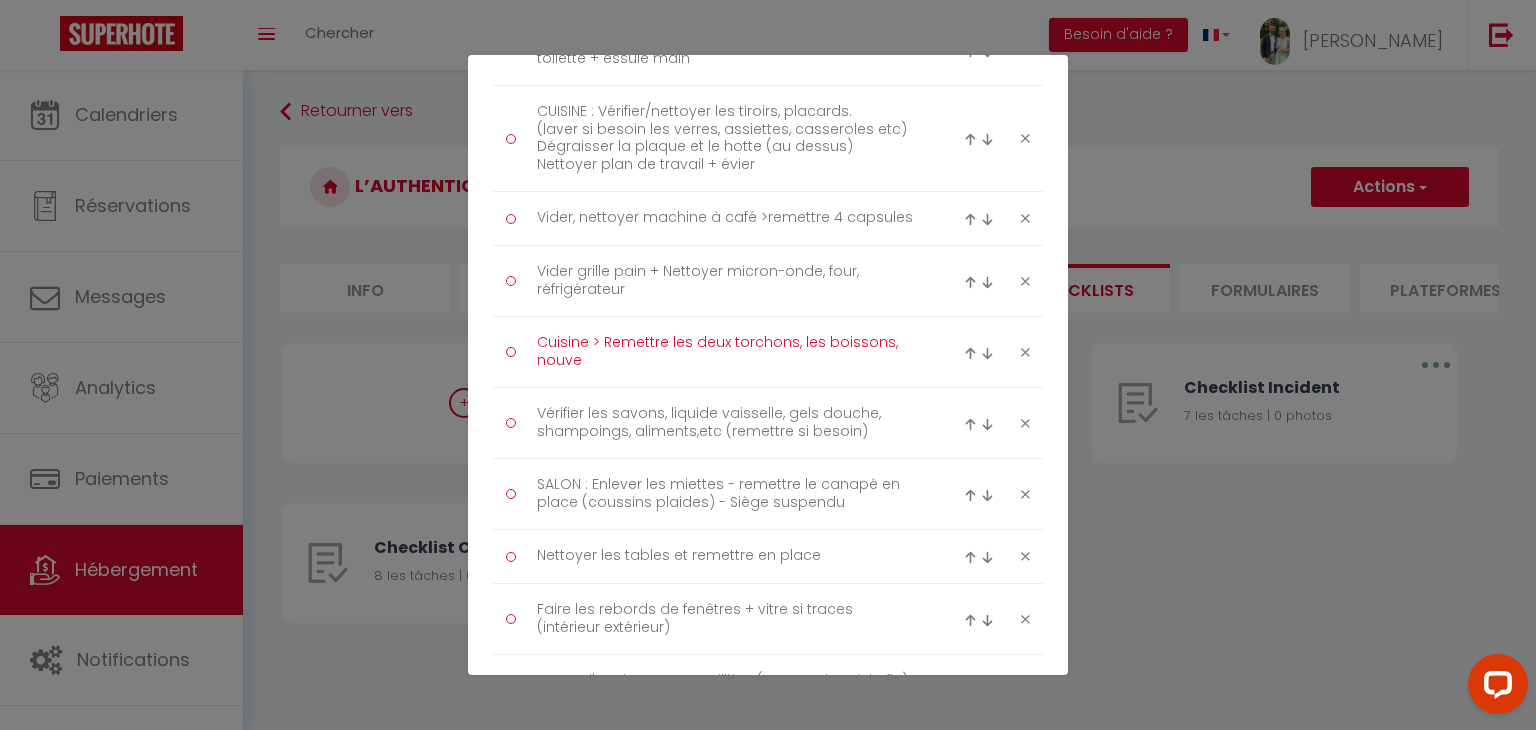 scroll, scrollTop: 0, scrollLeft: 0, axis: both 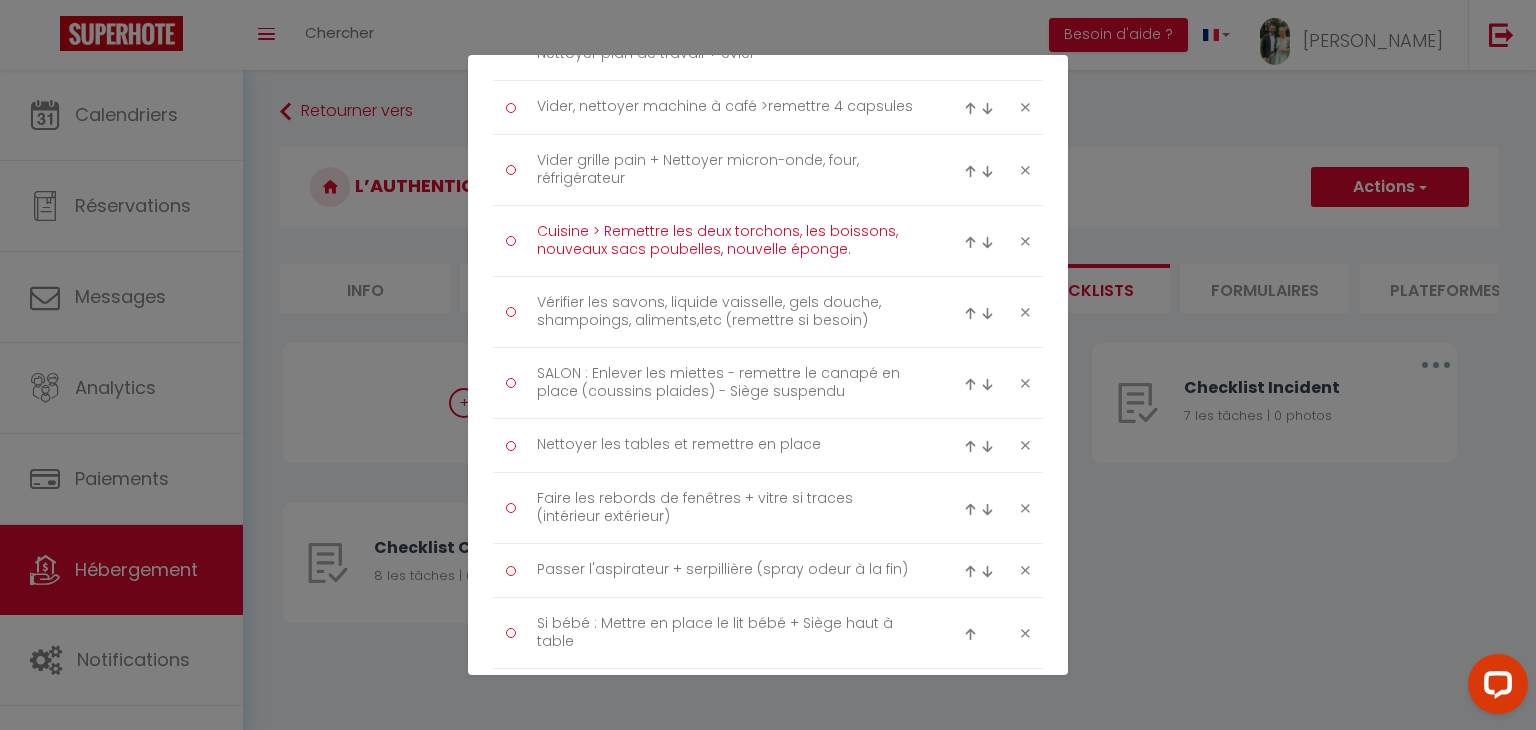 type on "Cuisine > Remettre les deux torchons, les boissons, nouveaux sacs poubelles, nouvelle éponge." 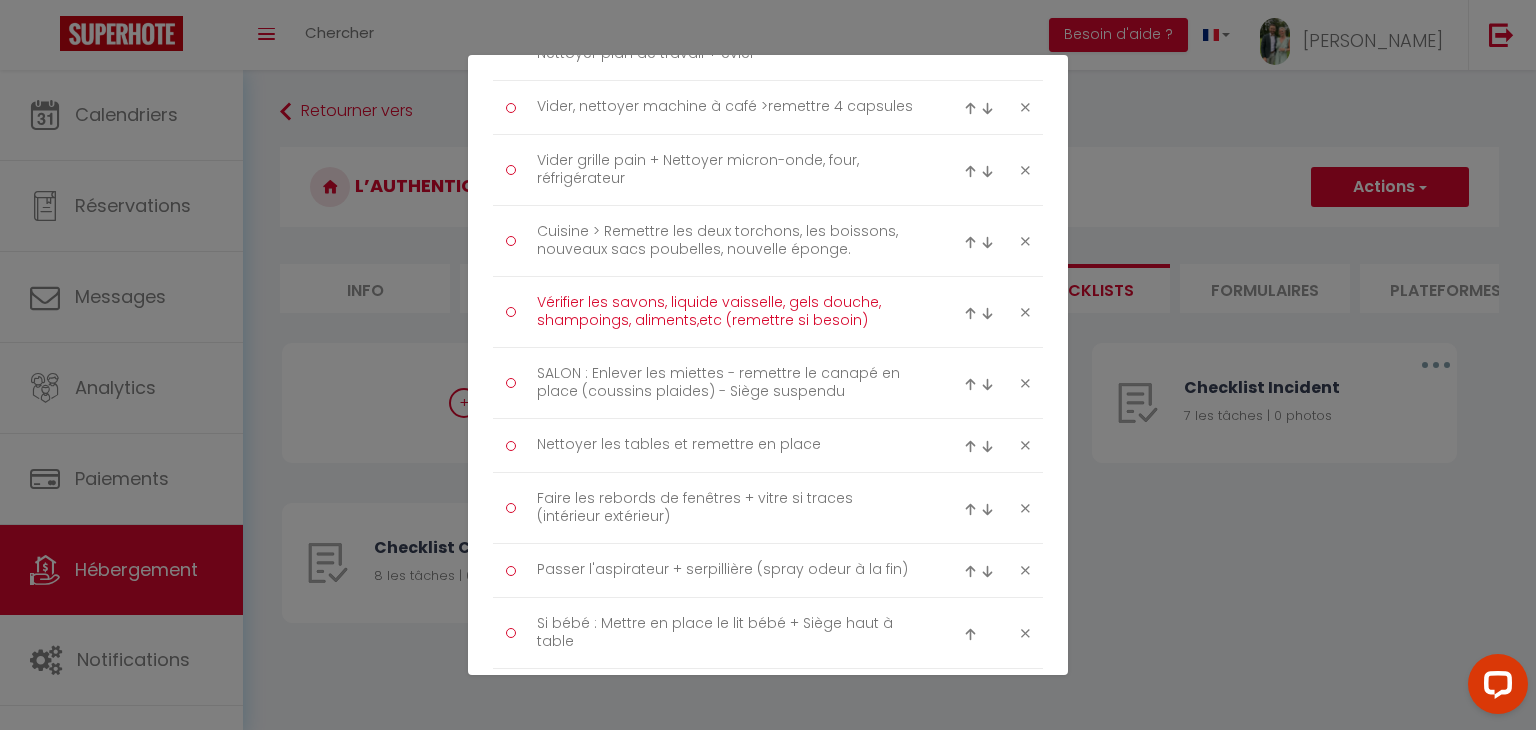 click on "Vérifier les savons, liquide vaisselle, gels douche, shampoings, aliments,etc (remettre si besoin)" at bounding box center (728, 312) 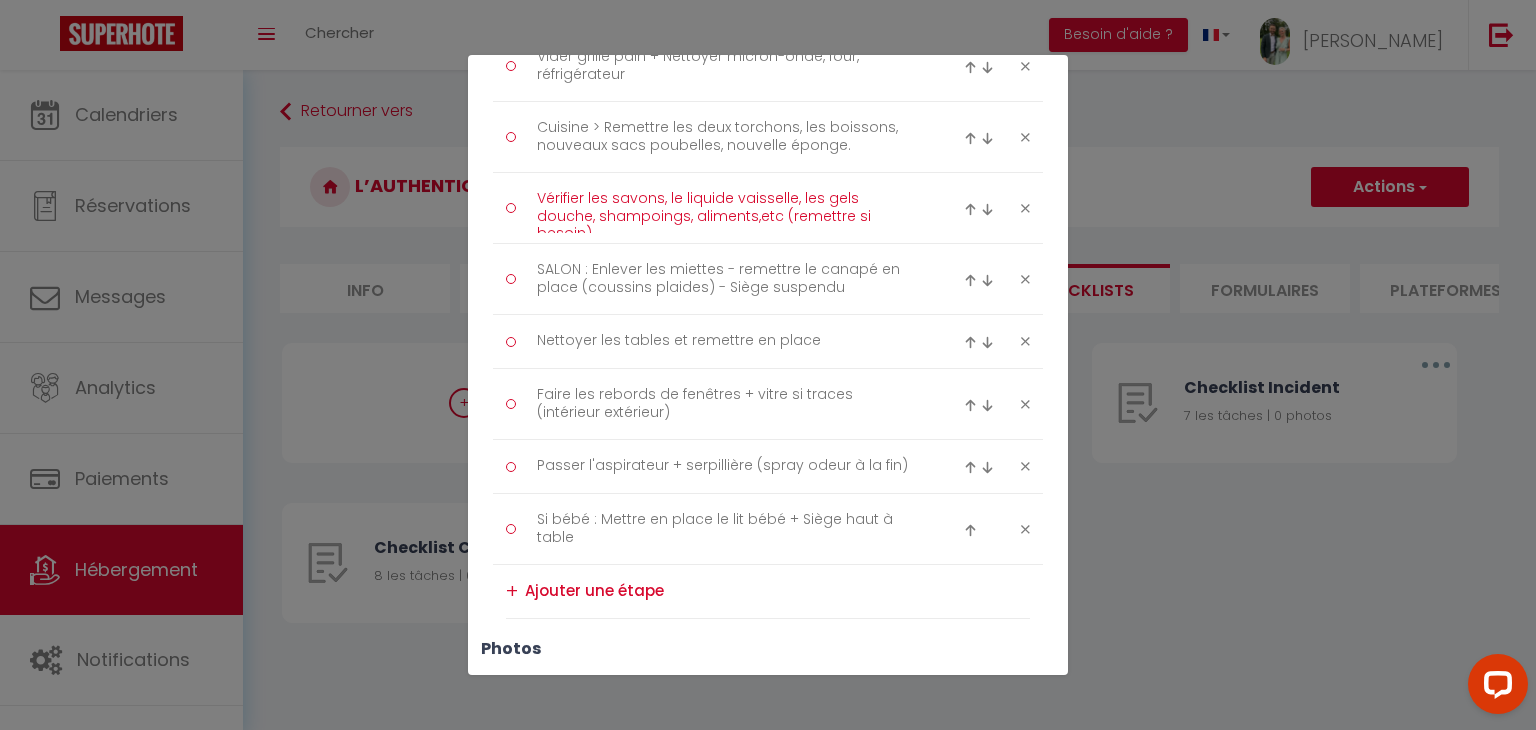 scroll, scrollTop: 1095, scrollLeft: 0, axis: vertical 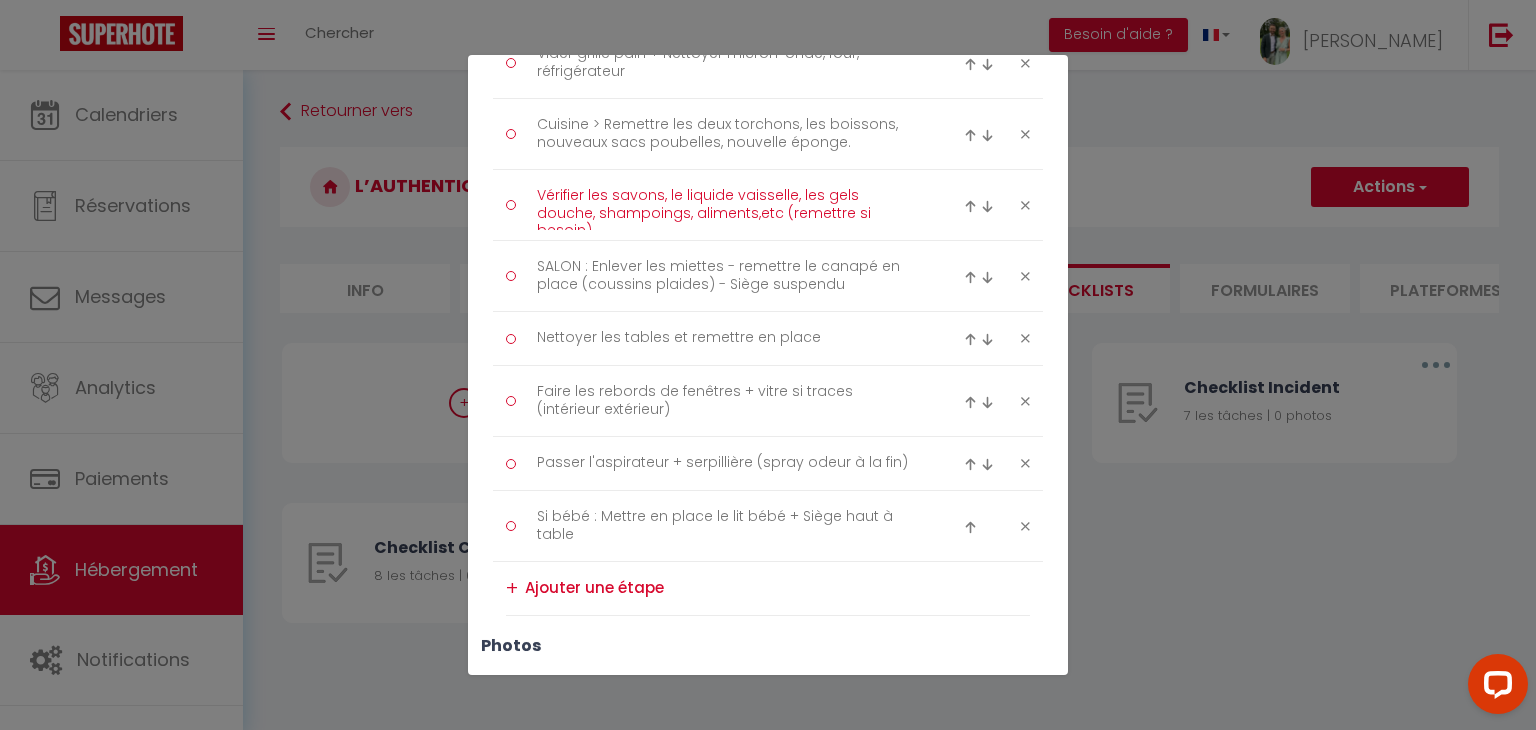 type on "Vérifier les savons, le liquide vaisselle, les gels douche, shampoings, aliments,etc (remettre si besoin)" 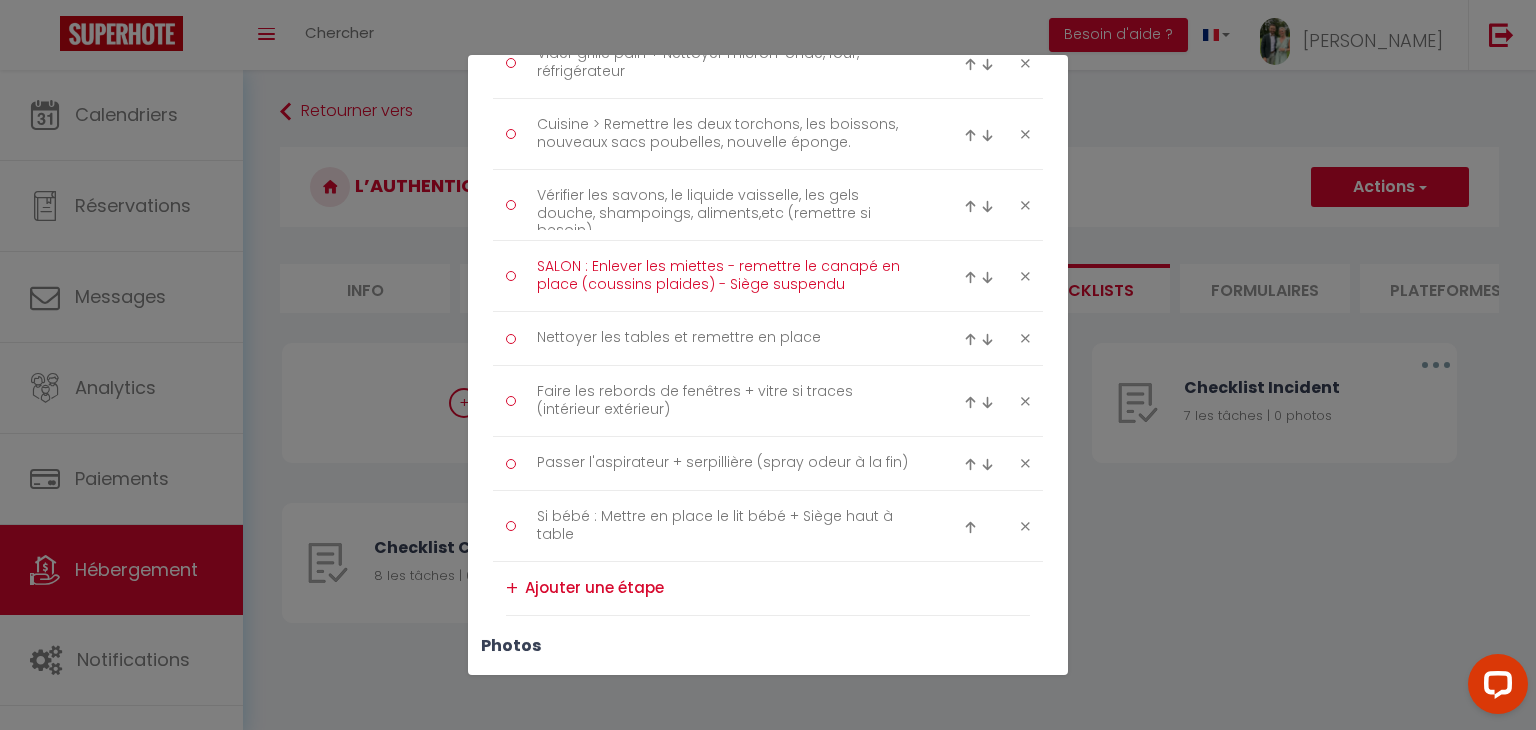 click on "SALON : Enlever les miettes - remettre le canapé en place (coussins plaides) - Siège suspendu" at bounding box center [728, 276] 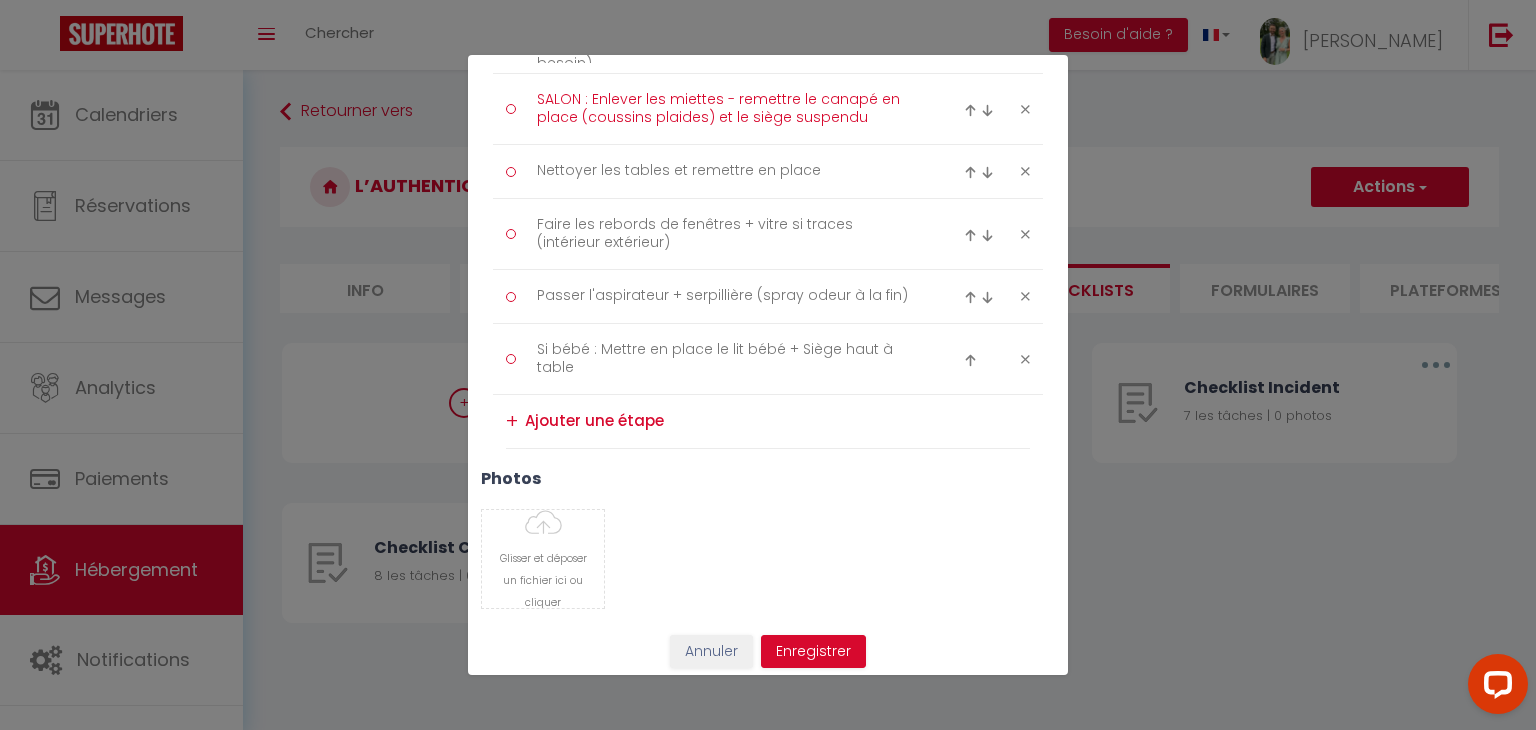 scroll, scrollTop: 1270, scrollLeft: 0, axis: vertical 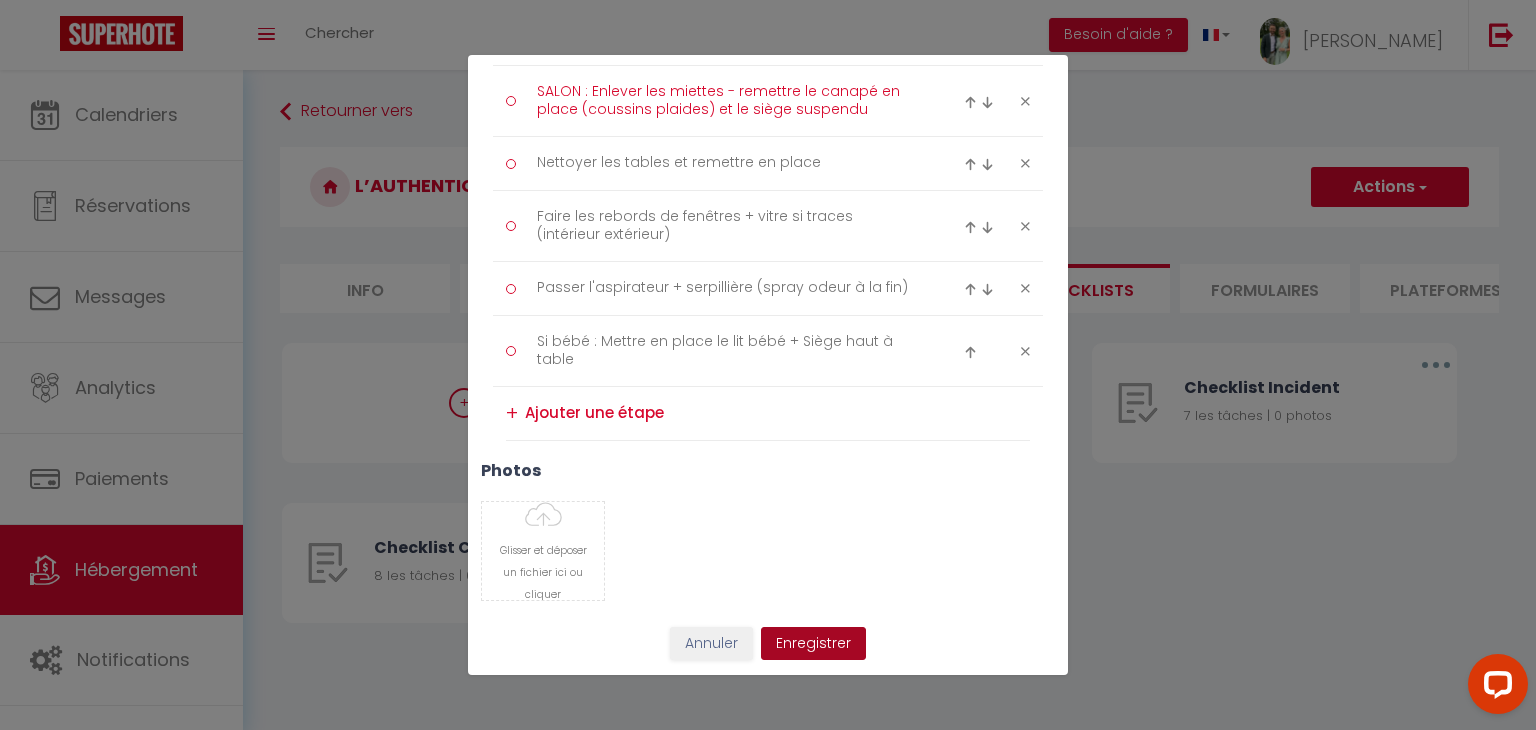 type on "SALON : Enlever les miettes - remettre le canapé en place (coussins plaides) et le siège suspendu" 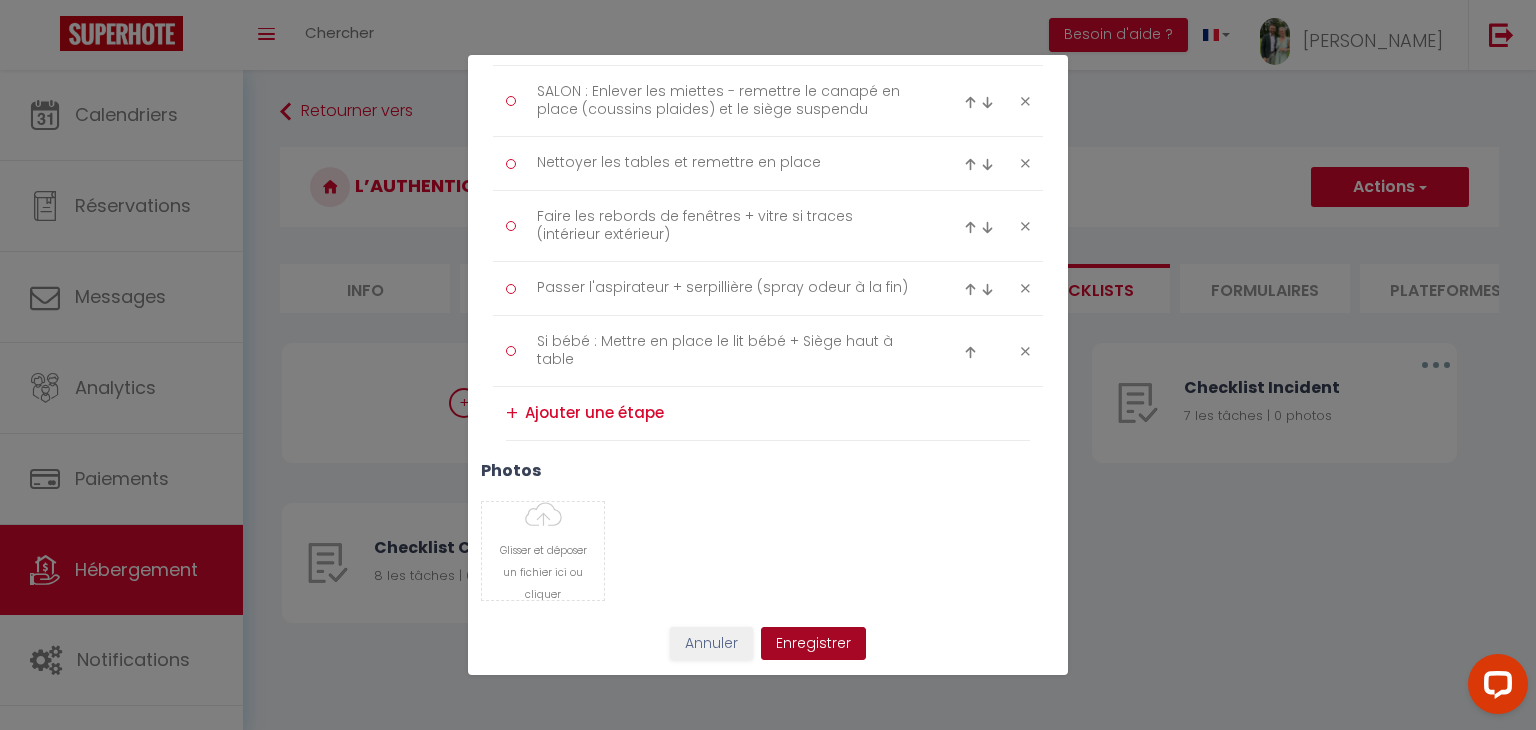click on "Enregistrer" at bounding box center [813, 644] 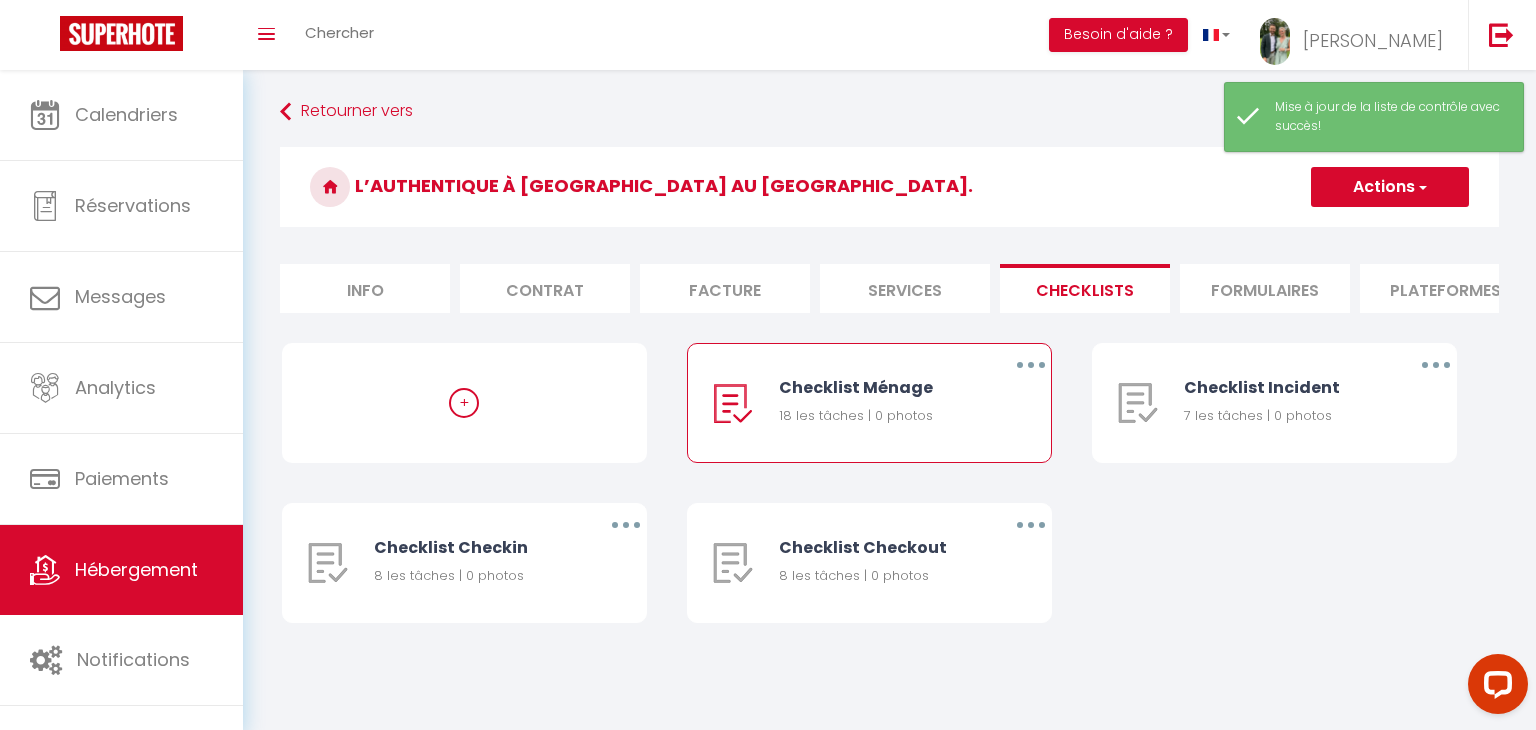 click on "+
Checklist Ménage
18 les tâches | 0 photos
Editer   Dupliquer   Supprimer
Checklist Incident
7 les tâches | 0 photos
Editer   Dupliquer   Supprimer
Checklist Checkin
8 les tâches | 0 photos
Editer   Dupliquer   Supprimer
Checklist Checkout
8 les tâches | 0 photos
Editer   Dupliquer   Supprimer" at bounding box center (889, 503) 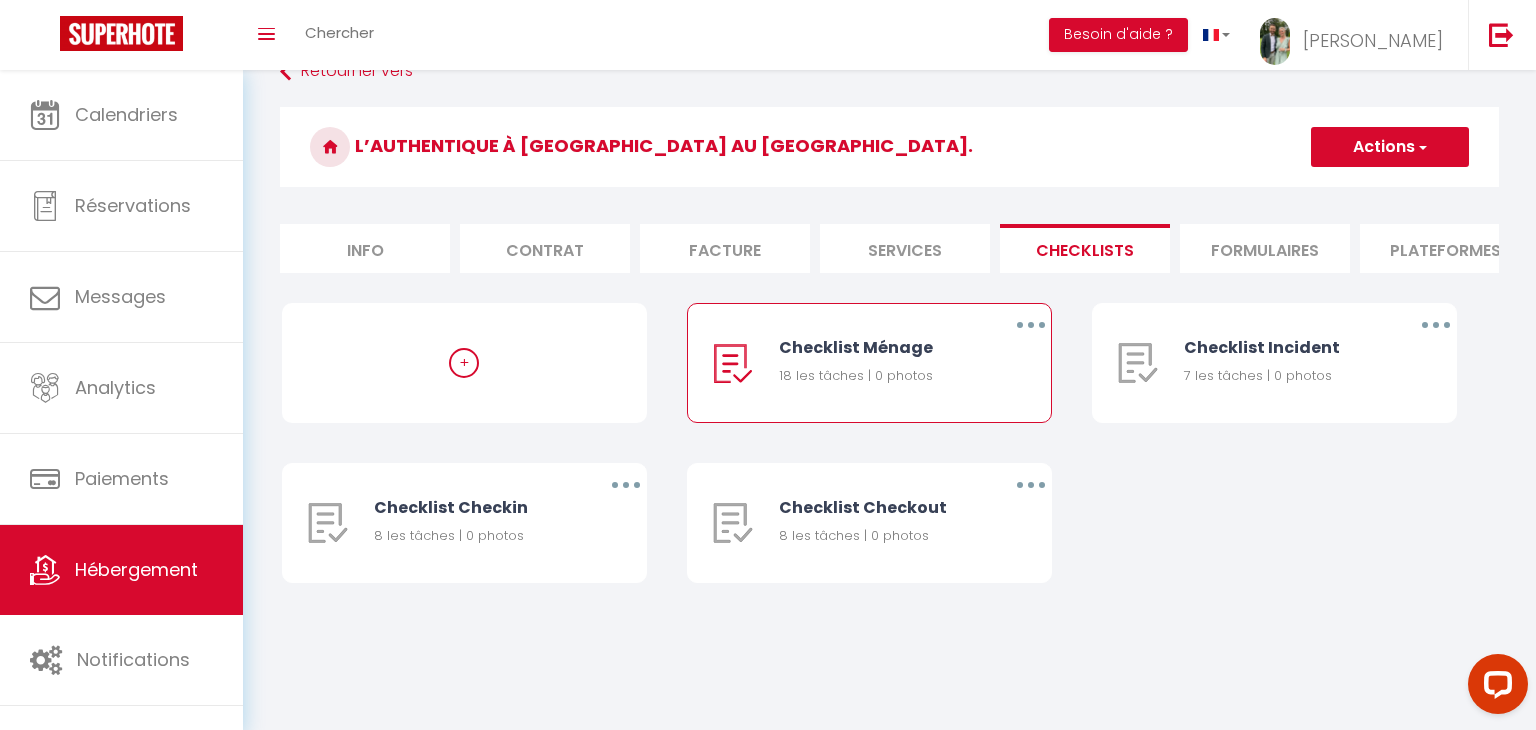 scroll, scrollTop: 61, scrollLeft: 0, axis: vertical 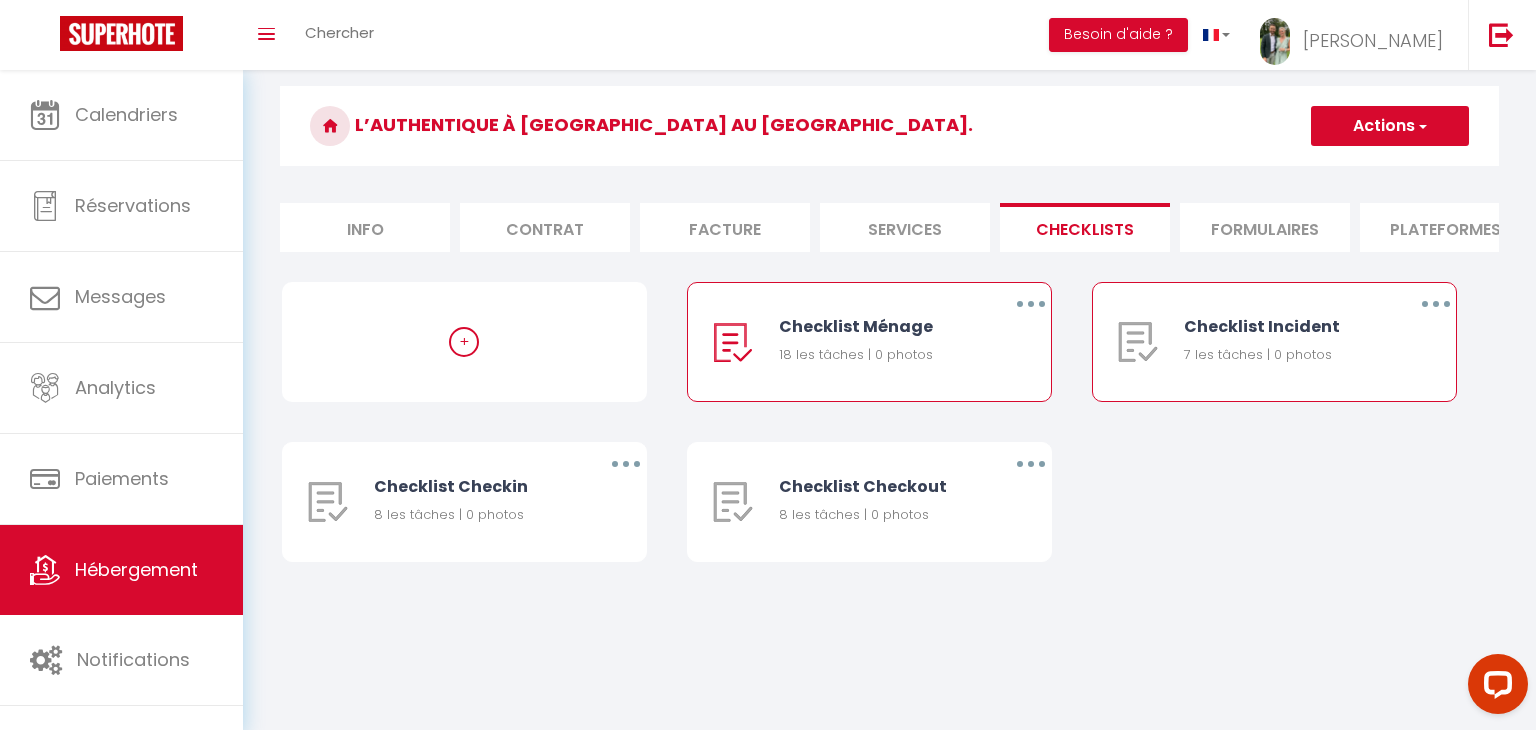 click on "Checklist Incident" at bounding box center [1283, 326] 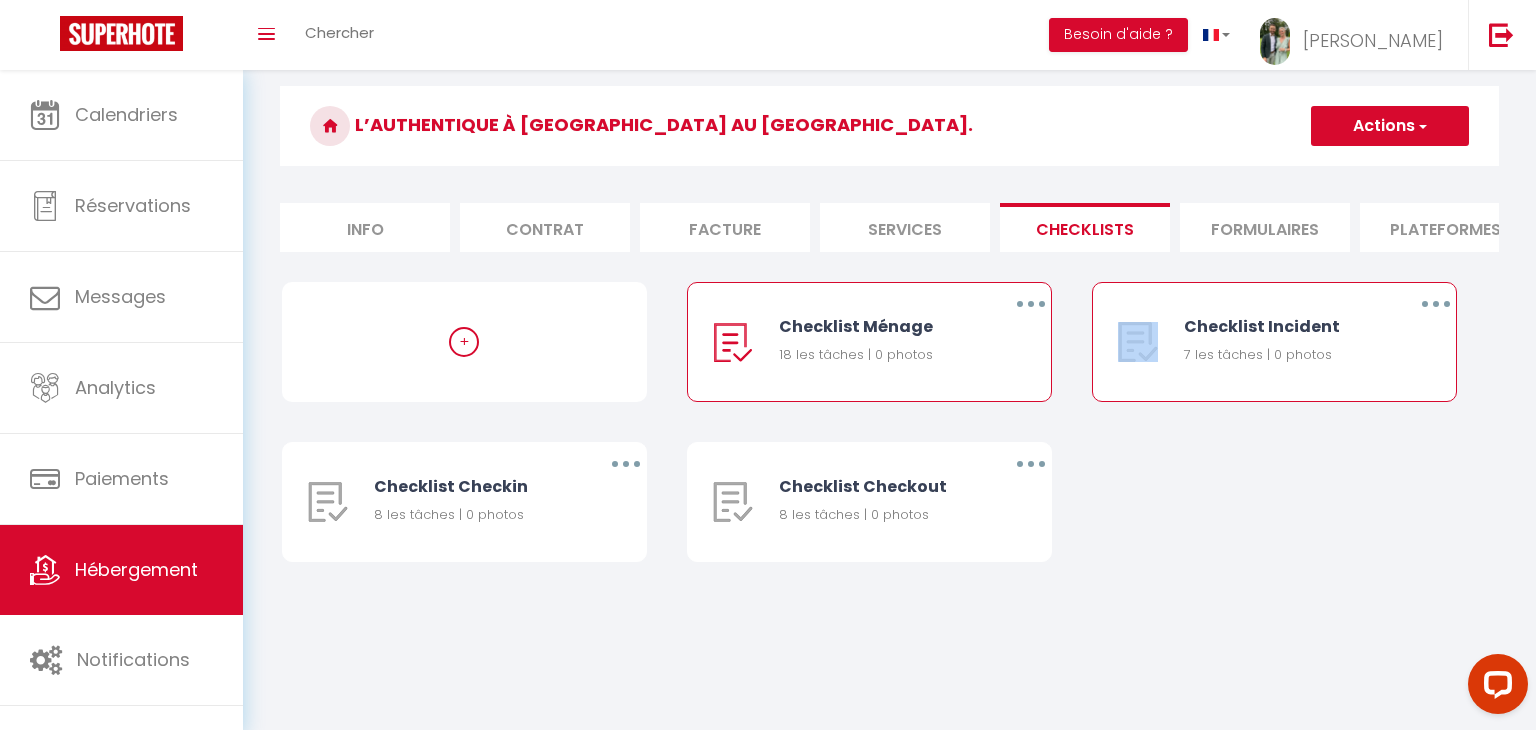 click at bounding box center [1436, 304] 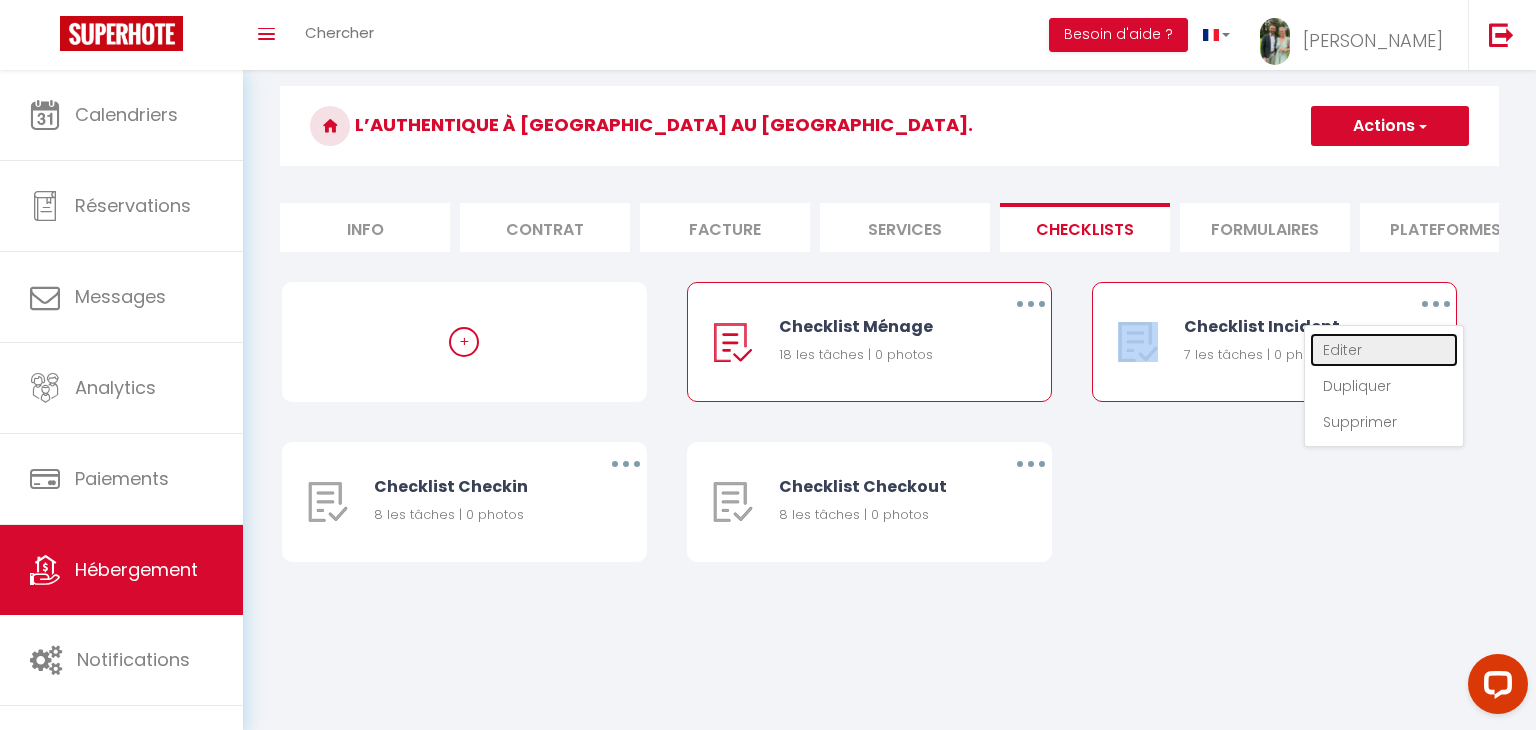 click on "Editer" at bounding box center [1384, 350] 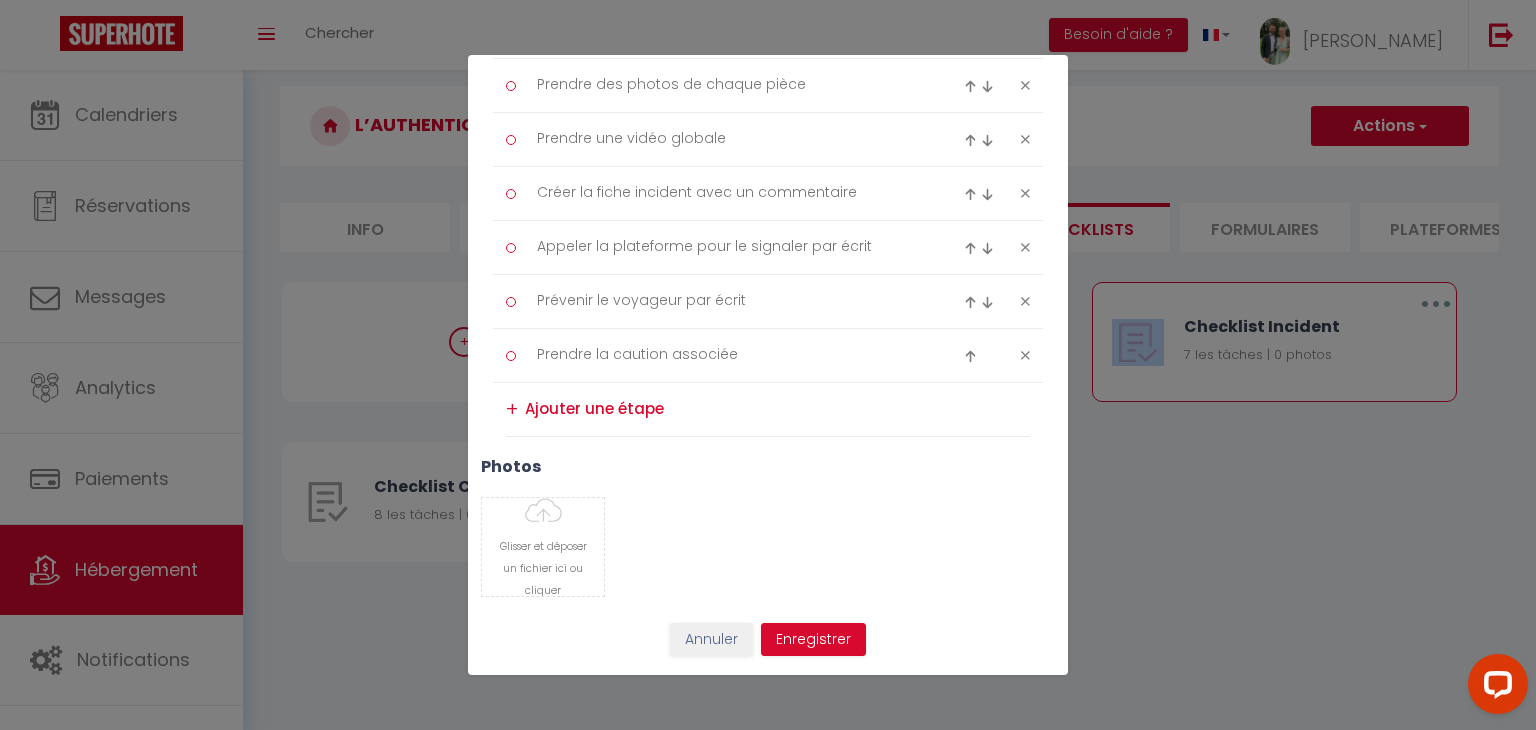 type on "Checklist Incident" 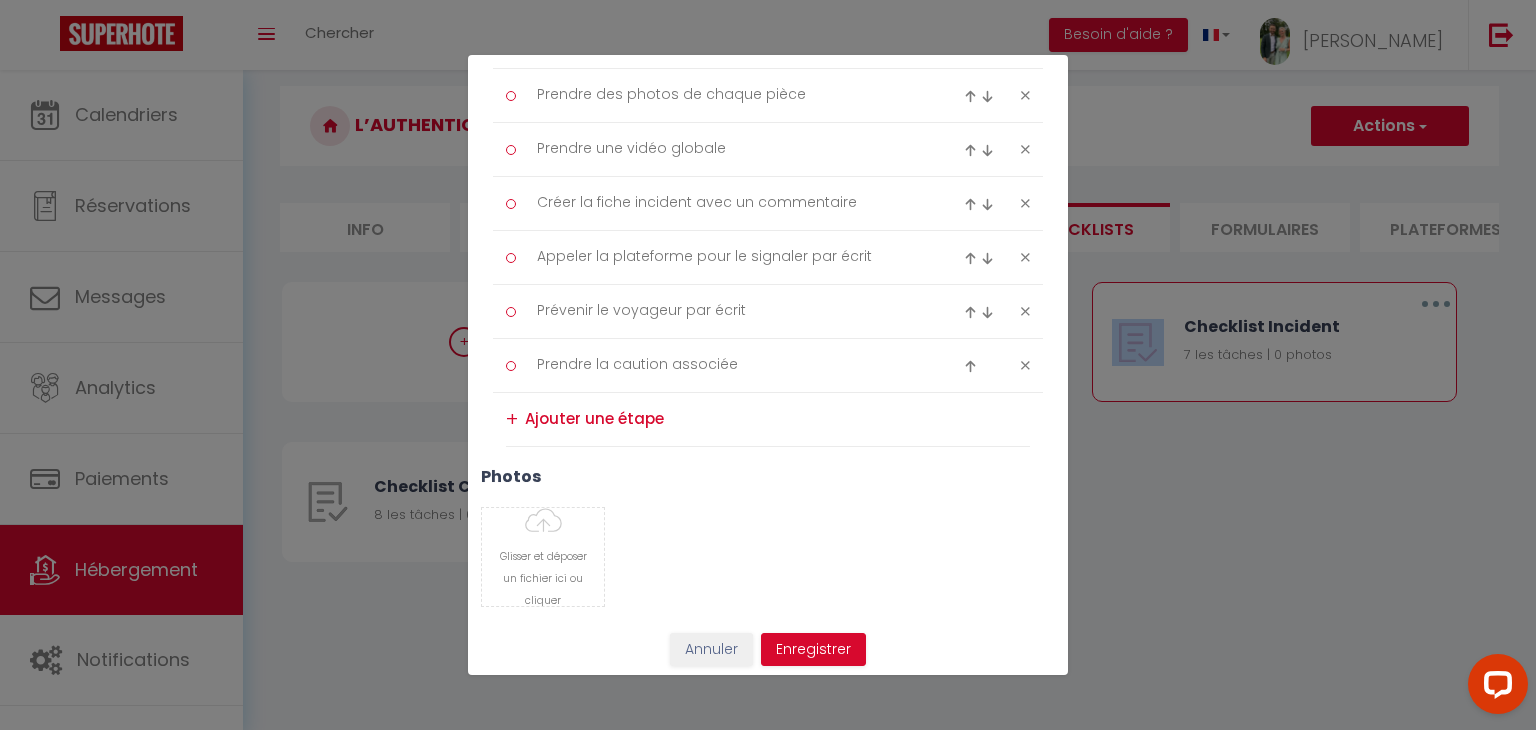 scroll, scrollTop: 369, scrollLeft: 0, axis: vertical 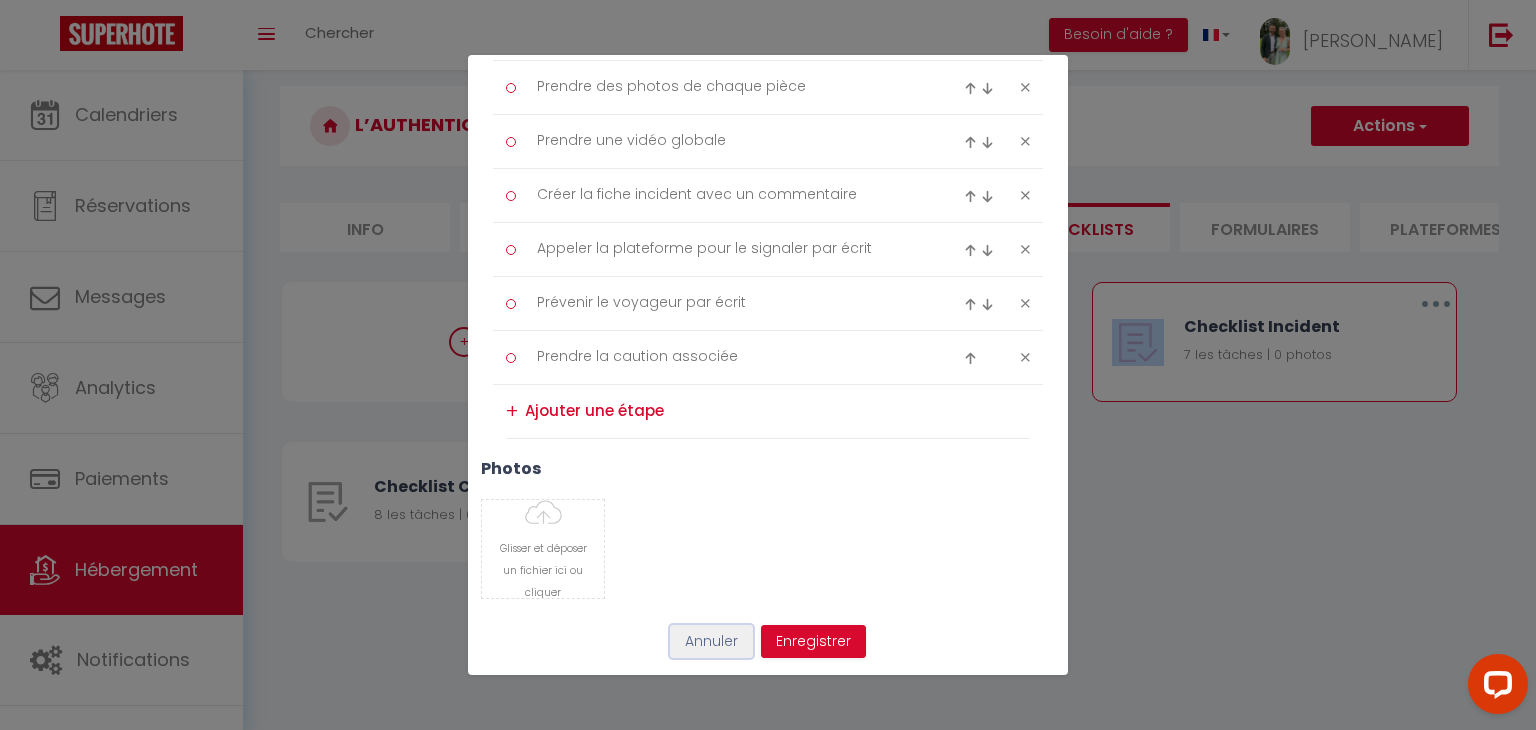 click on "Annuler" at bounding box center [711, 642] 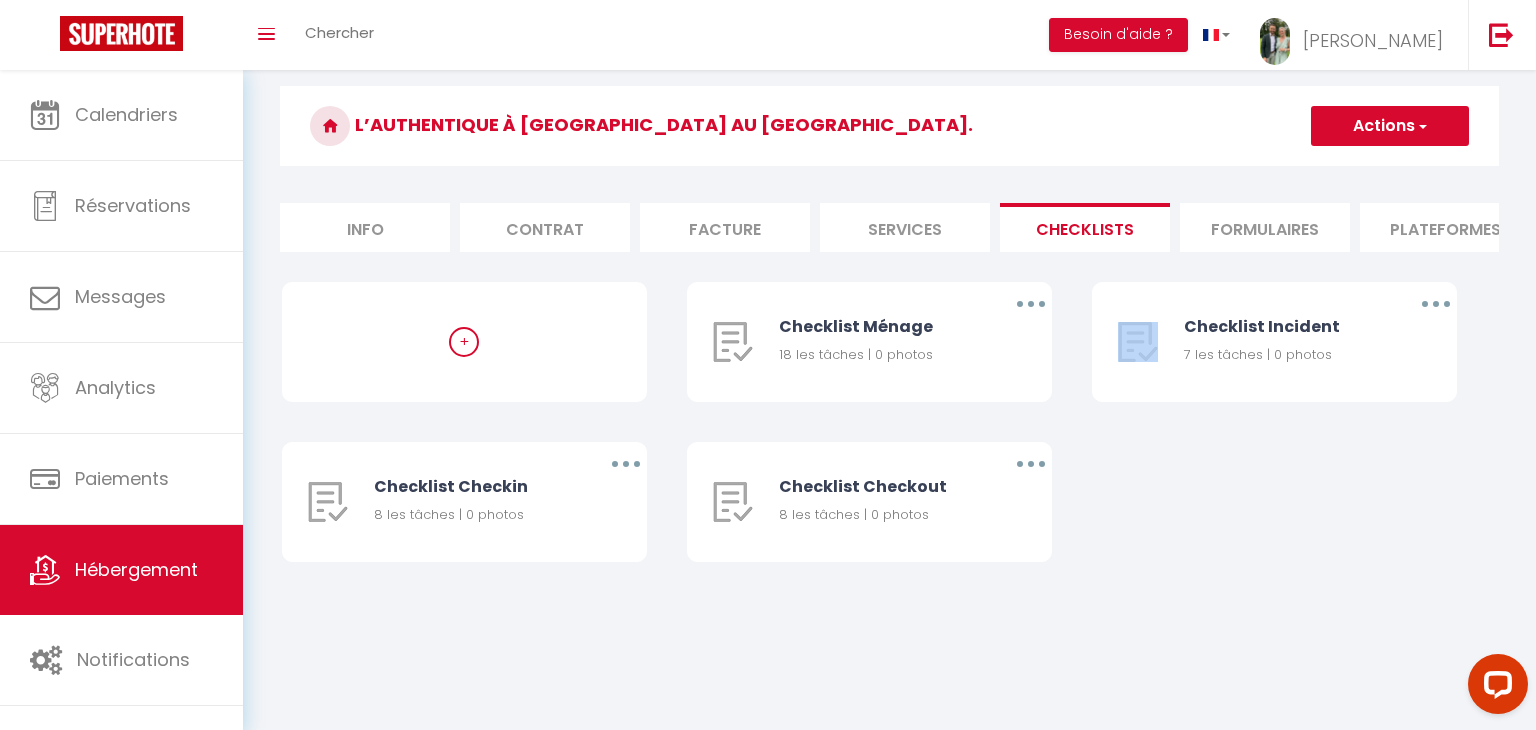 click on "Retourner vers    L’authentique à [GEOGRAPHIC_DATA] au centre-ville.
Actions
Créer une nouvelle liste de checklist
Info
Contrat
Facture
Services
Checklists
Formulaires
Plateformes
Paramètres
website
Journal
Modèle personnalisé
×         Titre [PERSON_NAME]
Enregistrer
Liste de checklist
×   *     *" at bounding box center [889, 331] 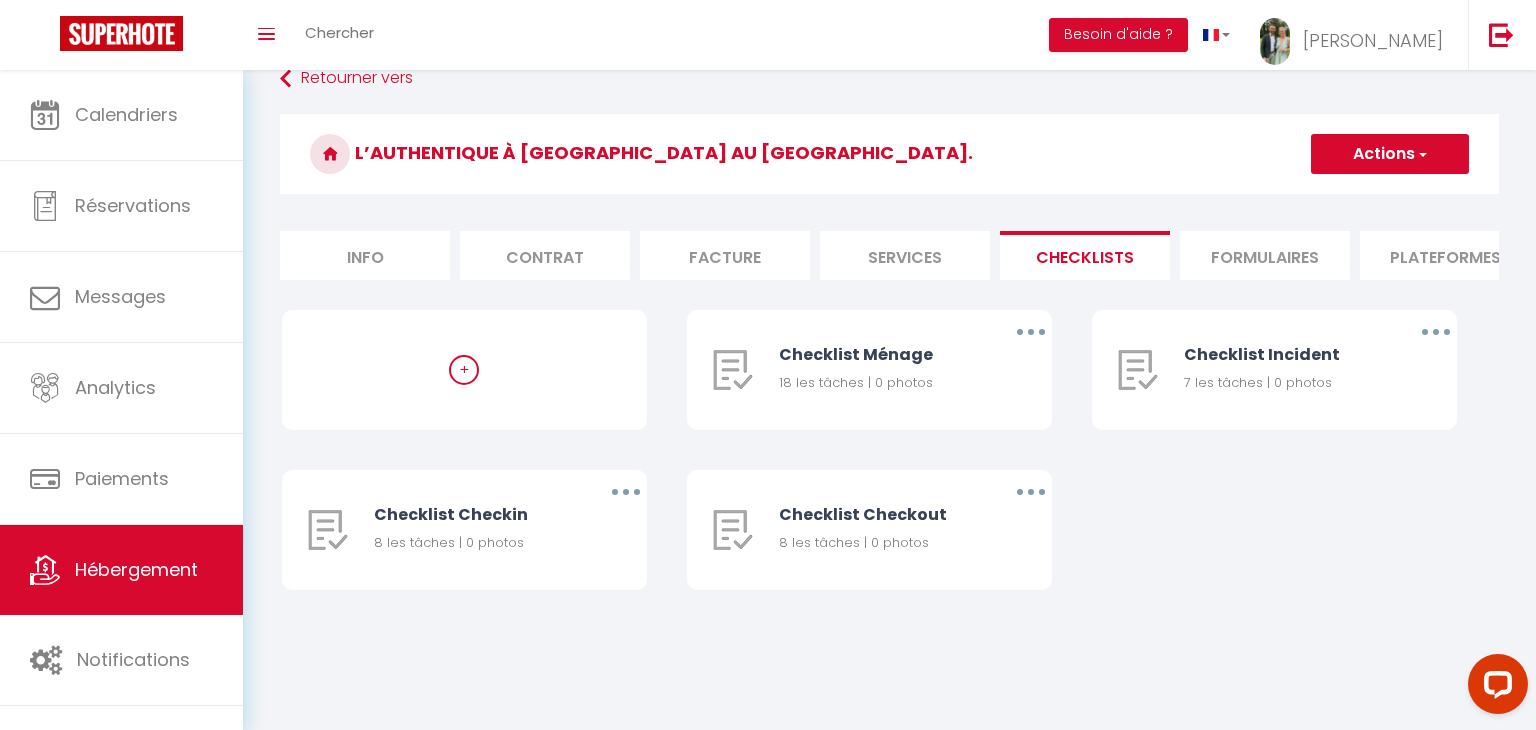 scroll, scrollTop: 52, scrollLeft: 0, axis: vertical 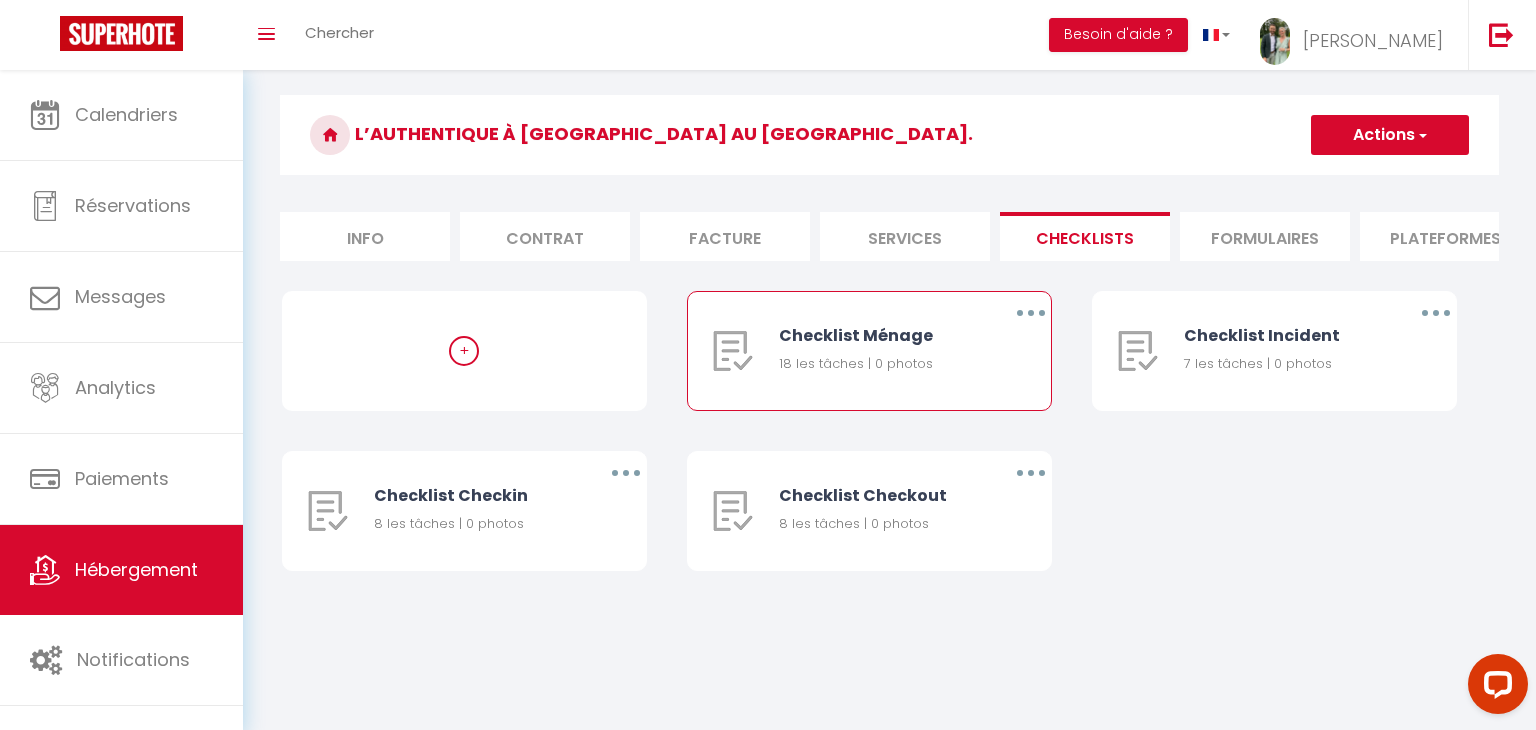 click at bounding box center (1031, 313) 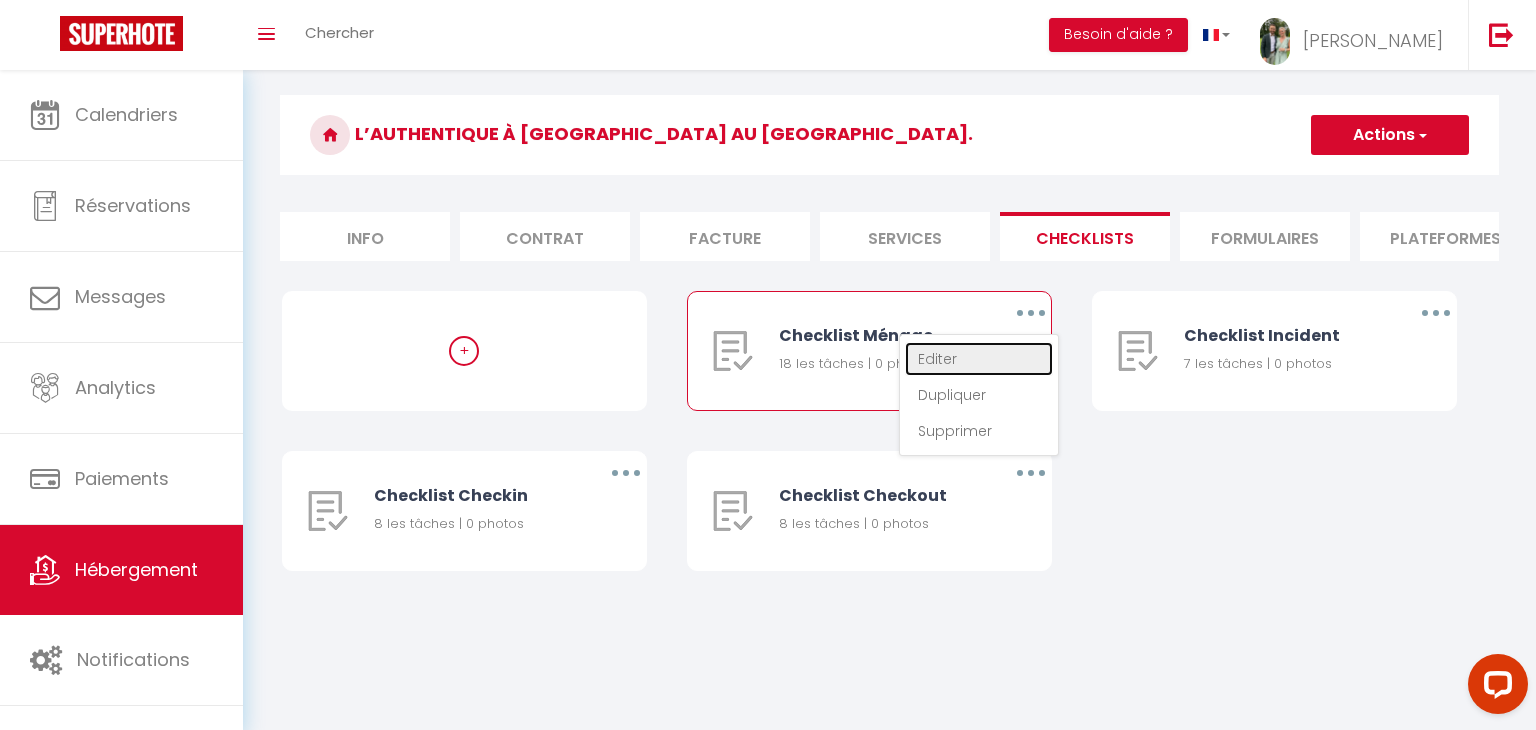 click on "Editer" at bounding box center [979, 359] 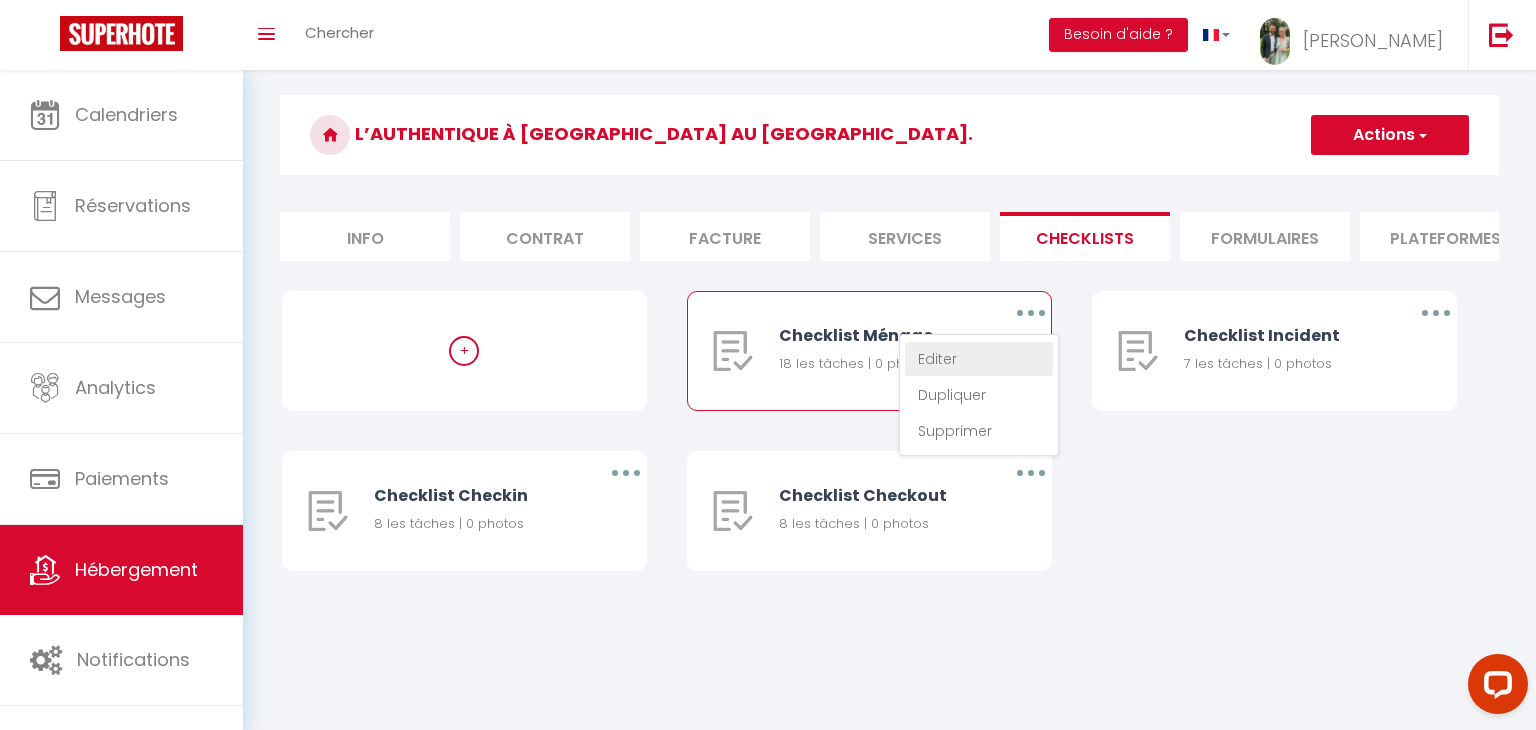 type on "Checklist Ménage" 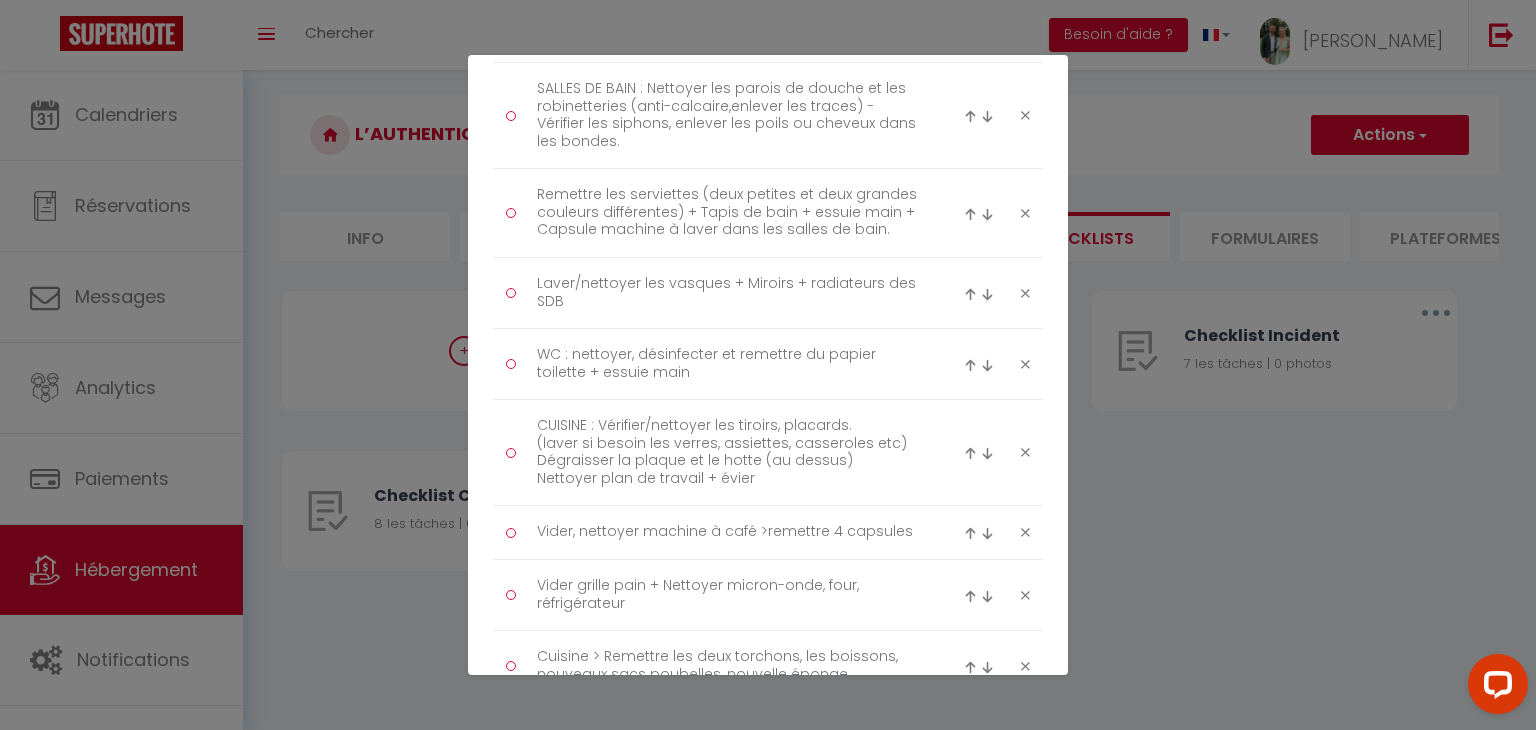 scroll, scrollTop: 0, scrollLeft: 0, axis: both 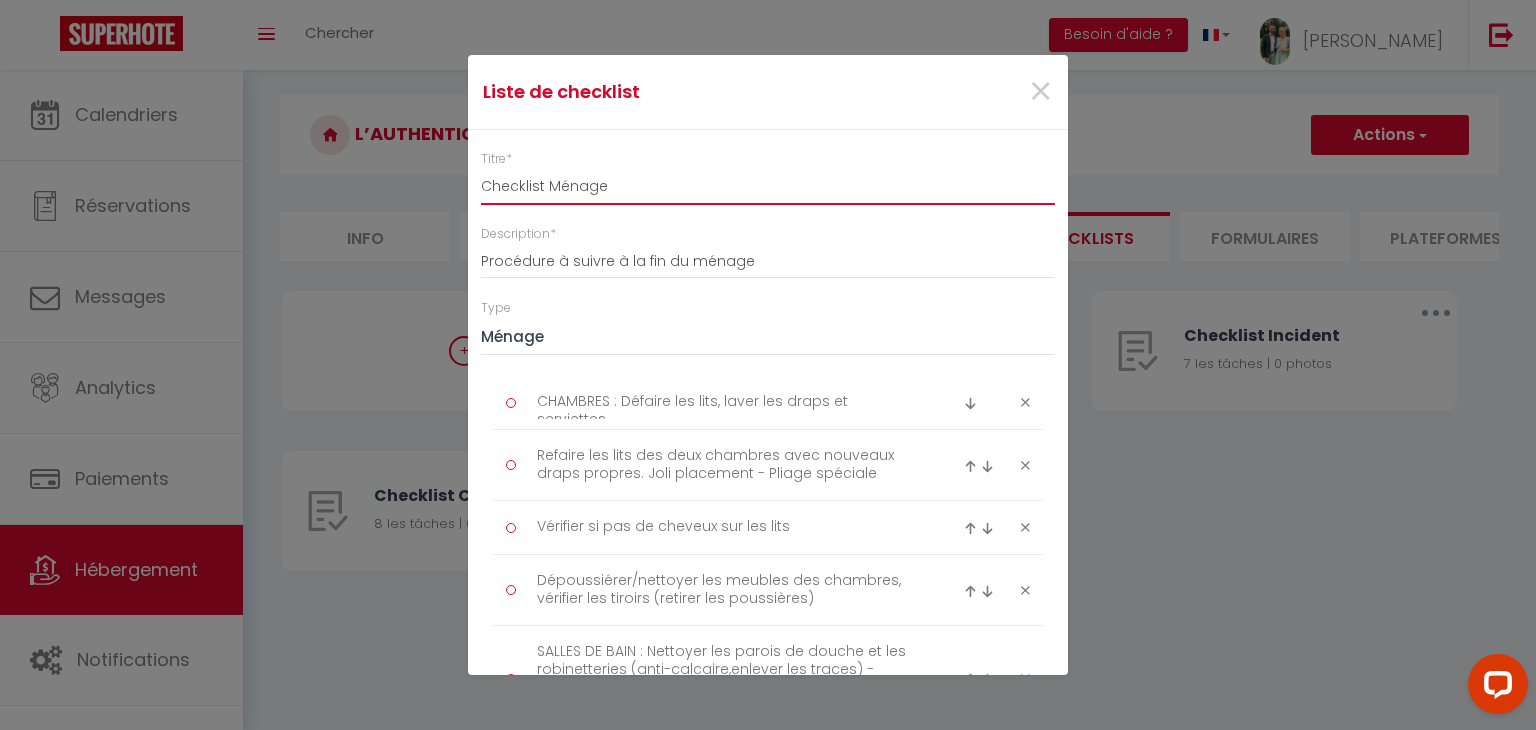 click on "Checklist Ménage" at bounding box center (768, 187) 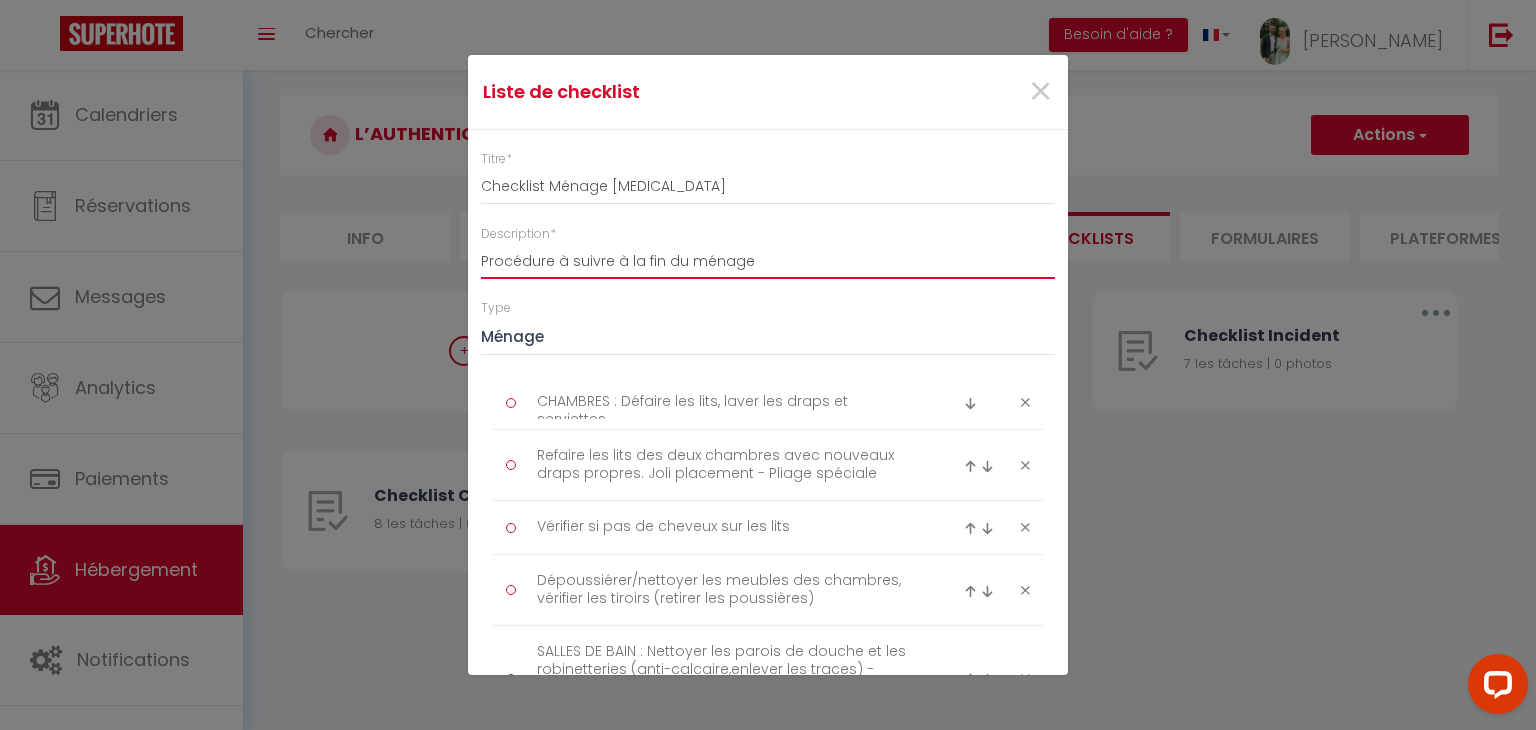 click on "Procédure à suivre à la fin du ménage" at bounding box center [768, 261] 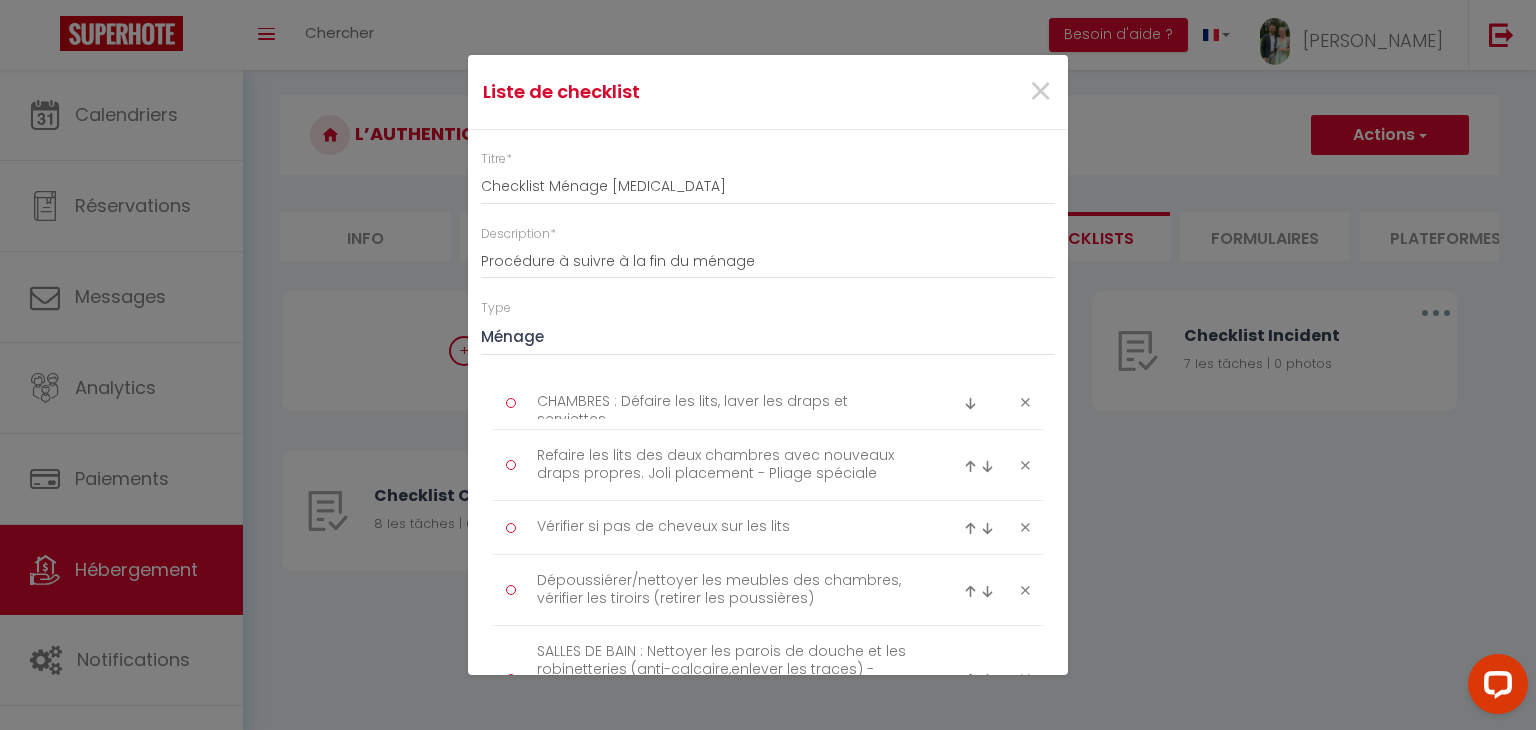 click on "Liste de checklist
×
Titre
*   Checklist Ménage [MEDICAL_DATA]
Description
*   Procédure à suivre à la fin du ménage
Type
Ménage
Incident
Checkin
Checkout
CHAMBRES : Défaire les lits, laver les draps et serviettes         Refaire les lits des deux chambres avec nouveaux draps propres. Joli placement - Pliage spéciale         Vérifier si pas de cheveux sur les lits         Dépoussiérer/nettoyer les meubles des chambres, vérifier les tiroirs (retirer les poussières)" at bounding box center (768, 365) 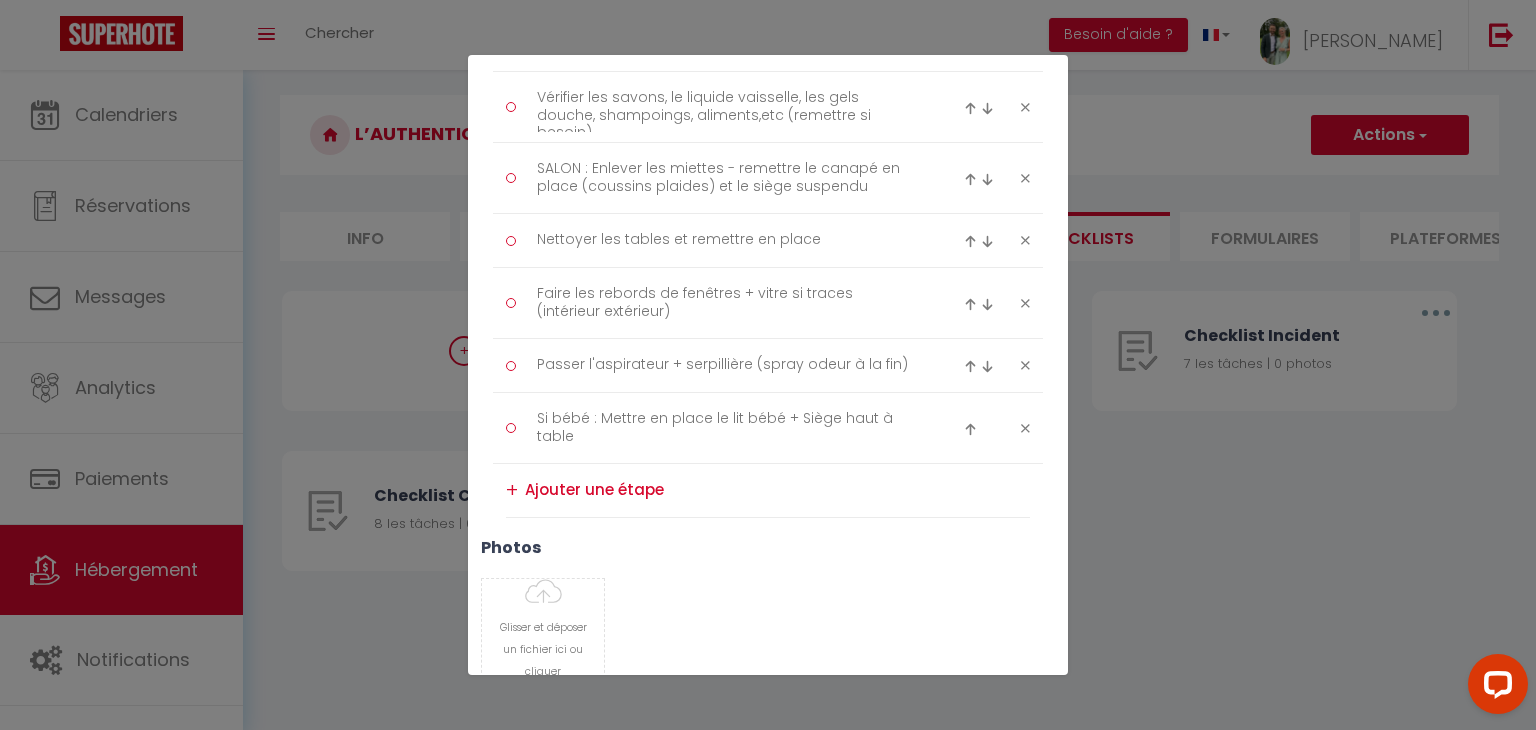 scroll, scrollTop: 1204, scrollLeft: 0, axis: vertical 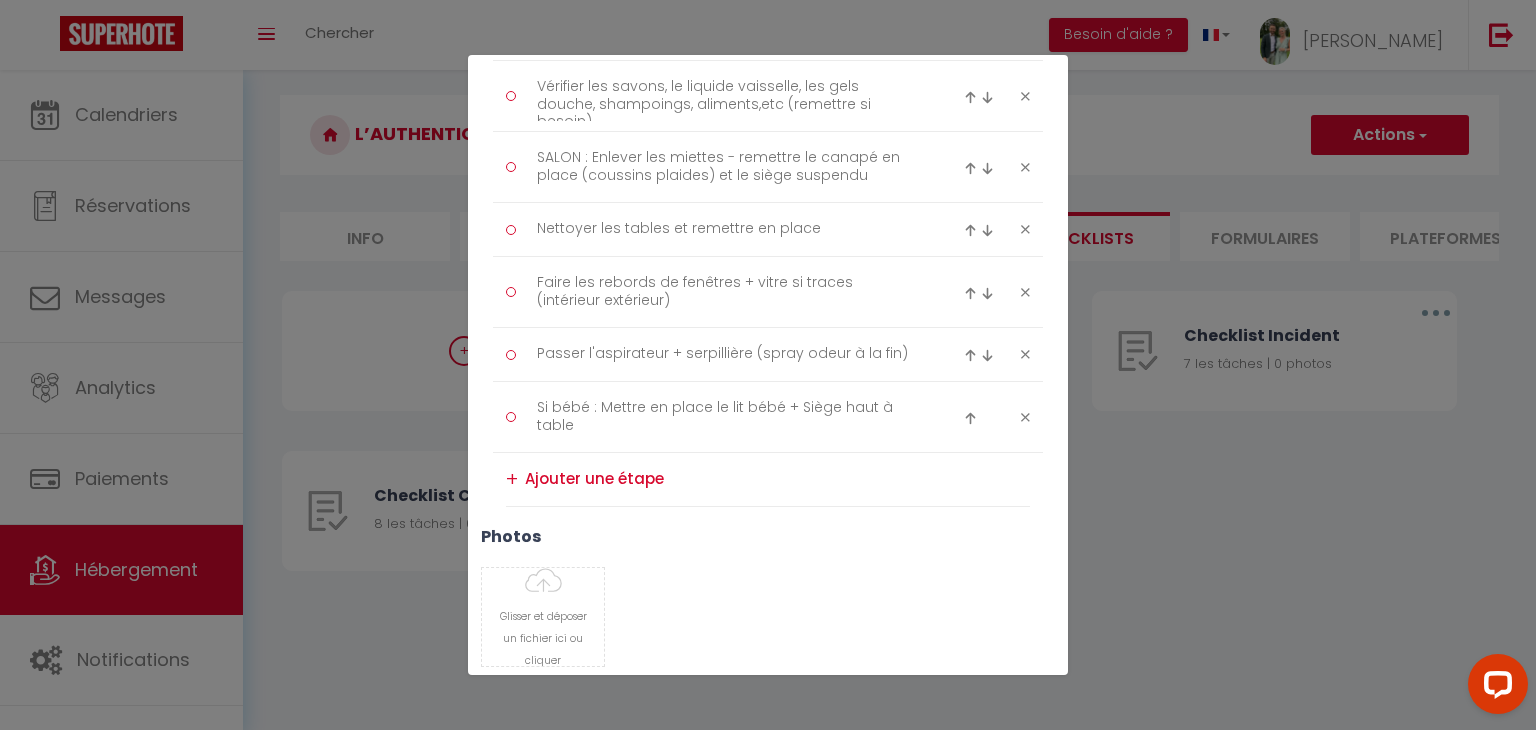 click at bounding box center (777, 479) 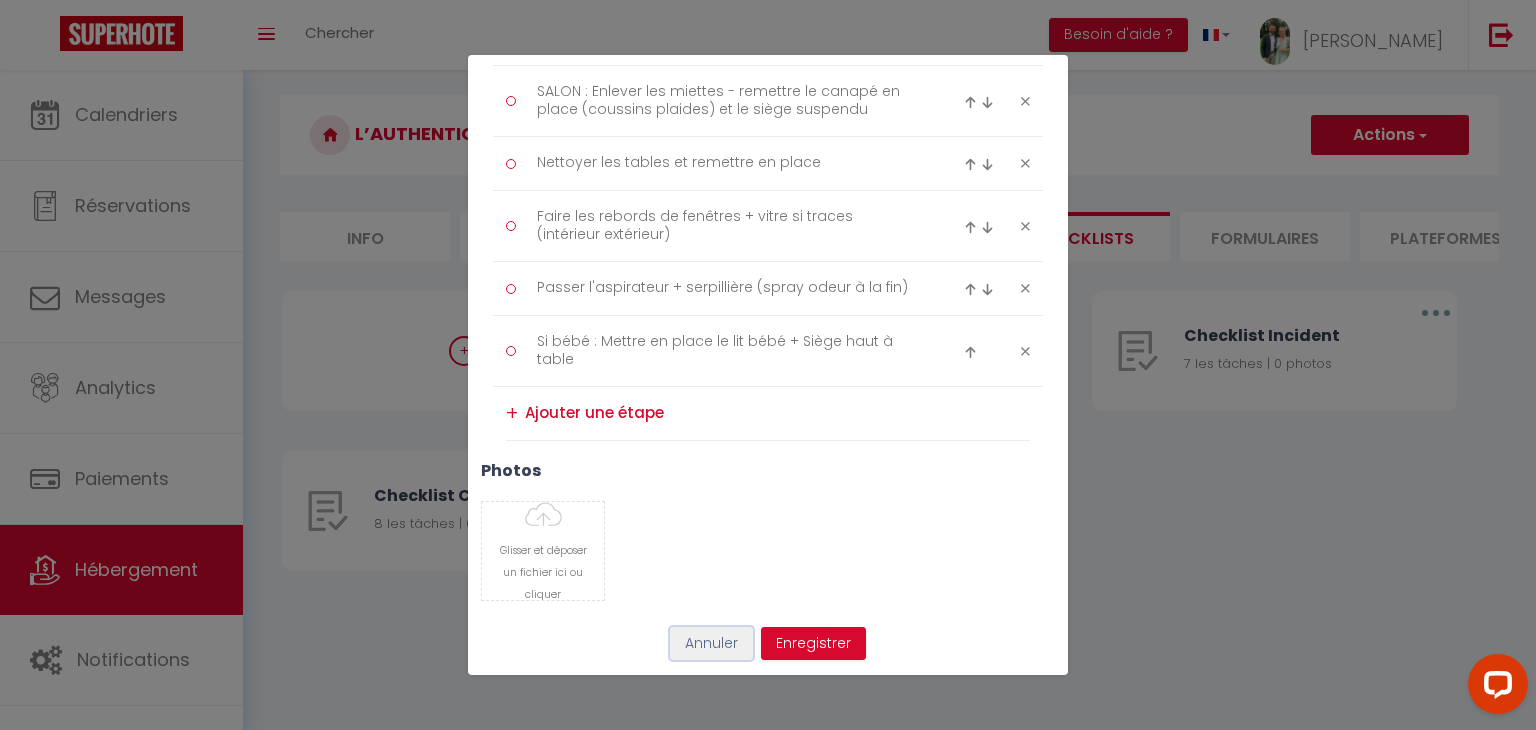 click on "Annuler" at bounding box center [711, 644] 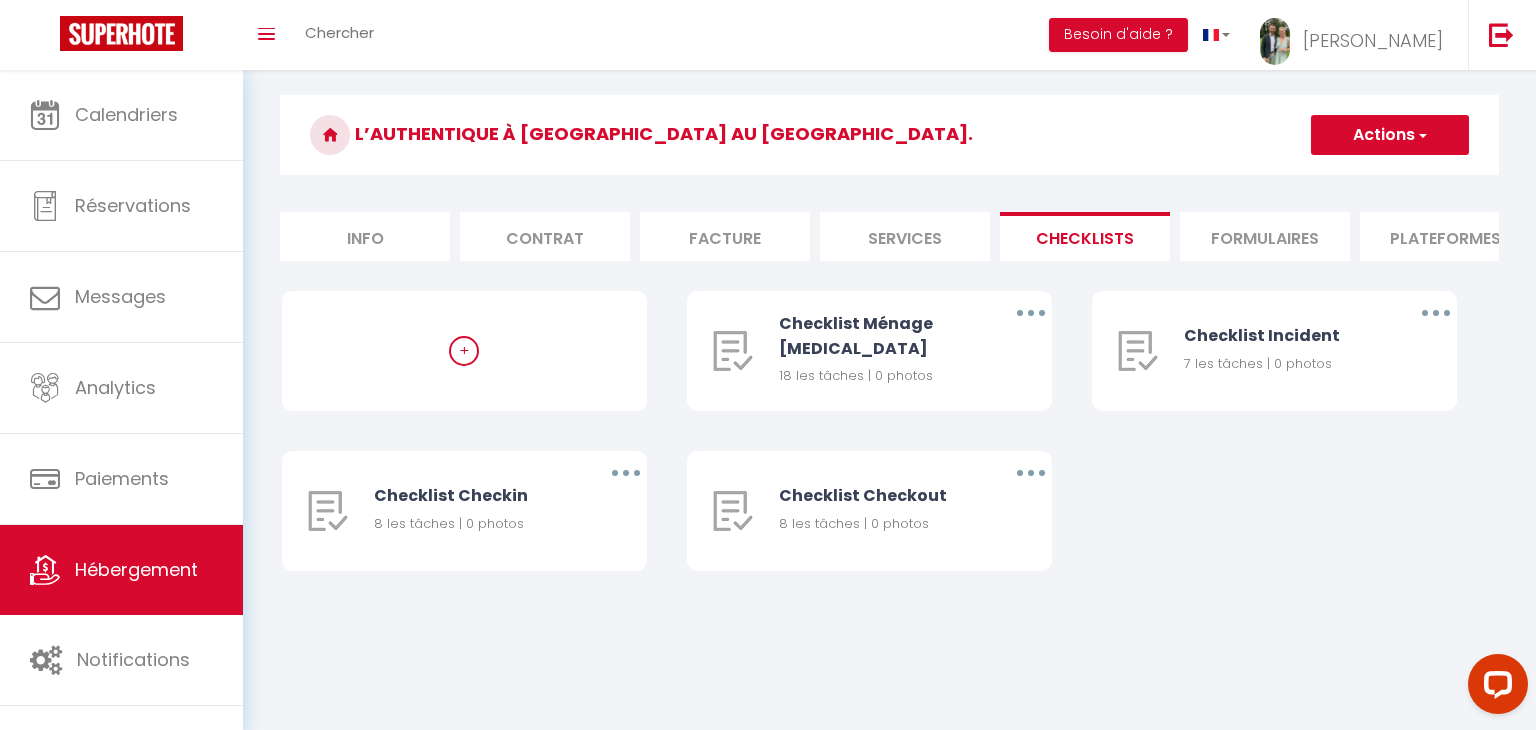 click on "+
Checklist Ménage [MEDICAL_DATA]
18 les tâches | 0 photos
Editer   Dupliquer   Supprimer
Checklist Incident
7 les tâches | 0 photos
Editer   Dupliquer   Supprimer
Checklist Checkin
8 les tâches | 0 photos
Editer   Dupliquer   Supprimer
Checklist Checkout
8 les tâches | 0 photos
Editer   Dupliquer   Supprimer" at bounding box center [889, 451] 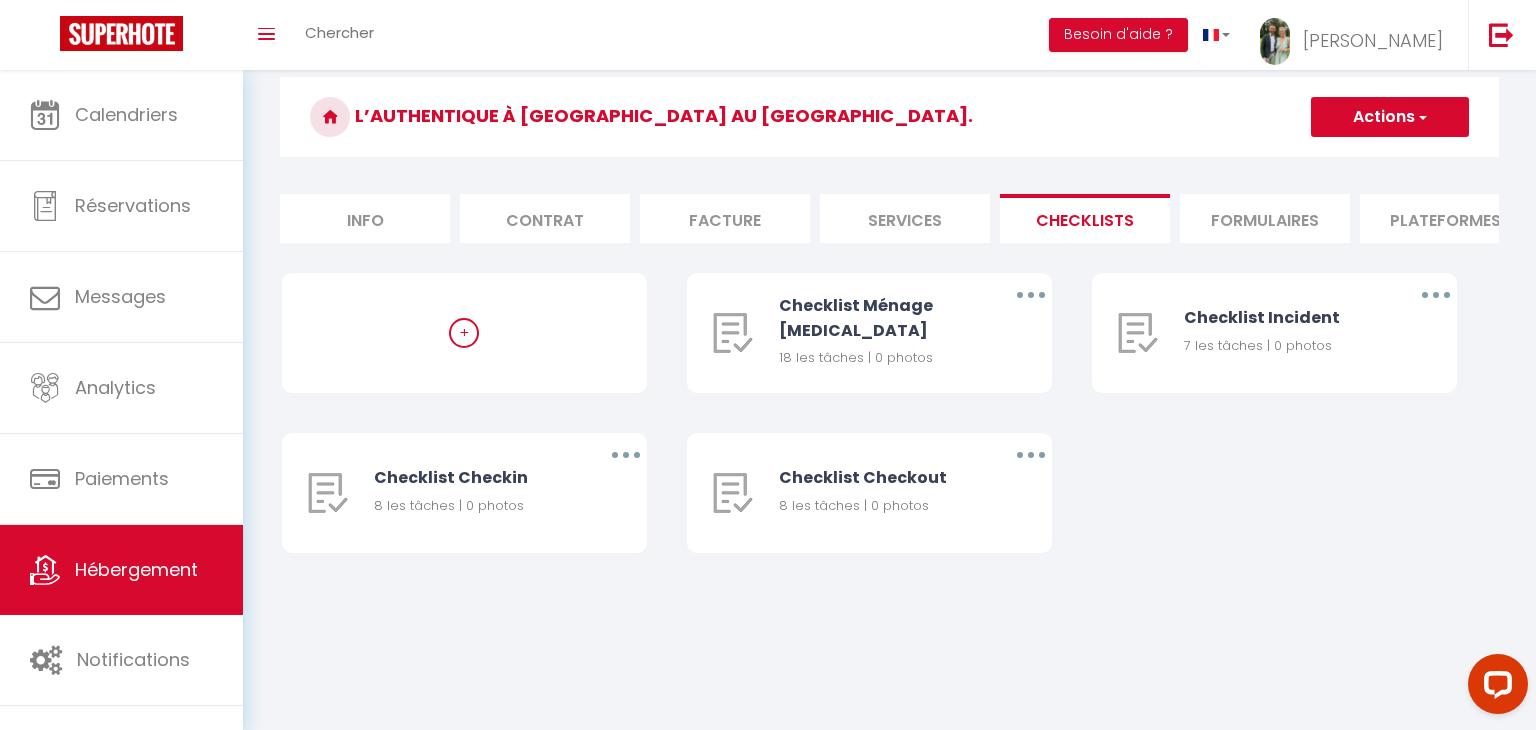 scroll, scrollTop: 0, scrollLeft: 0, axis: both 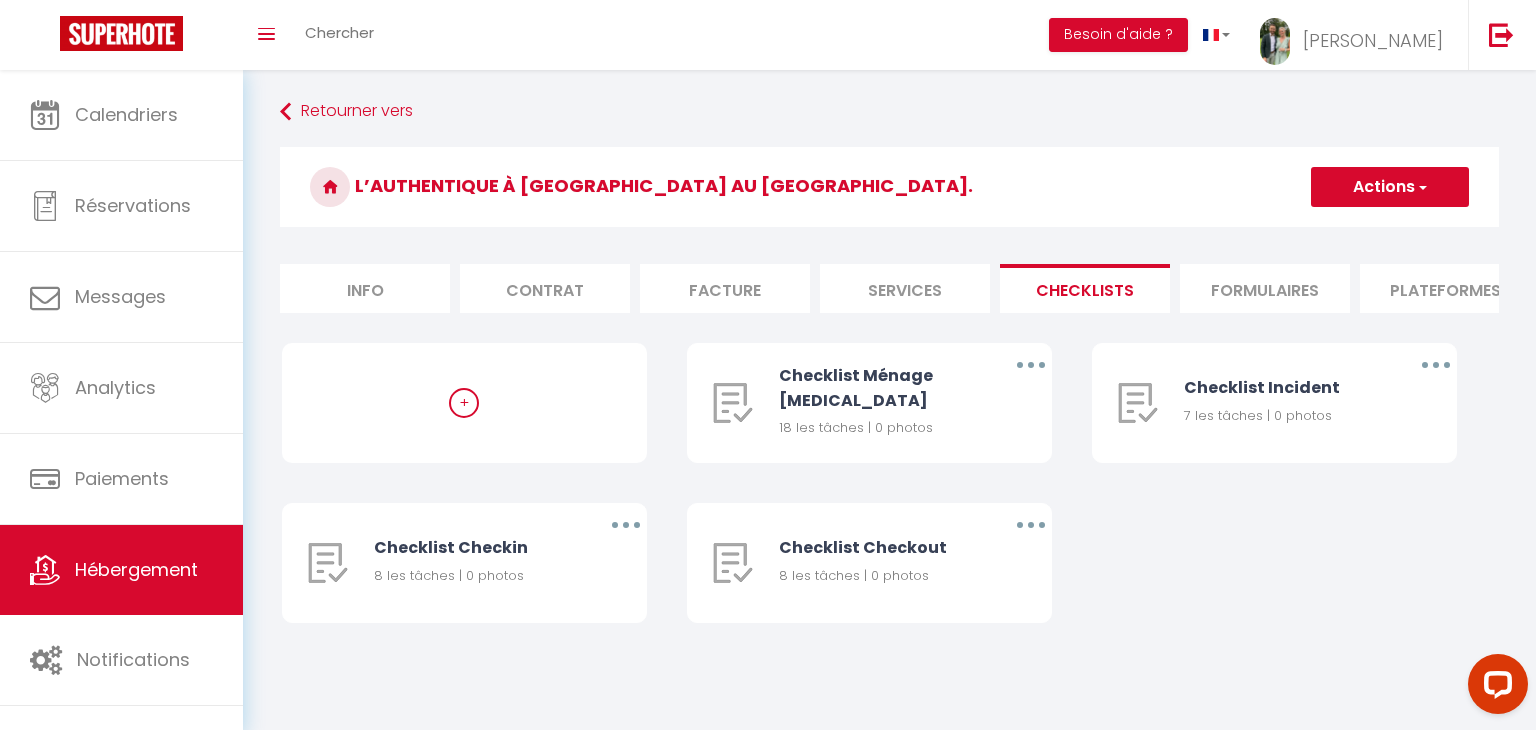 click on "+
Checklist Ménage [MEDICAL_DATA]
18 les tâches | 0 photos
Editer   Dupliquer   Supprimer
Checklist Incident
7 les tâches | 0 photos
Editer   Dupliquer   Supprimer
Checklist Checkin
8 les tâches | 0 photos
Editer   Dupliquer   Supprimer
Checklist Checkout
8 les tâches | 0 photos
Editer   Dupliquer   Supprimer" at bounding box center [889, 503] 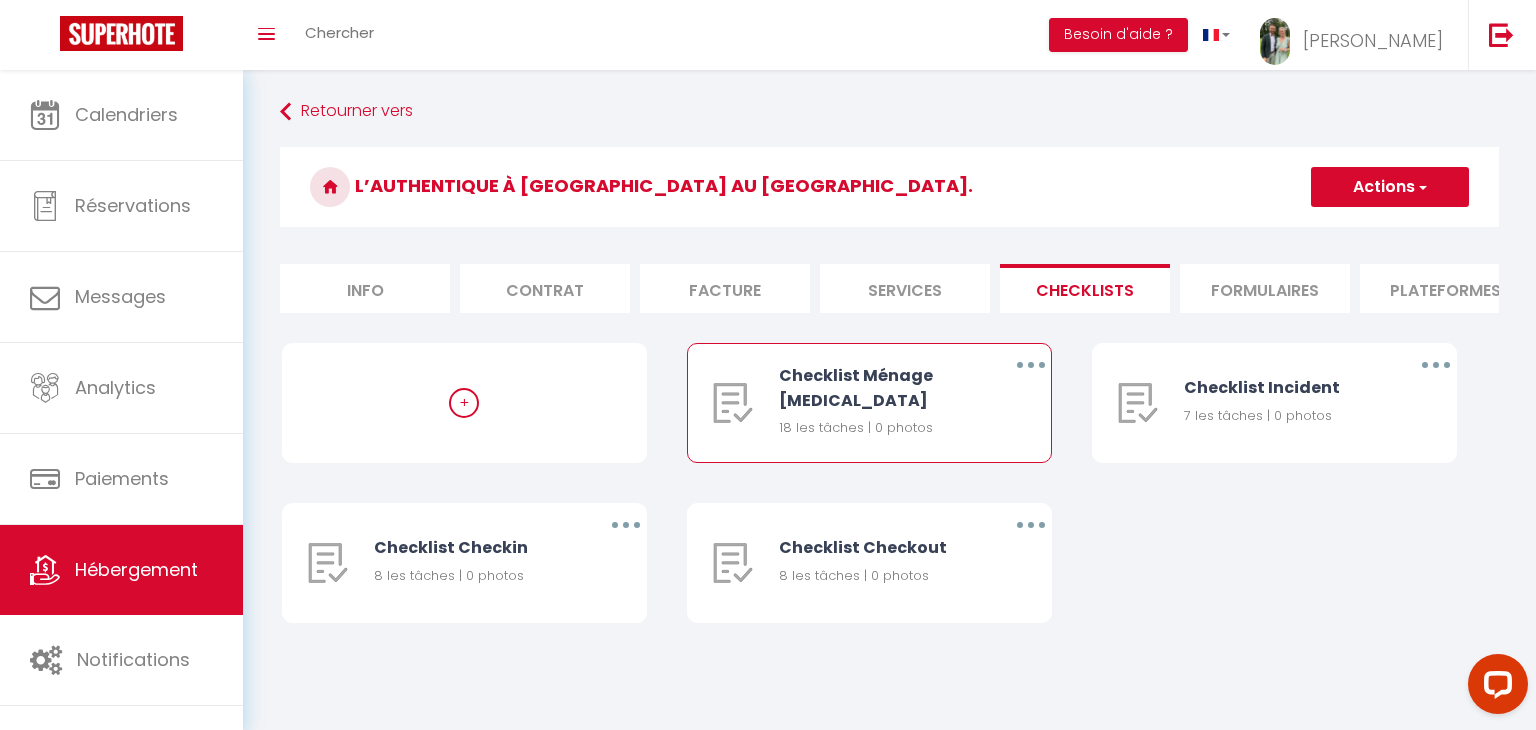 click at bounding box center [1031, 365] 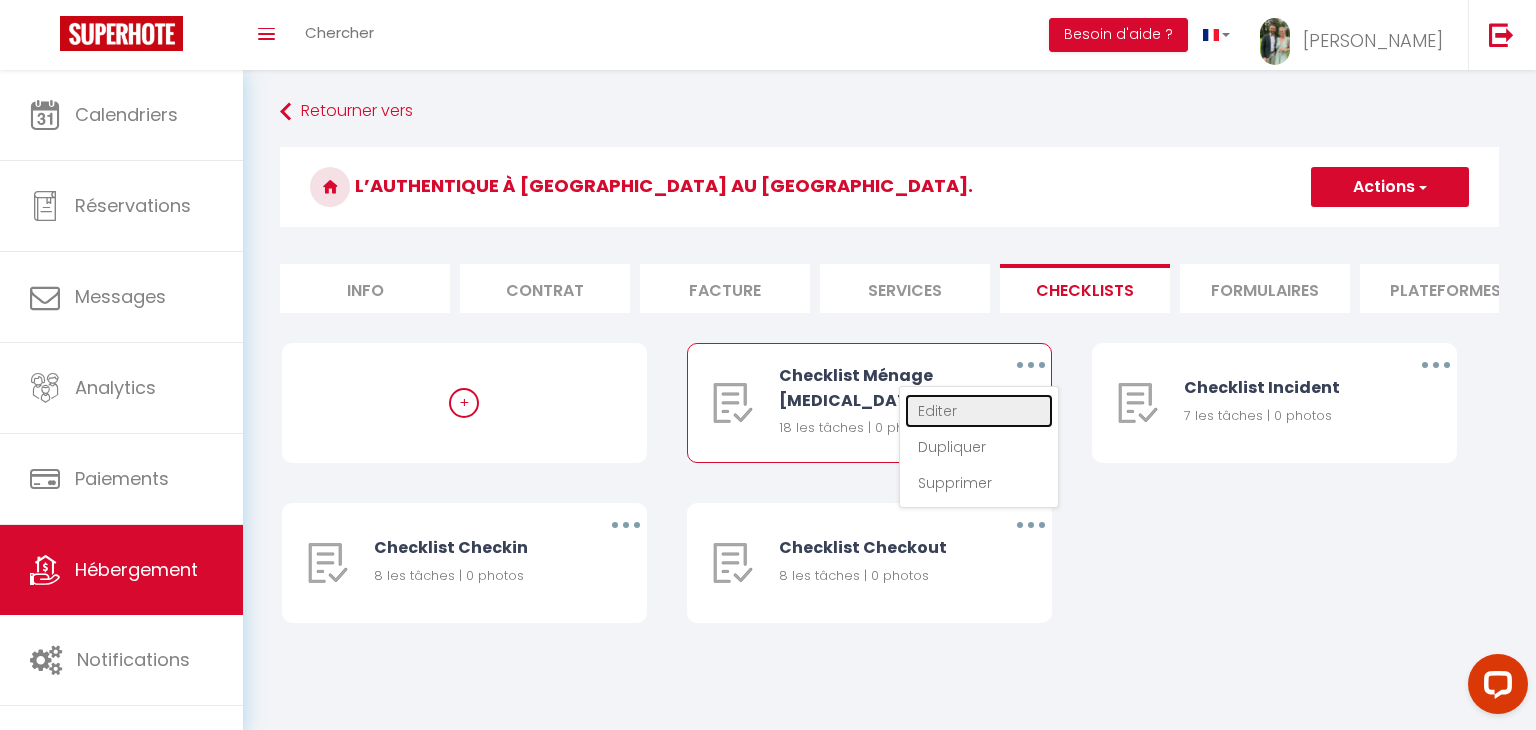 click on "Editer" at bounding box center [979, 411] 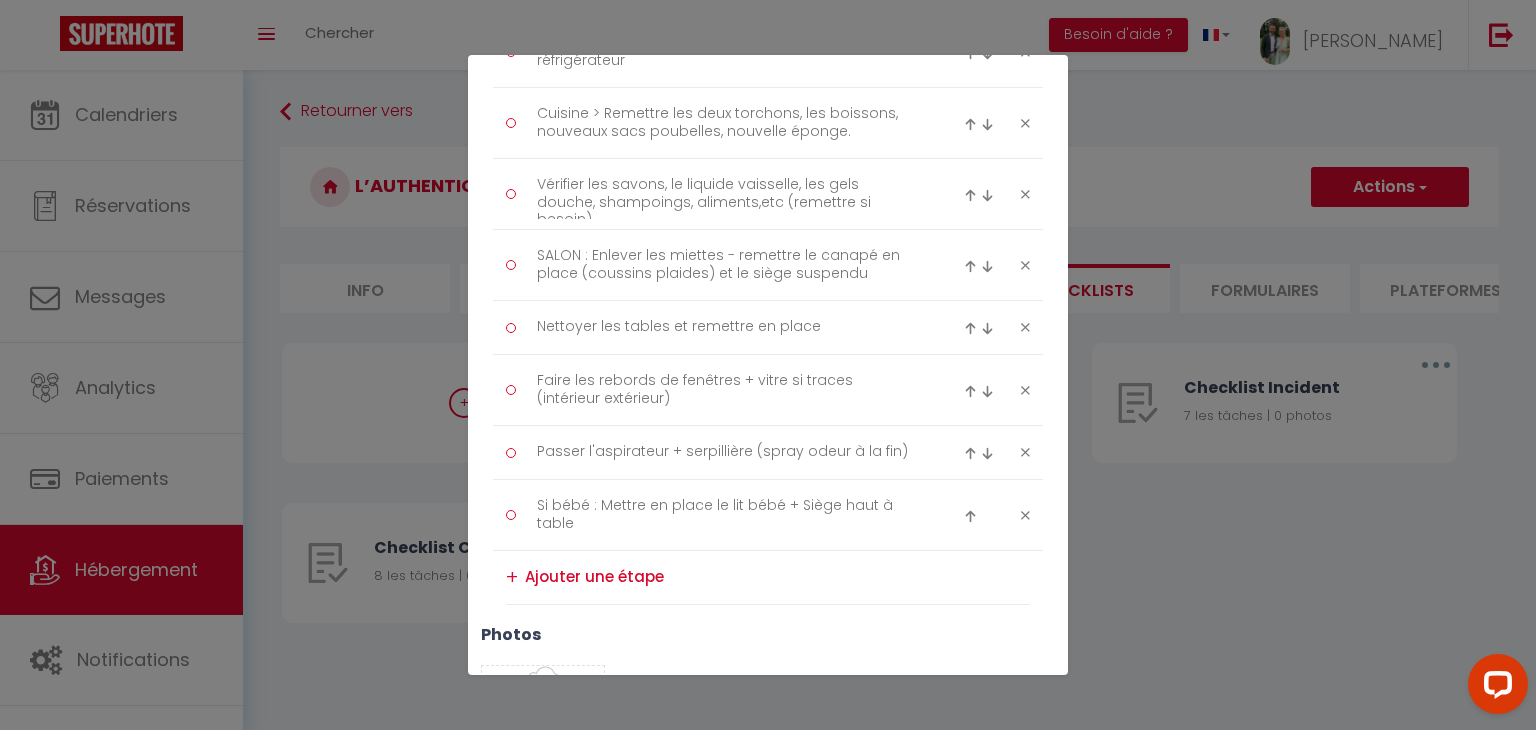 scroll, scrollTop: 1108, scrollLeft: 0, axis: vertical 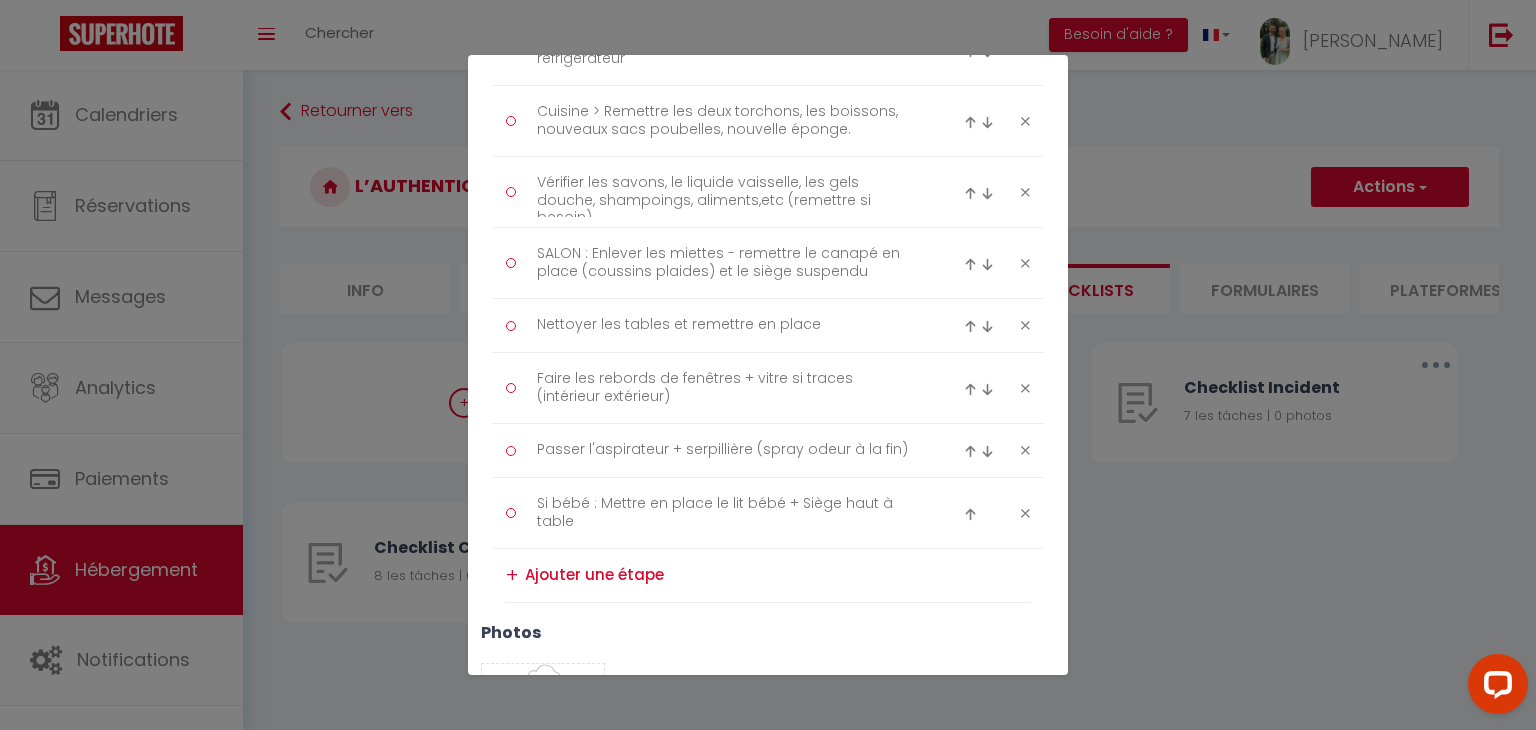 click at bounding box center [777, 575] 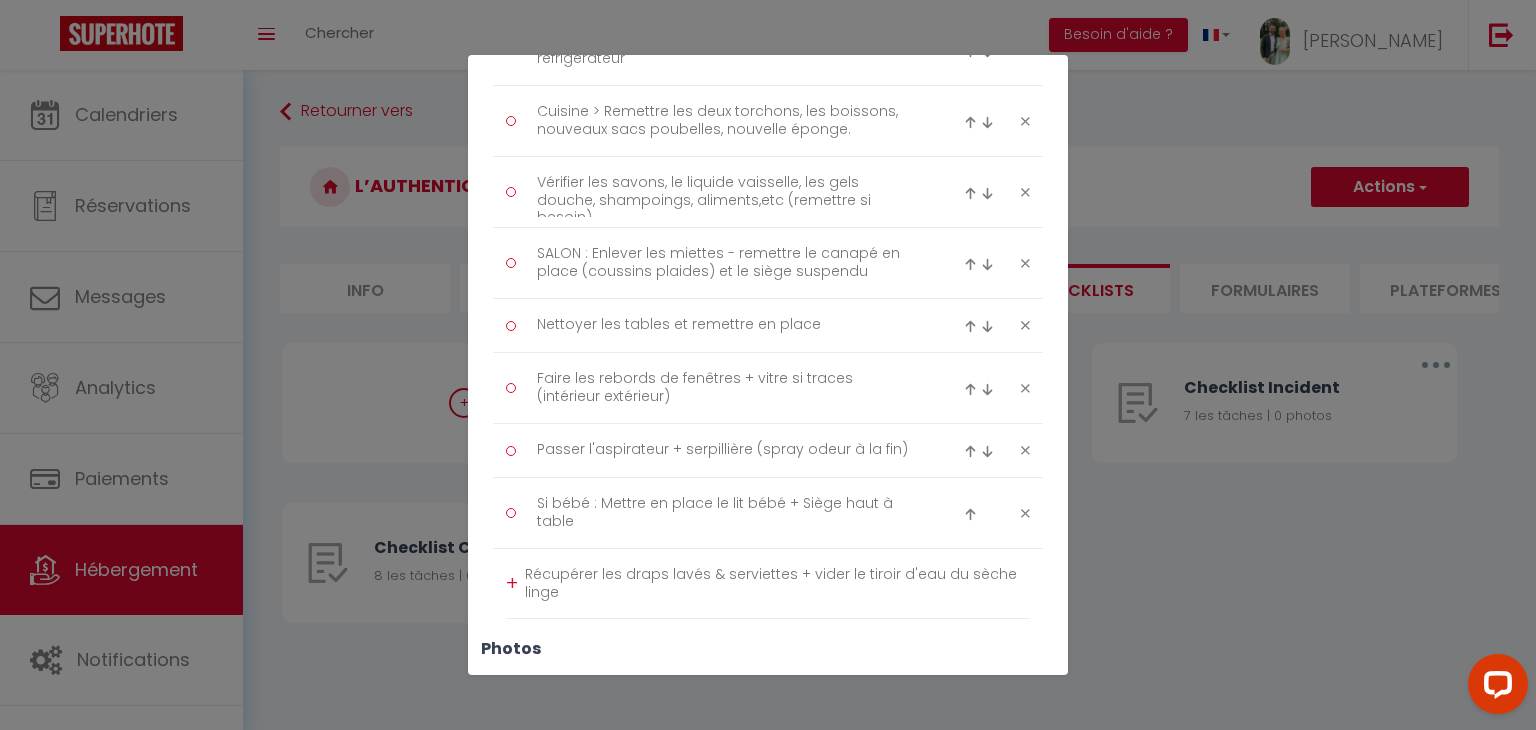 scroll, scrollTop: 0, scrollLeft: 0, axis: both 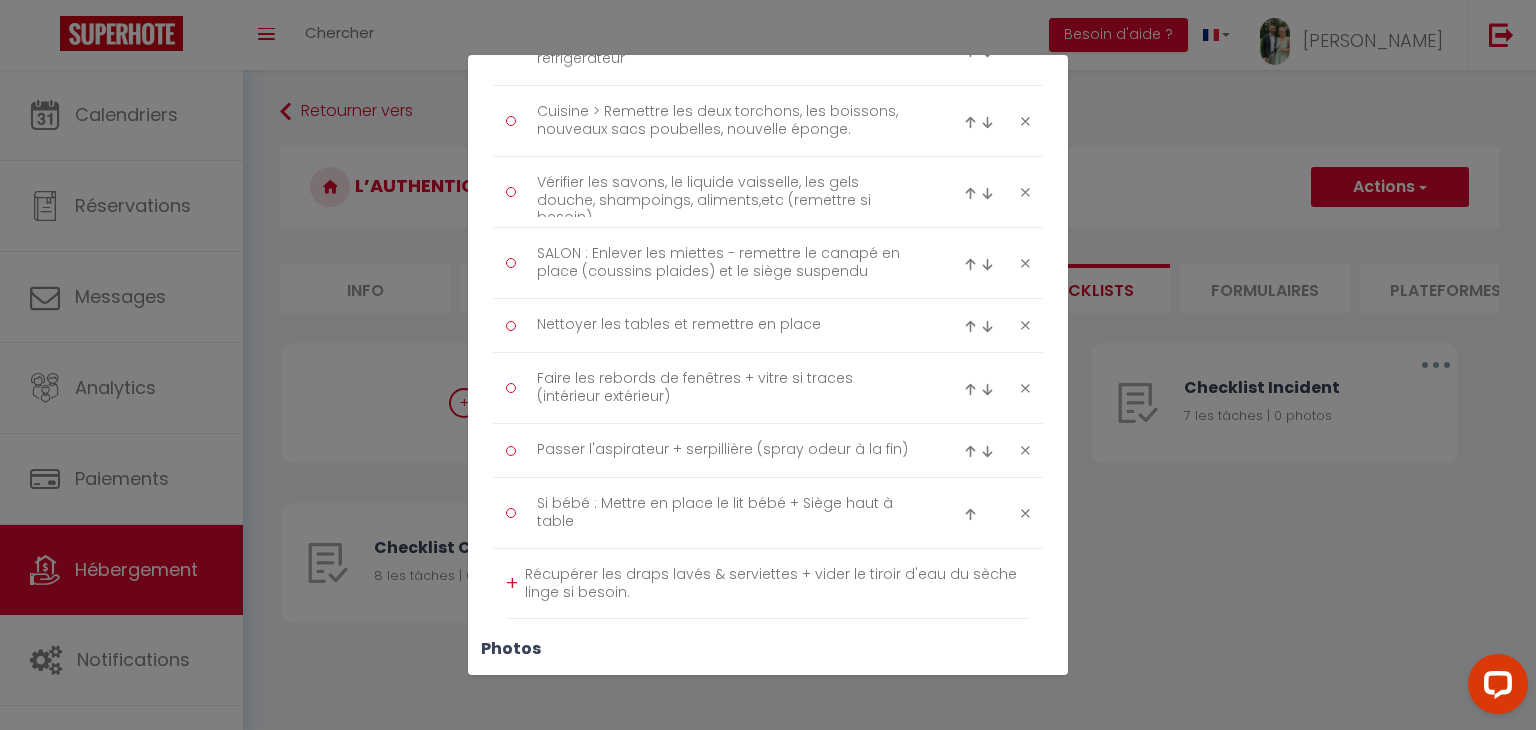 click on "+" at bounding box center (512, 583) 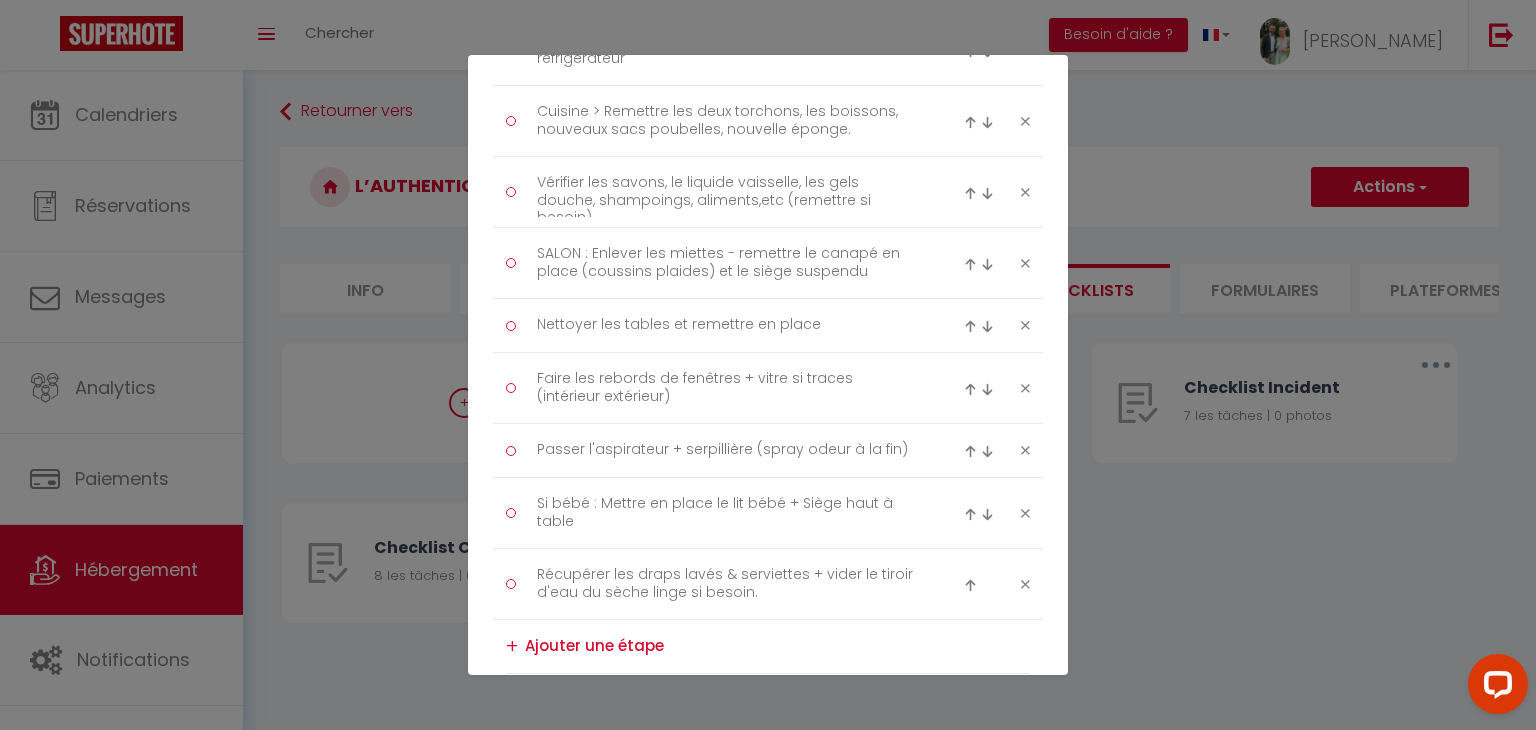 click at bounding box center (970, 585) 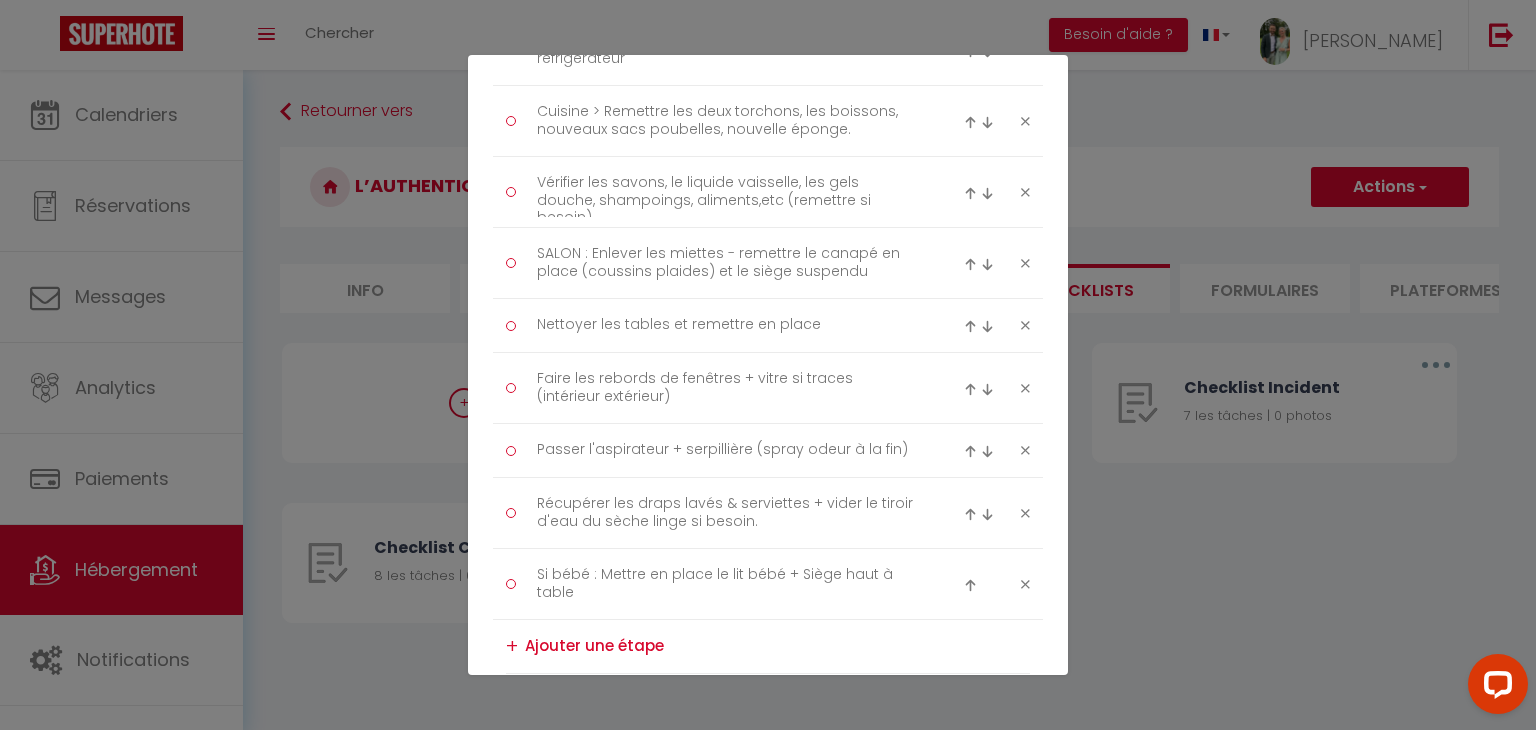 click at bounding box center (970, 514) 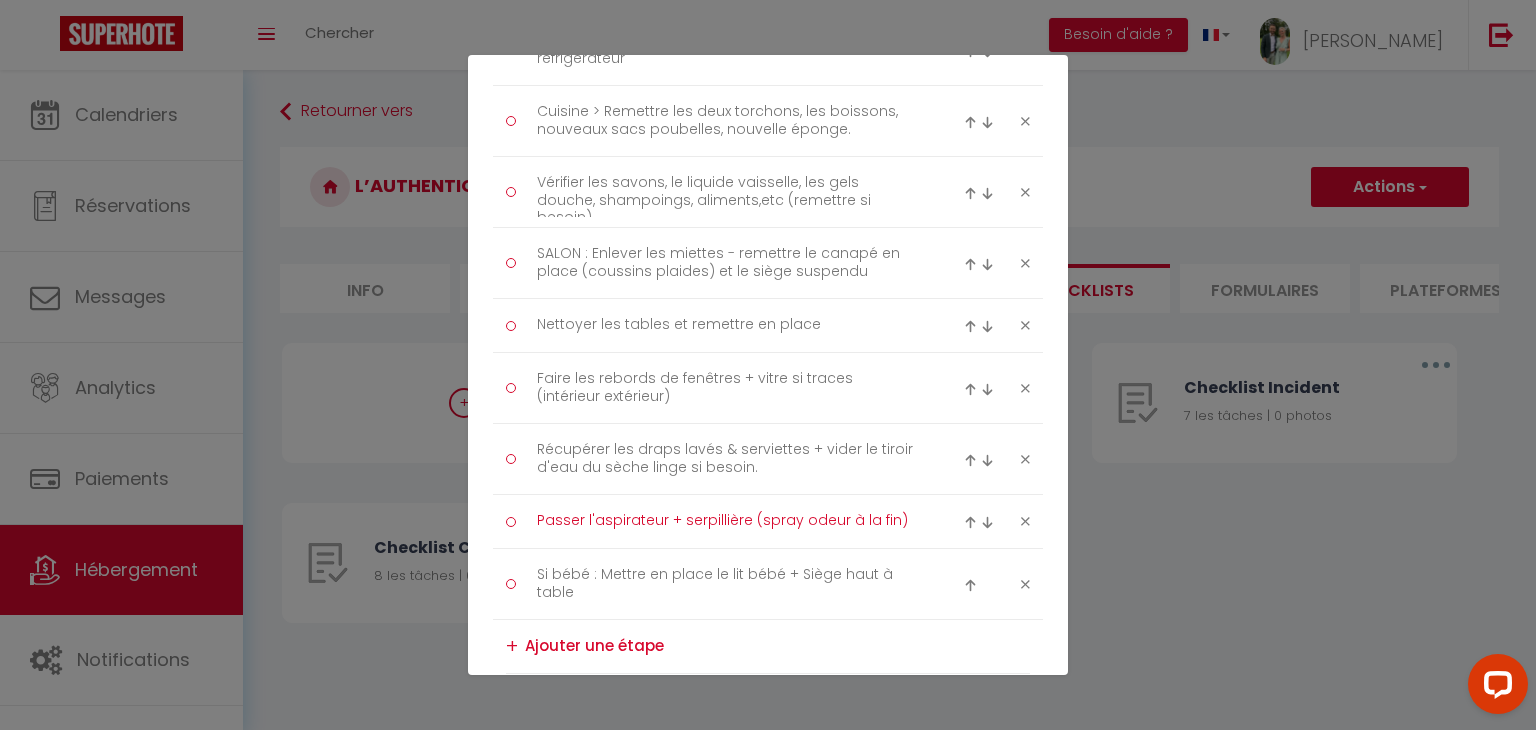 click on "Passer l'aspirateur + serpillière (spray odeur à la fin)" at bounding box center [728, 521] 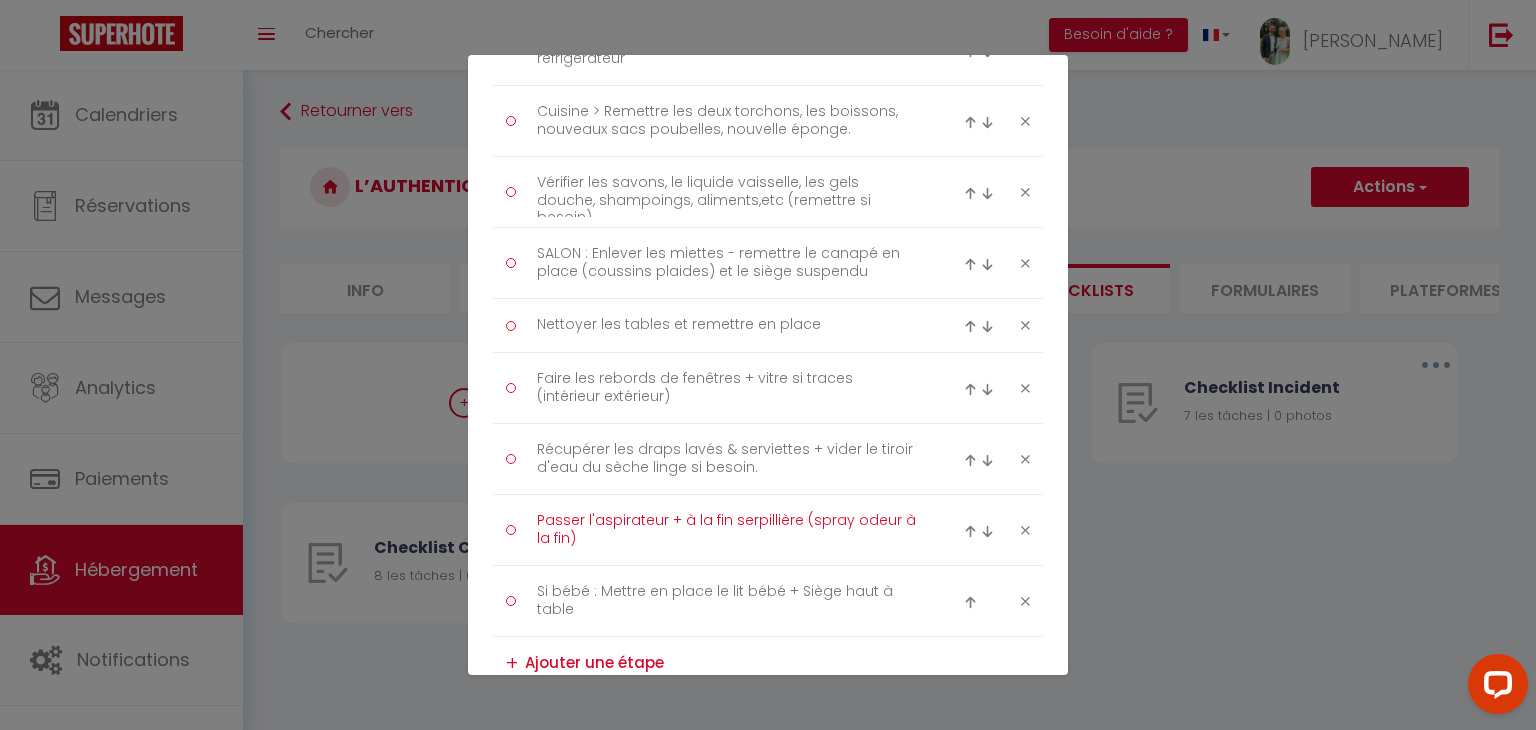 click on "Passer l'aspirateur + à la fin serpillière (spray odeur à la fin)" at bounding box center (728, 530) 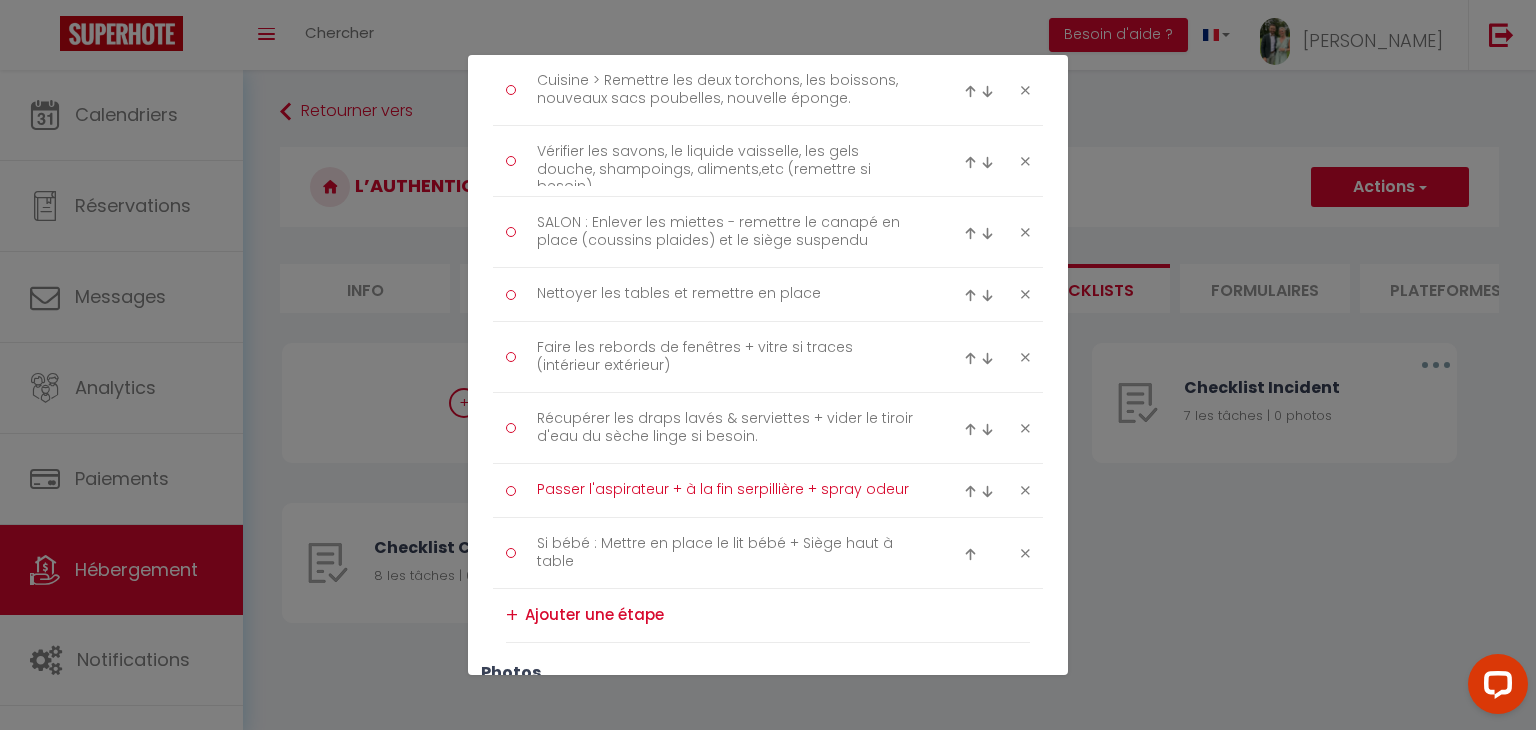 scroll, scrollTop: 1150, scrollLeft: 0, axis: vertical 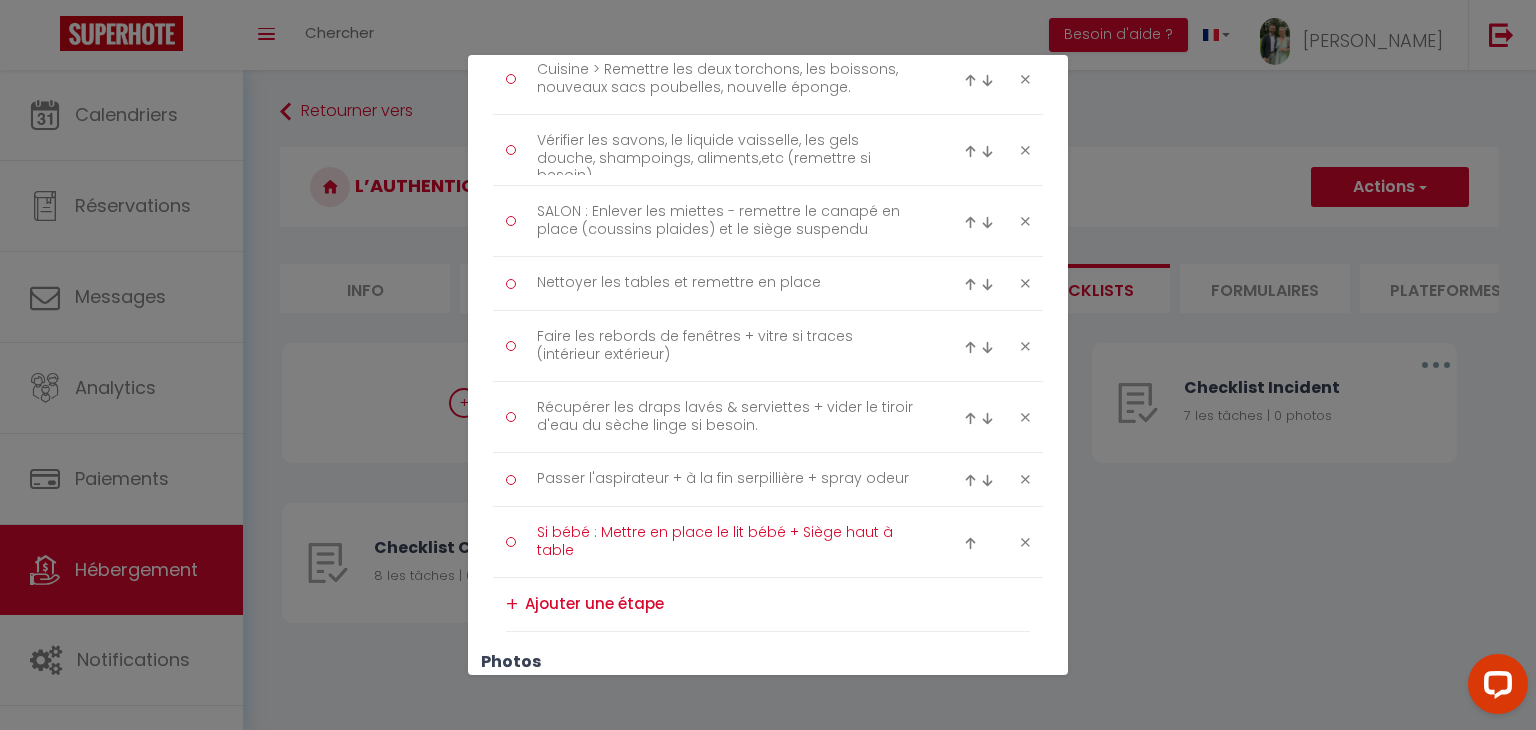 click on "Si bébé : Mettre en place le lit bébé + Siège haut à table" at bounding box center [728, 542] 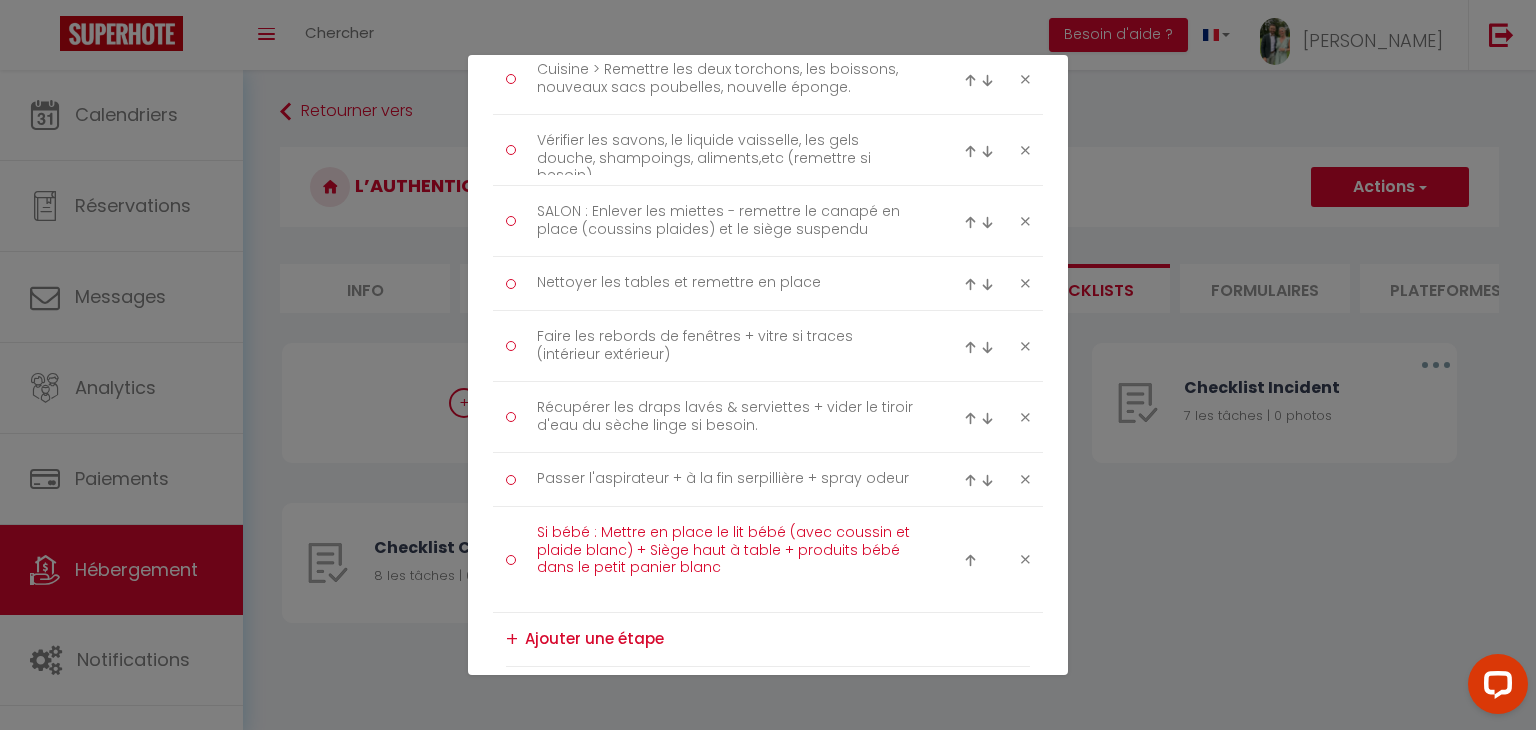 scroll, scrollTop: 0, scrollLeft: 0, axis: both 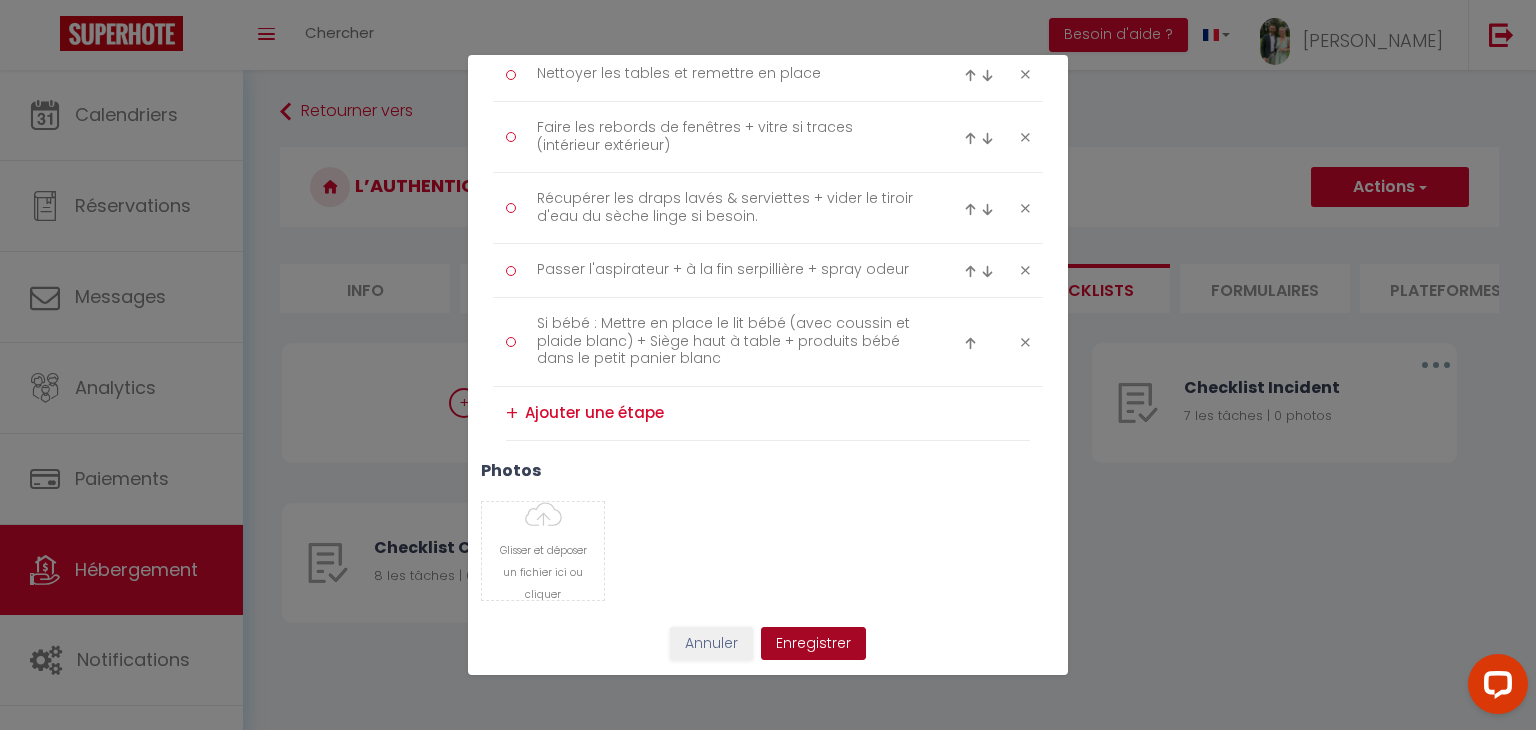 click on "Enregistrer" at bounding box center (813, 644) 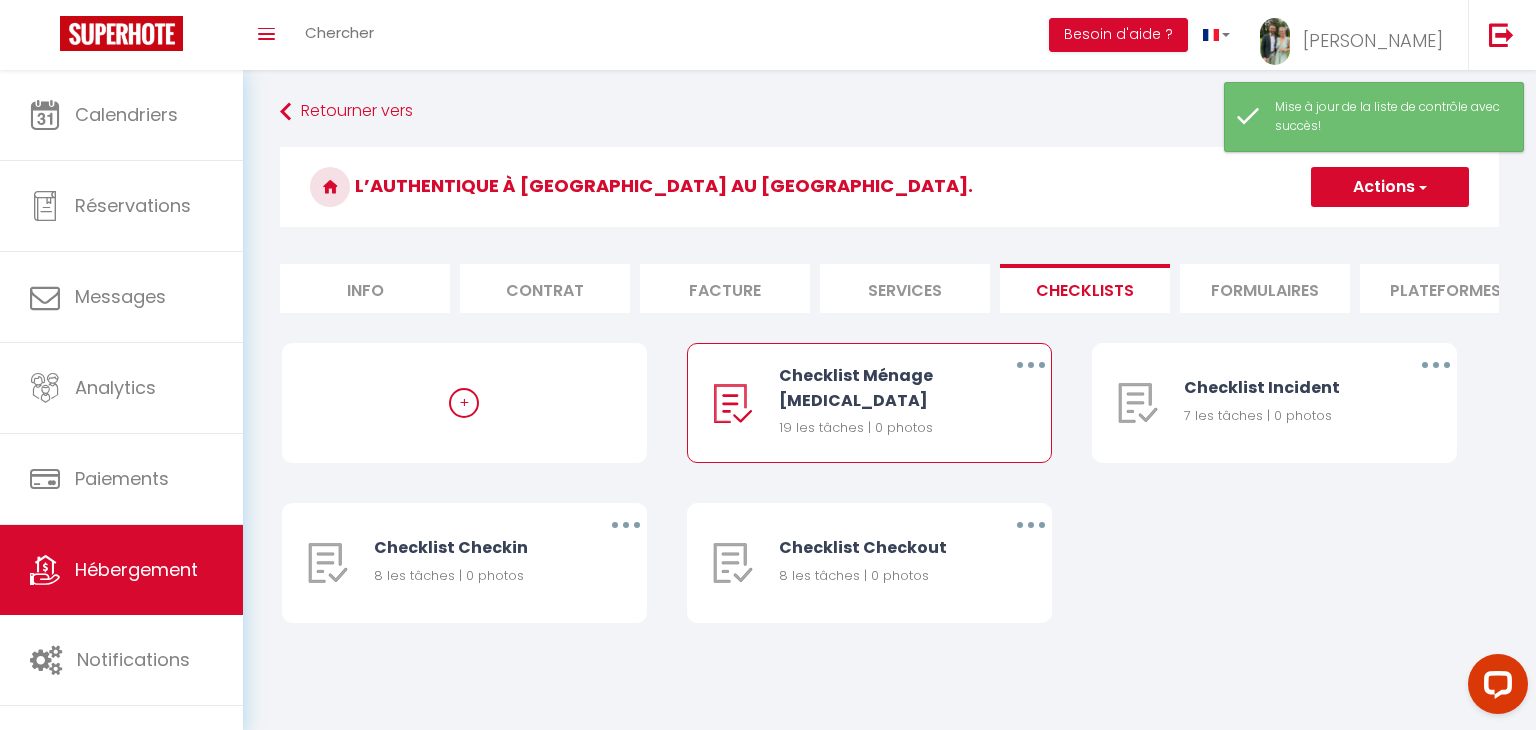 click on "+
Checklist Ménage [MEDICAL_DATA]
19 les tâches | 0 photos
Editer   Dupliquer   Supprimer
Checklist Incident
7 les tâches | 0 photos
Editer   Dupliquer   Supprimer
Checklist Checkin
8 les tâches | 0 photos
Editer   Dupliquer   Supprimer
Checklist Checkout
8 les tâches | 0 photos
Editer   Dupliquer   Supprimer" at bounding box center [889, 503] 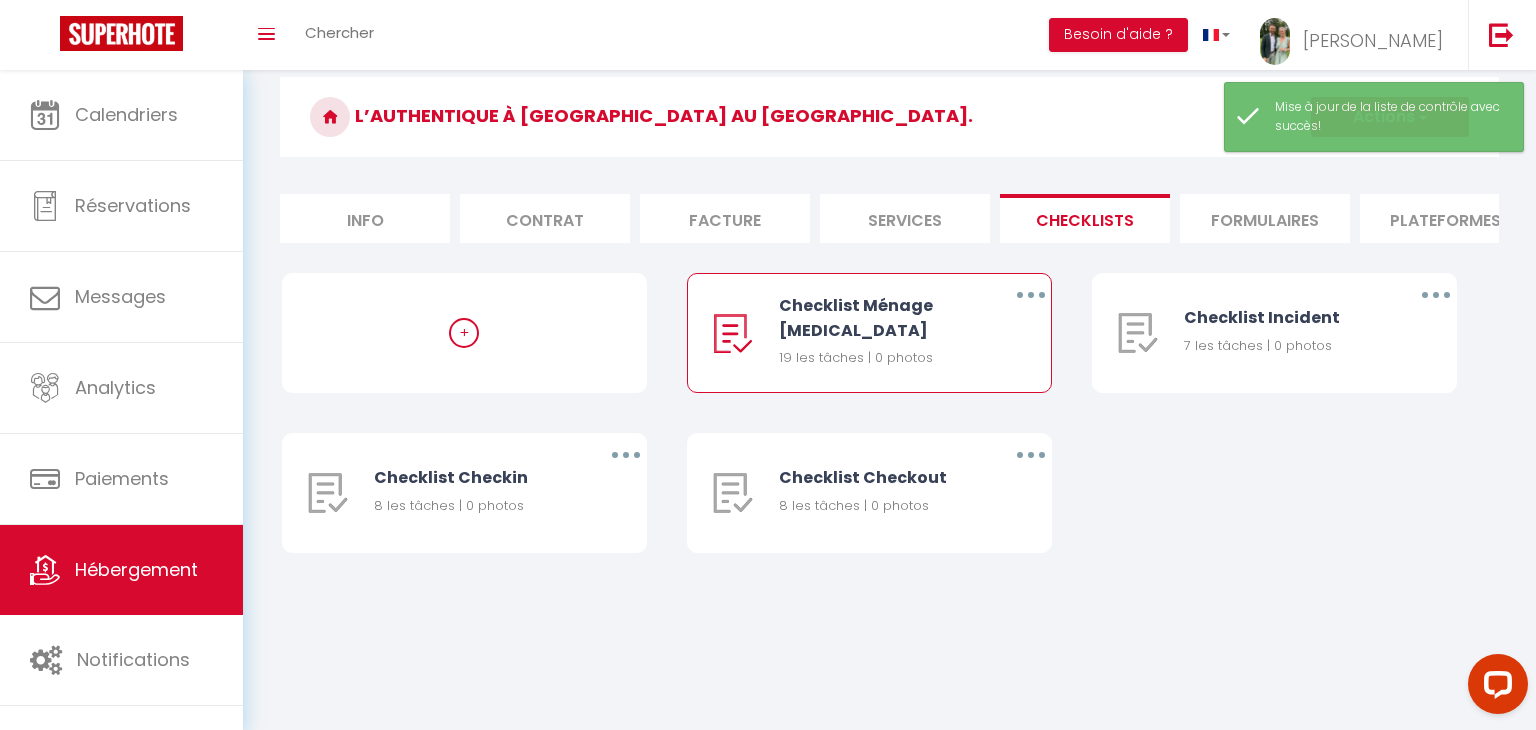 scroll, scrollTop: 0, scrollLeft: 0, axis: both 